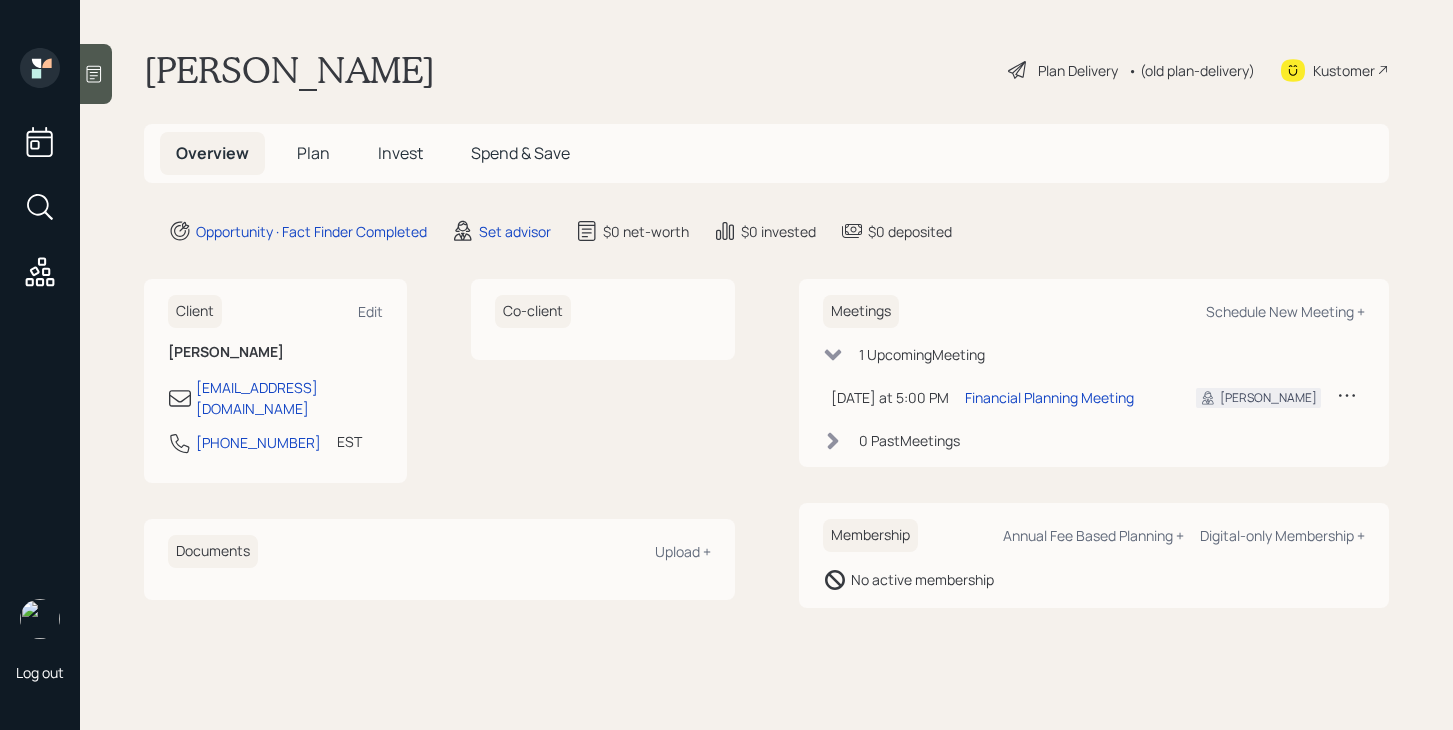 scroll, scrollTop: 0, scrollLeft: 0, axis: both 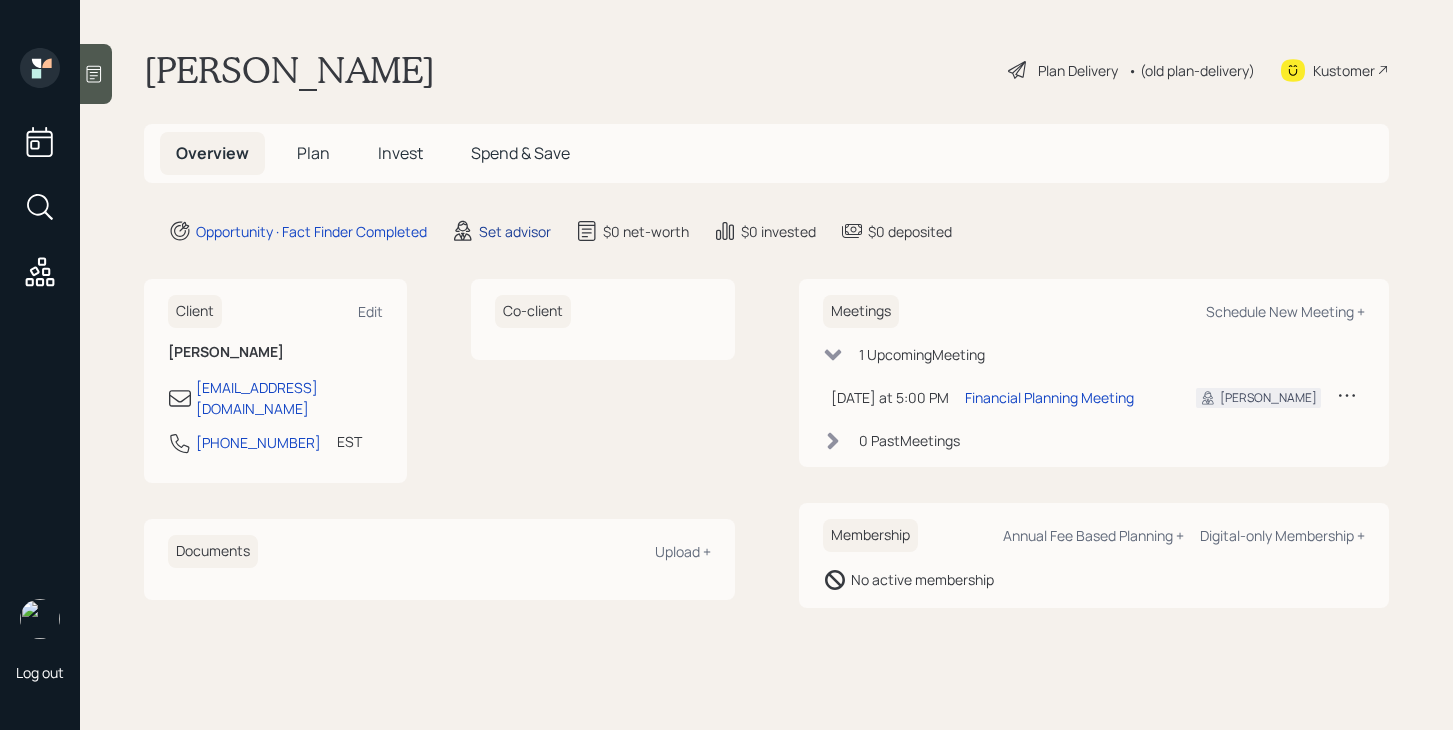 click on "Set advisor" at bounding box center [515, 231] 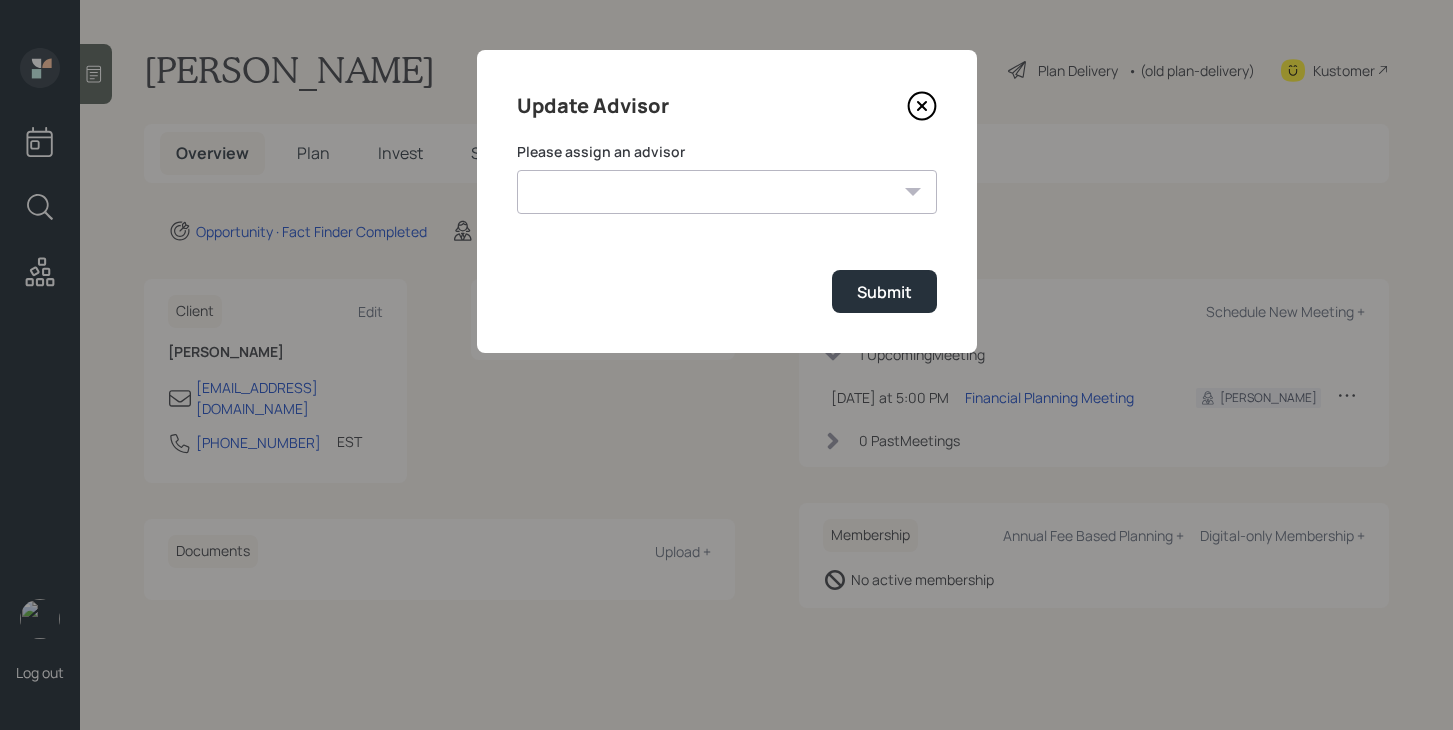 click on "[PERSON_NAME] [PERSON_NAME] End [PERSON_NAME] [PERSON_NAME] [PERSON_NAME] [PERSON_NAME] [PERSON_NAME] [PERSON_NAME] [PERSON_NAME]" at bounding box center (727, 192) 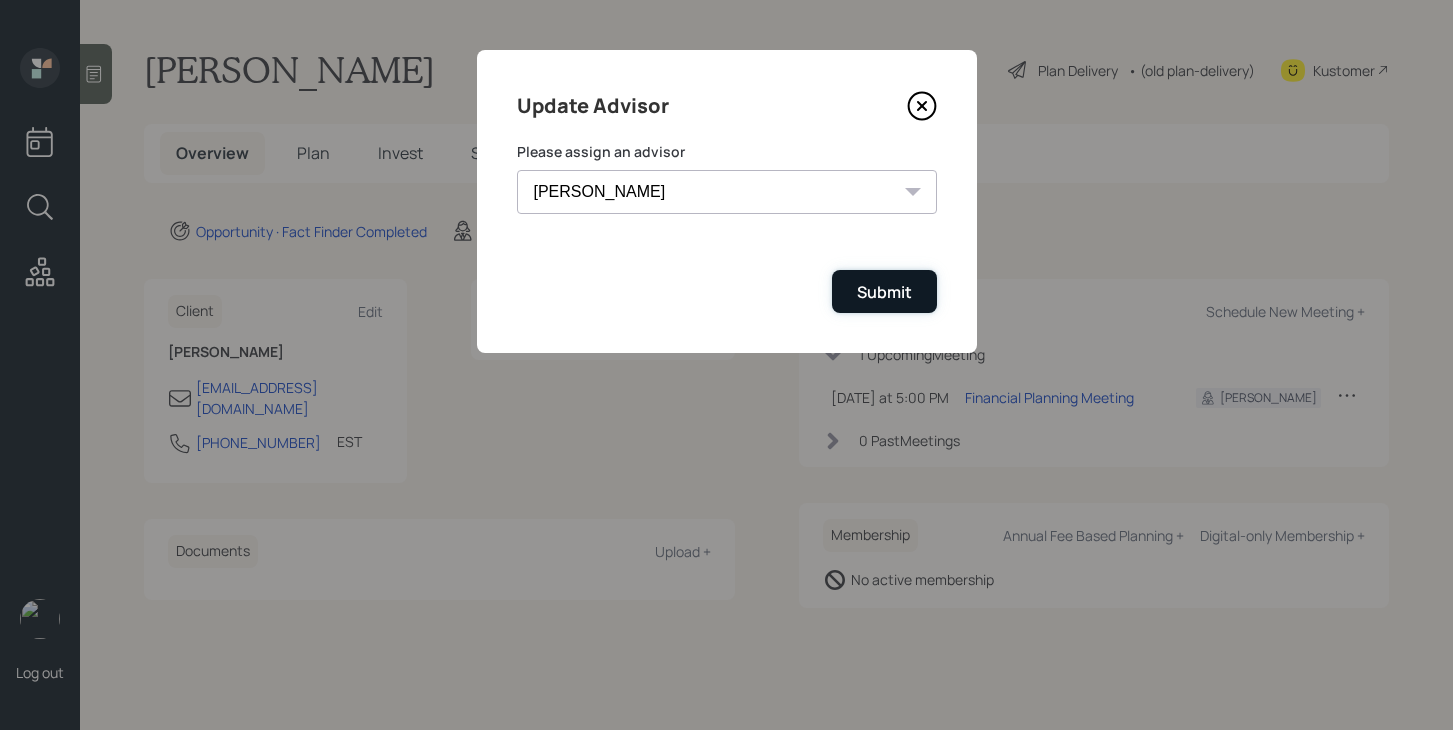 click on "Submit" at bounding box center [884, 291] 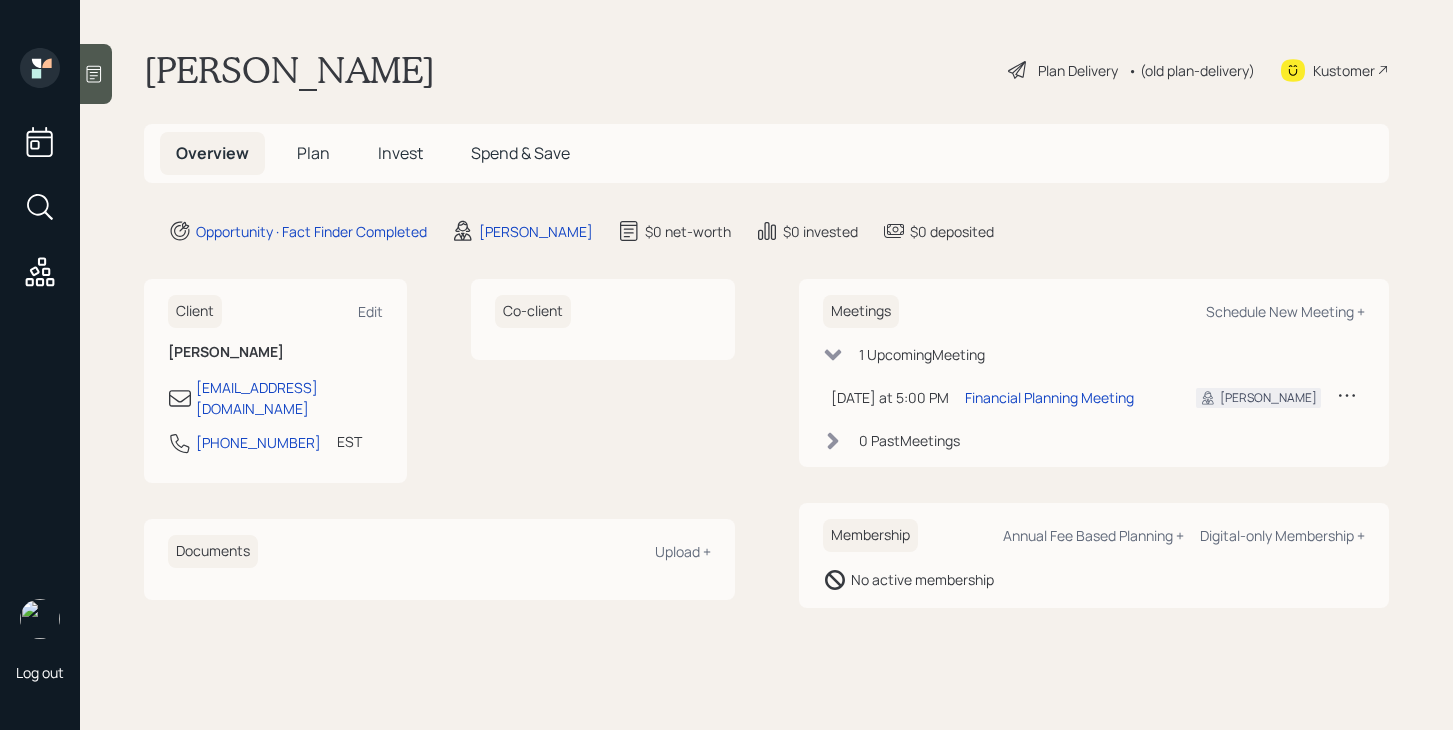 click on "Plan" at bounding box center (313, 153) 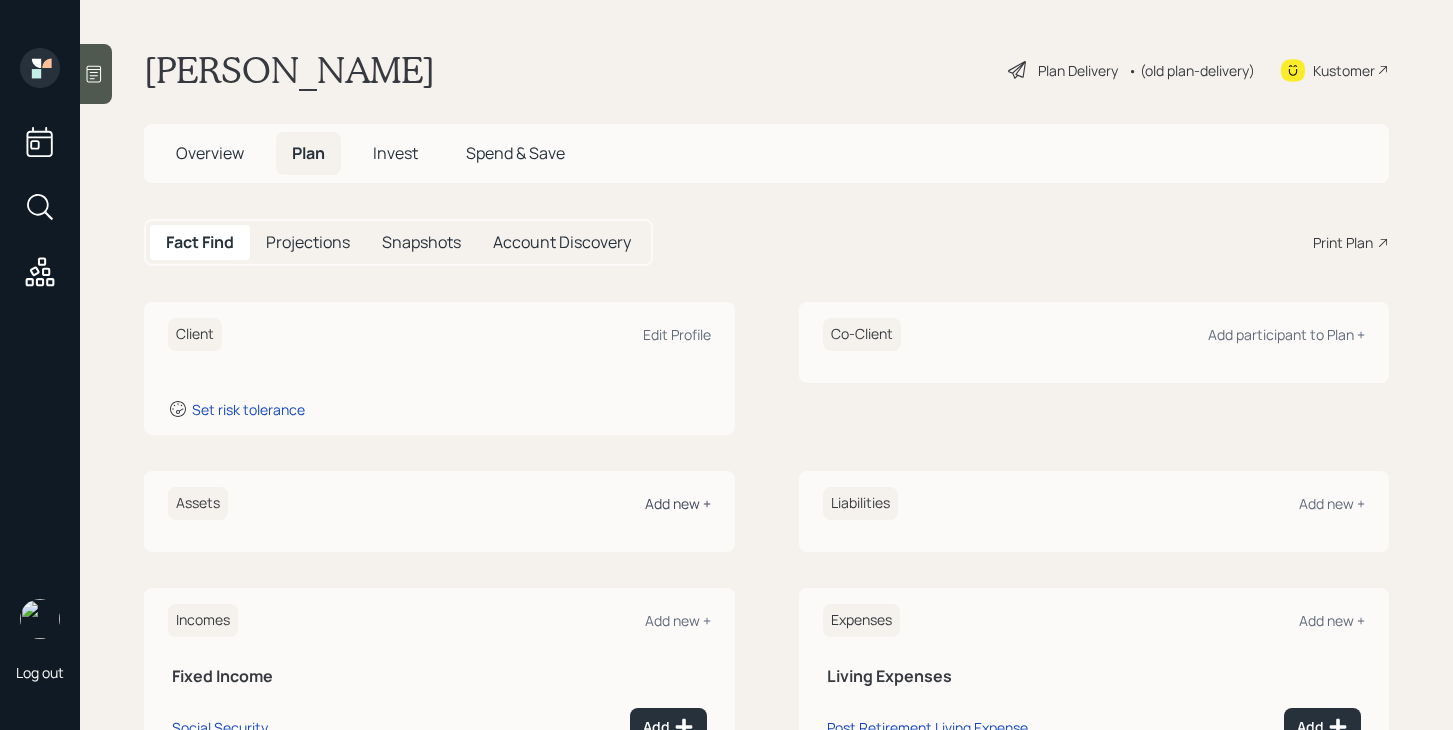 click on "Add new +" at bounding box center (678, 503) 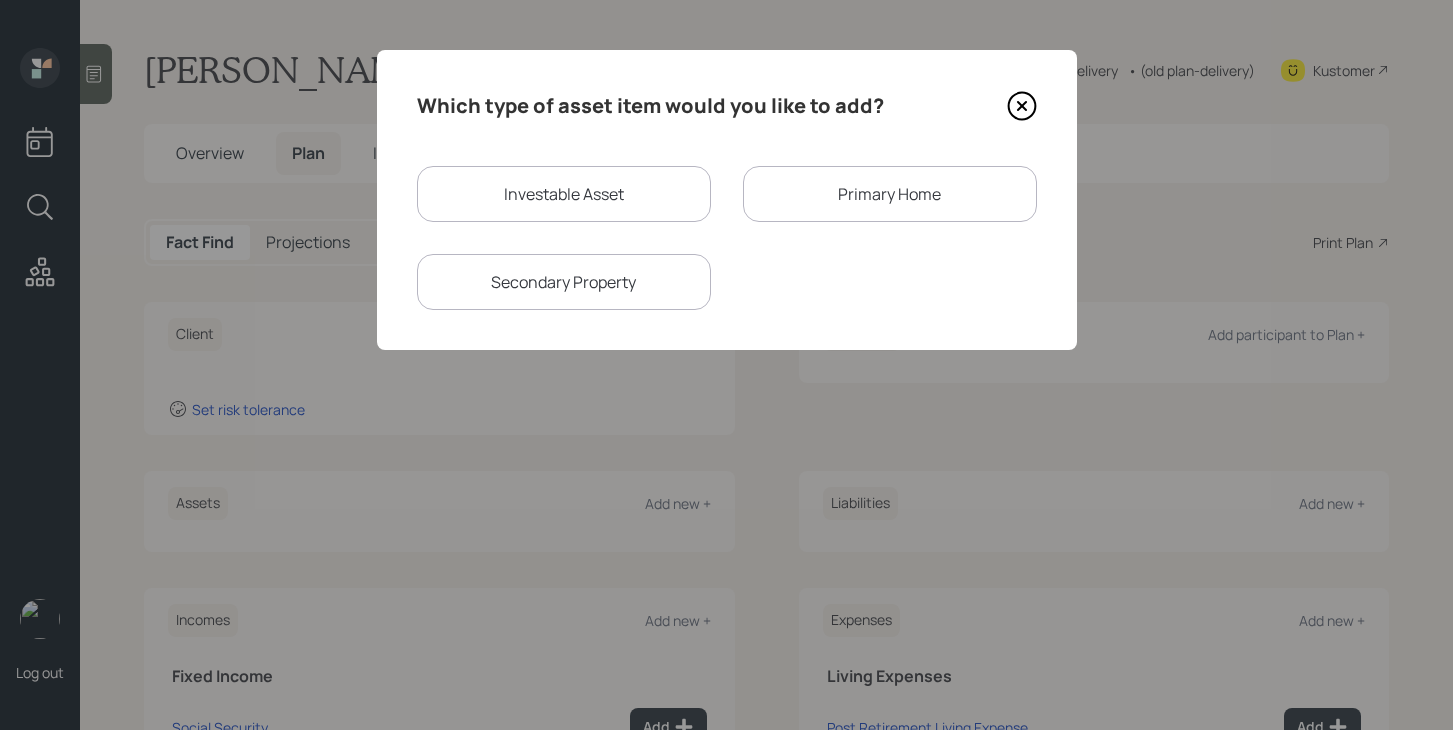 click on "Investable Asset" at bounding box center [564, 194] 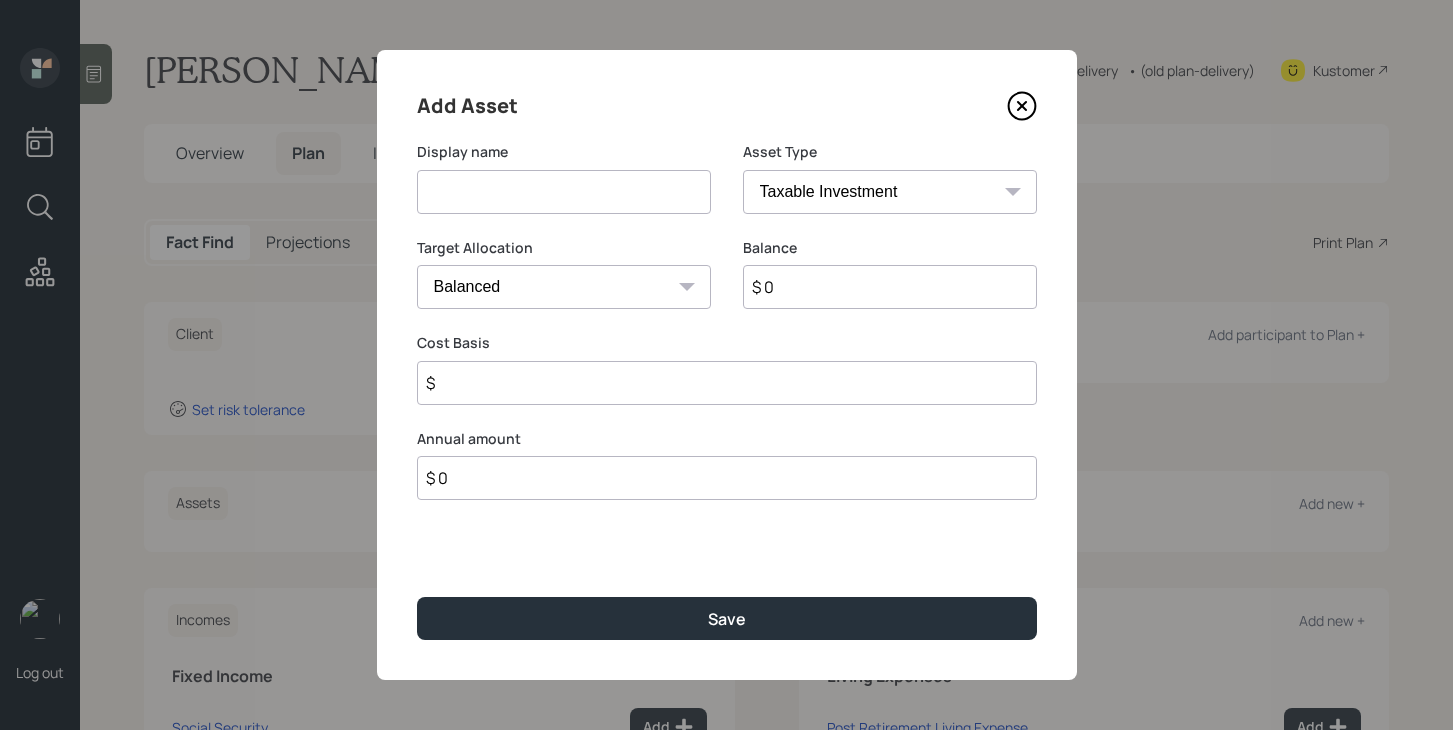 click at bounding box center (564, 192) 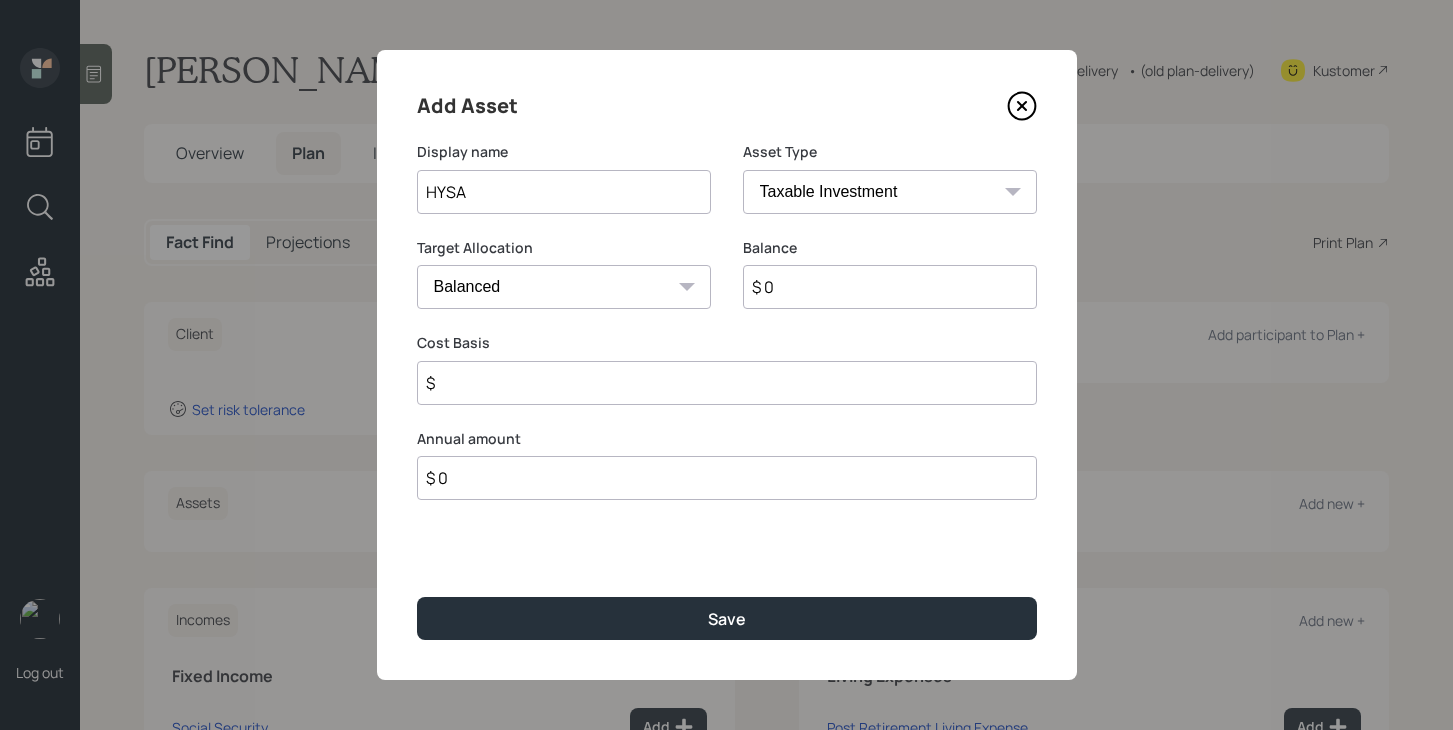 type on "HYSA" 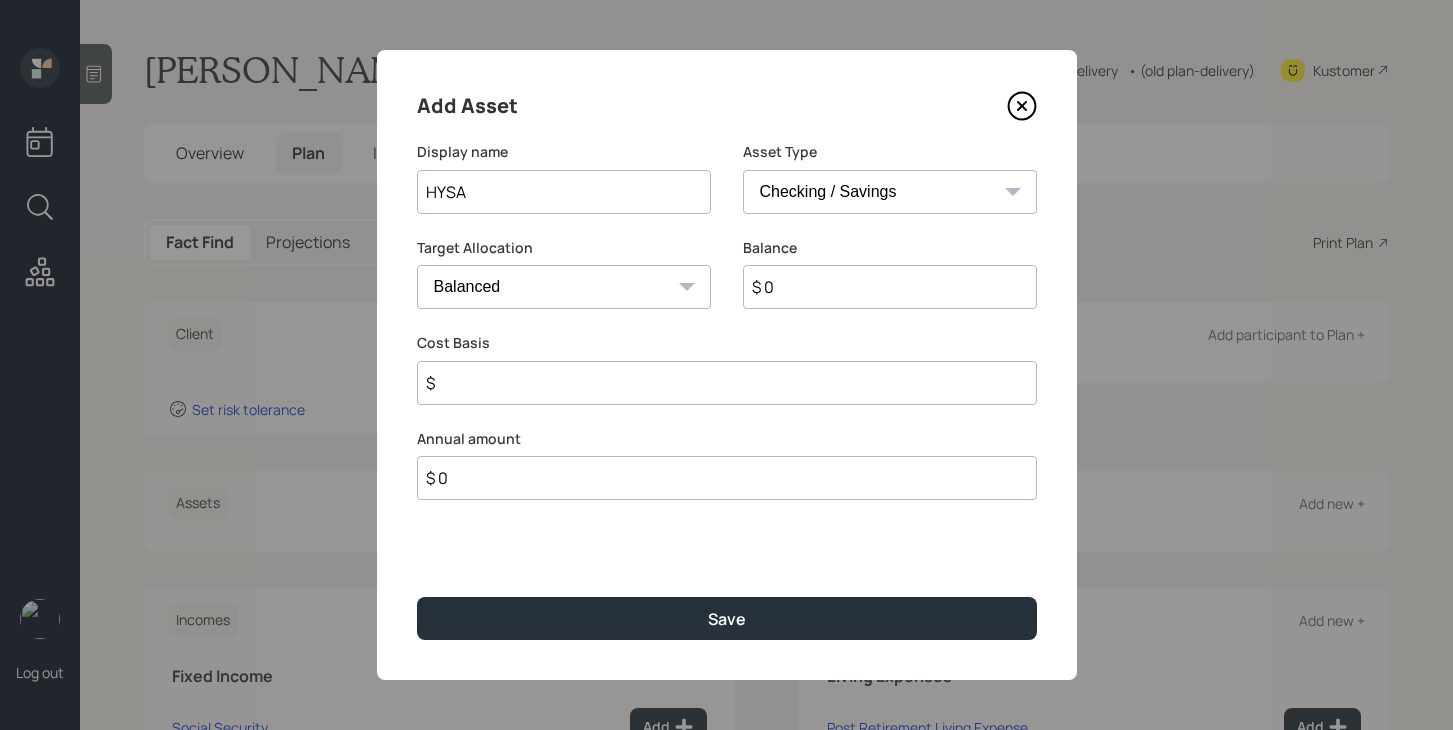 type on "$" 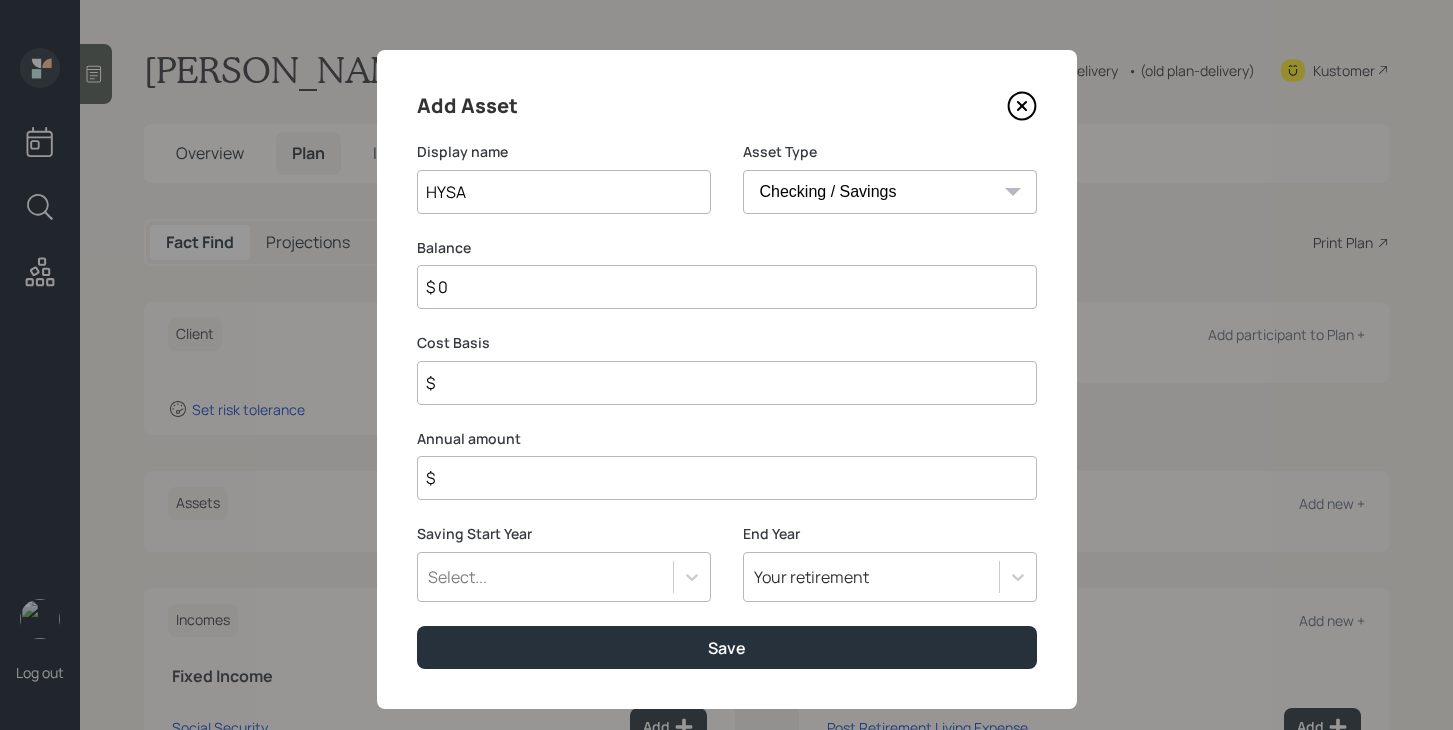 click on "SEP [PERSON_NAME] IRA 401(k) [PERSON_NAME] 401(k) 403(b) [PERSON_NAME] 403(b) 457(b) [PERSON_NAME] 457(b) Health Savings Account 529 Taxable Investment Checking / Savings Emergency Fund" at bounding box center [890, 192] 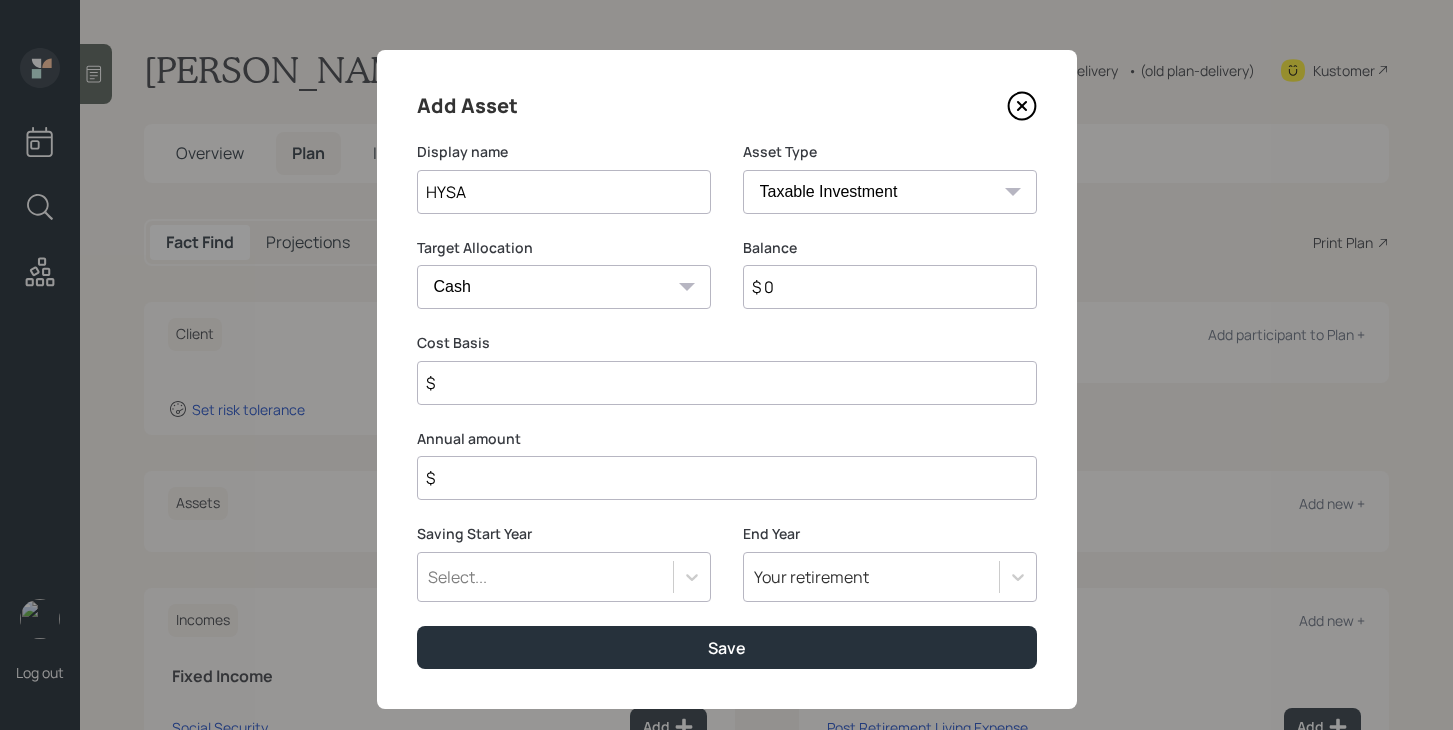 click on "Cash Conservative Balanced Aggressive" at bounding box center (564, 287) 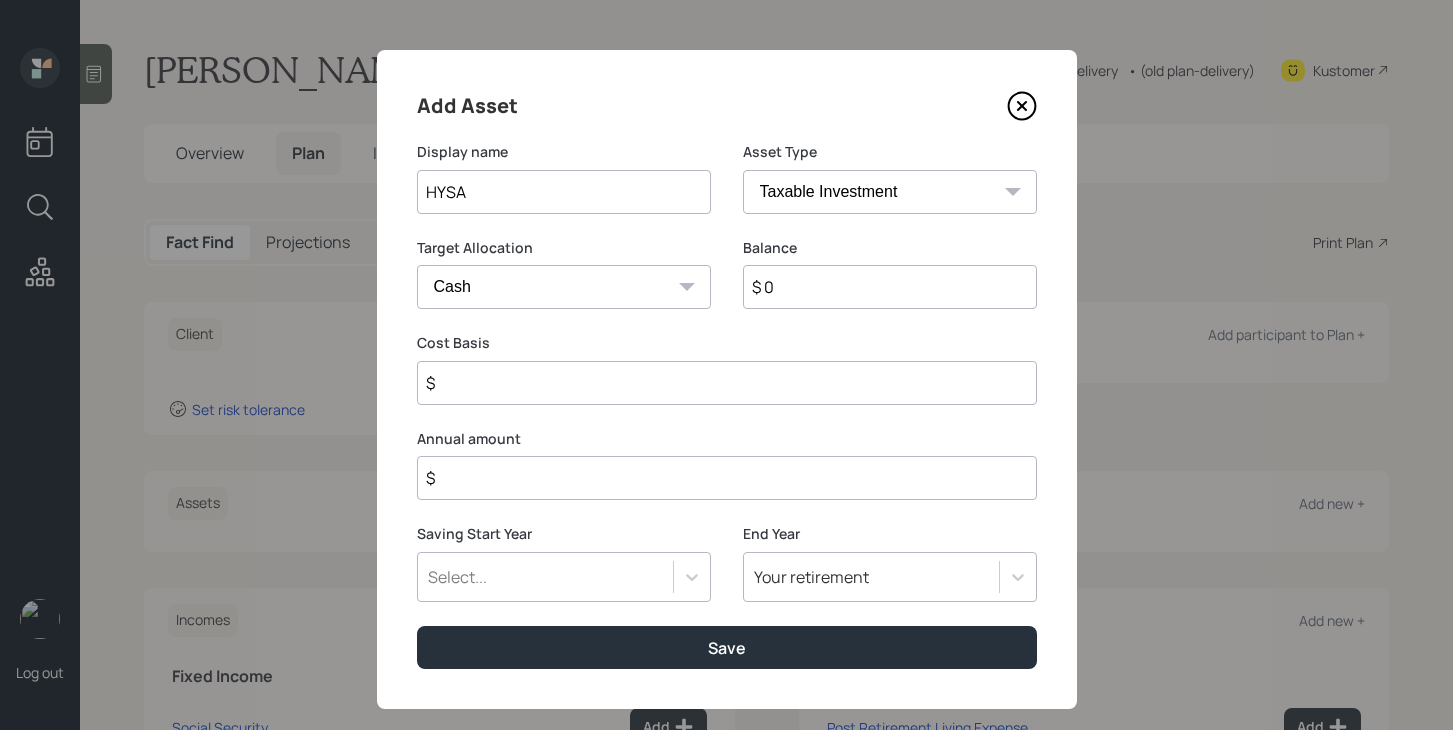 click on "SEP IRA IRA Roth IRA 401(k) Roth 401(k) 403(b) Roth 403(b) 457(b) Roth 457(b) Health Savings Account 529 Taxable Investment Checking / Savings Emergency Fund" at bounding box center (890, 192) 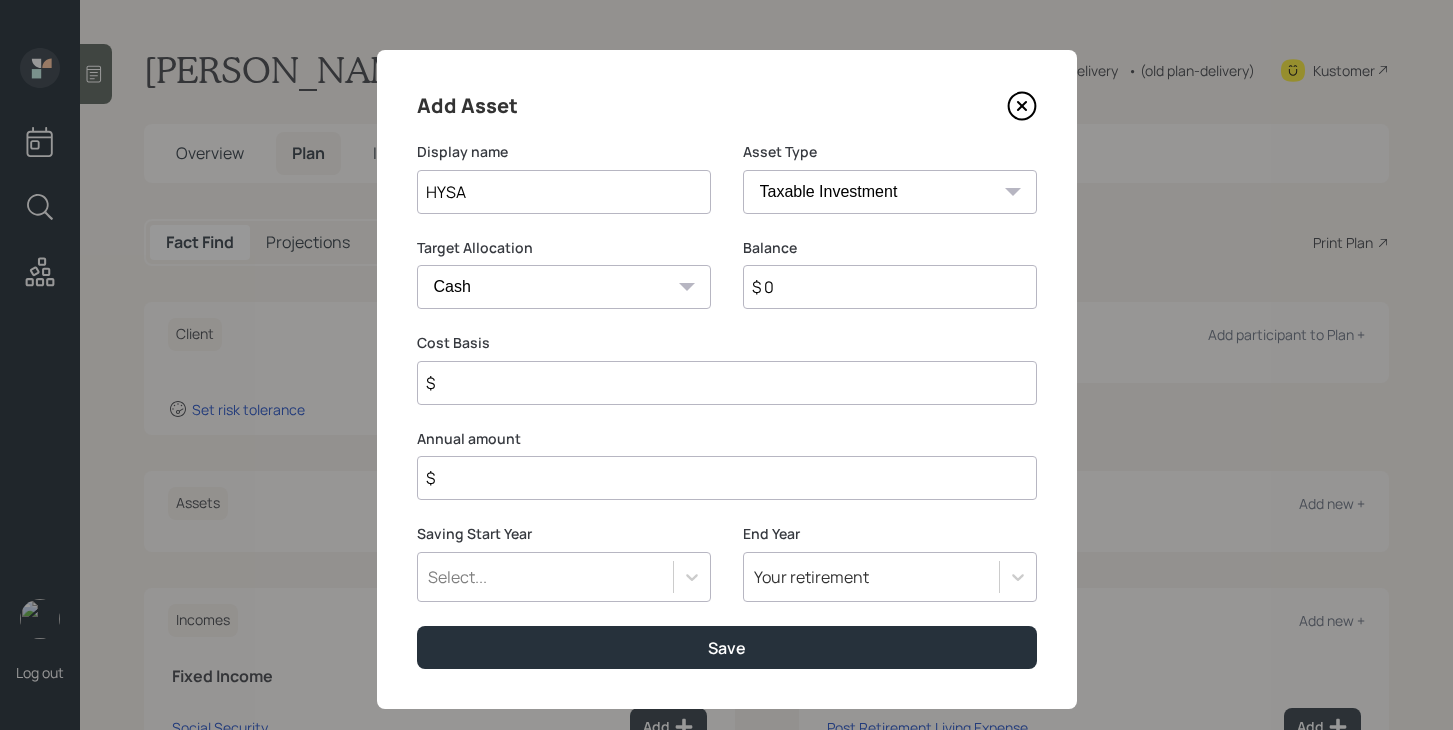 click on "$ 0" at bounding box center (890, 287) 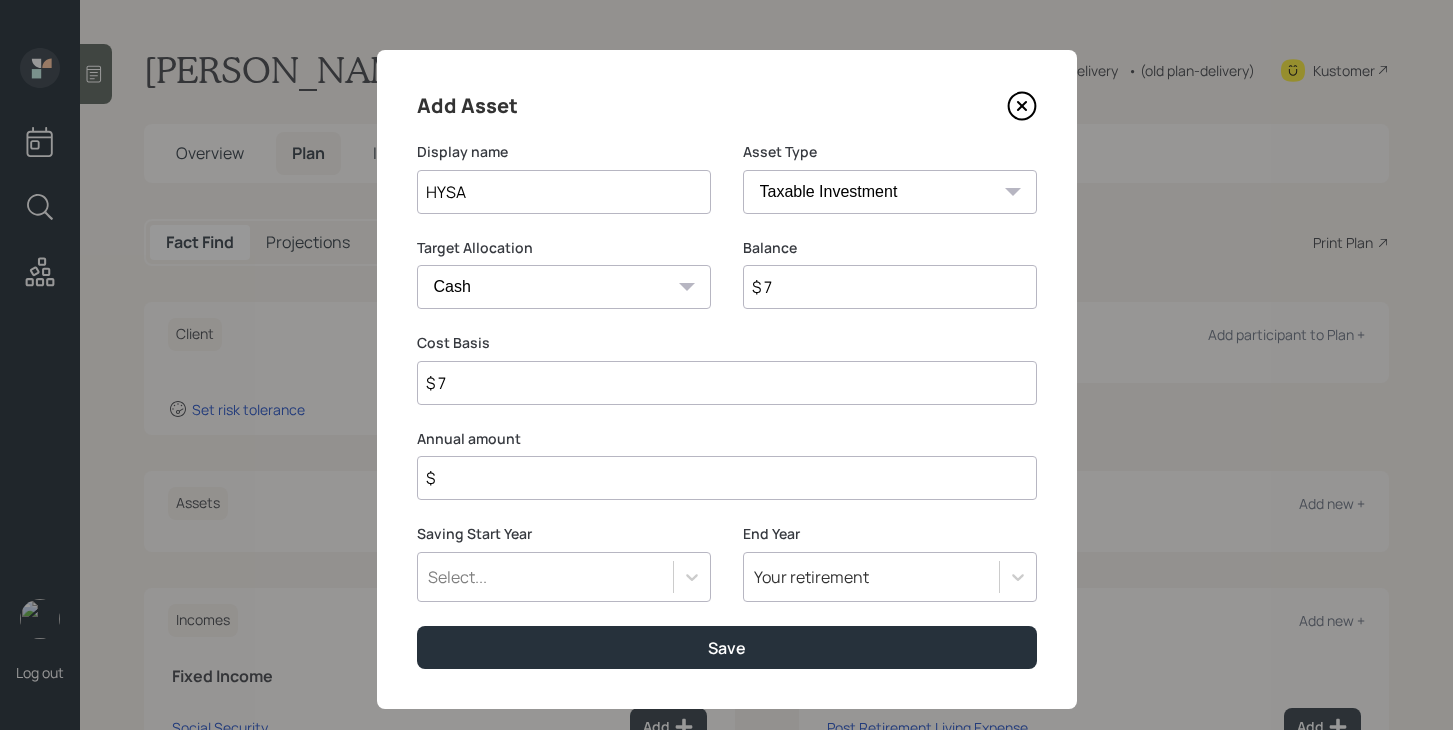 type on "$ 78" 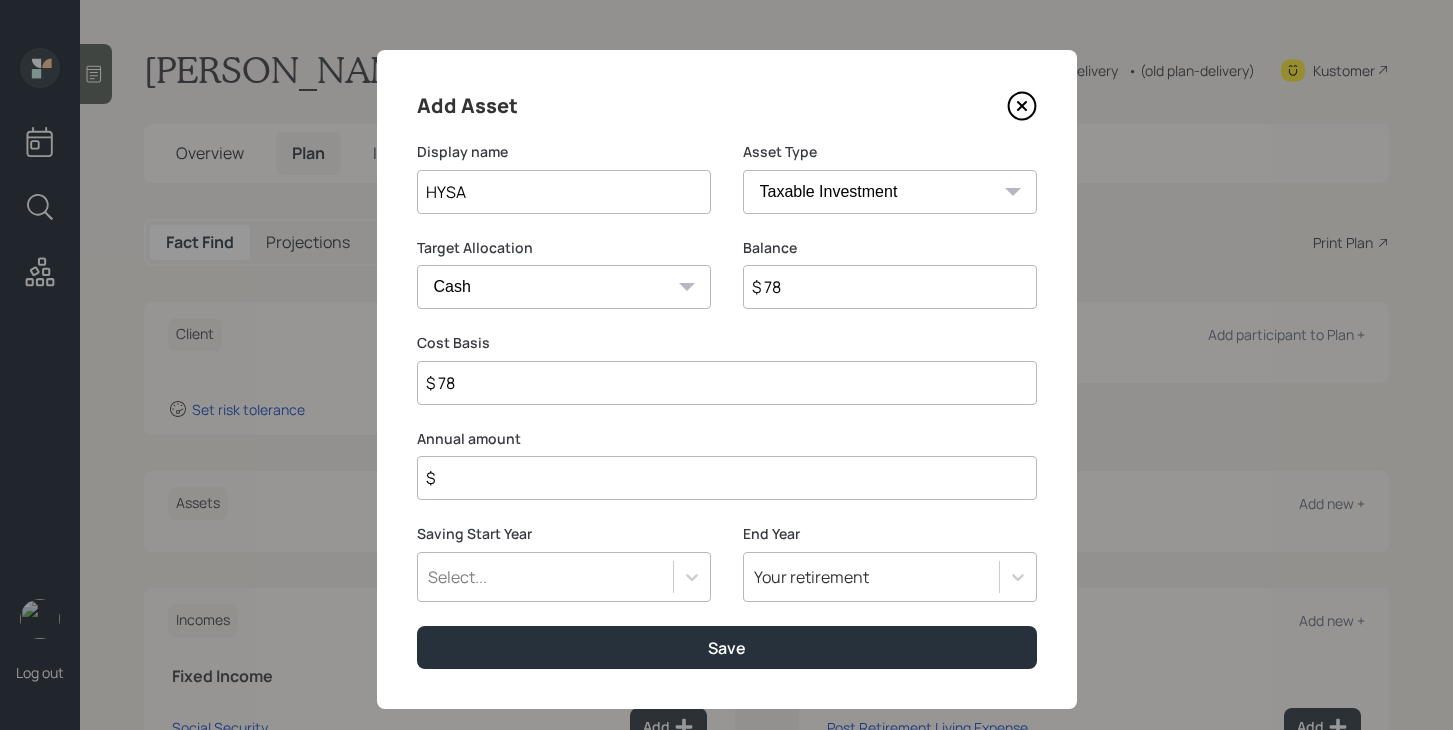 type on "$ 780" 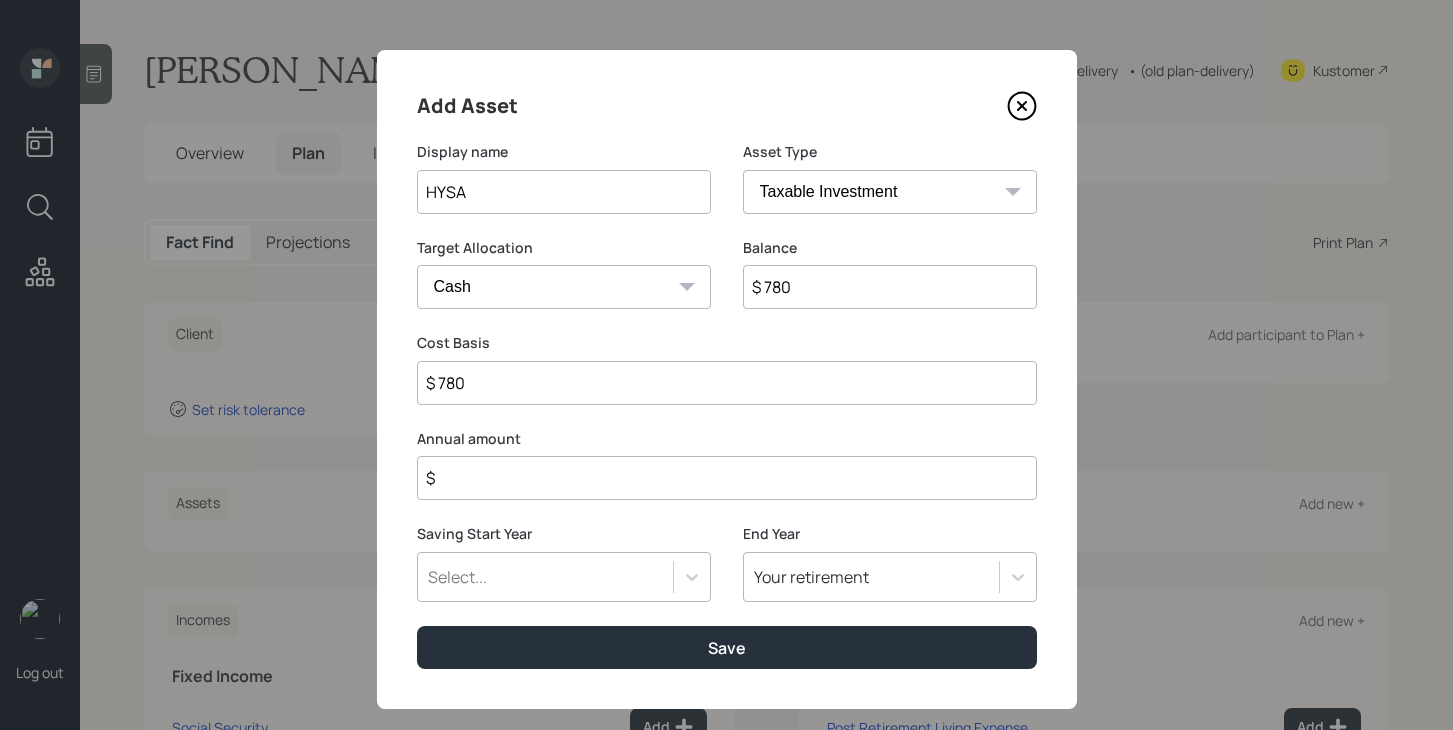 type on "$ 7,800" 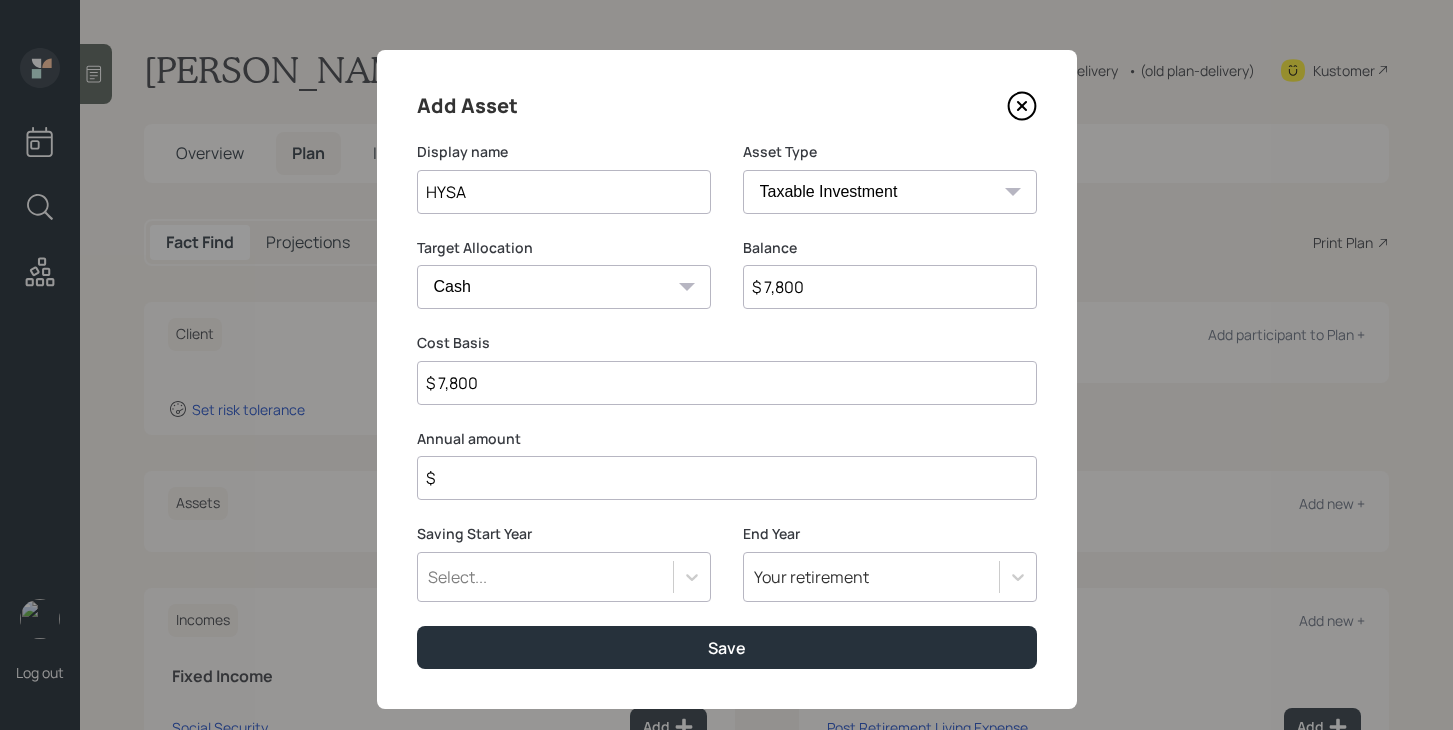 type on "$ 78,000" 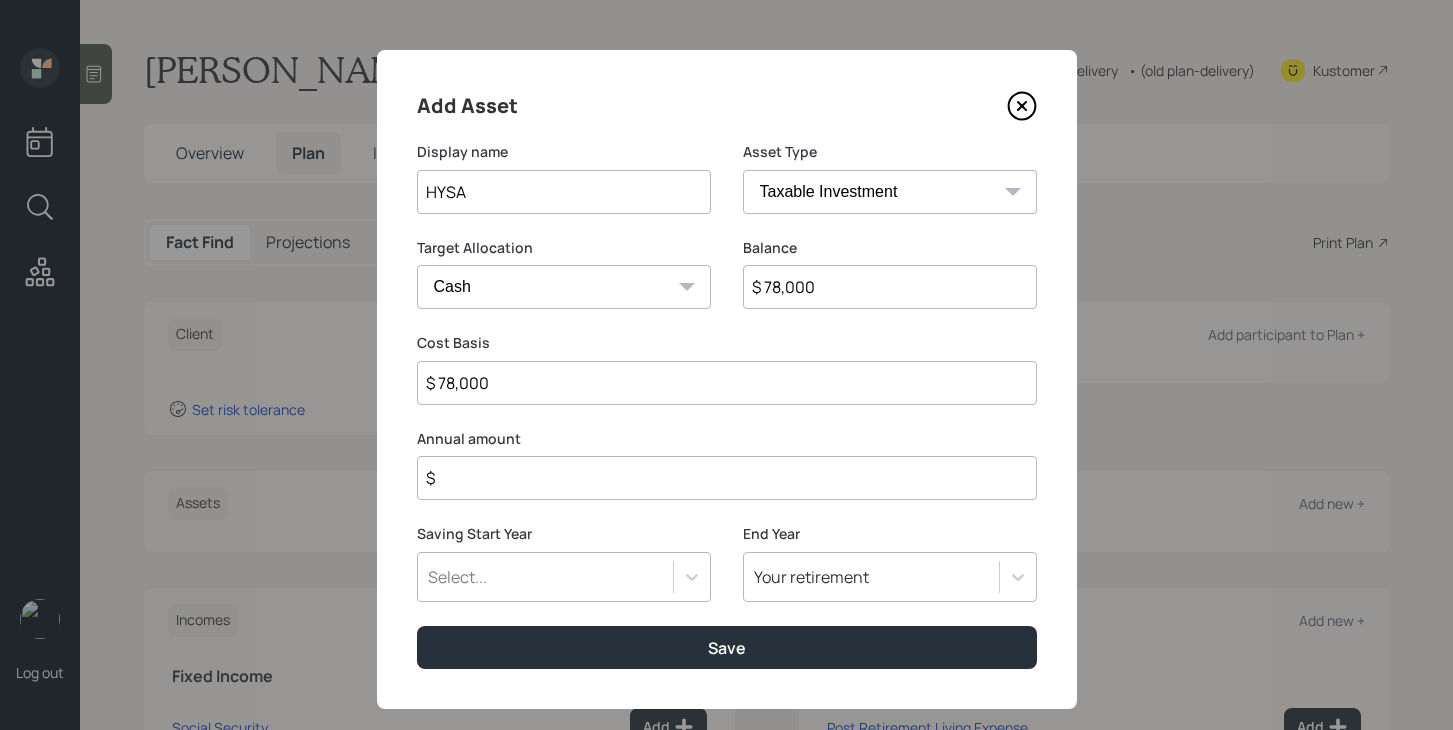 type on "$ 78,000" 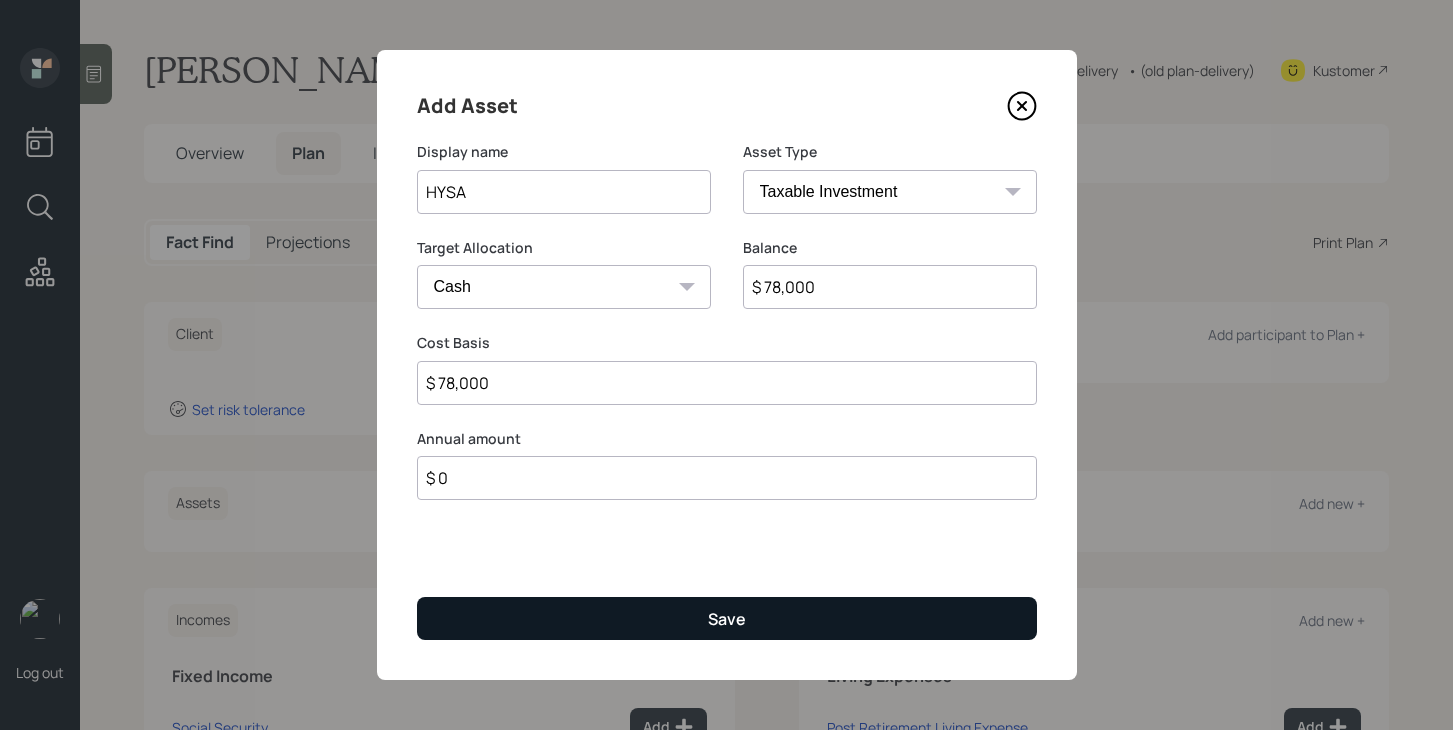 type on "$ 0" 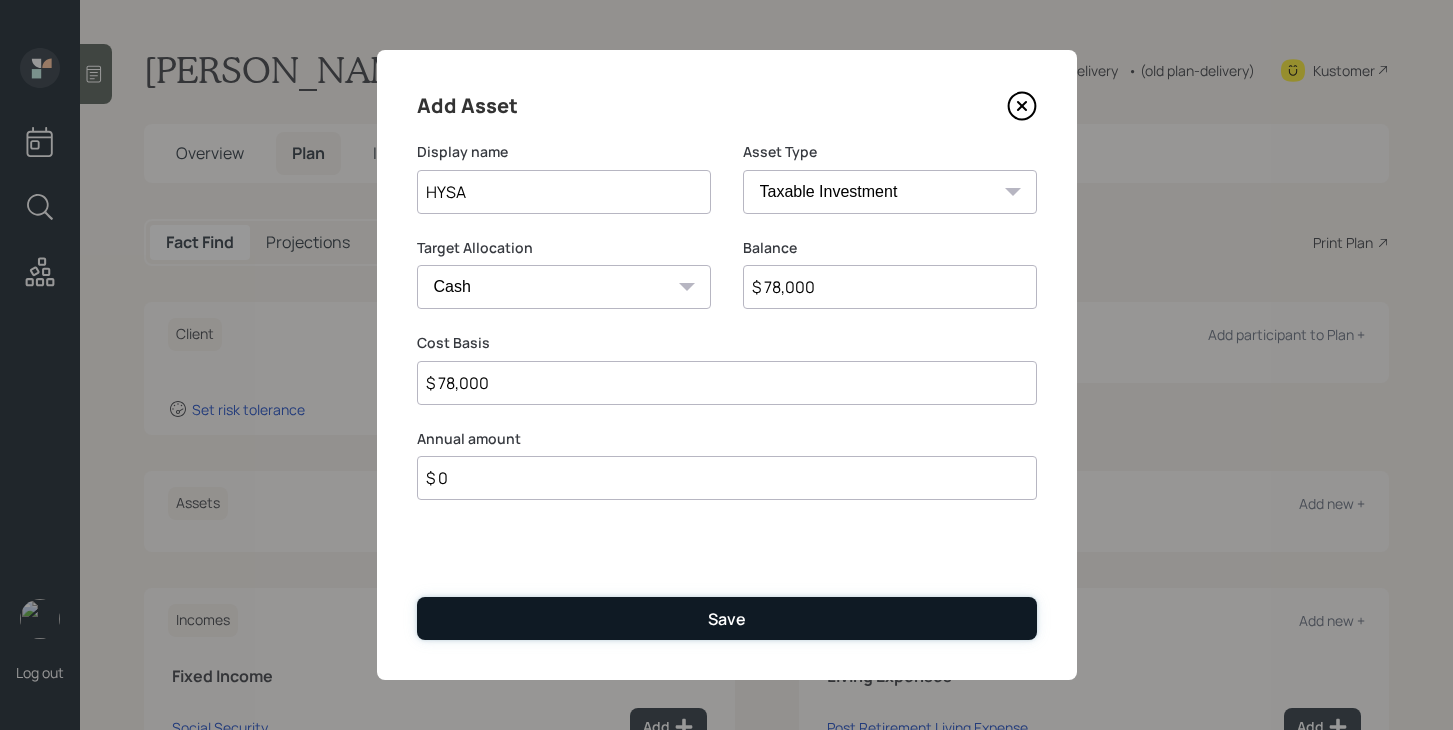 click on "Save" at bounding box center [727, 618] 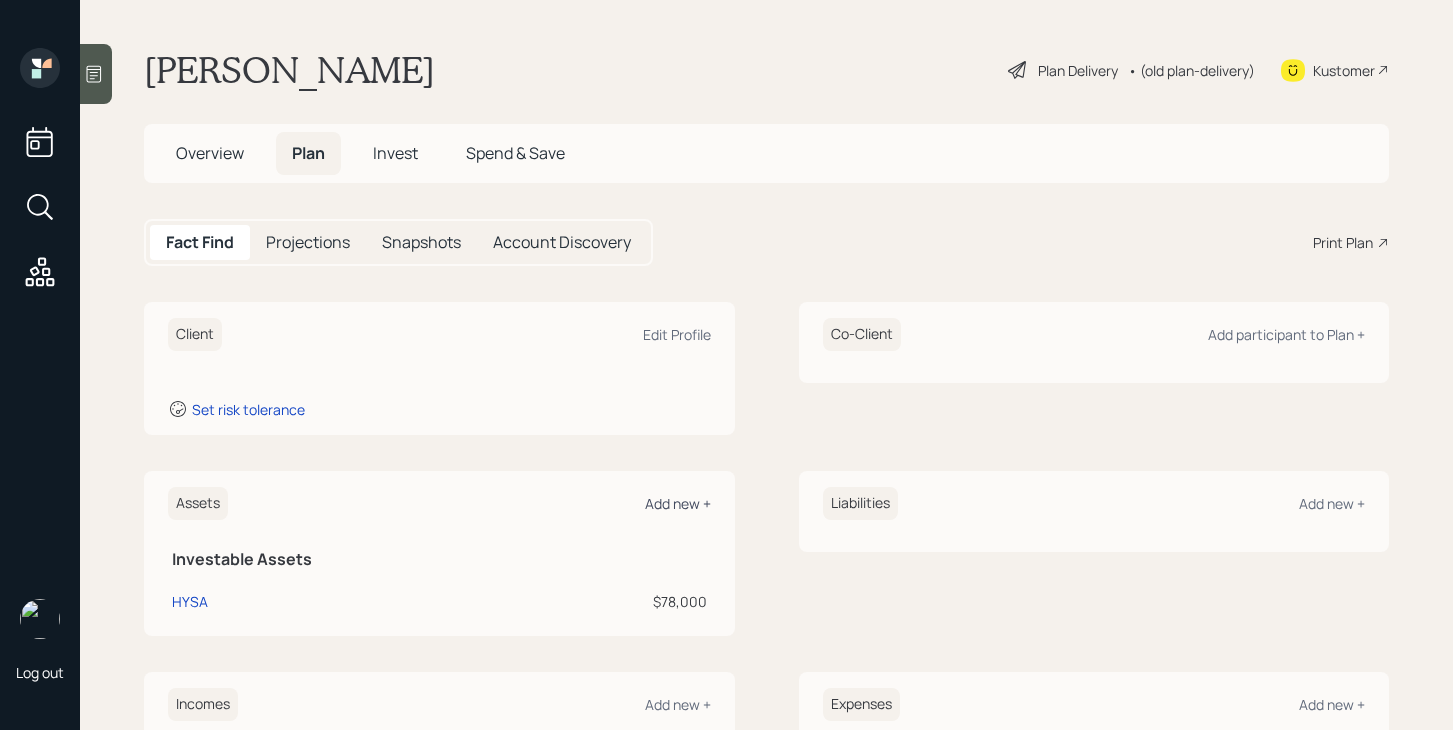 click on "Add new +" at bounding box center [678, 503] 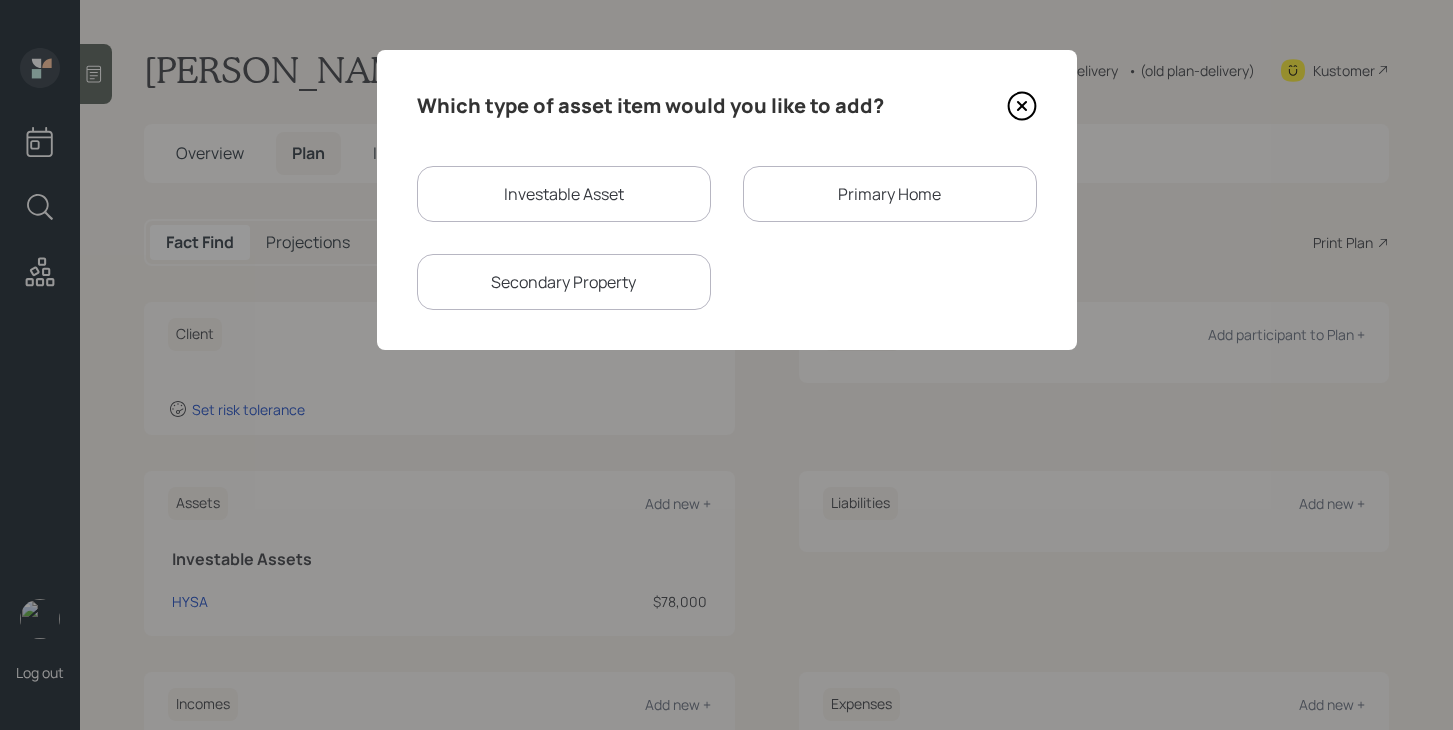 click on "Investable Asset" at bounding box center (564, 194) 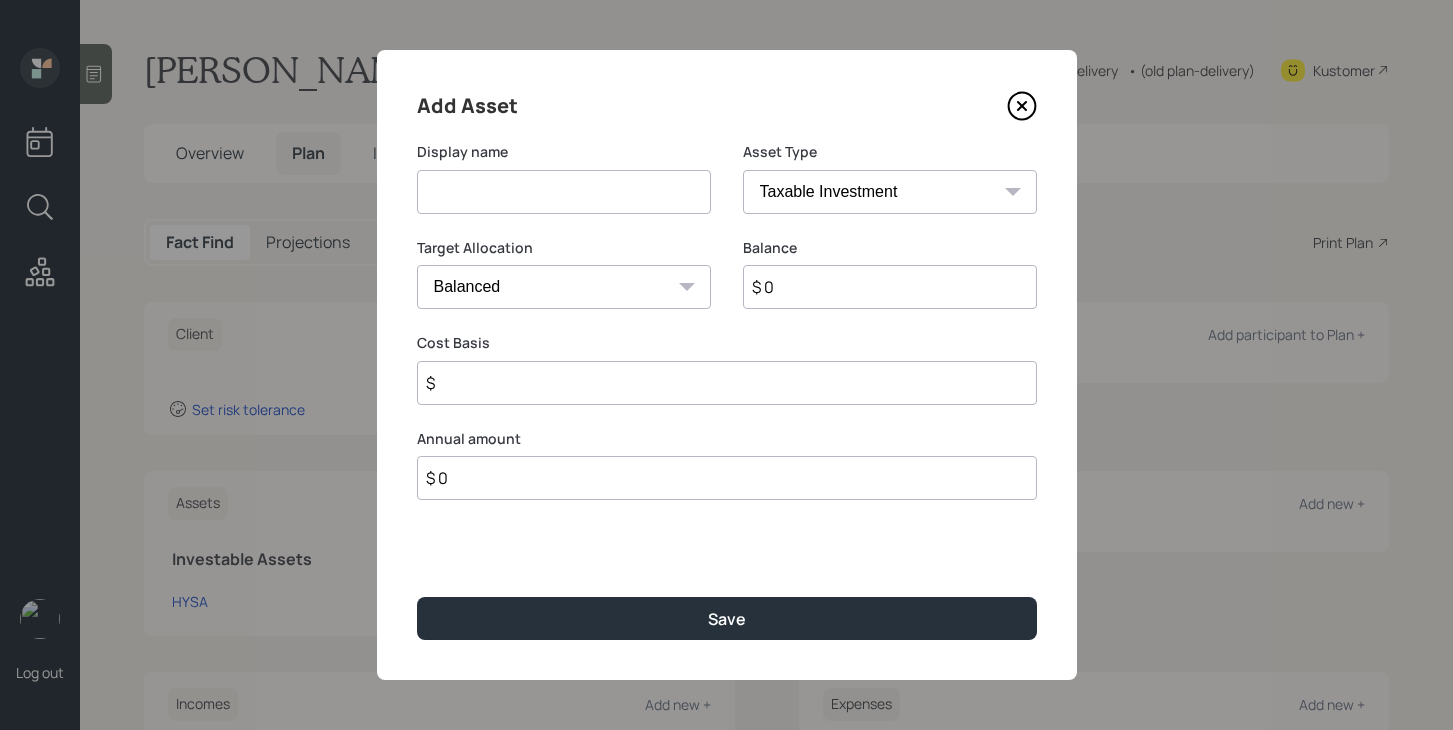 click at bounding box center (564, 192) 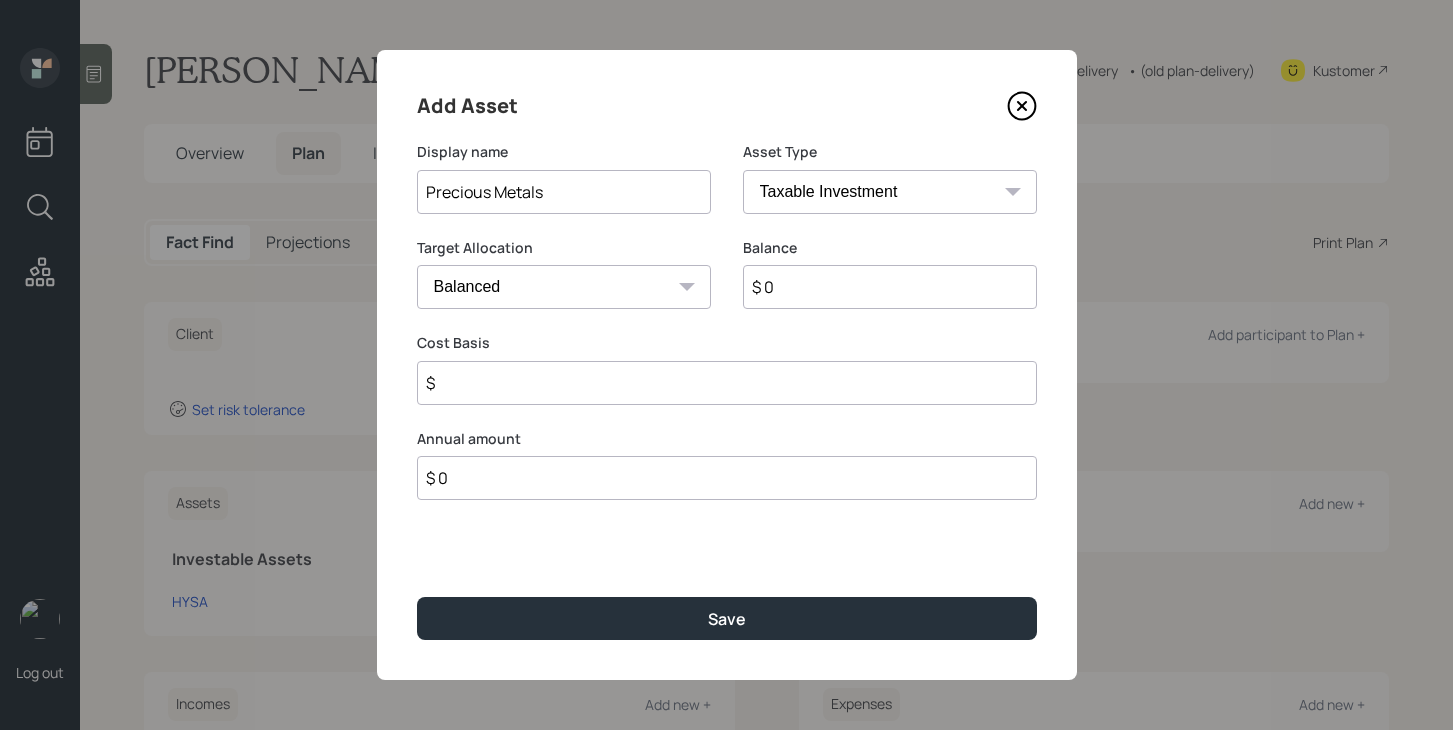 type on "Precious Metals" 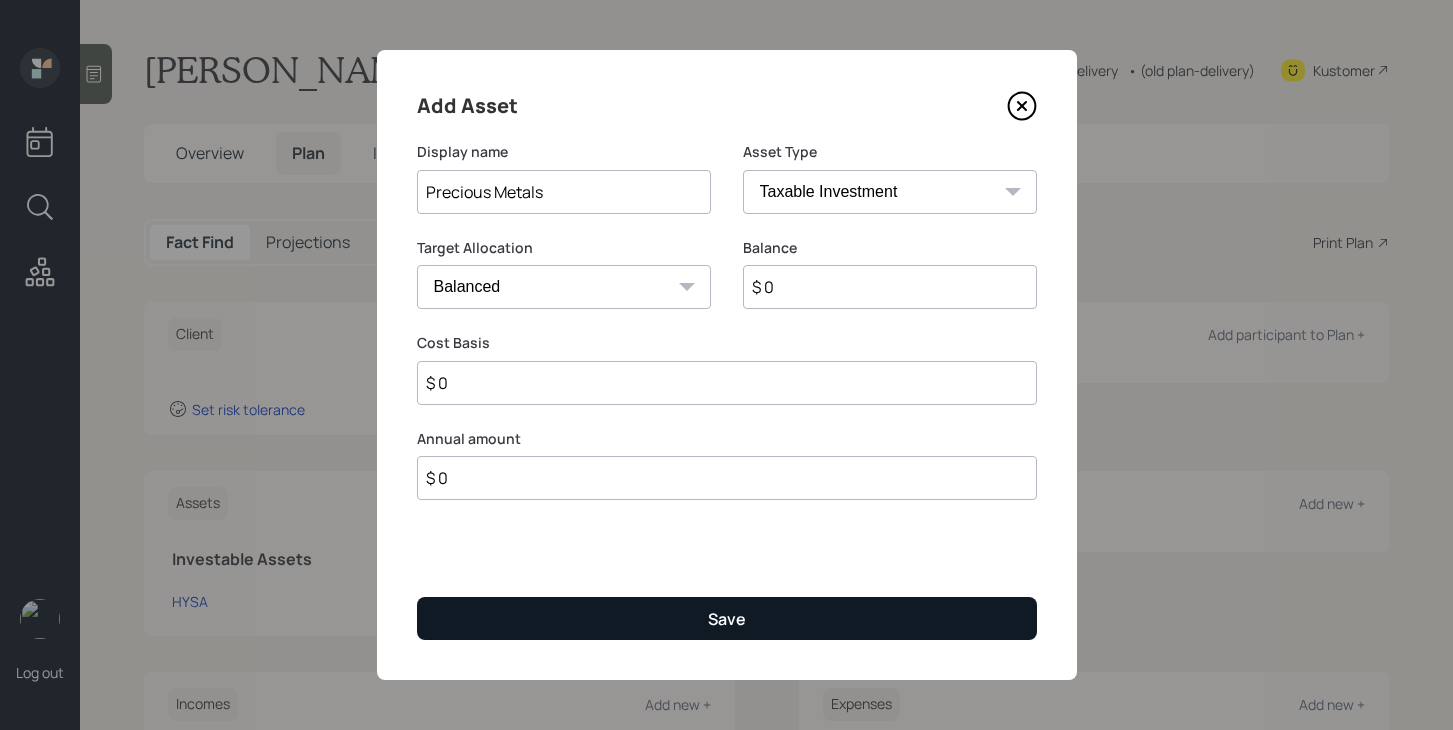 type on "$ 0" 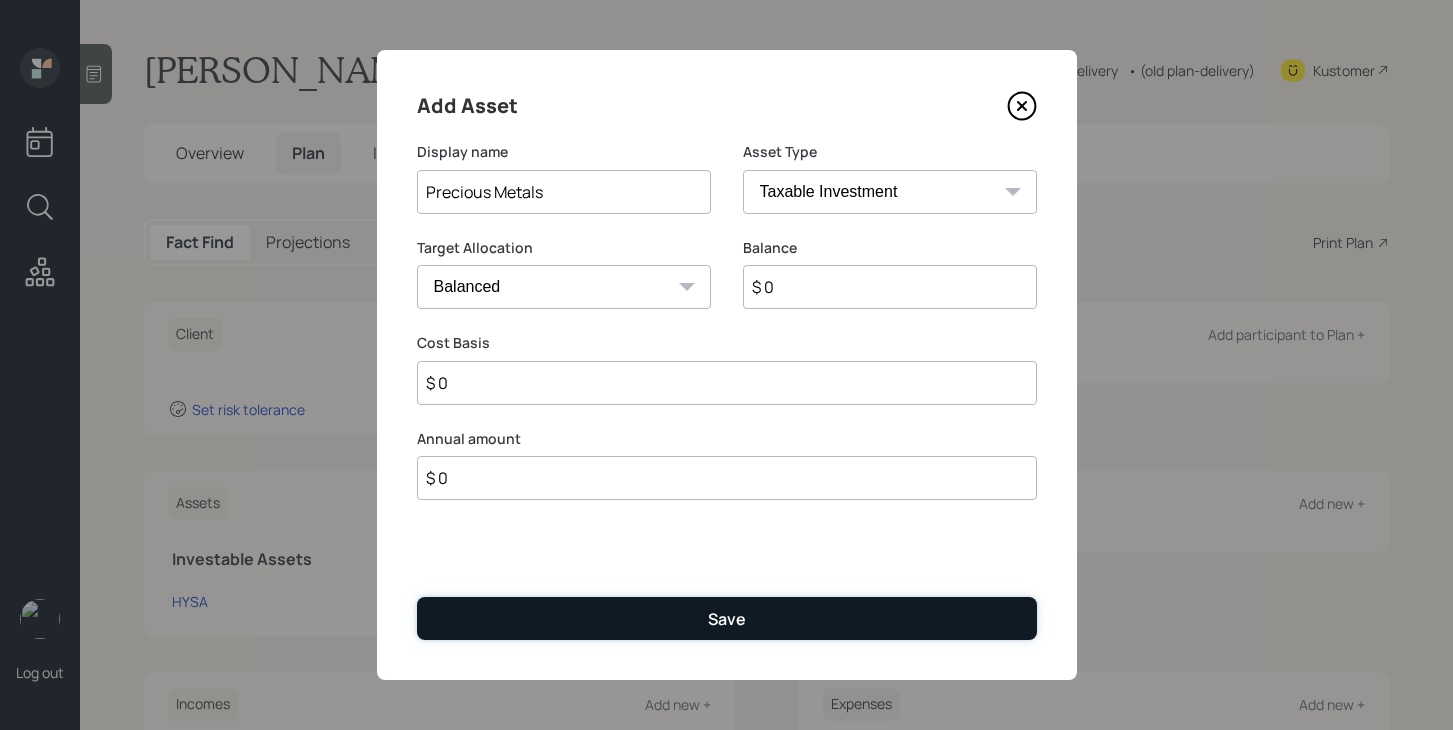 click on "Save" at bounding box center [727, 618] 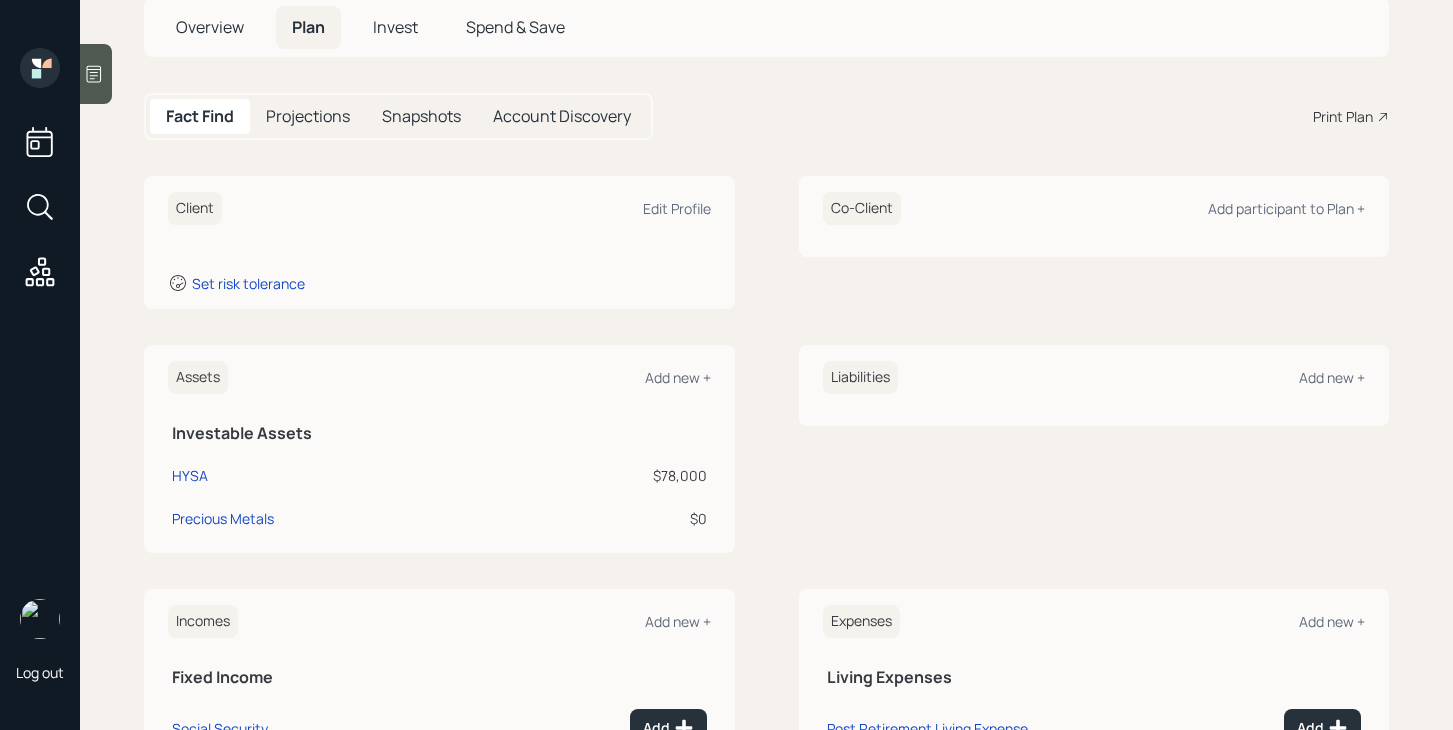 scroll, scrollTop: 0, scrollLeft: 0, axis: both 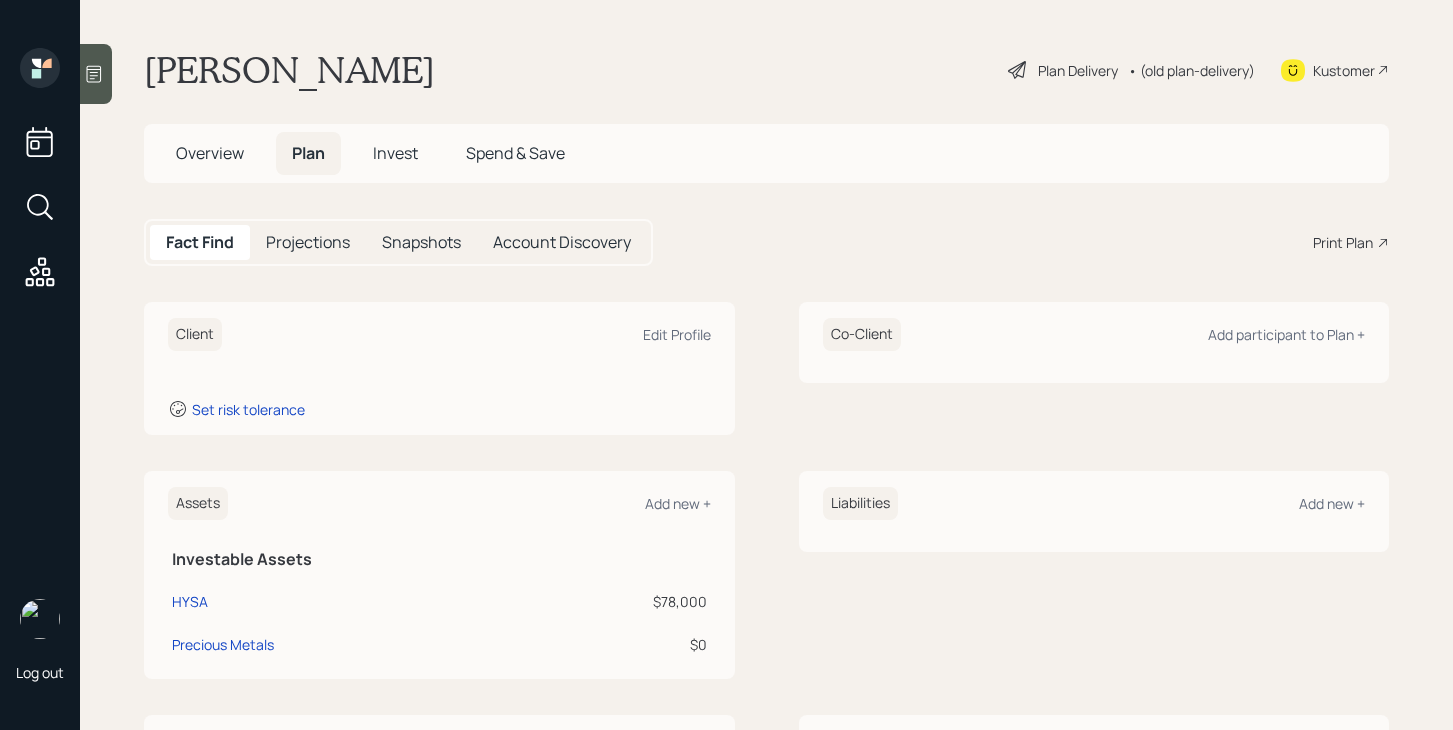 click on "Overview" at bounding box center [210, 153] 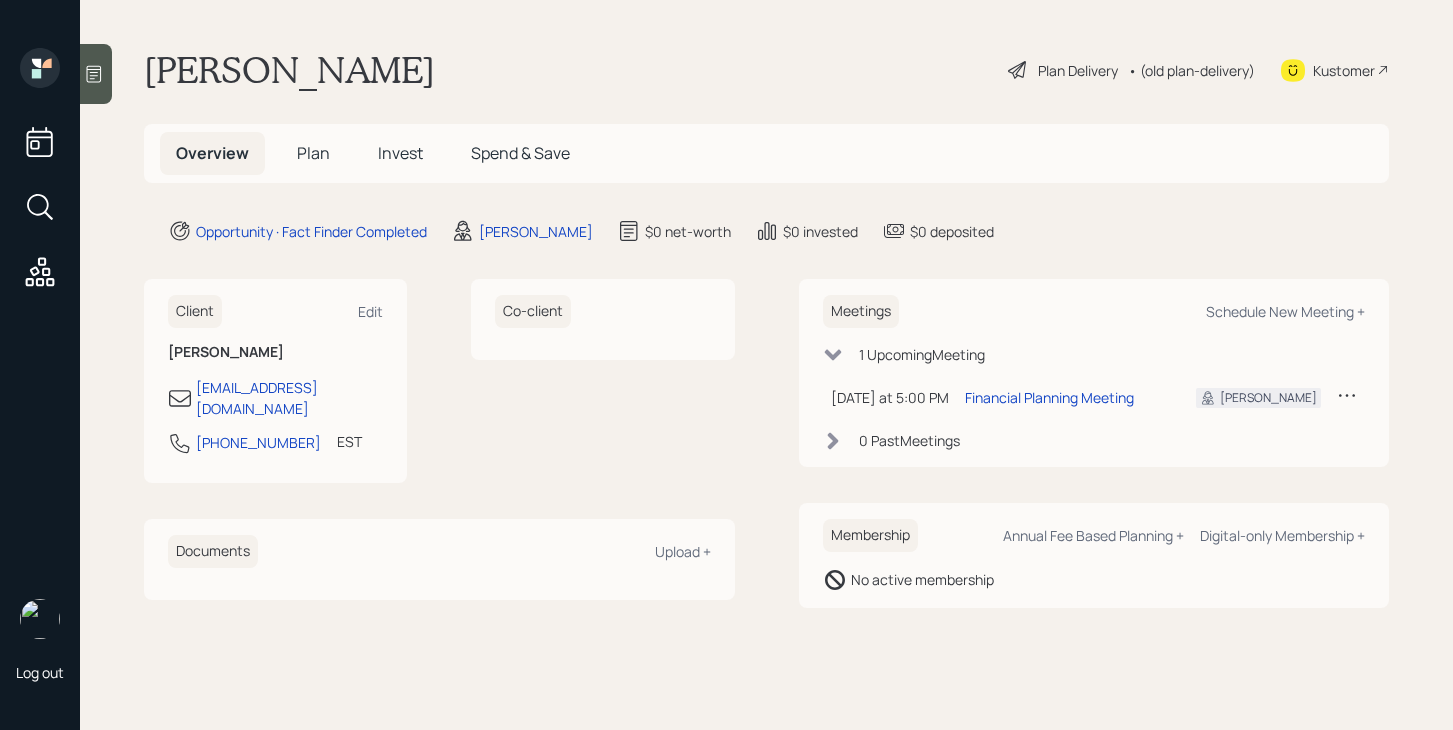 click on "Plan" at bounding box center (313, 153) 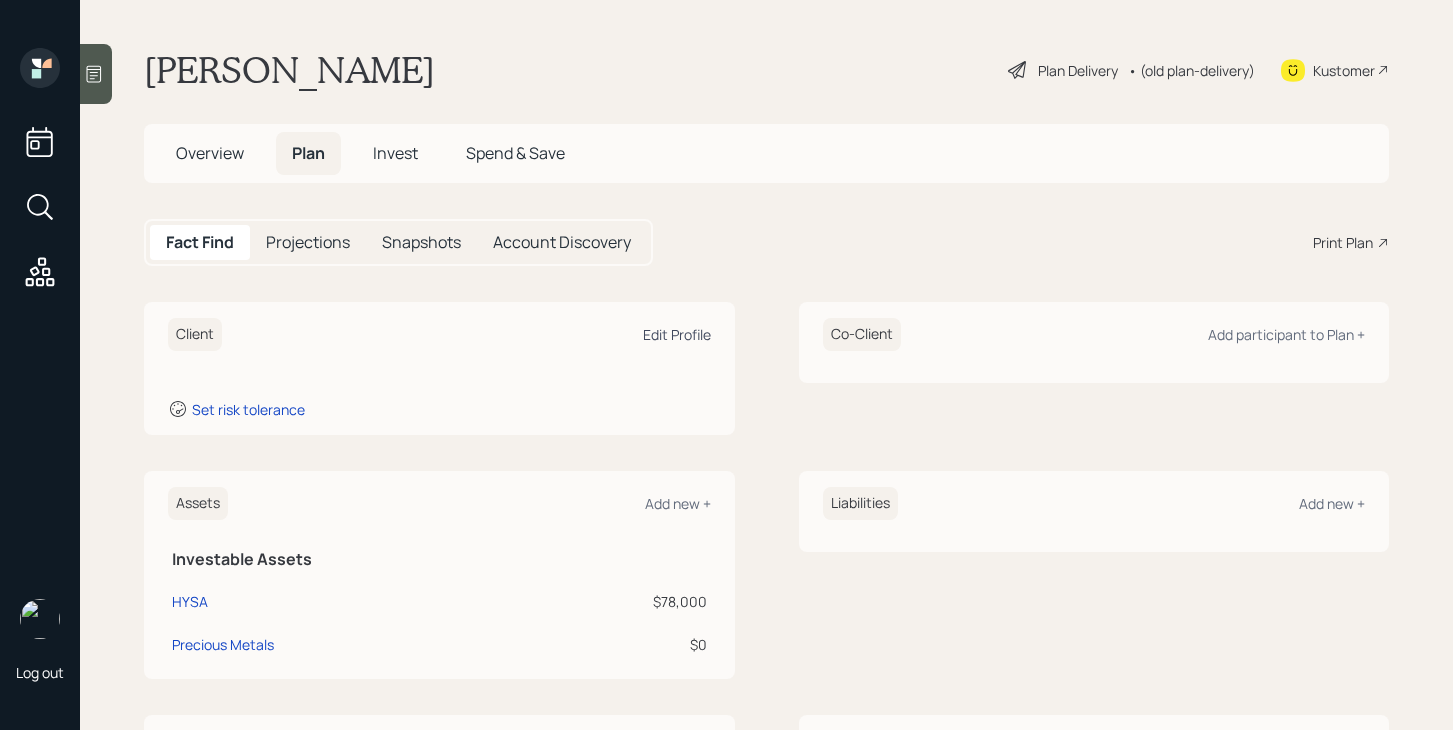 click on "Edit Profile" at bounding box center (677, 334) 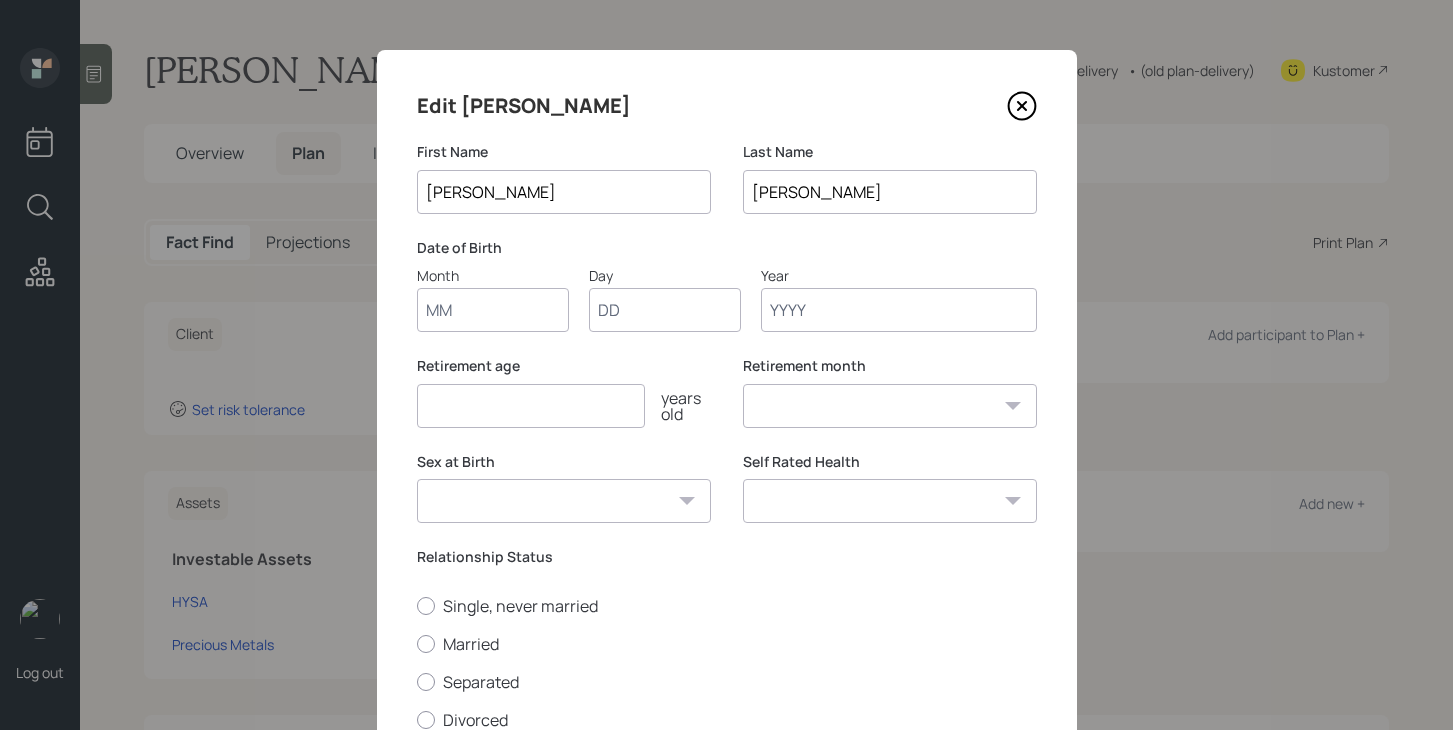 click on "Month" at bounding box center [493, 310] 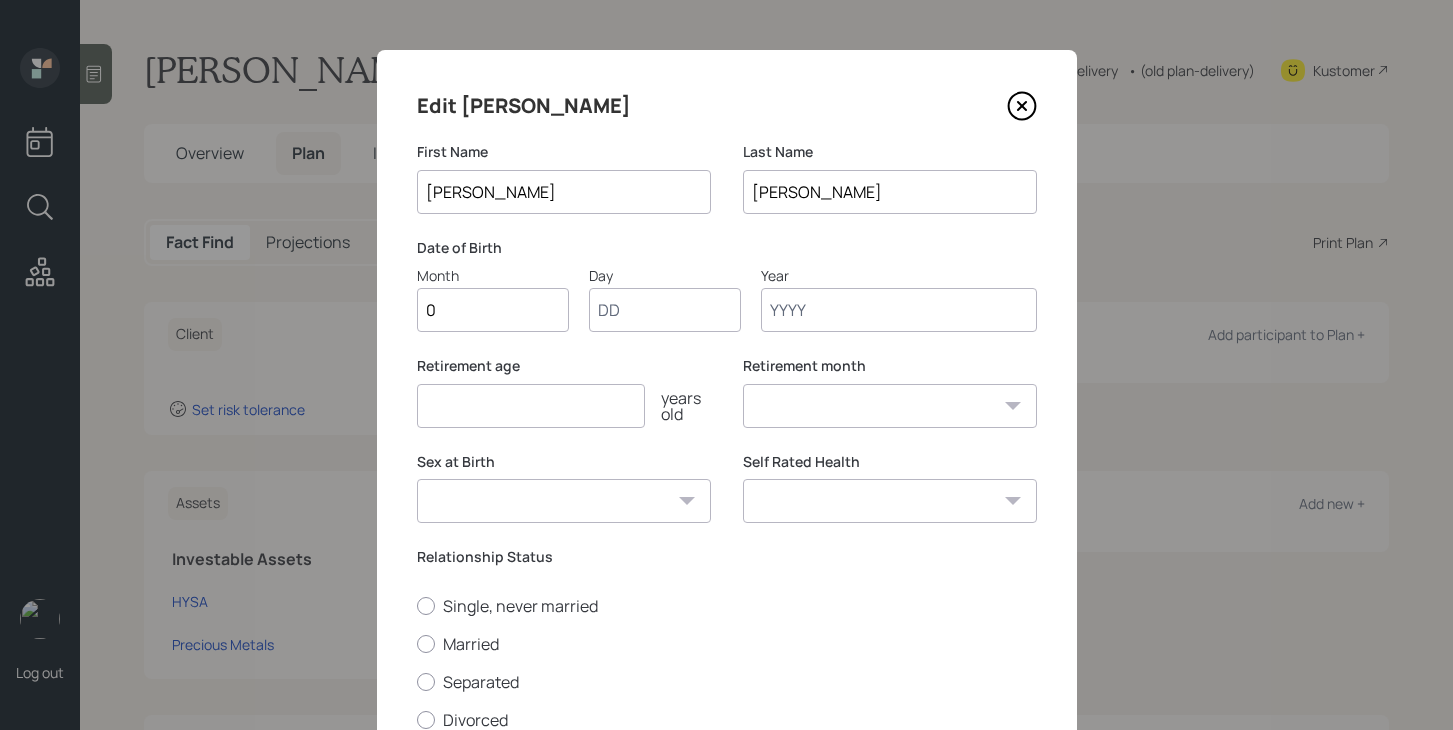 type on "03" 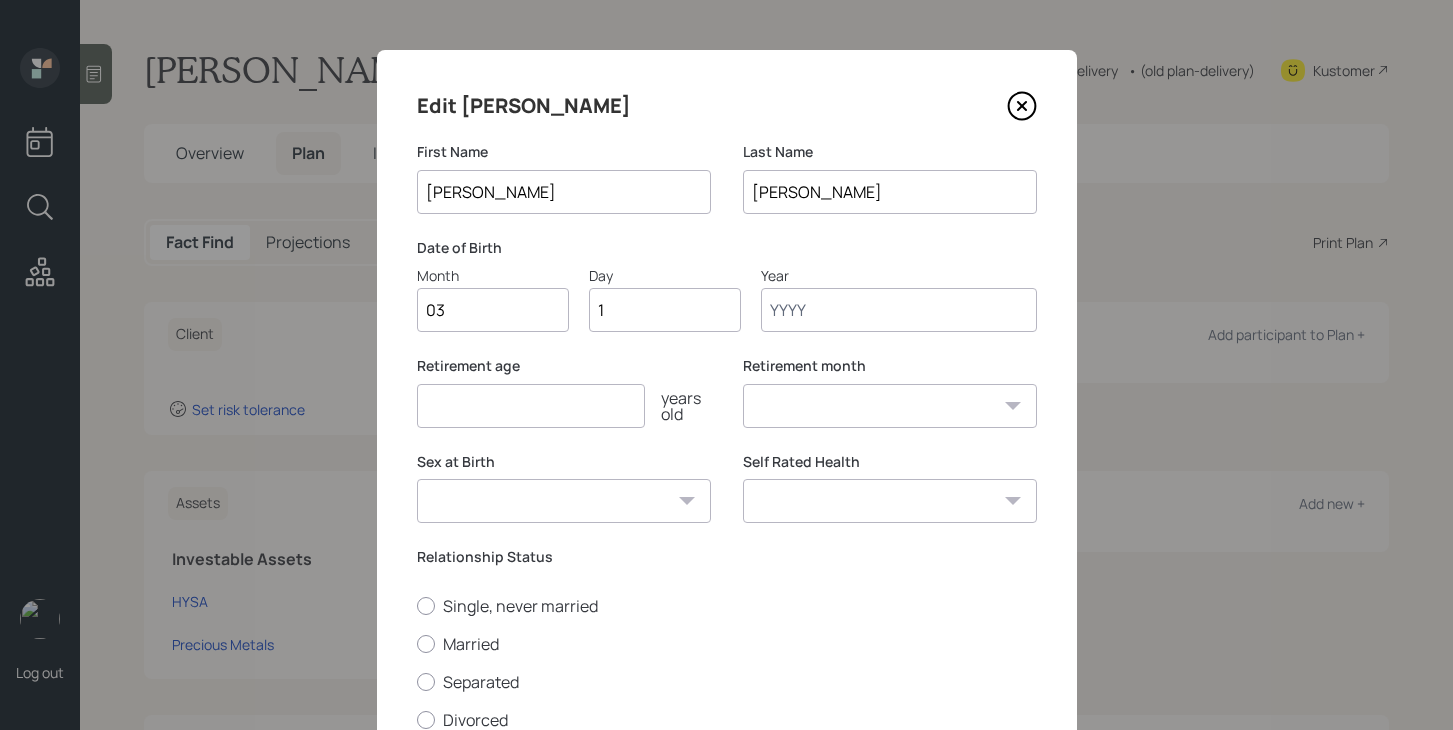 type on "12" 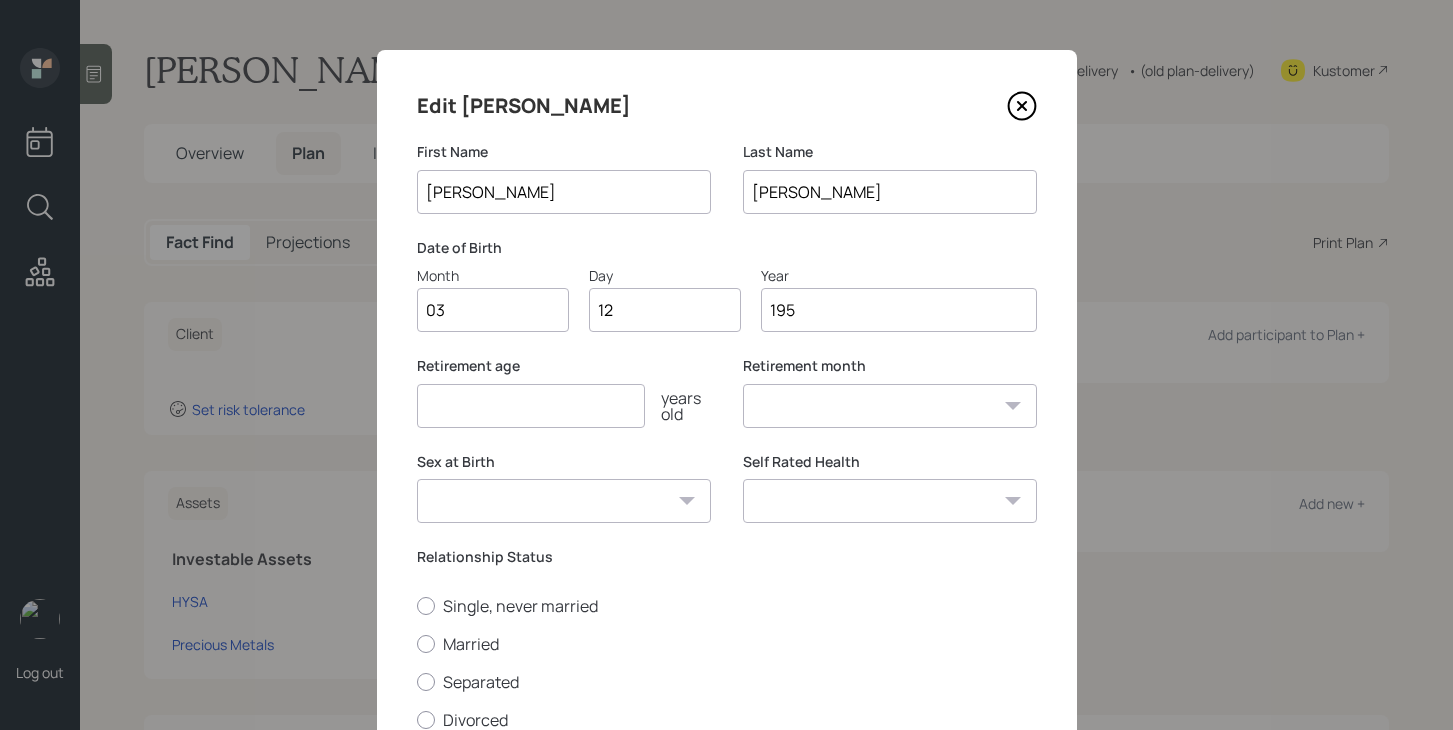 type on "1957" 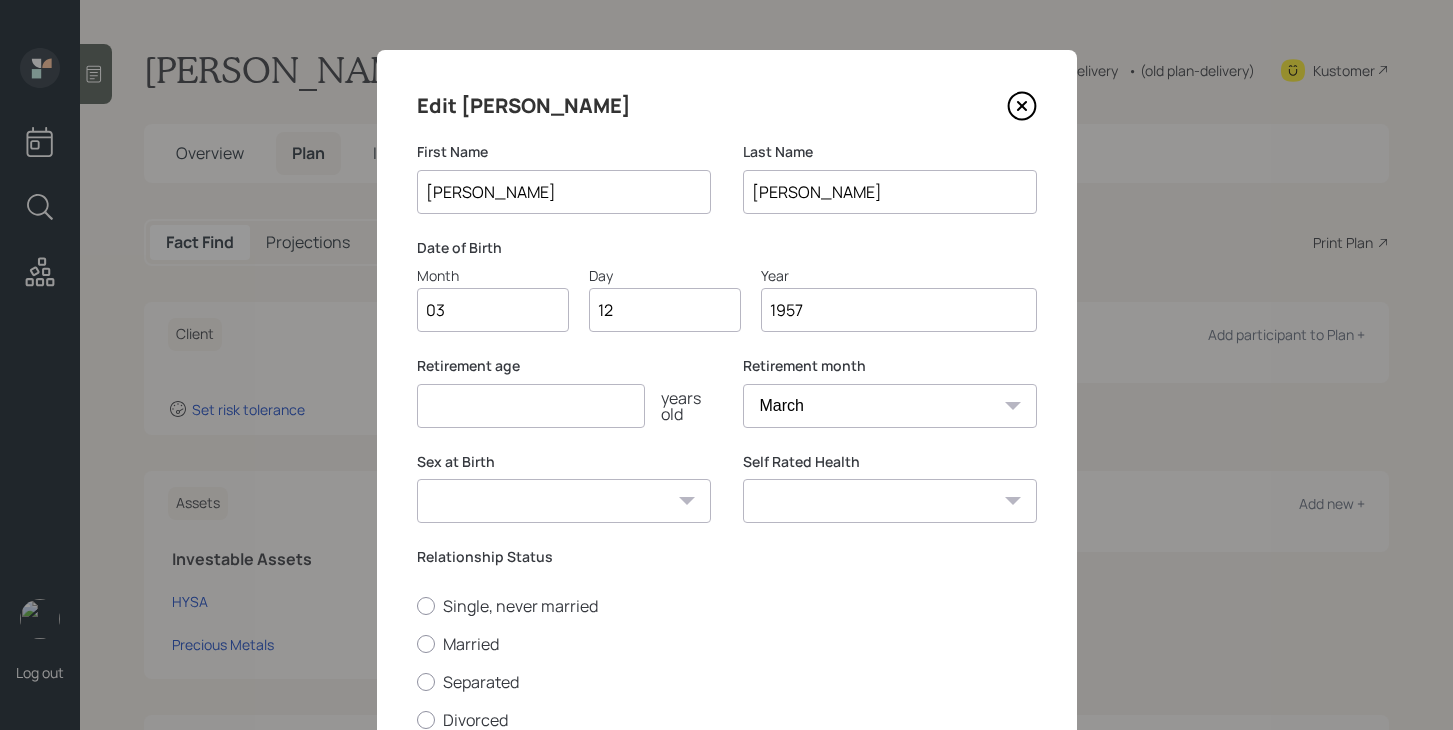 type on "1957" 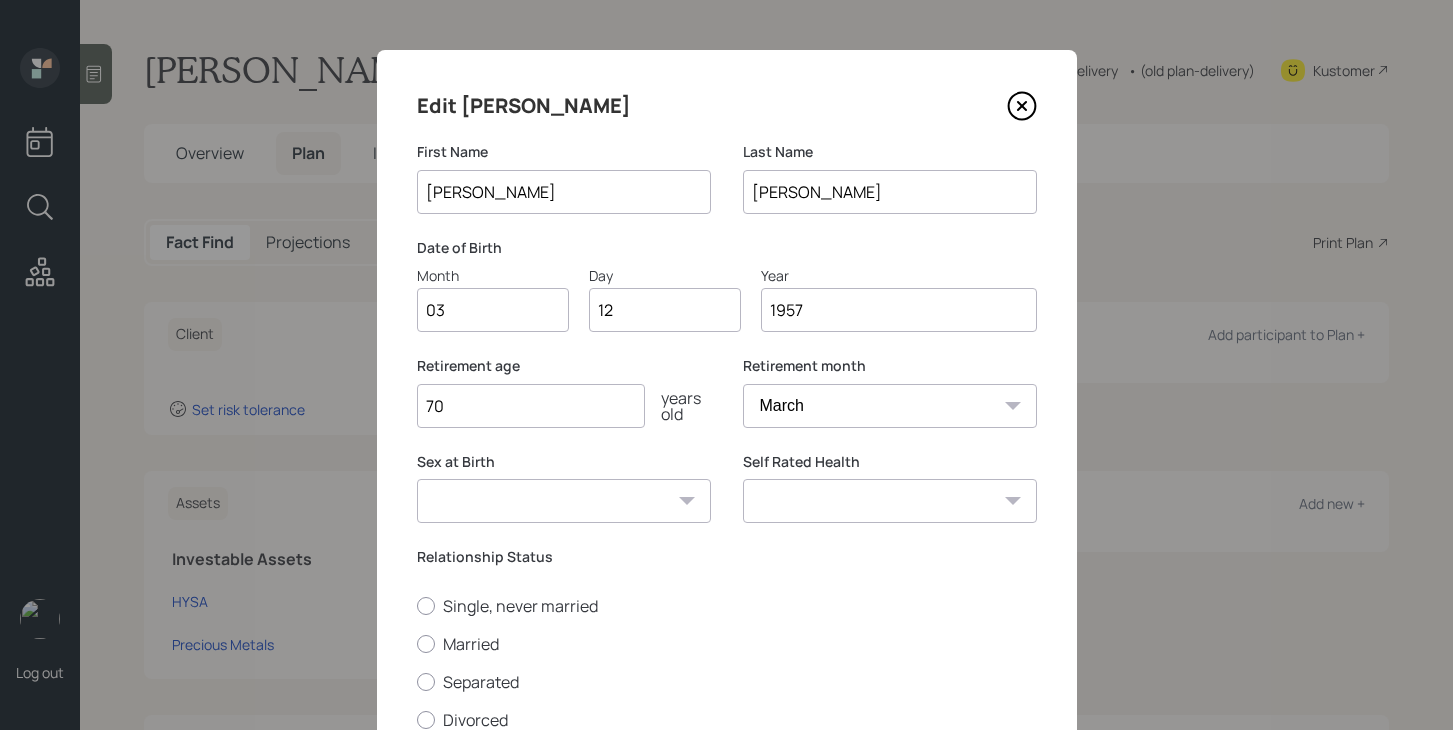 type on "70" 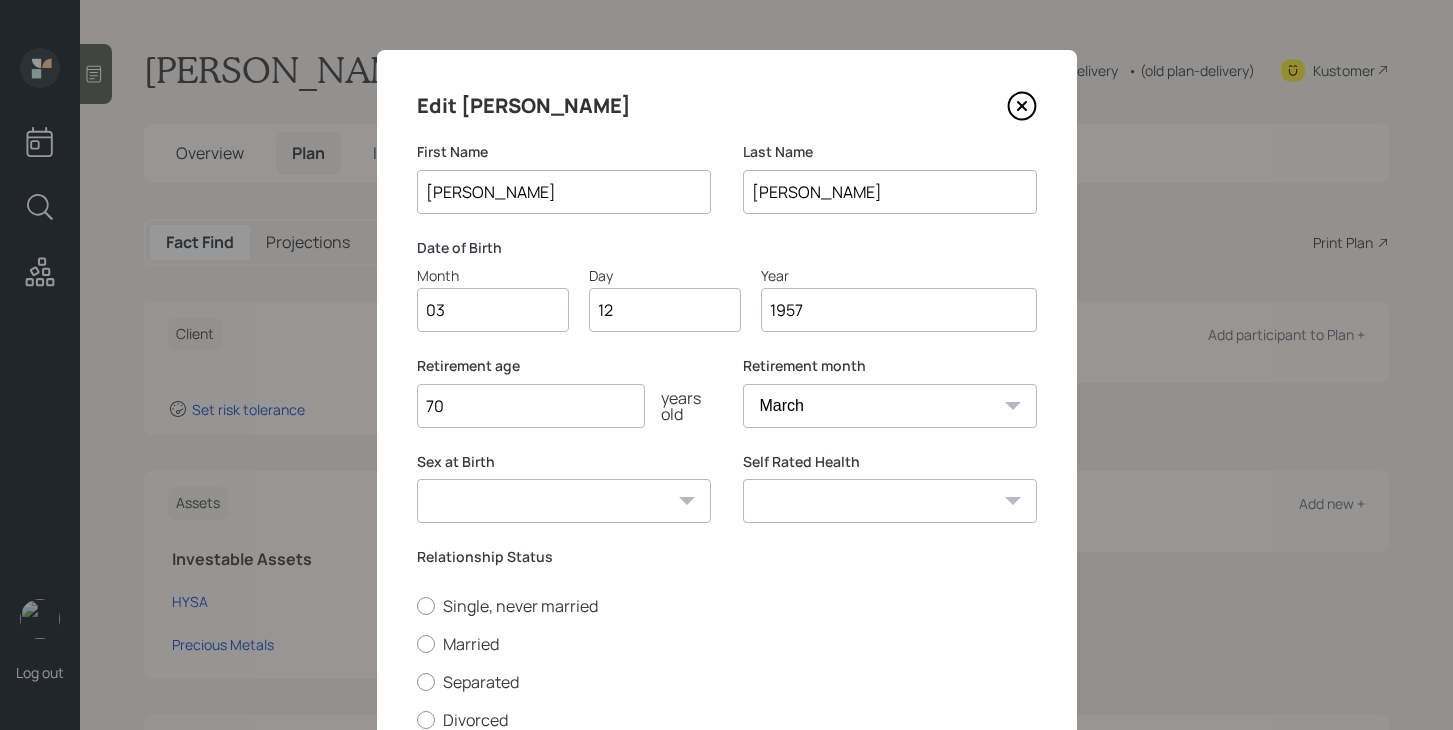 click on "Male Female Other / Prefer not to say" at bounding box center (564, 501) 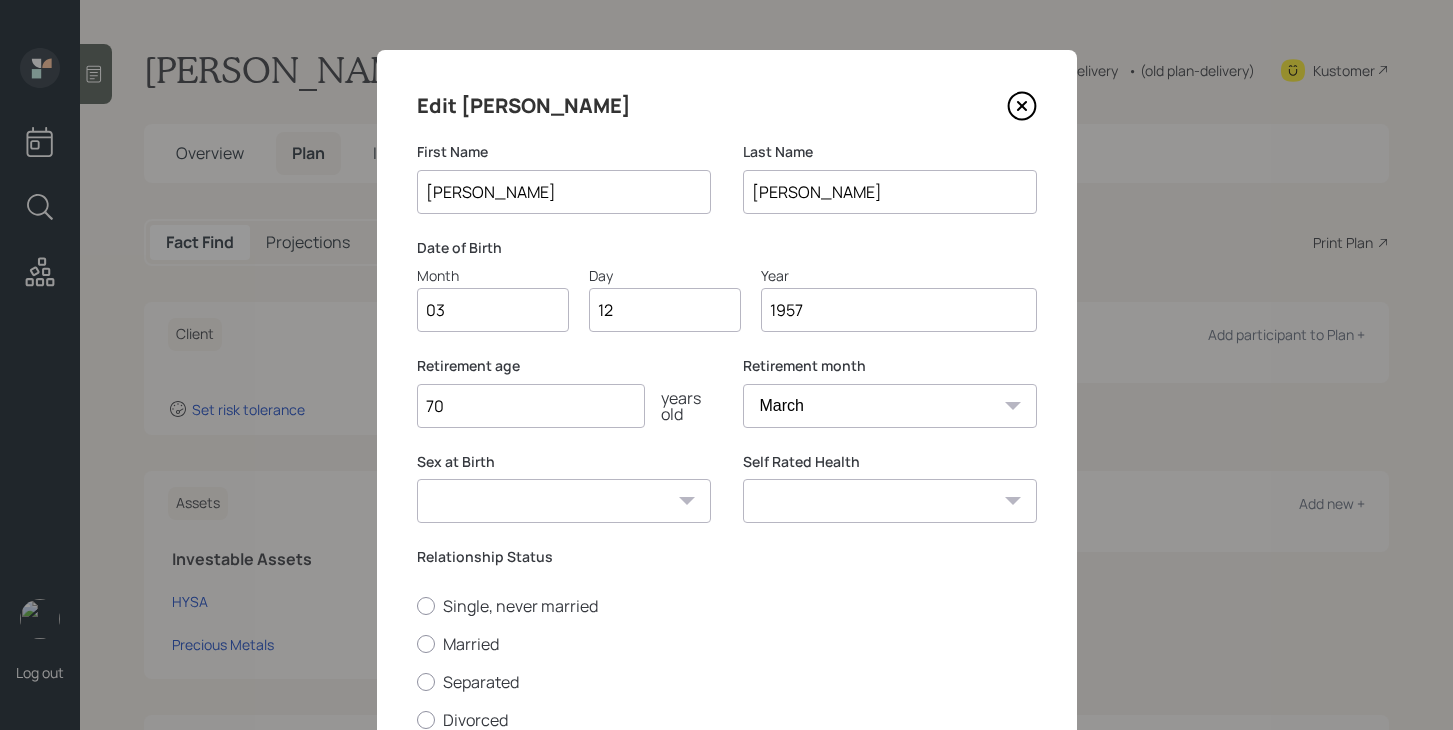 select on "male" 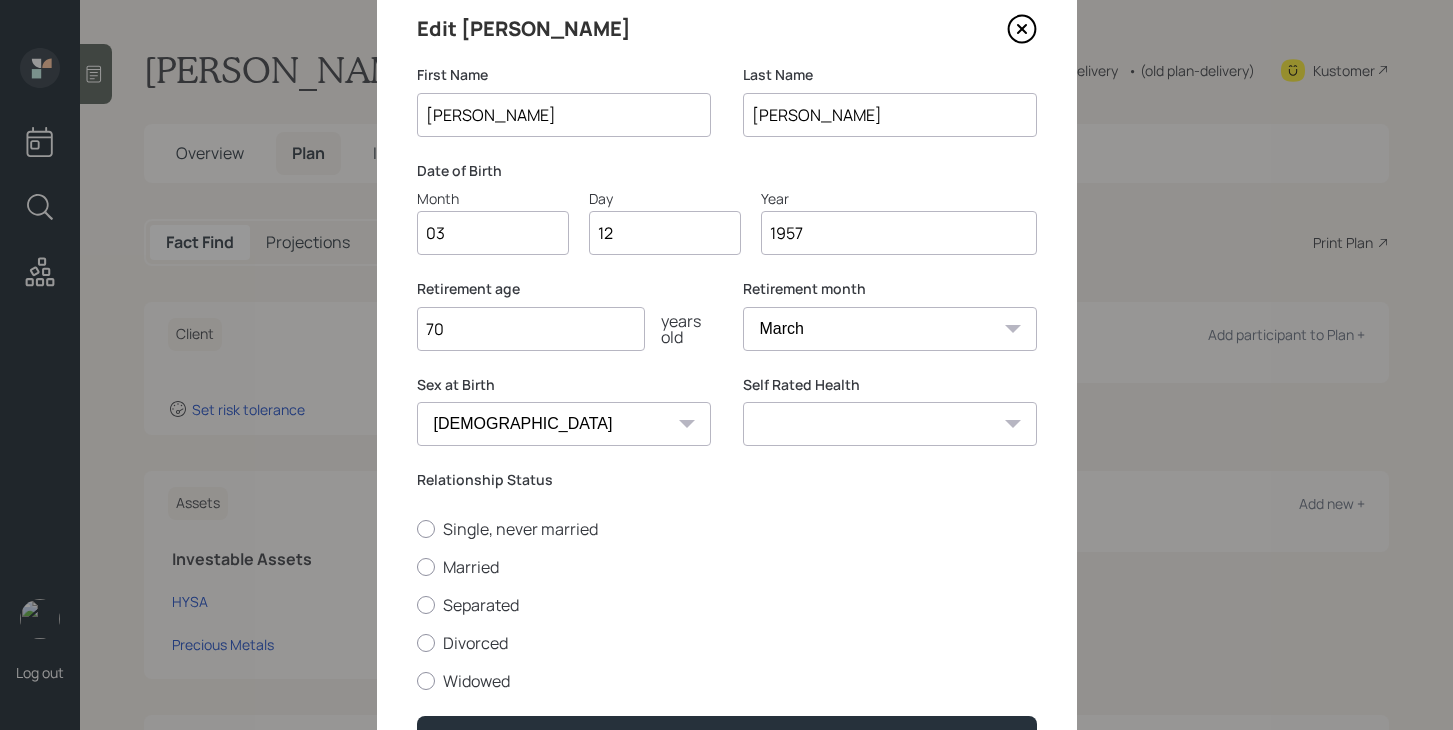 scroll, scrollTop: 45, scrollLeft: 0, axis: vertical 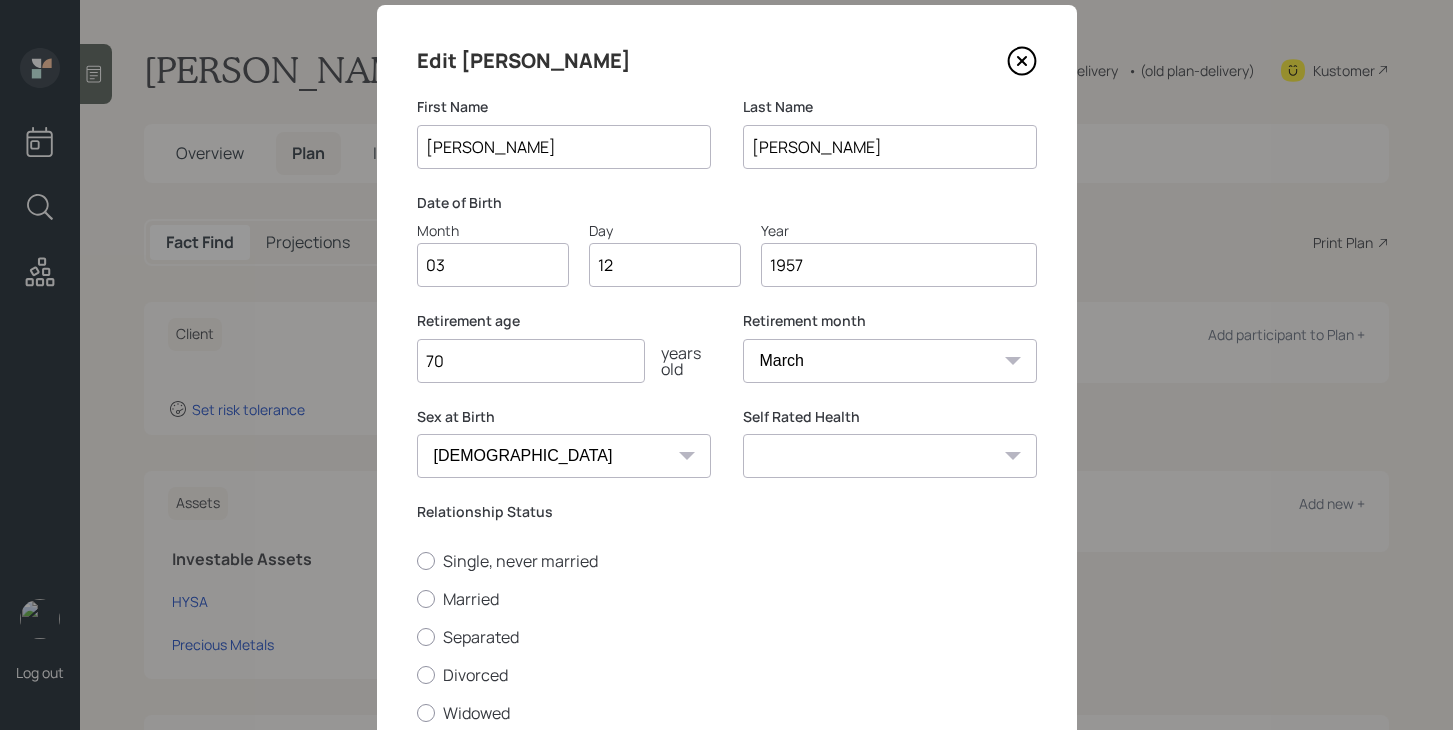 click on "Excellent Very Good Good Fair Poor" at bounding box center [890, 456] 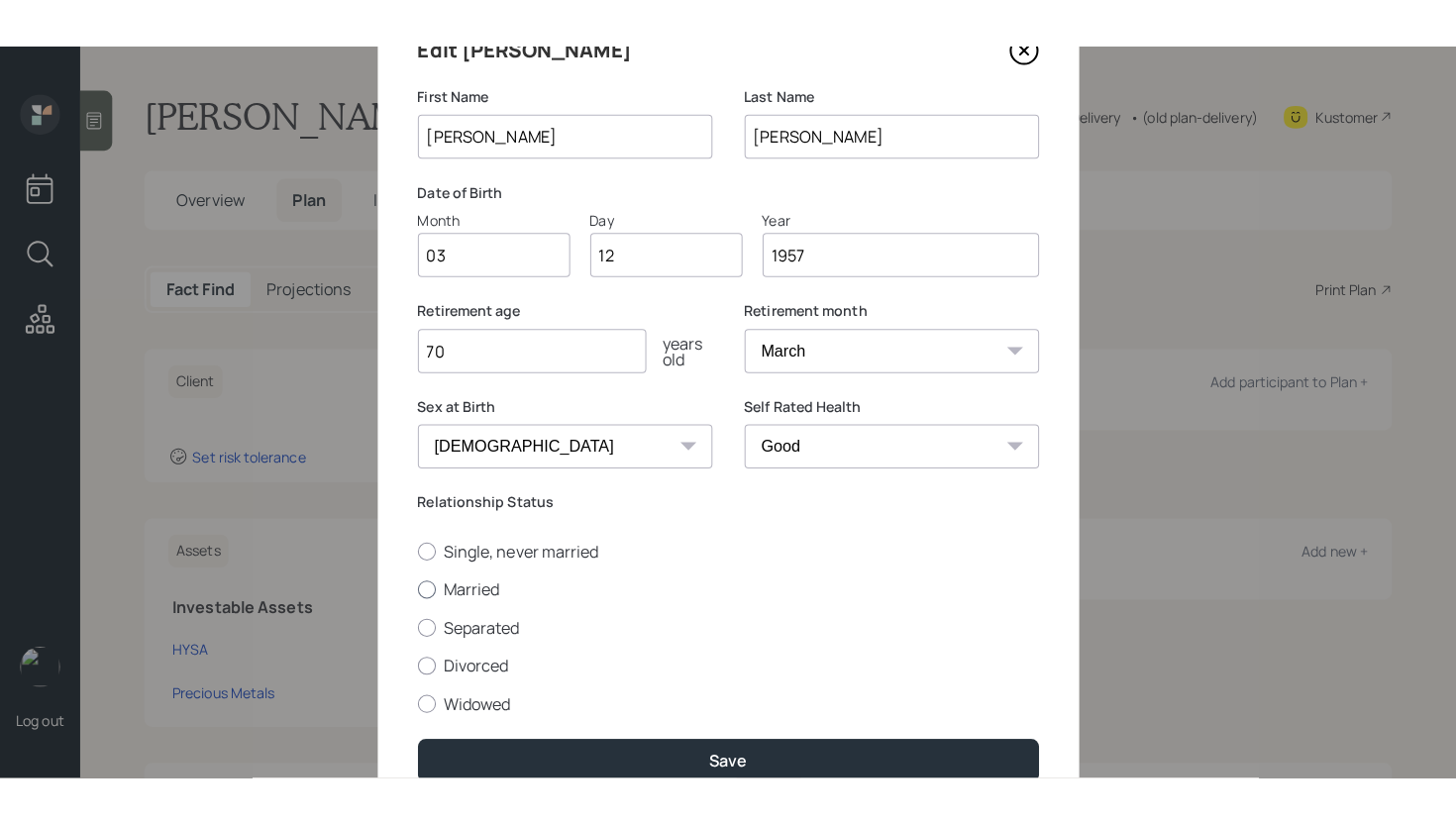 scroll, scrollTop: 128, scrollLeft: 0, axis: vertical 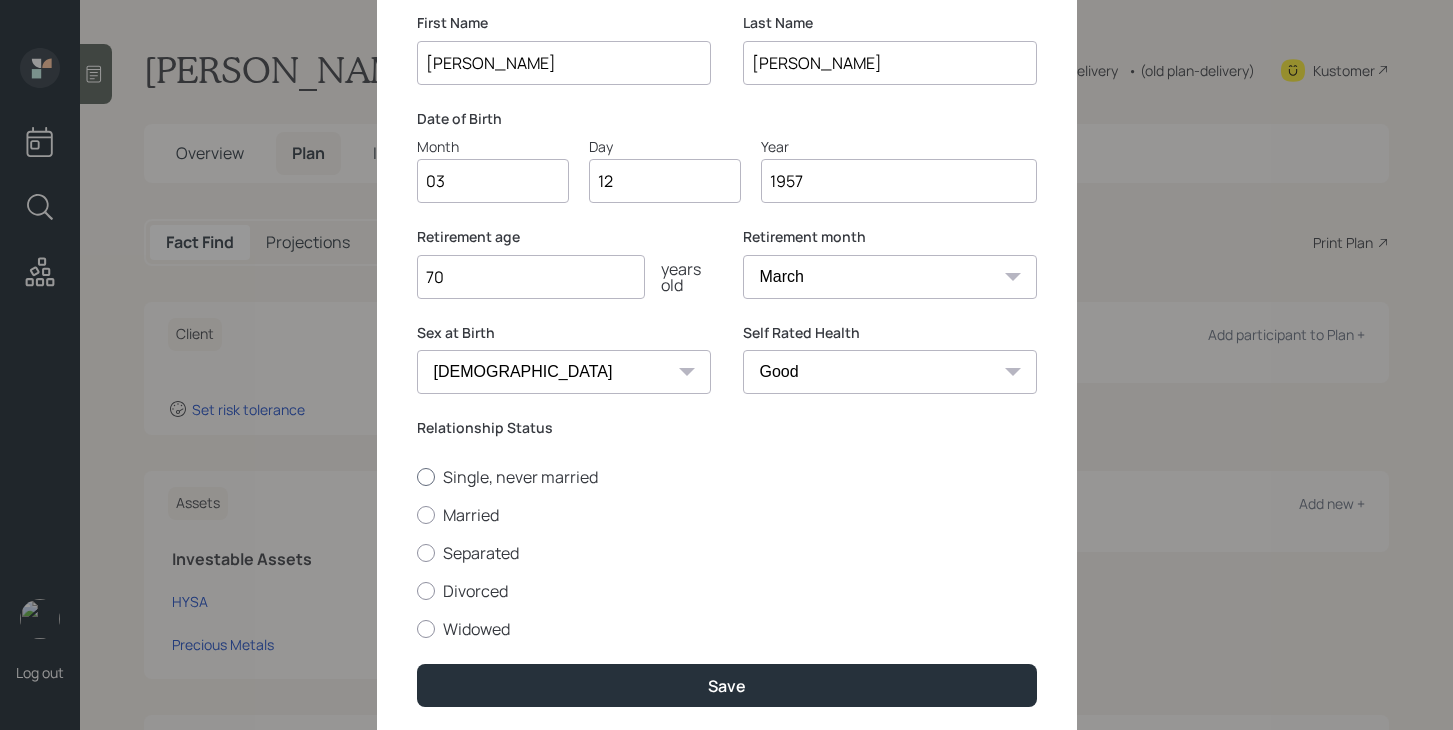 click on "Single, never married" at bounding box center (727, 477) 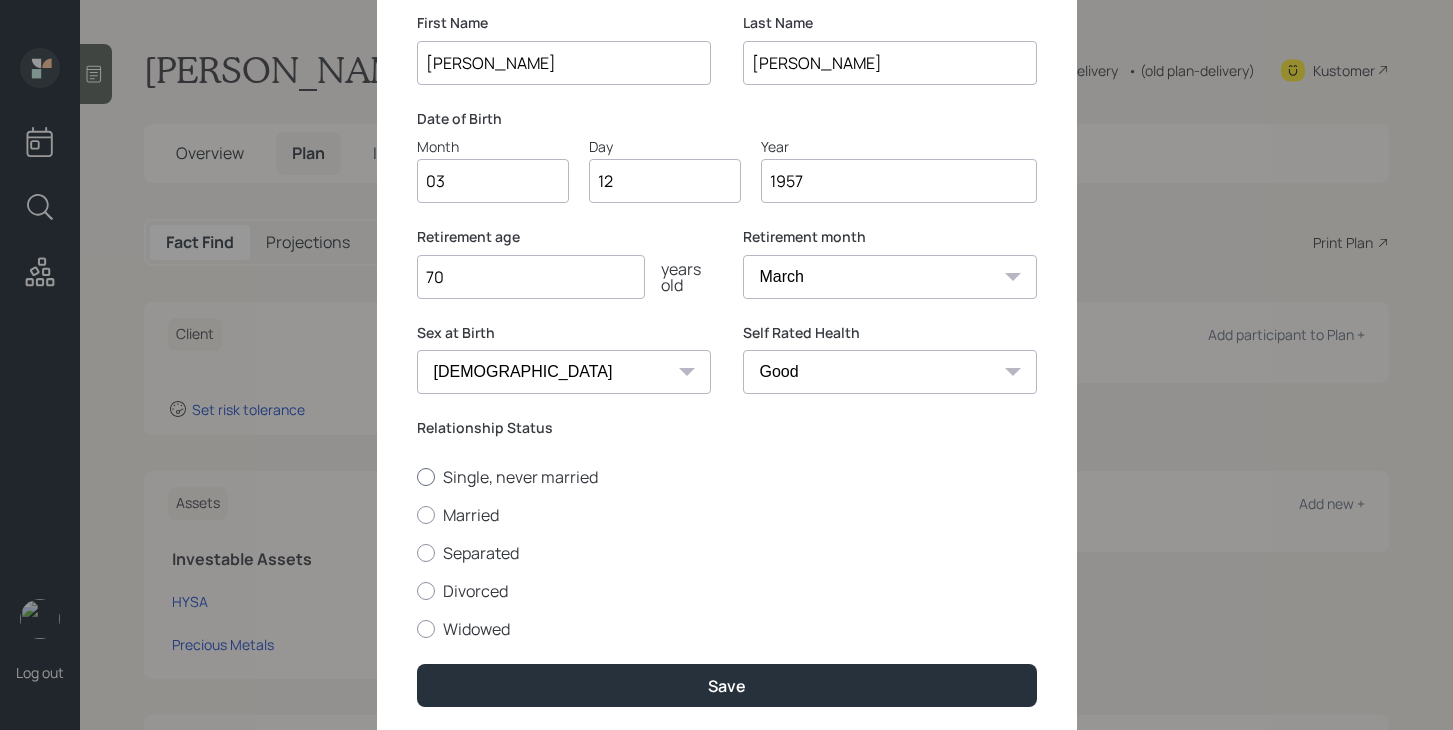 radio on "true" 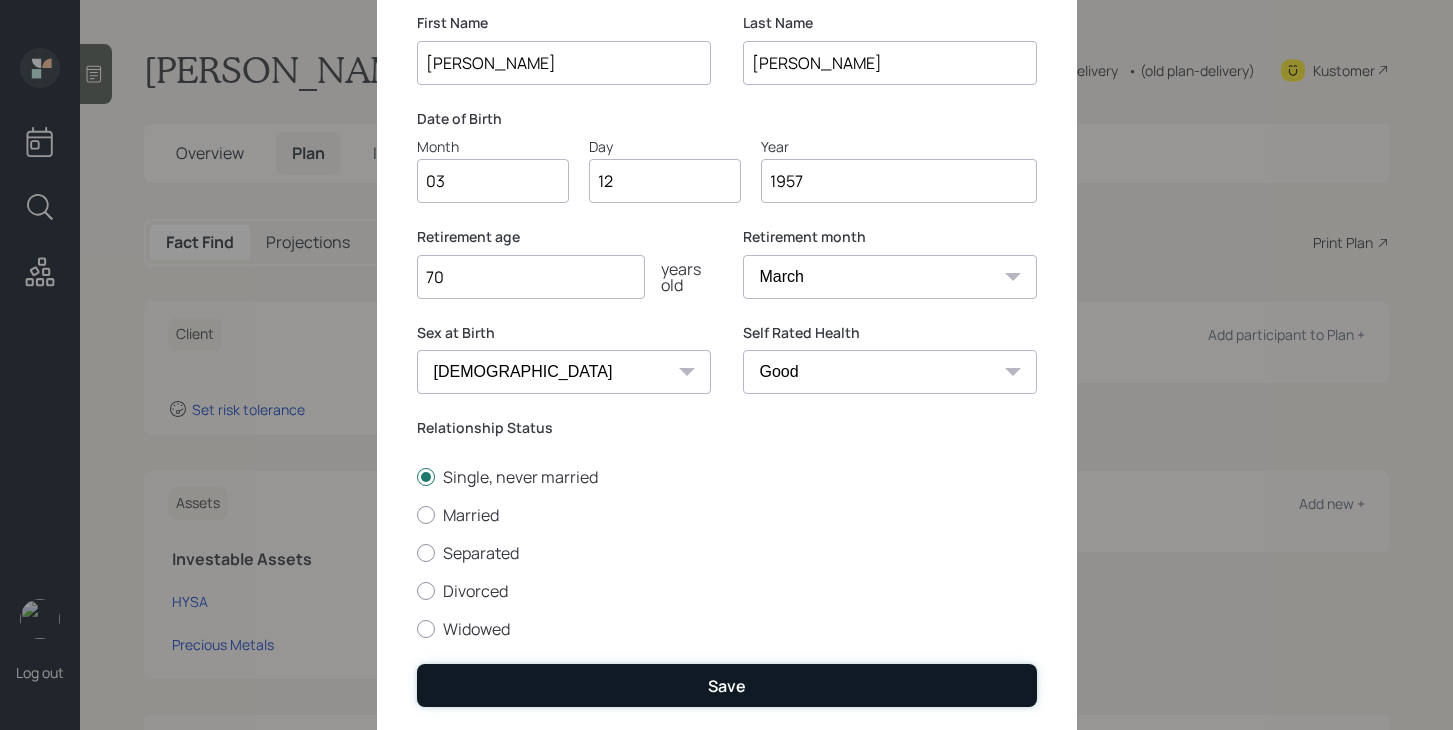 click on "Save" at bounding box center (727, 685) 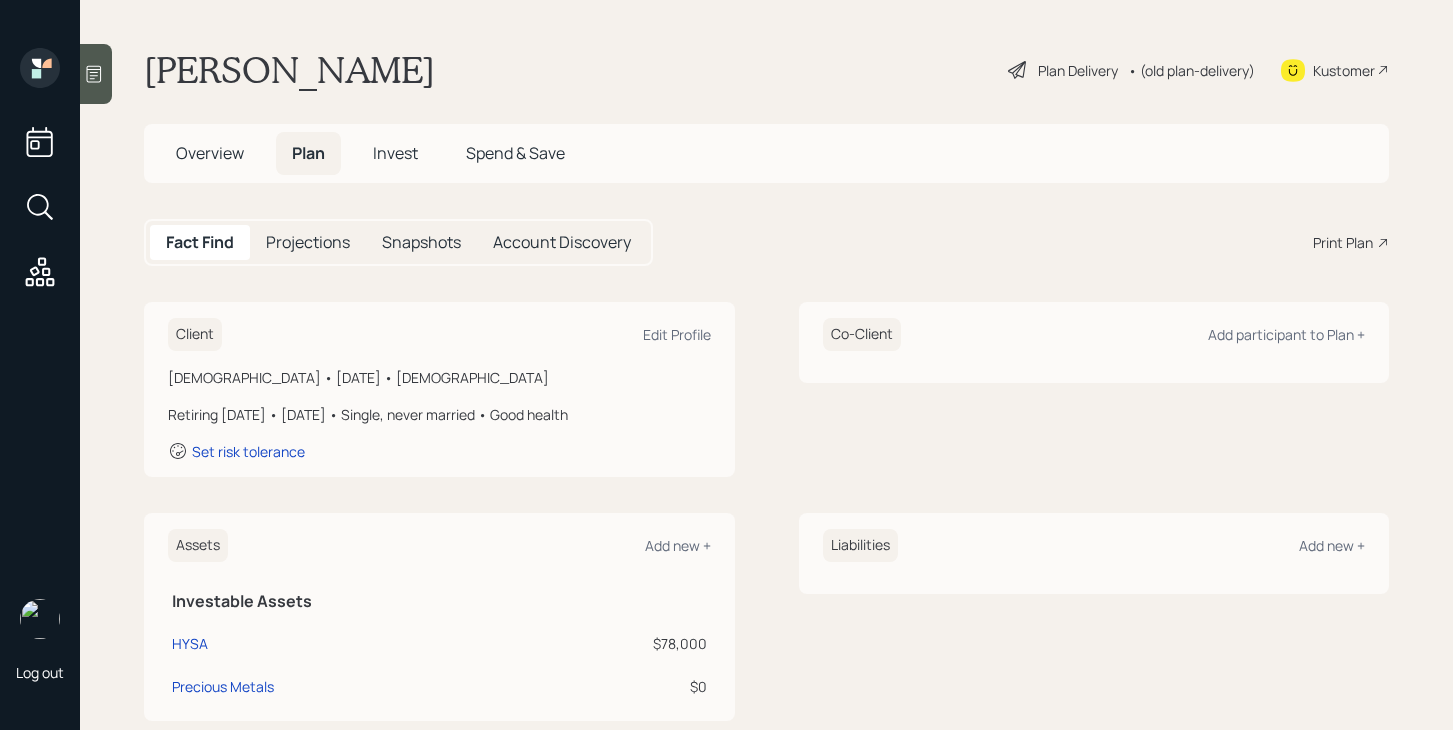 click on "Plan Delivery" at bounding box center [1063, 70] 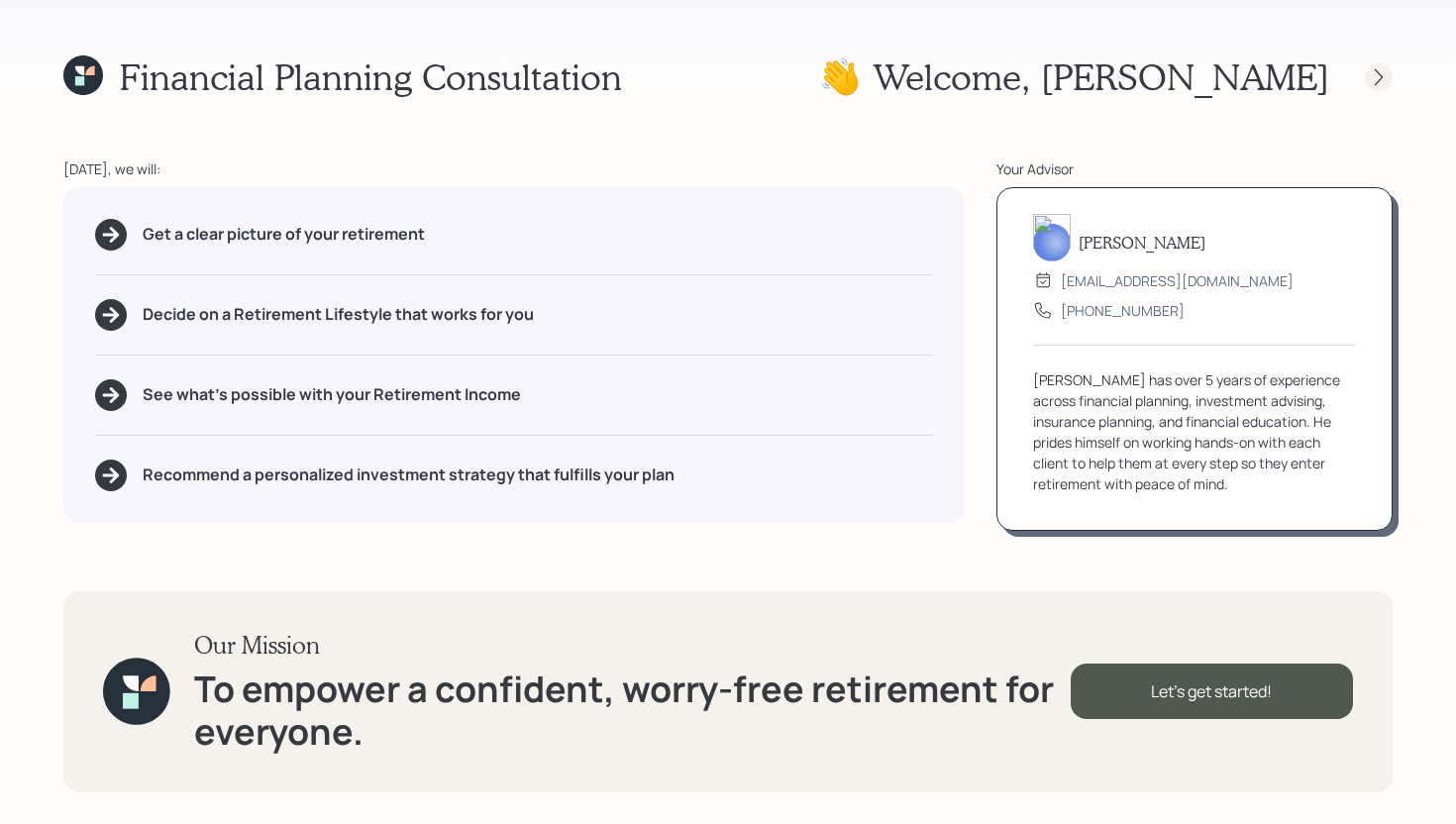 click 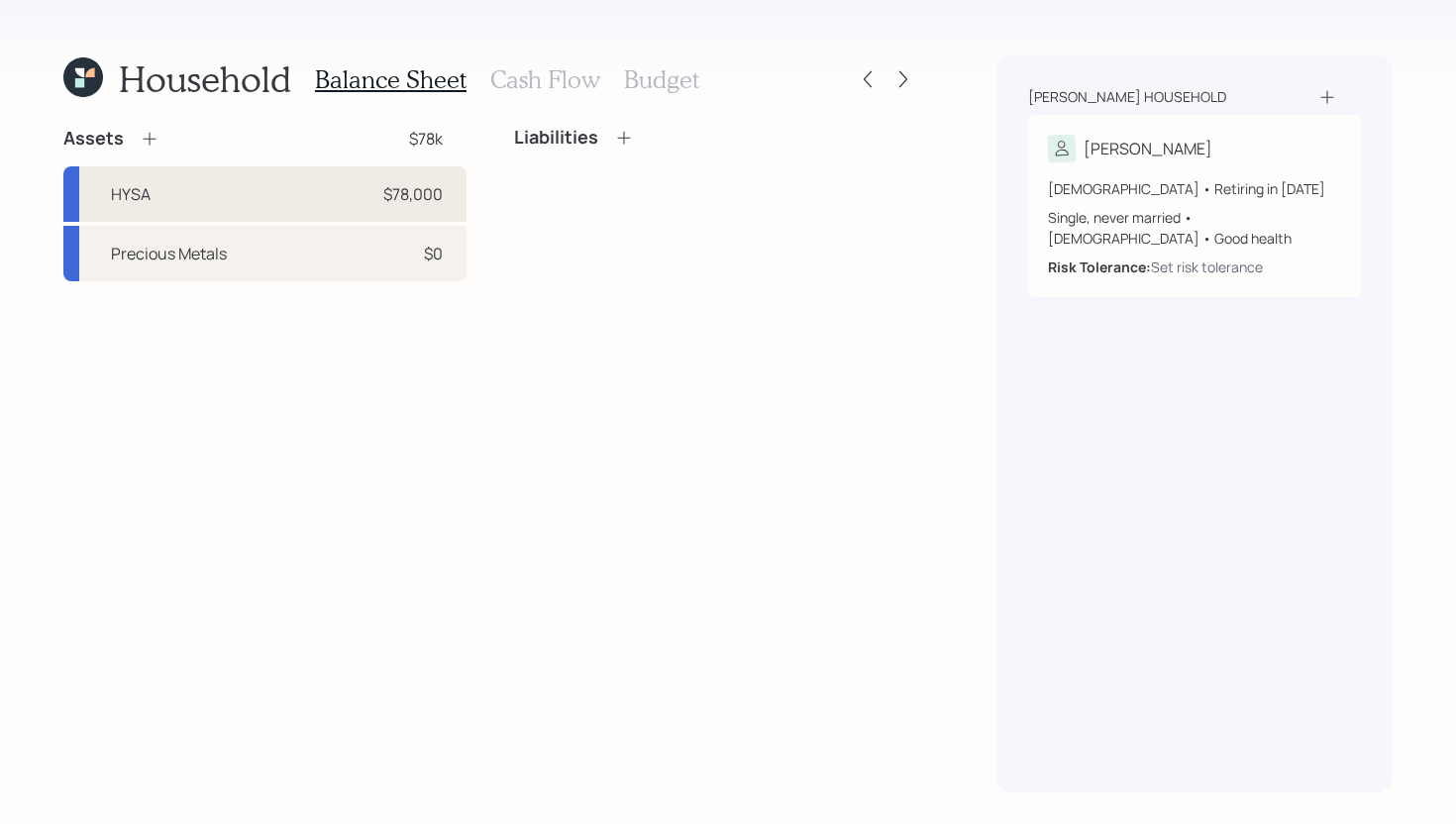 click on "HYSA $78,000" at bounding box center [264, 194] 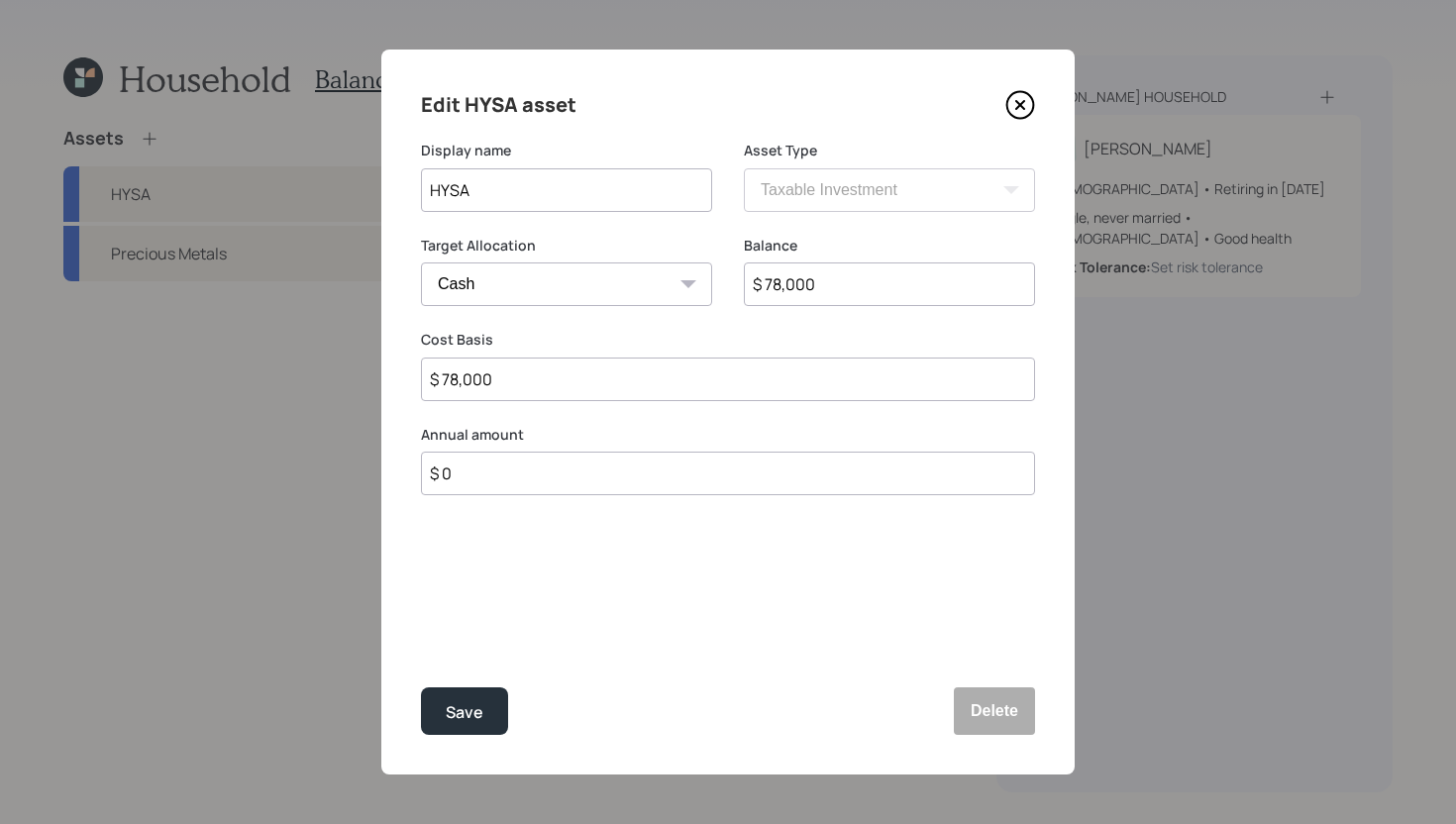 click on "$ 78,000" at bounding box center [889, 284] 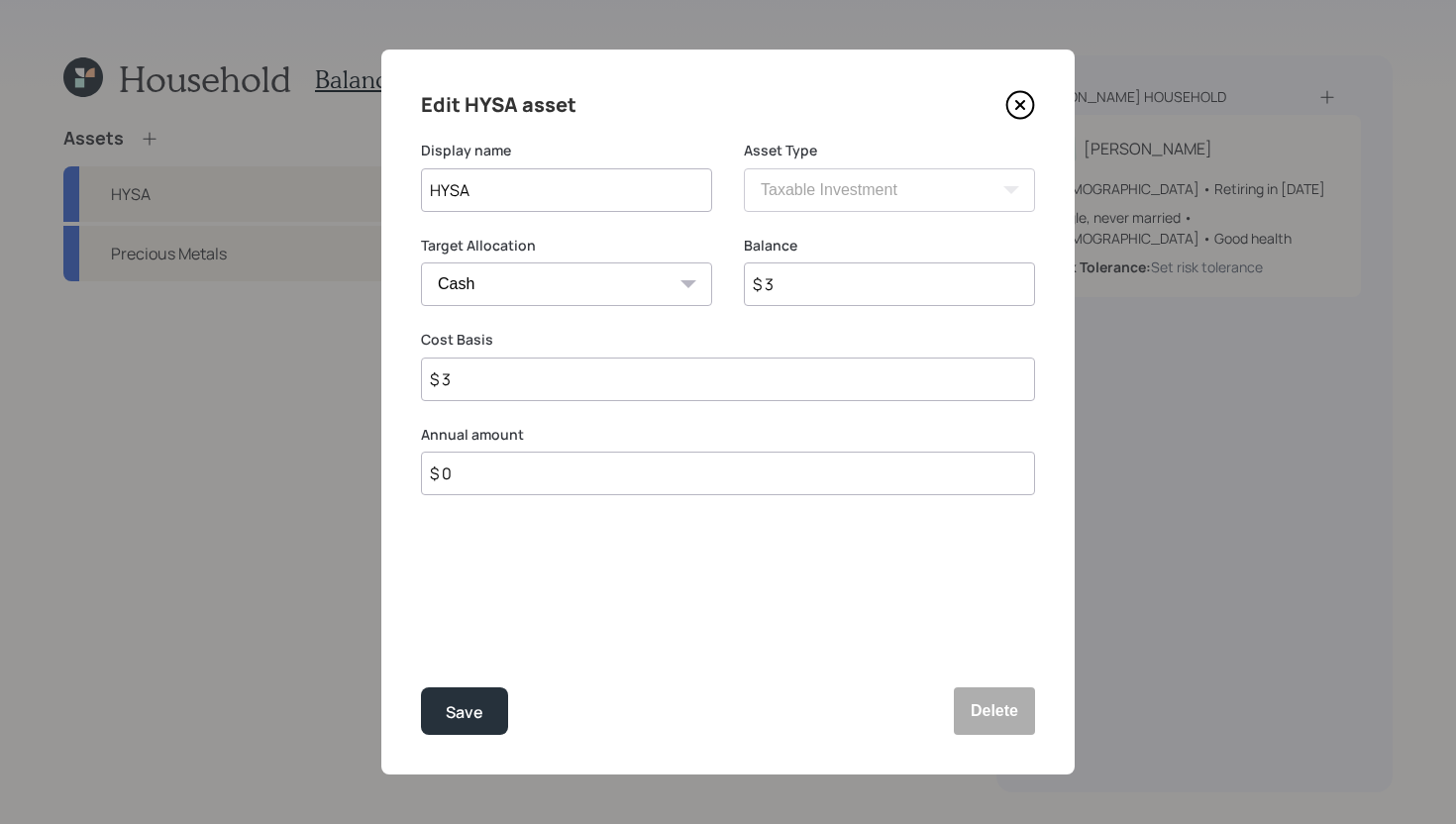 type on "$ 37" 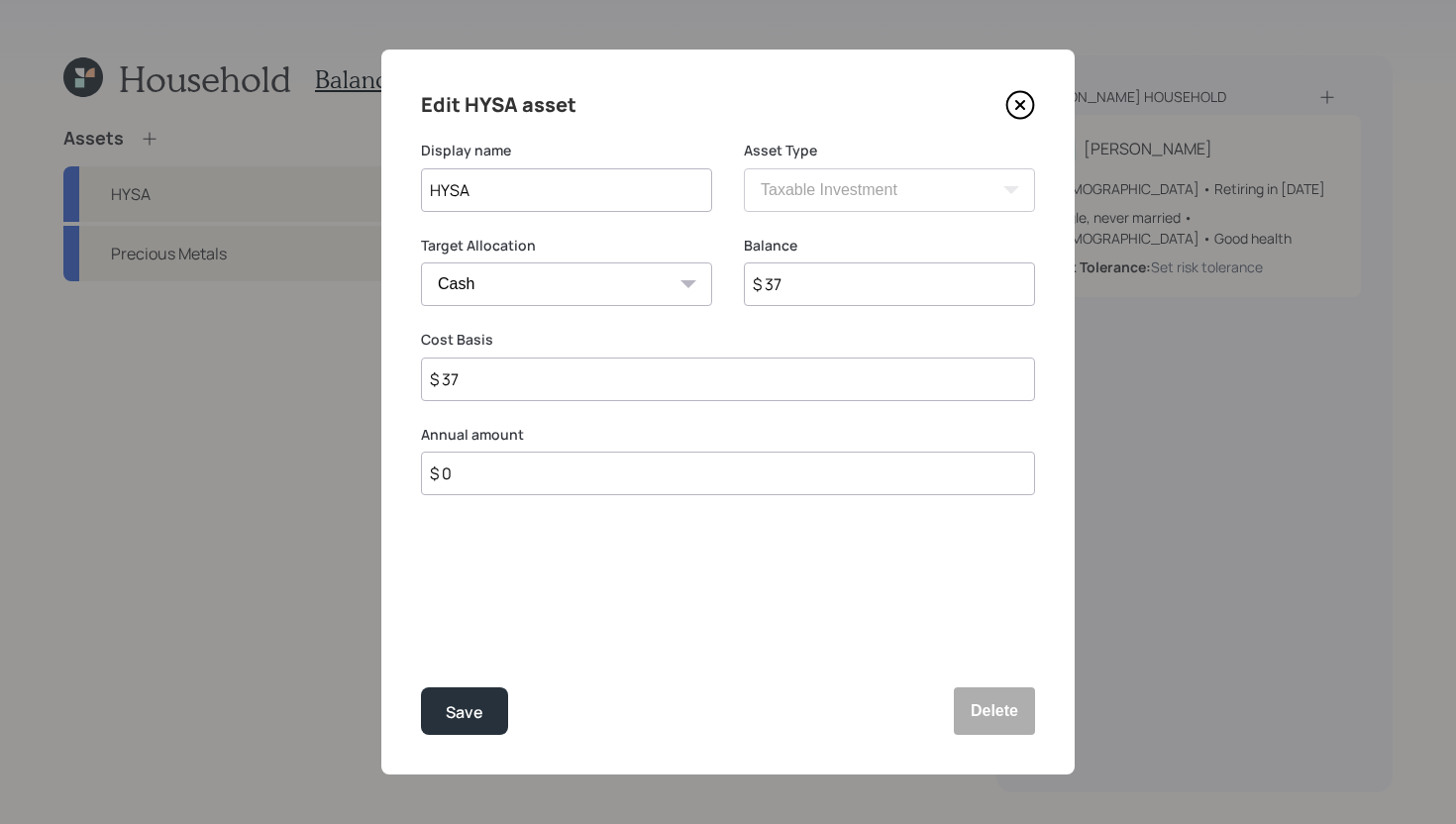 type on "$ 370" 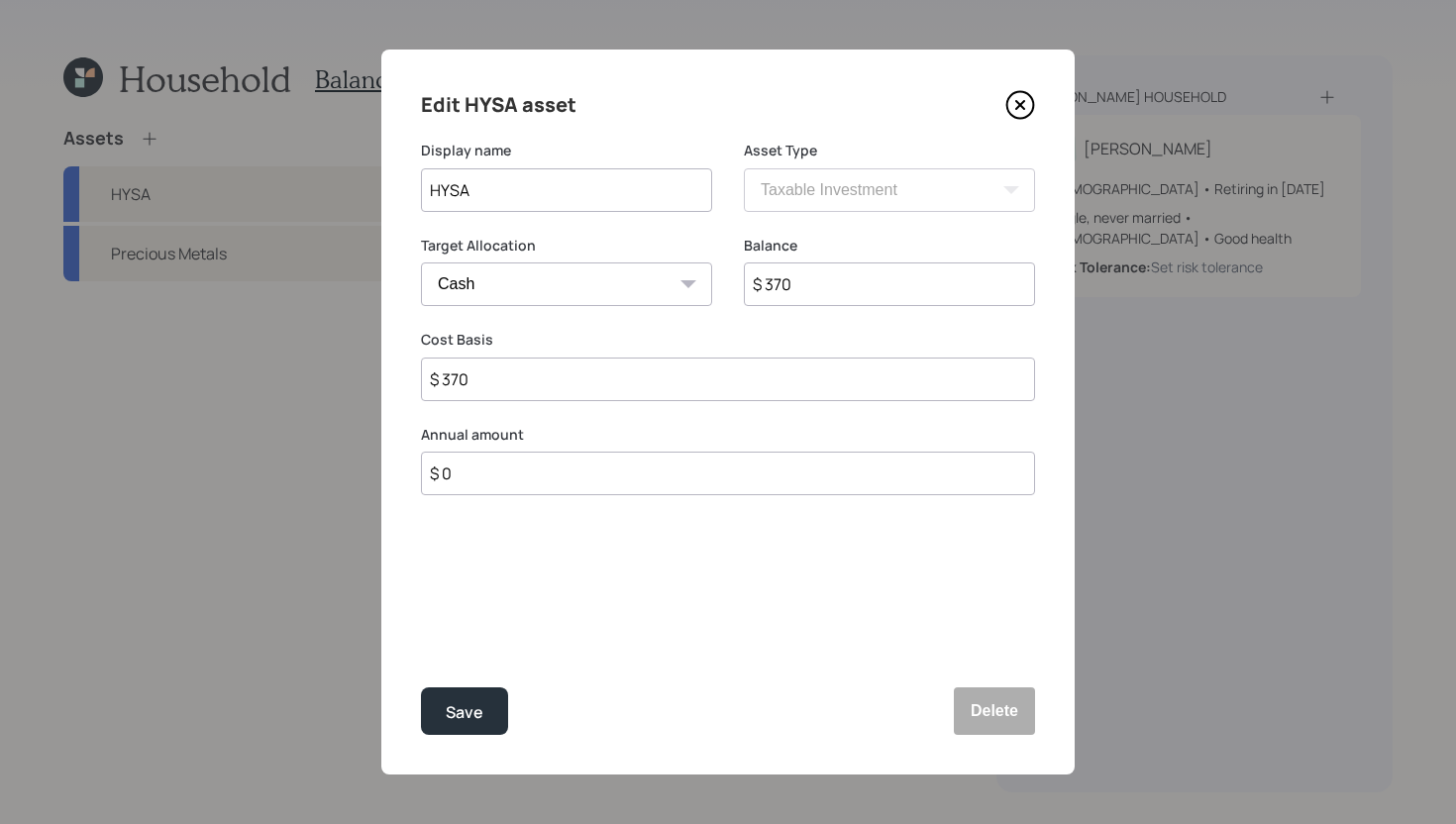 type on "$ 3,700" 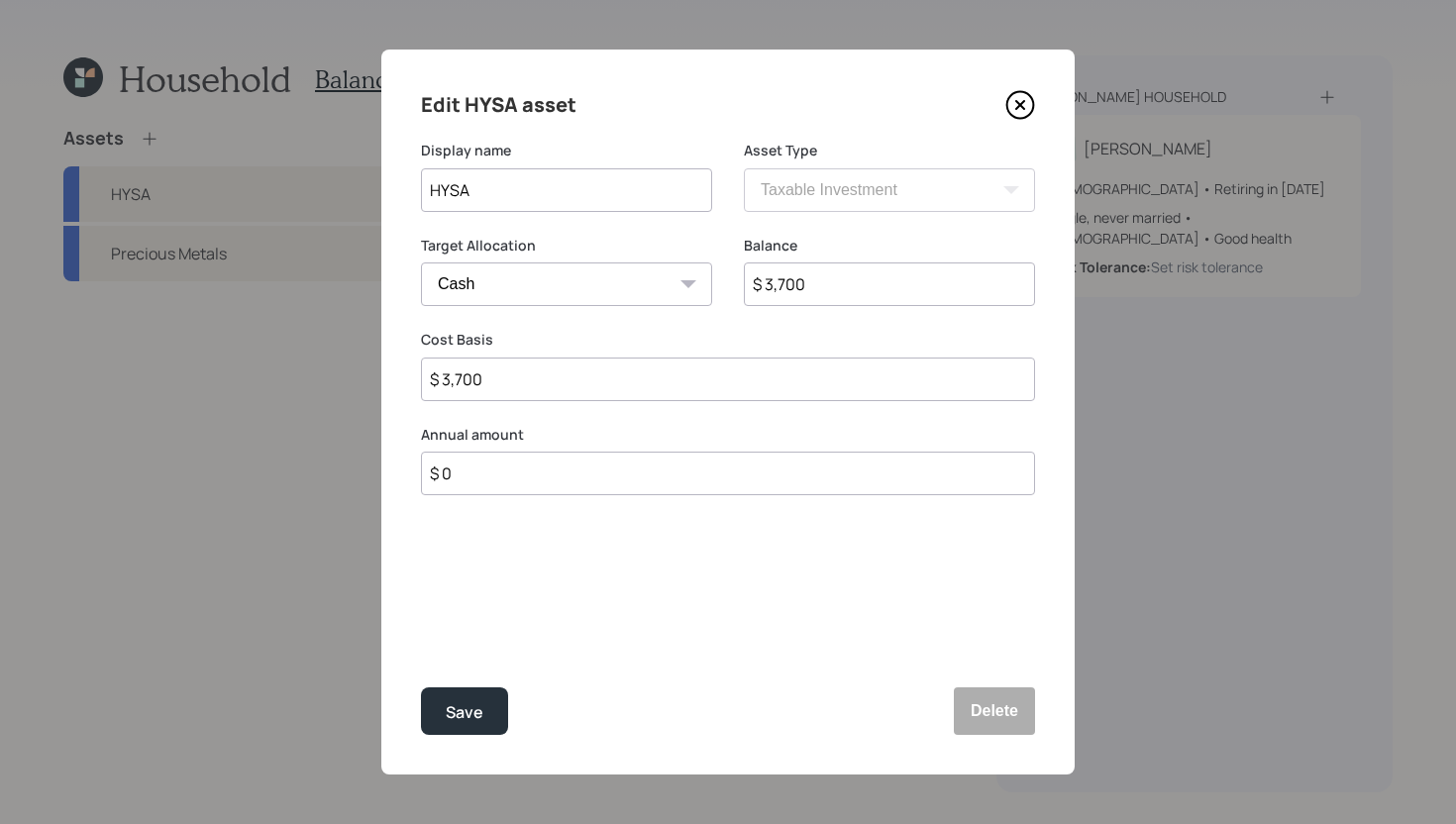 type on "$ 37,000" 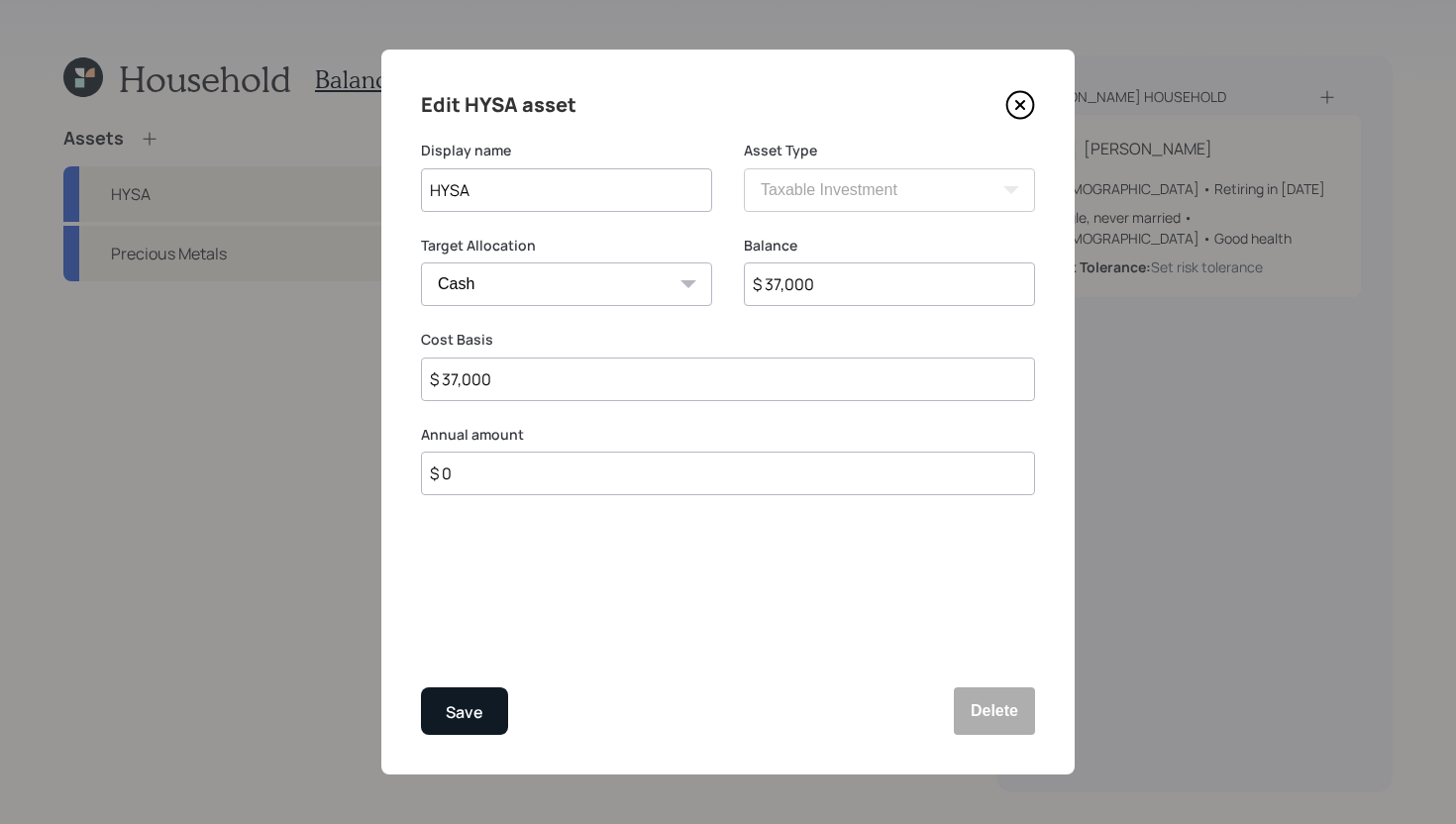 type on "$ 37,000" 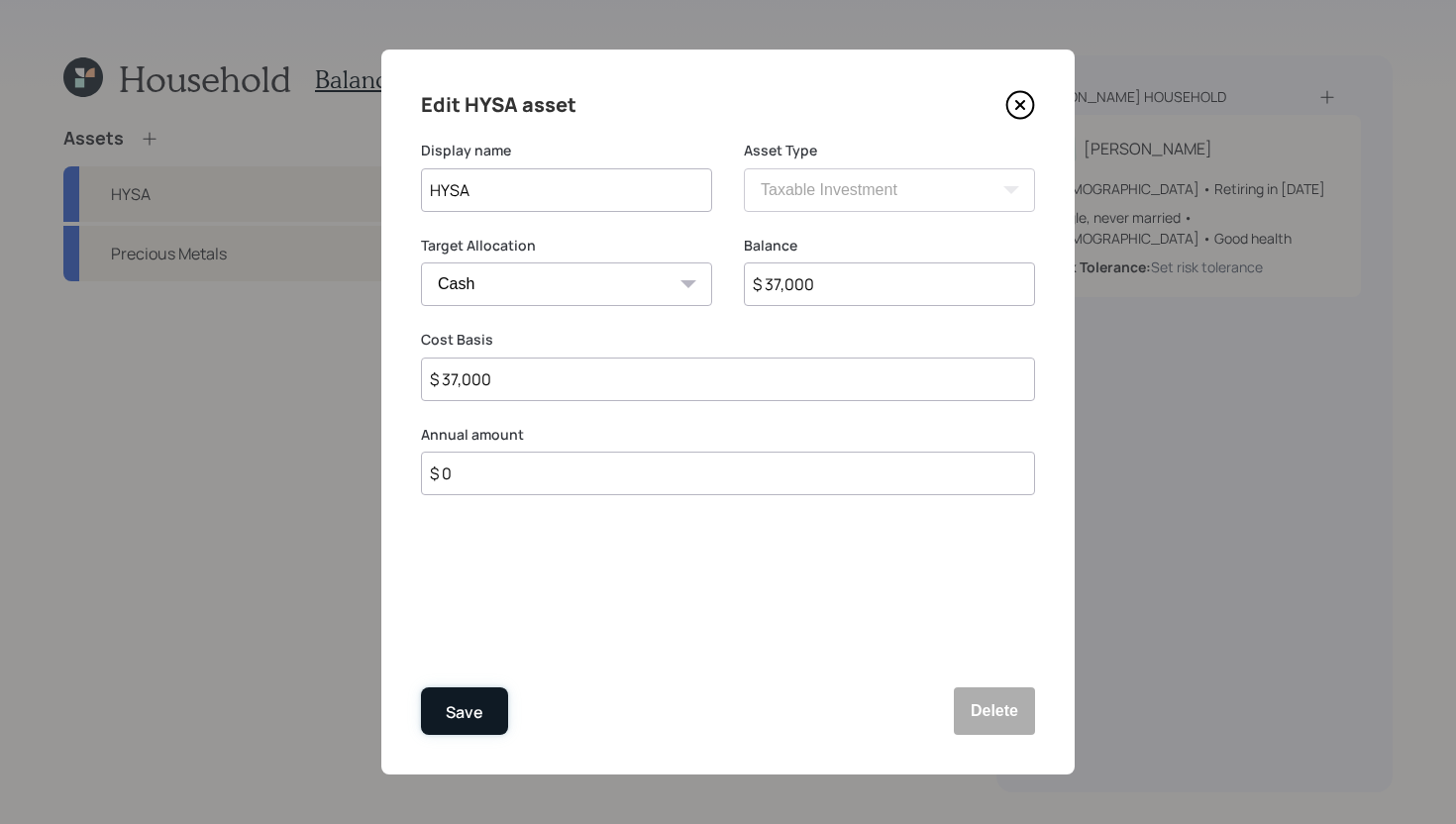click on "Save" at bounding box center (465, 711) 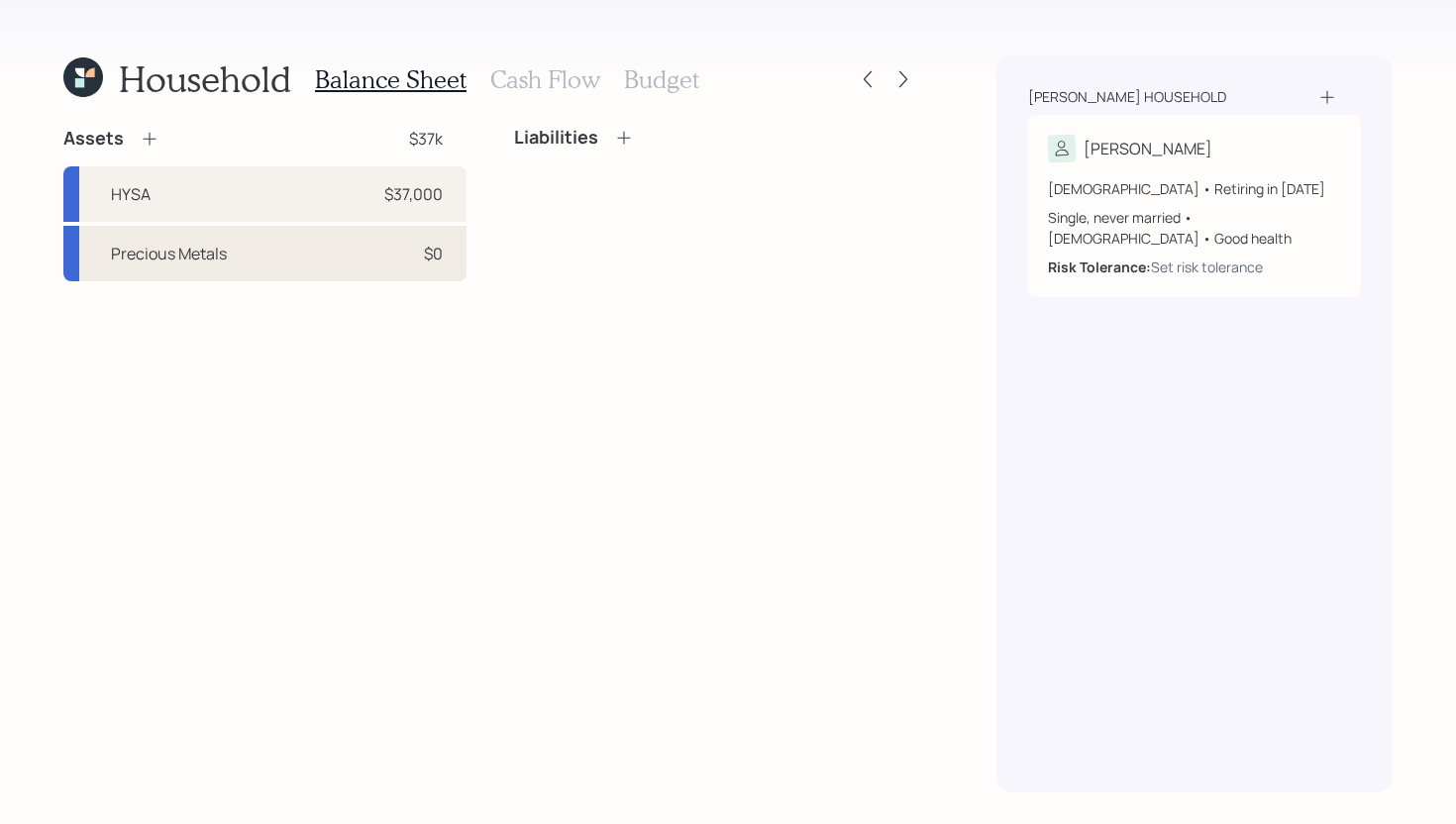 click on "Precious Metals $0" at bounding box center (264, 254) 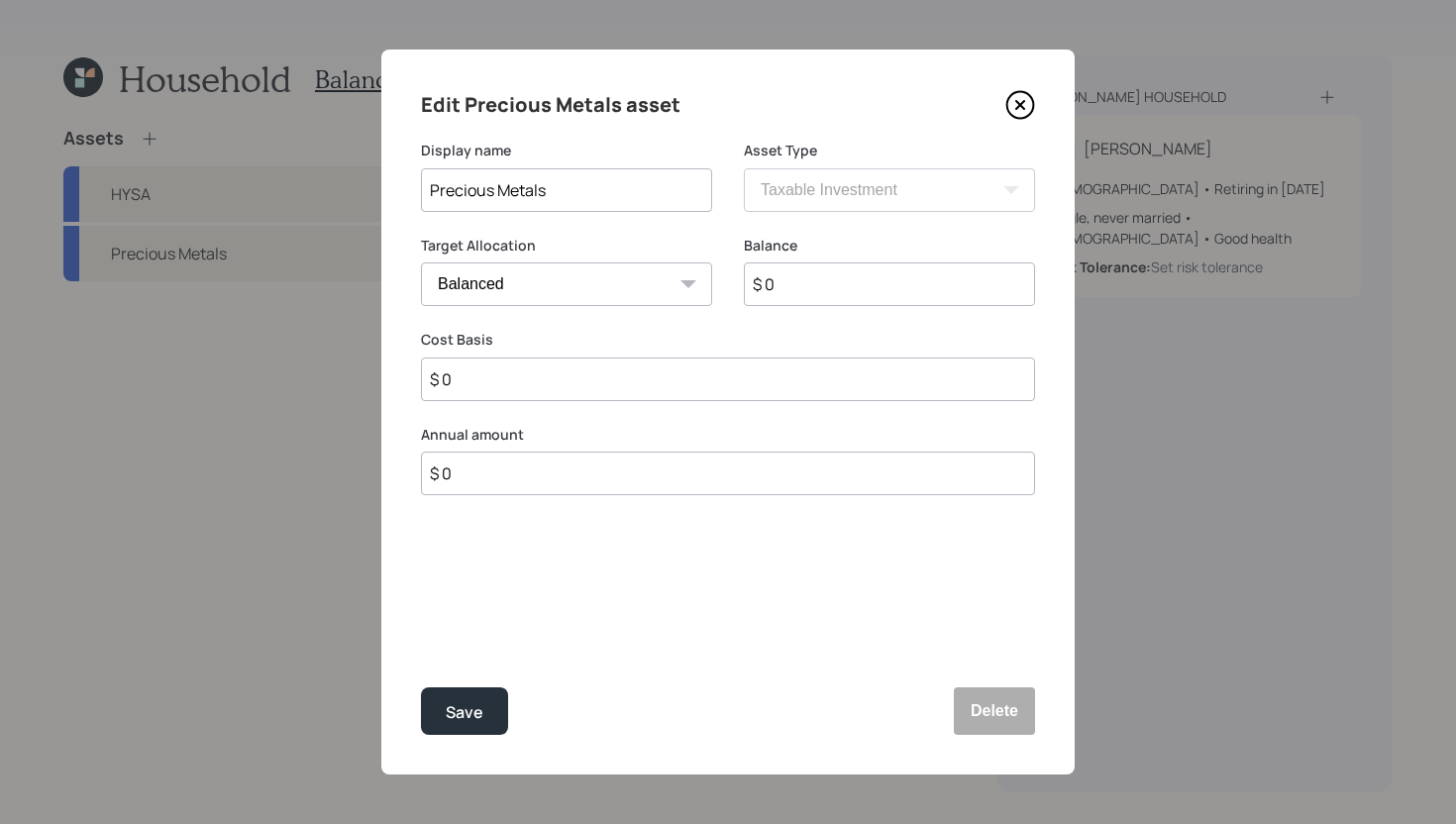 click on "$ 0" at bounding box center (889, 284) 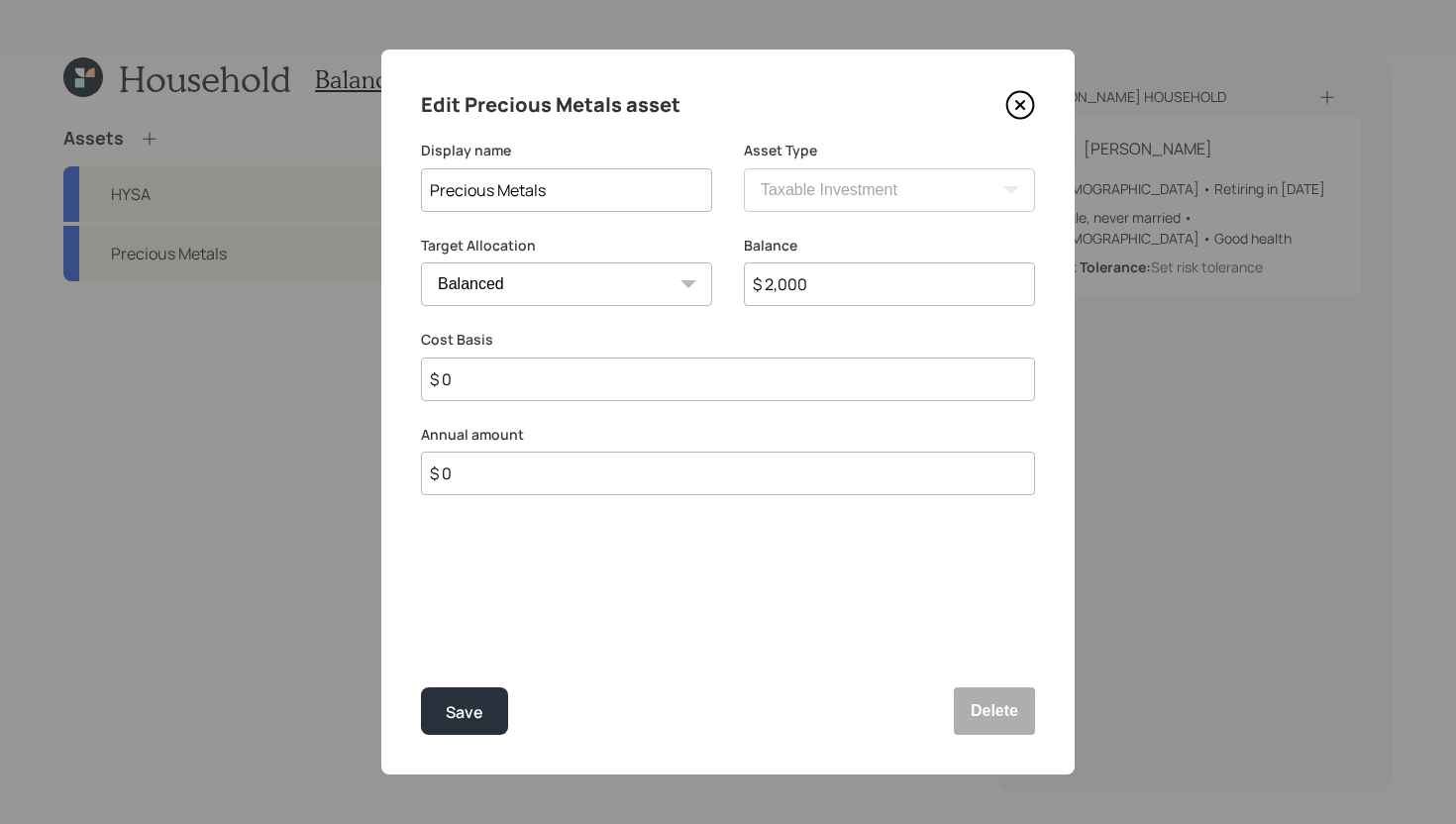 type on "$ 2,000" 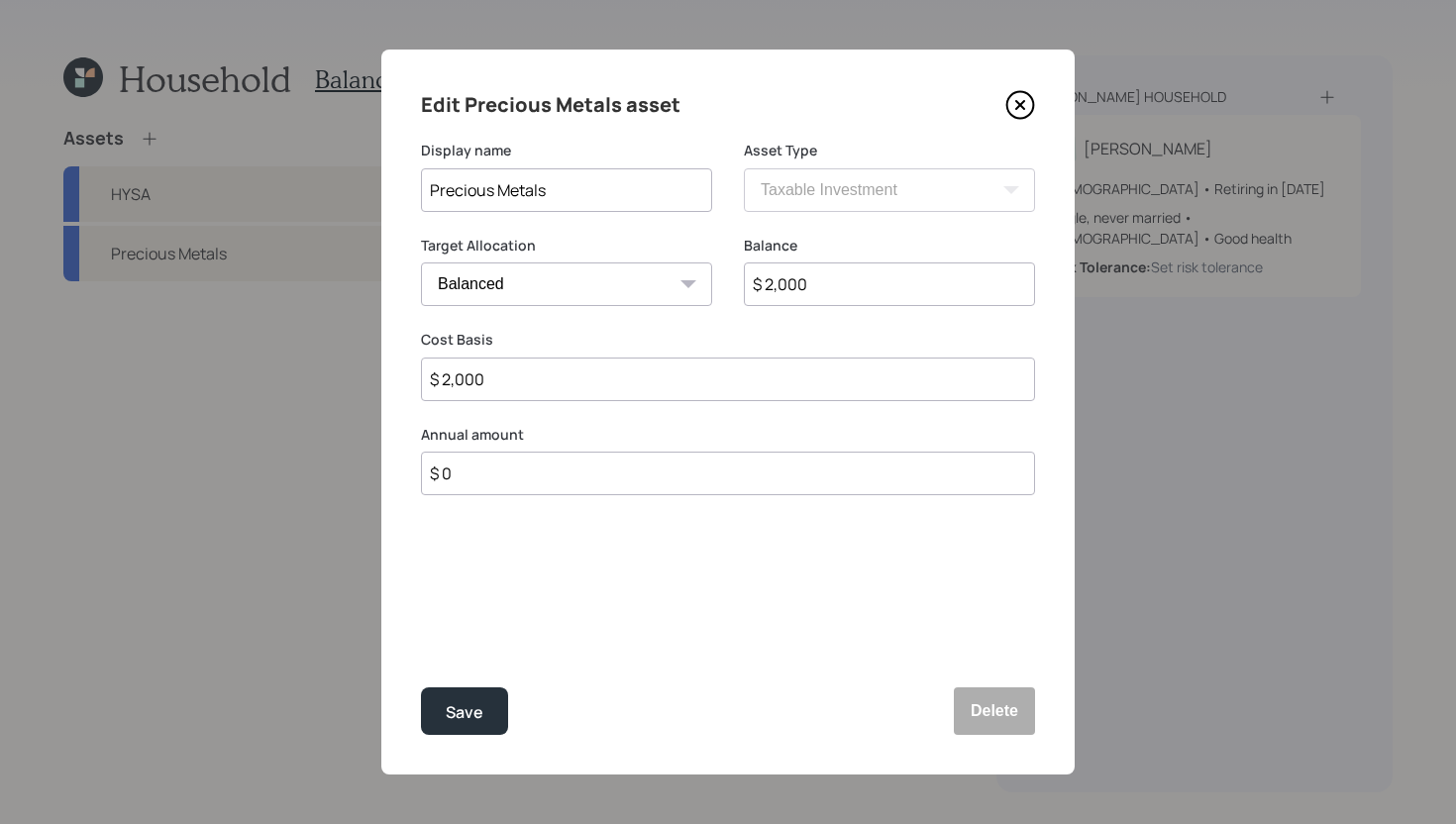 type on "$ 2,000" 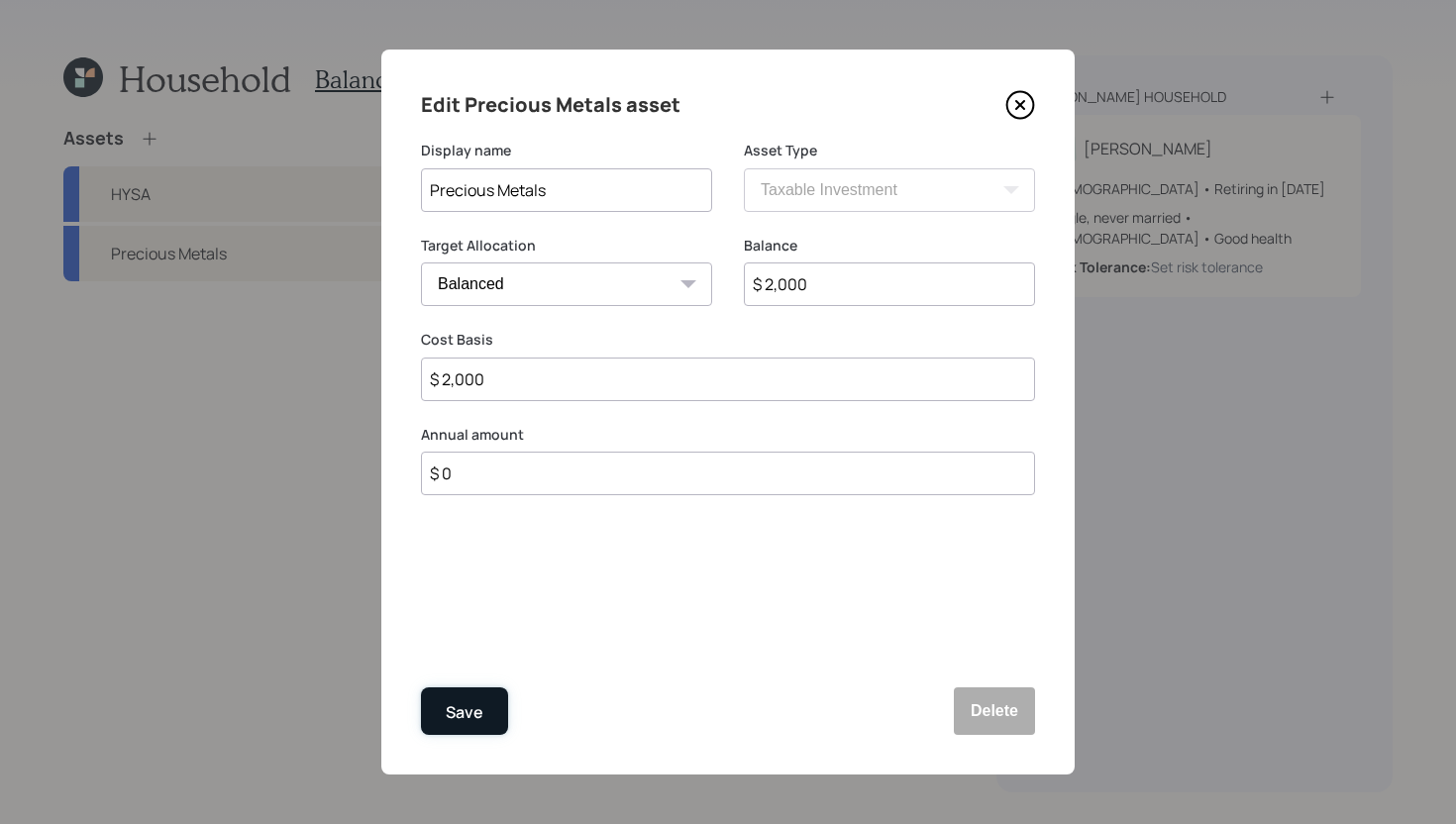 click on "Save" at bounding box center (465, 711) 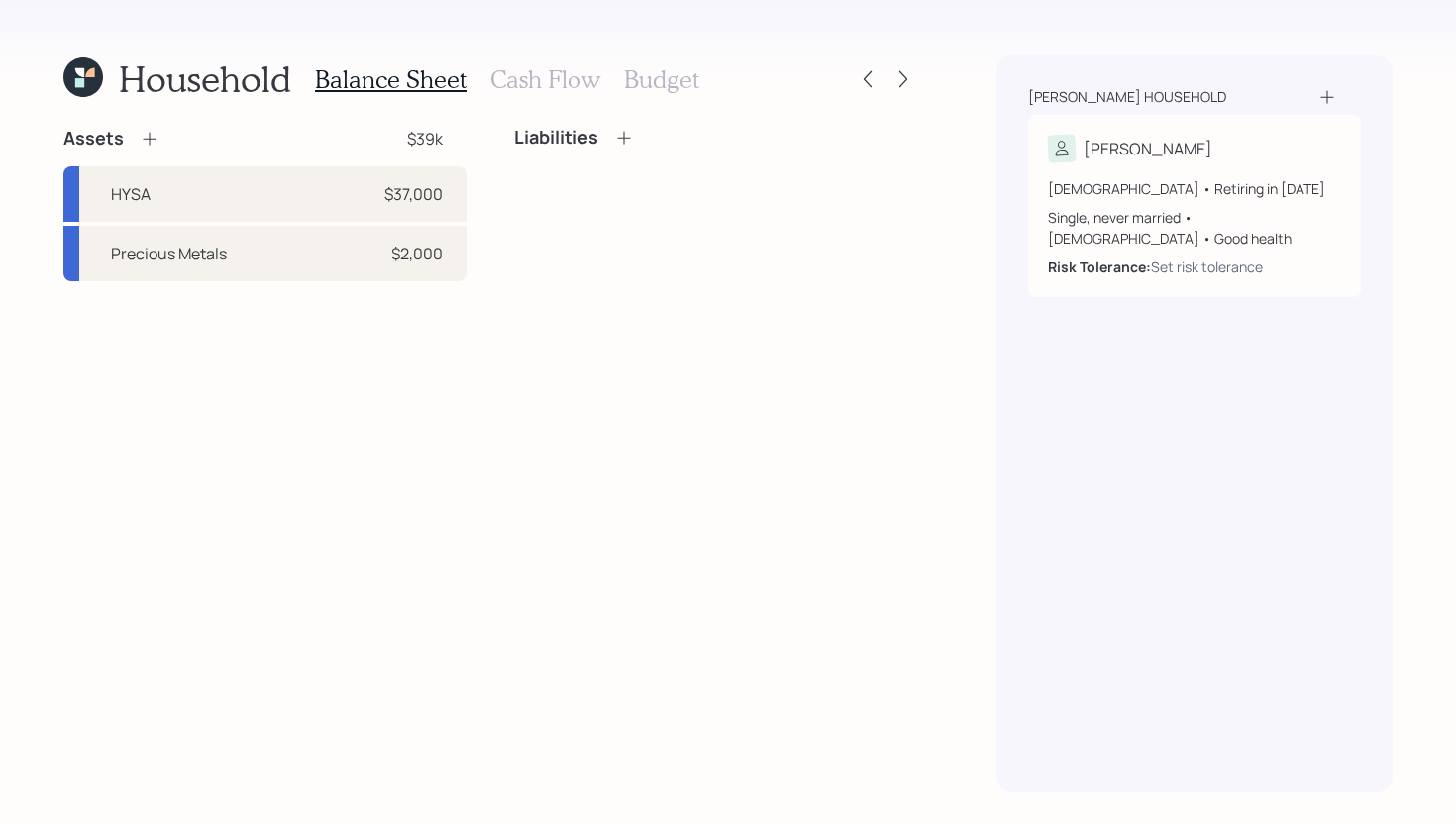 click 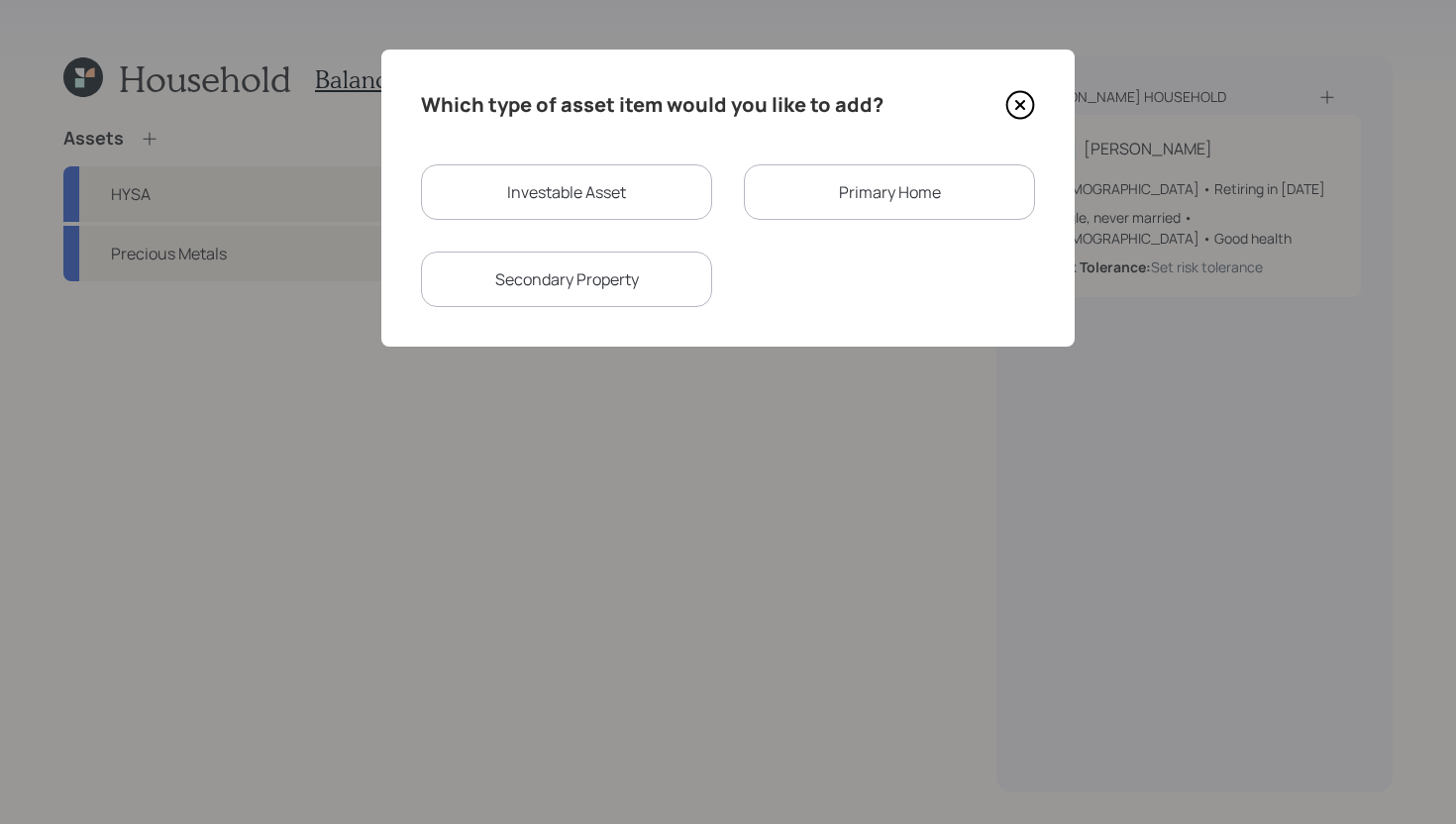 click on "Investable Asset" at bounding box center [567, 192] 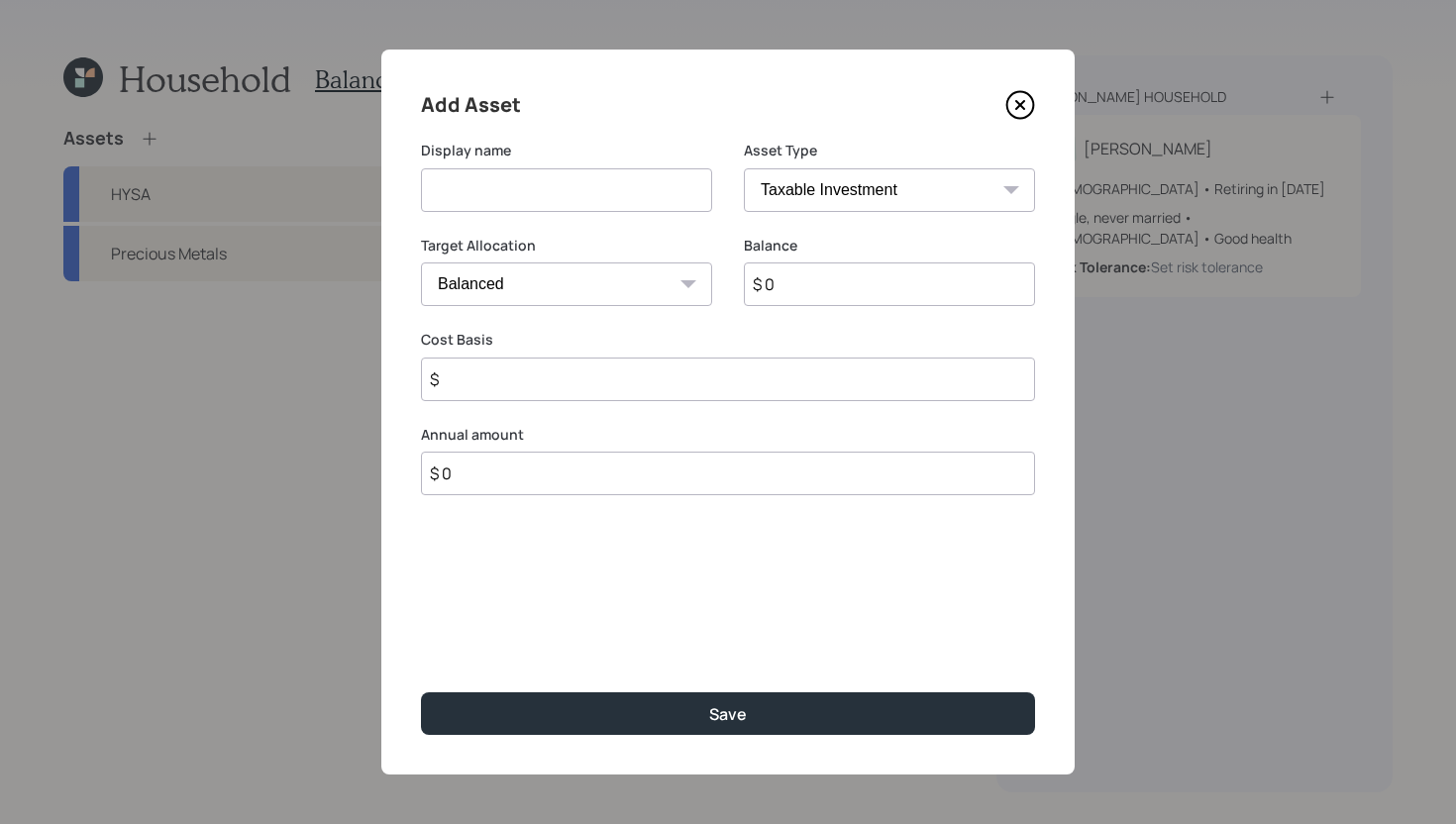 click at bounding box center [567, 190] 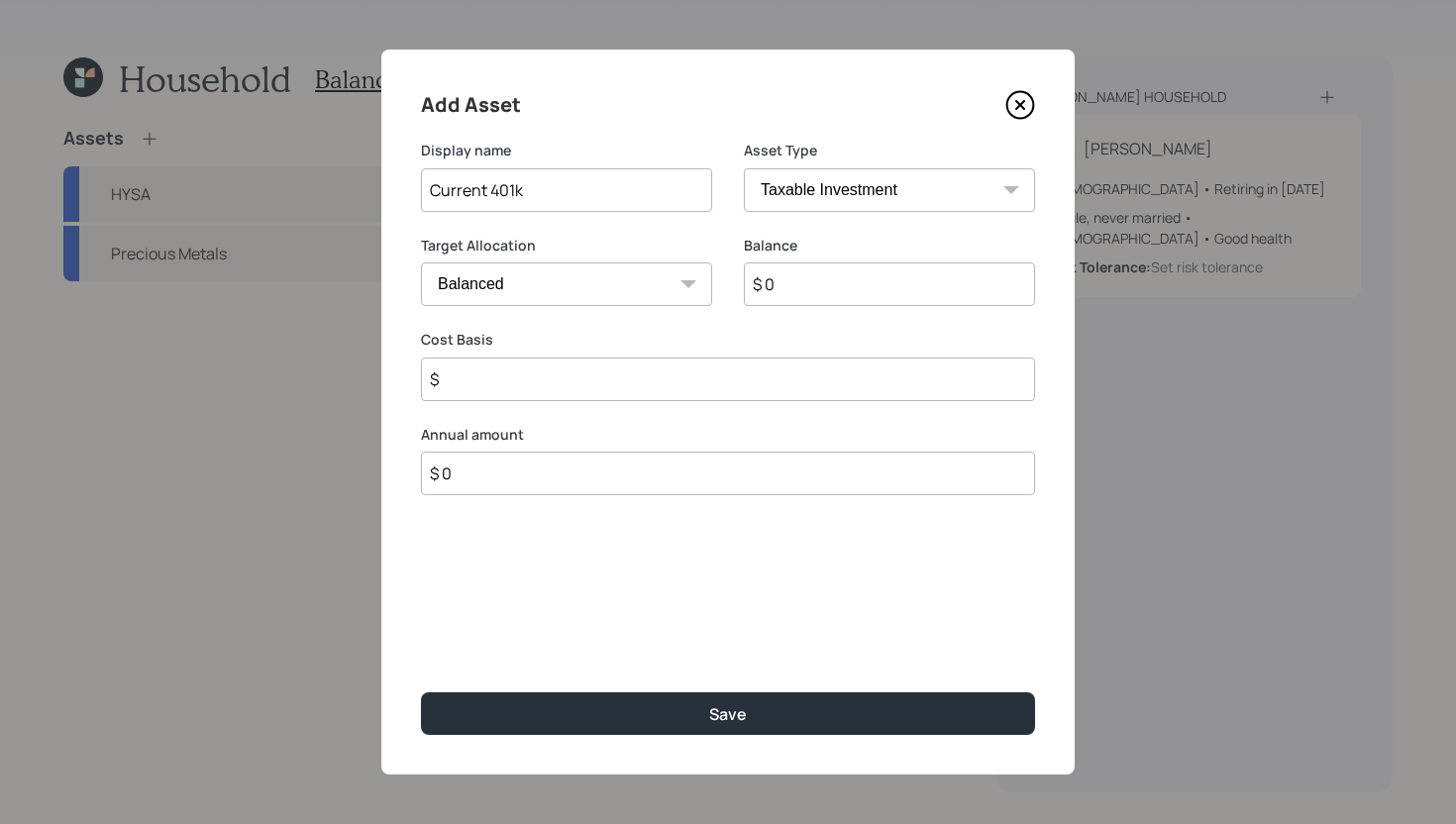 type on "Current 401k" 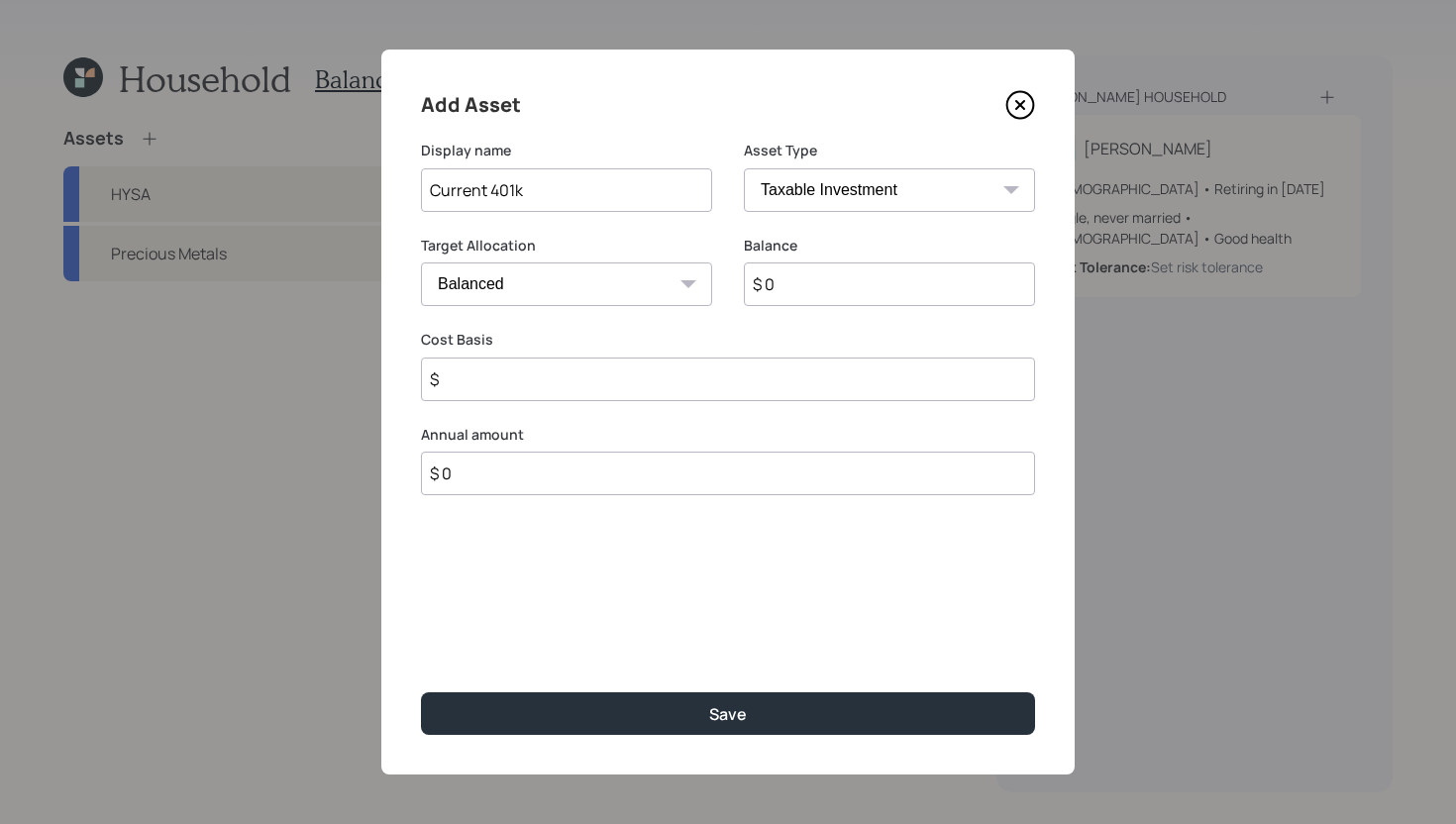 click on "SEP IRA IRA Roth IRA 401(k) Roth 401(k) 403(b) Roth 403(b) 457(b) Roth 457(b) Health Savings Account 529 Taxable Investment Checking / Savings Emergency Fund" at bounding box center (889, 190) 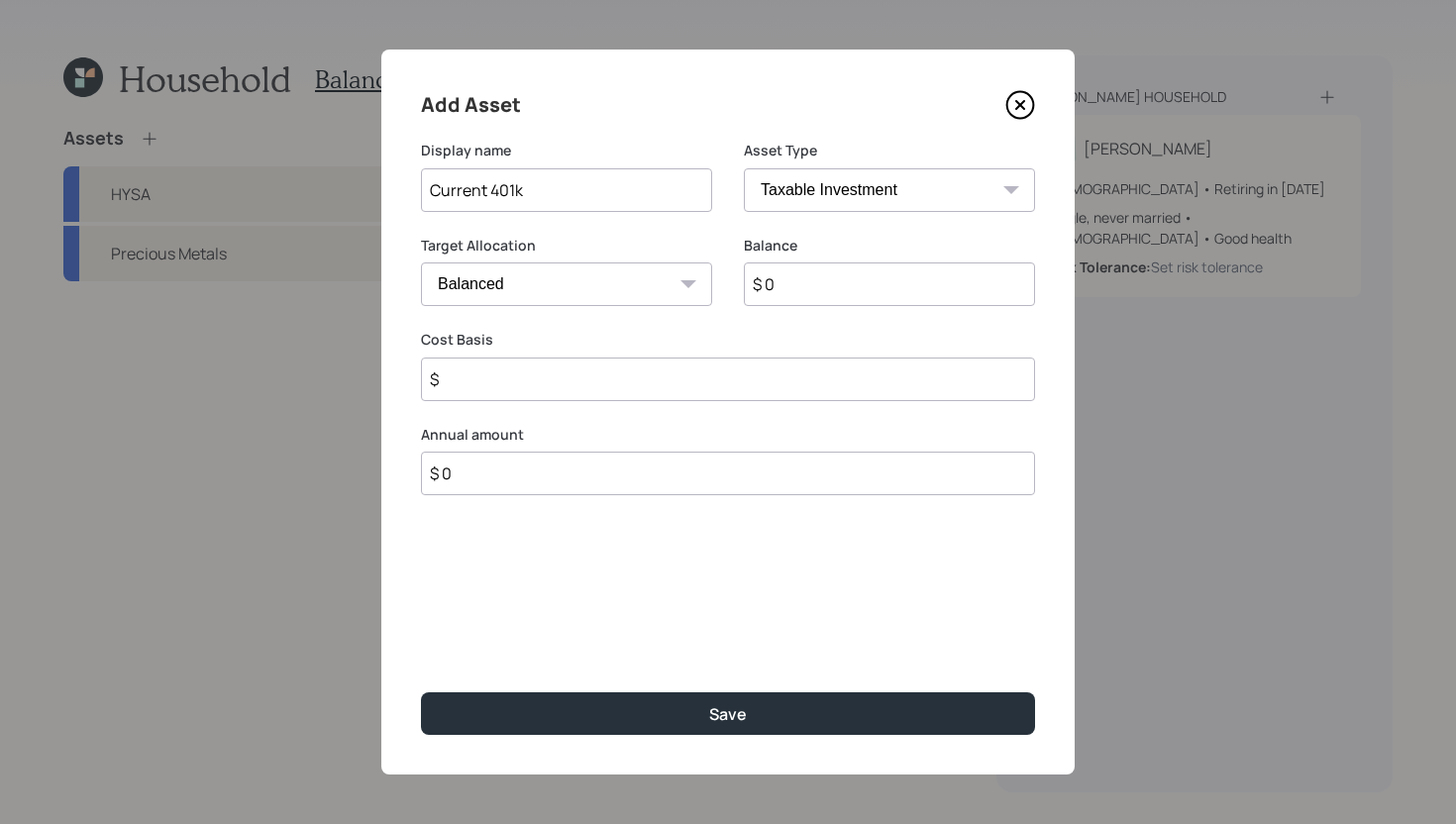 select on "company_sponsored" 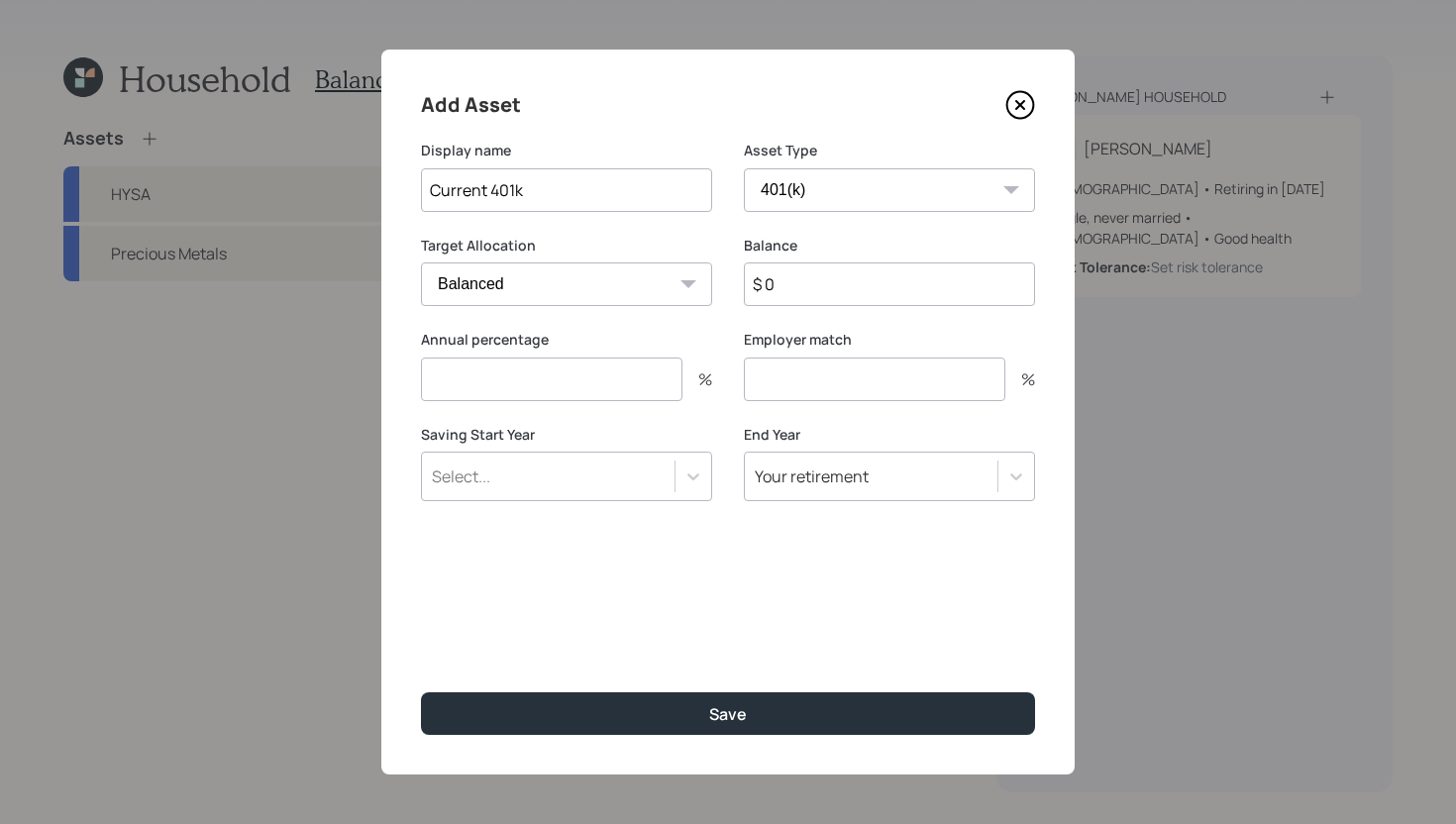click on "$ 0" at bounding box center [889, 284] 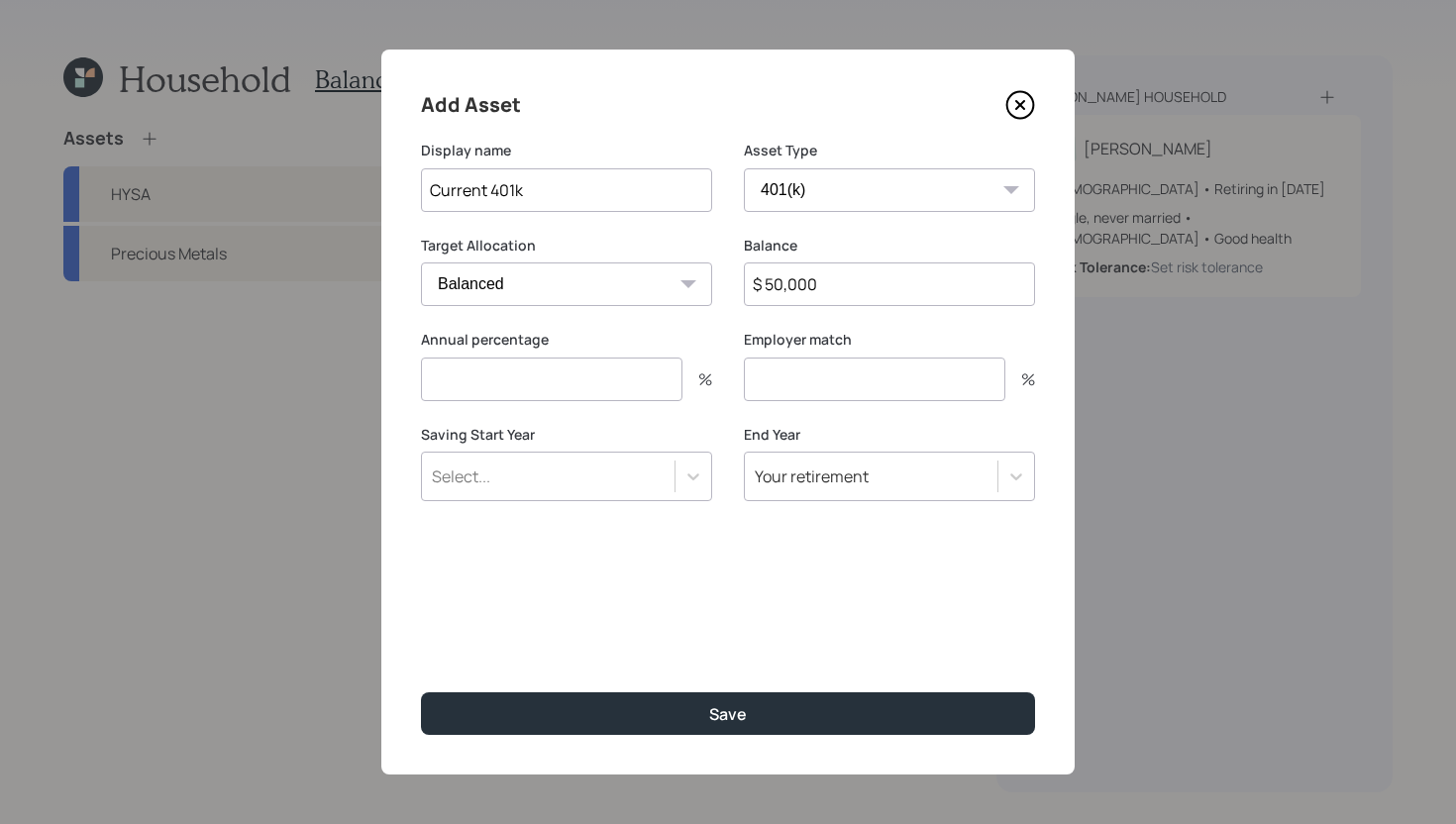 type on "$ 50,000" 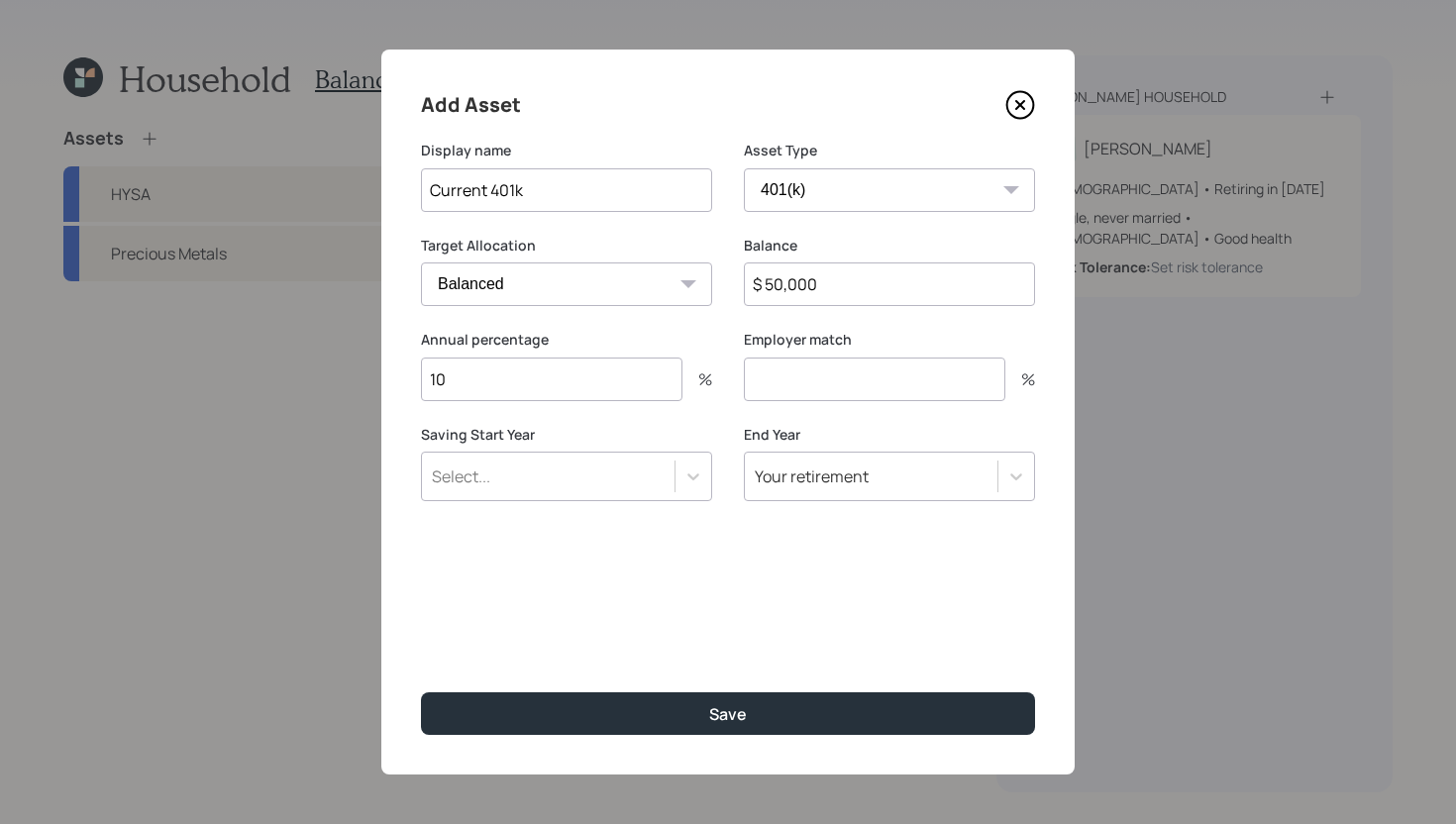 type on "10" 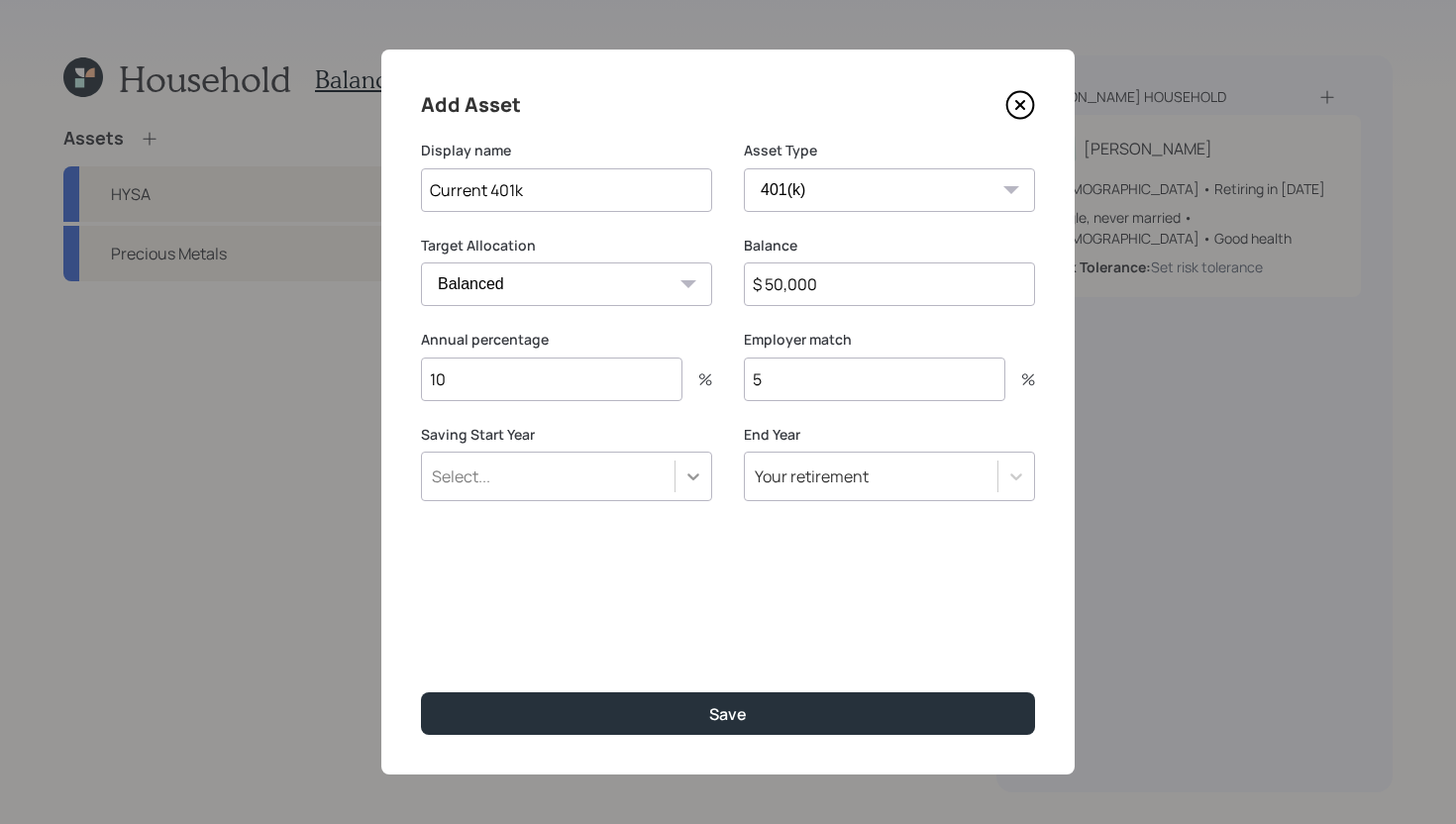 type on "5" 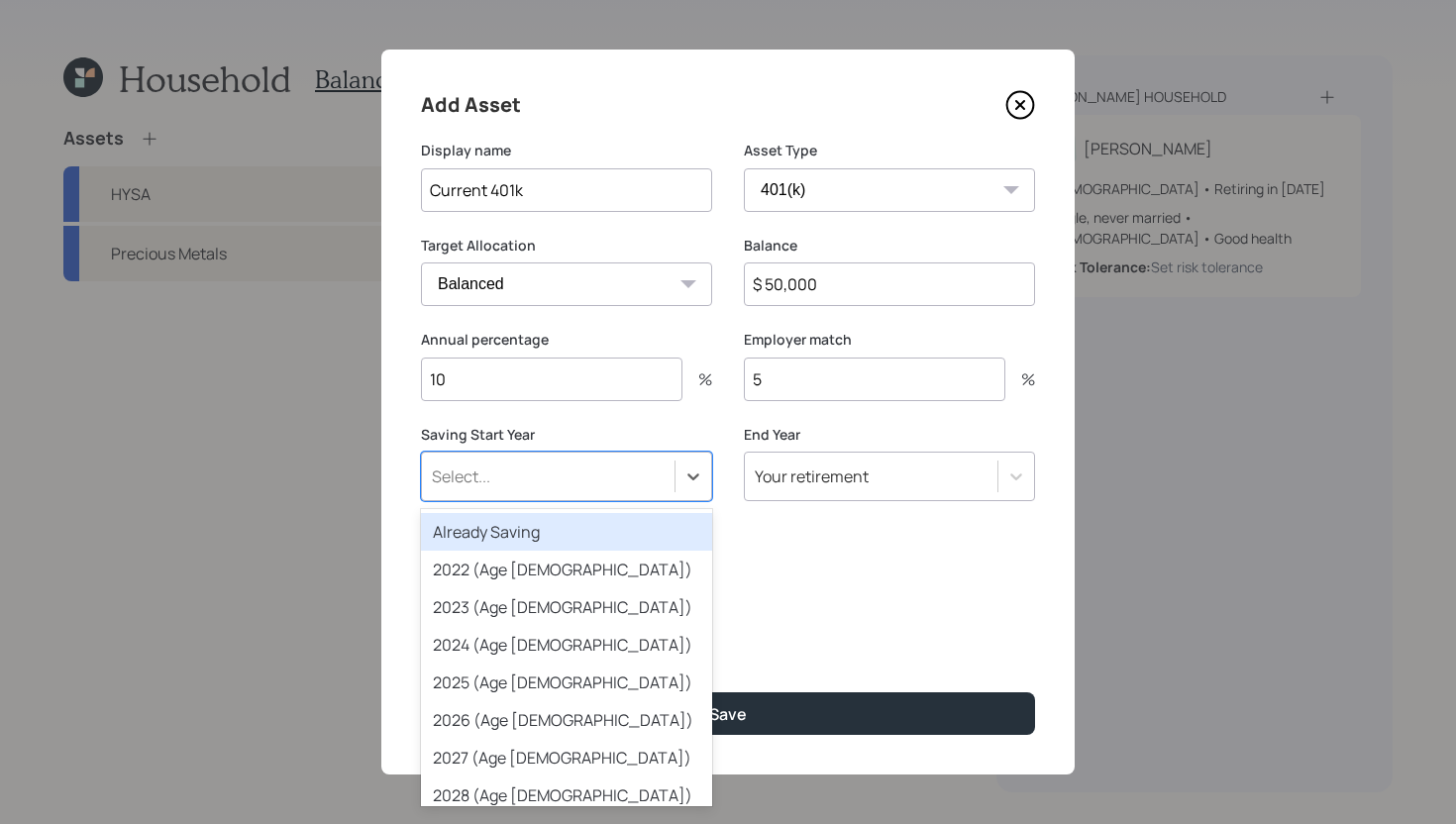 click on "Already Saving" at bounding box center [567, 532] 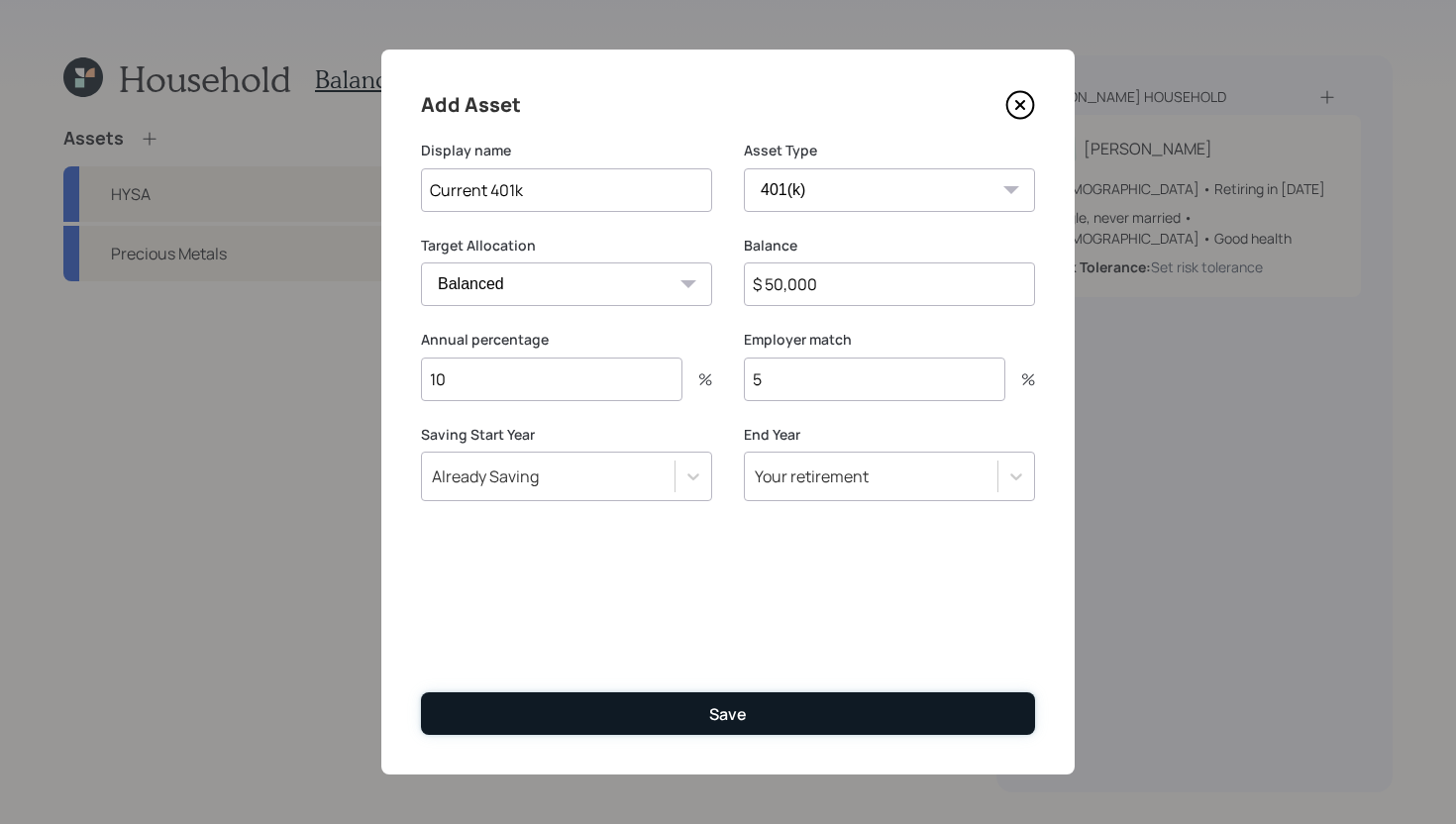 click on "Save" at bounding box center [728, 713] 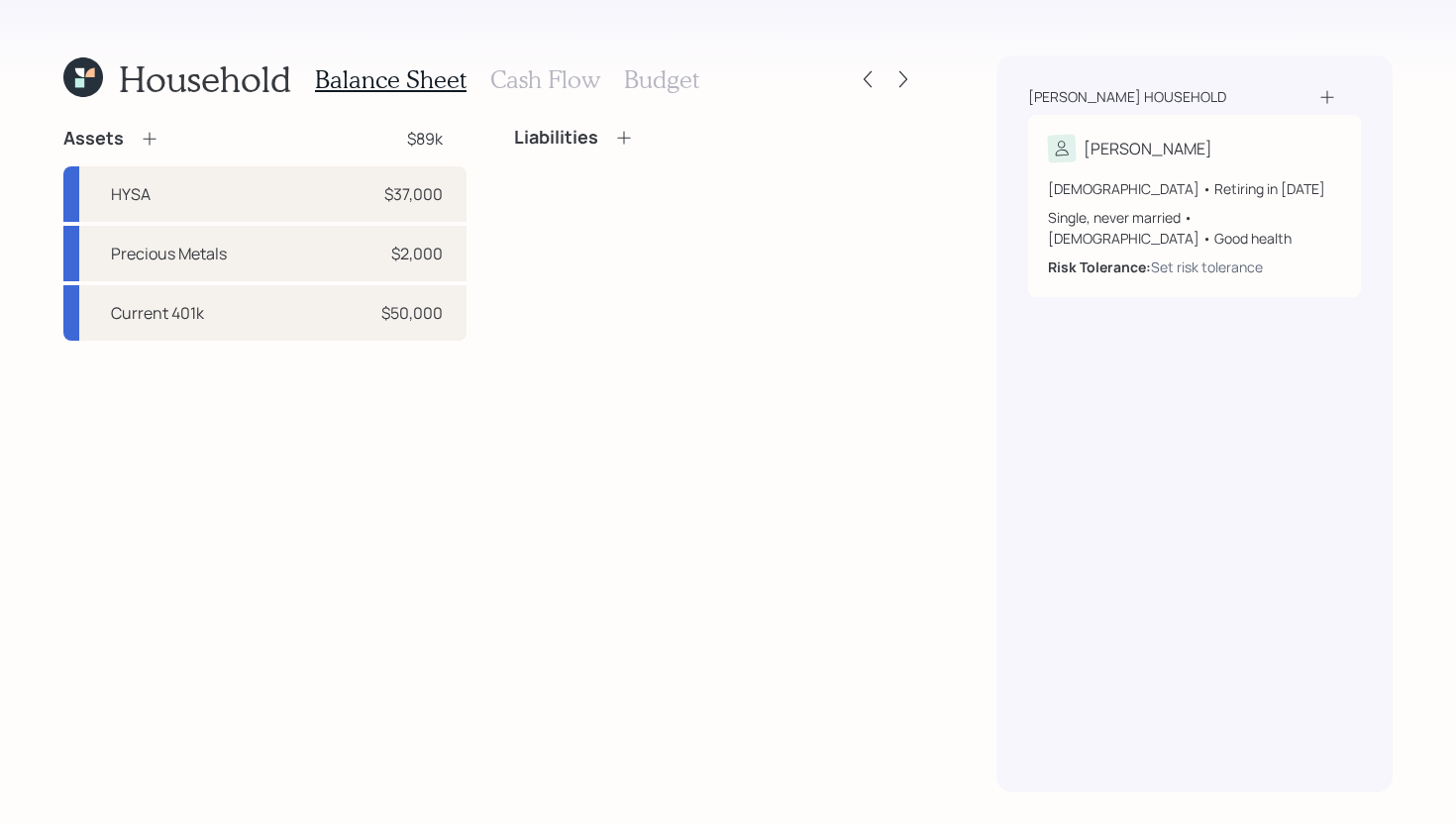 click 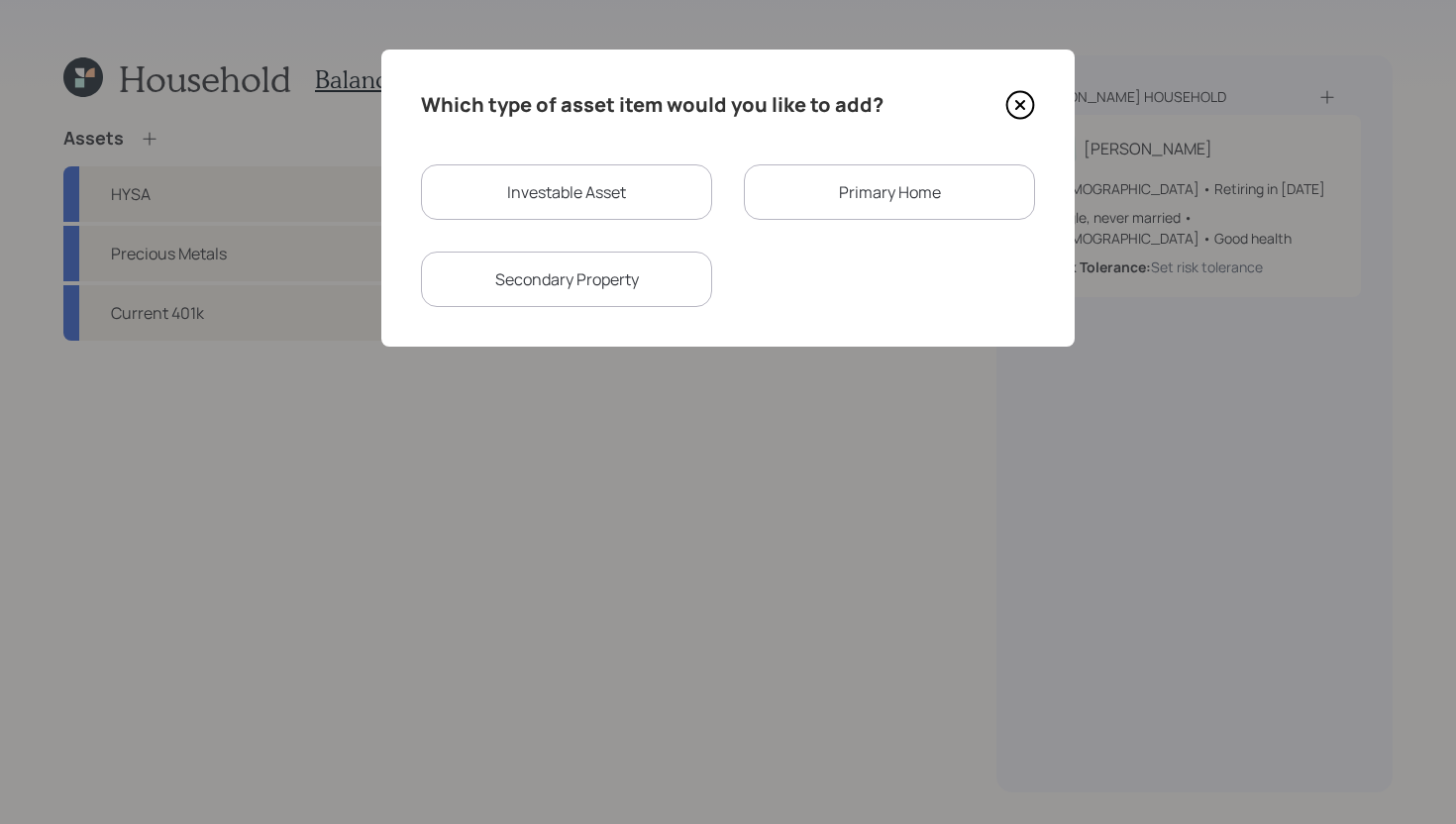 click on "Primary Home" at bounding box center [889, 192] 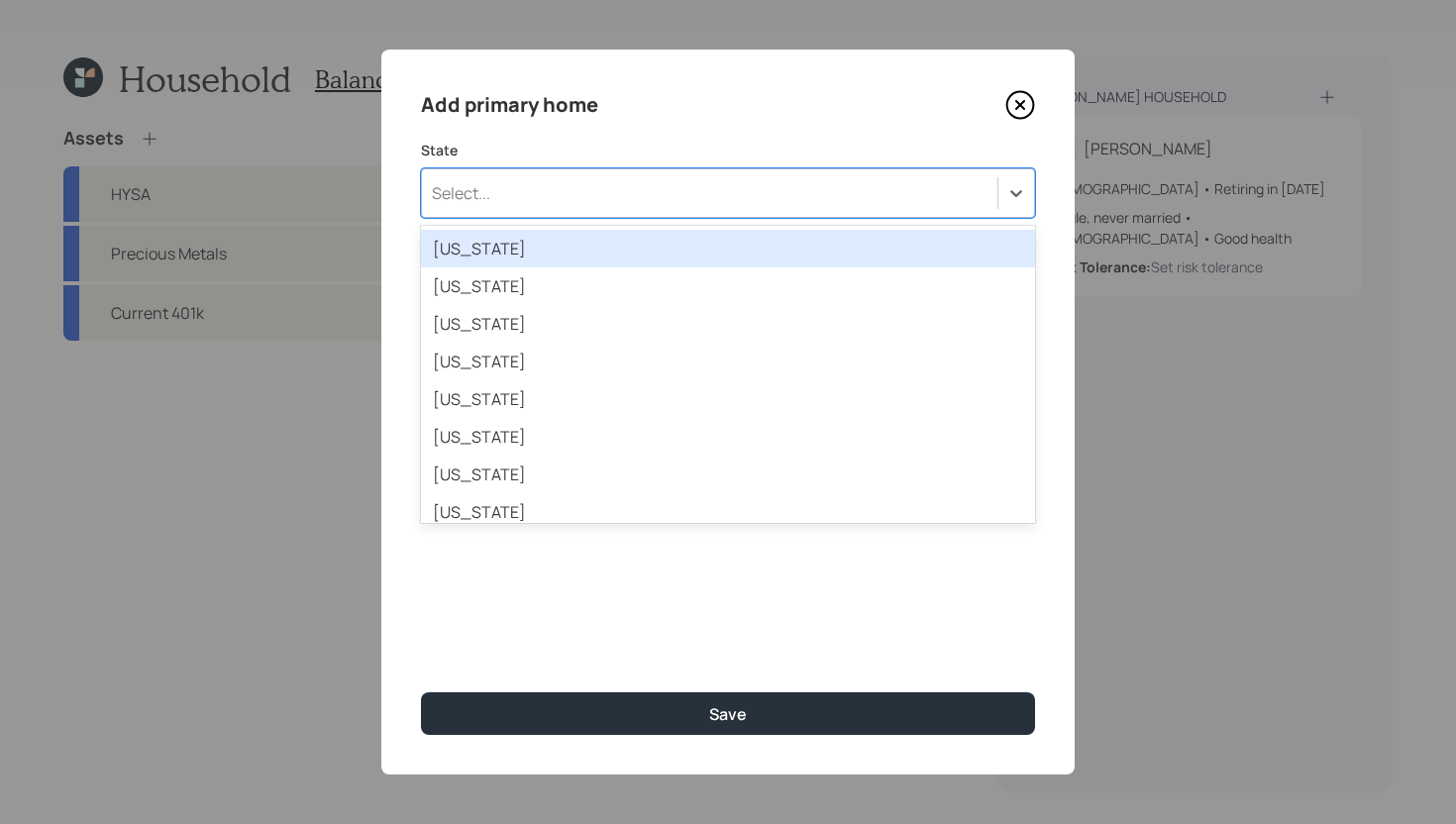 click on "Select..." at bounding box center [709, 193] 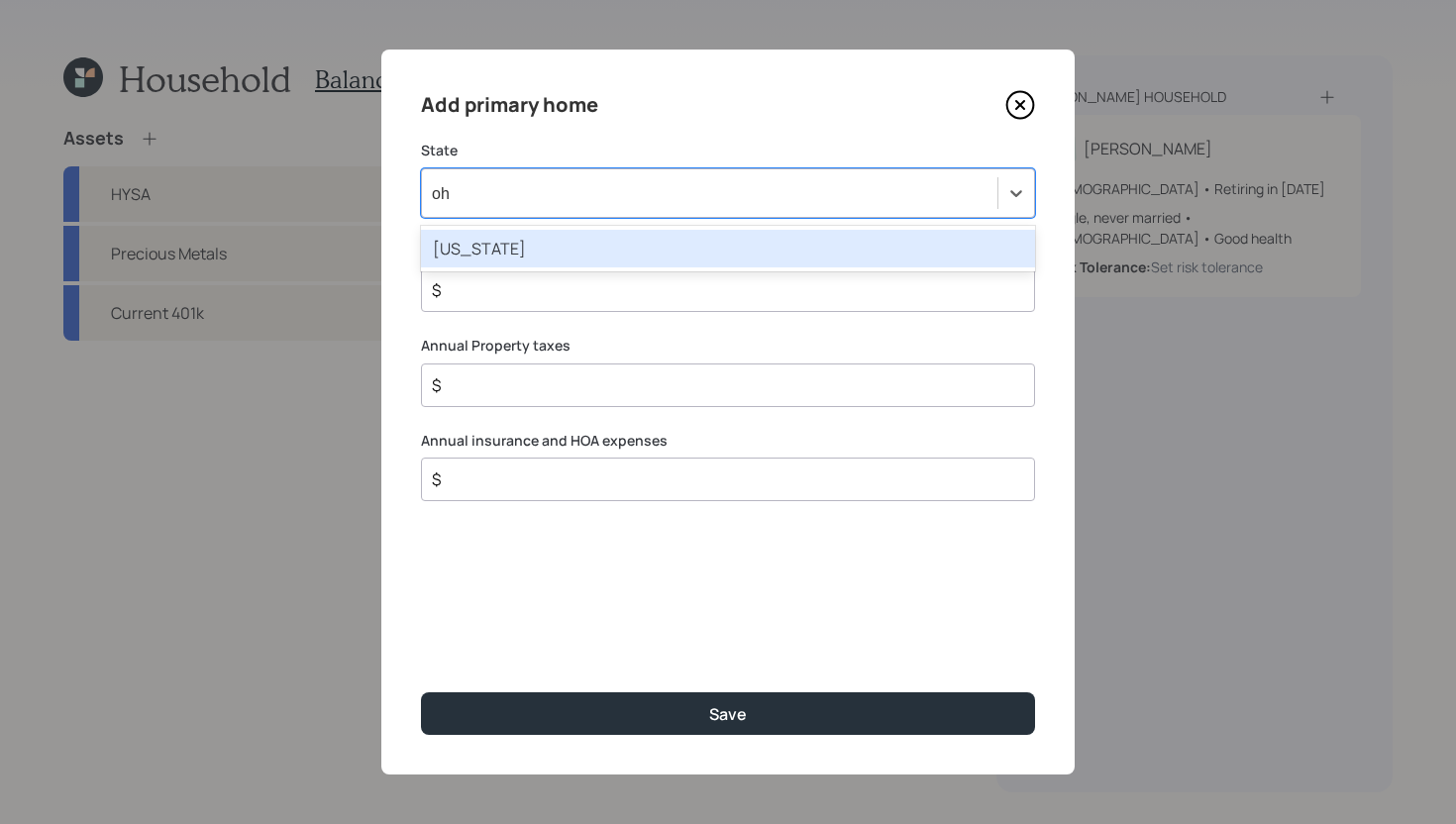 type on "ohi" 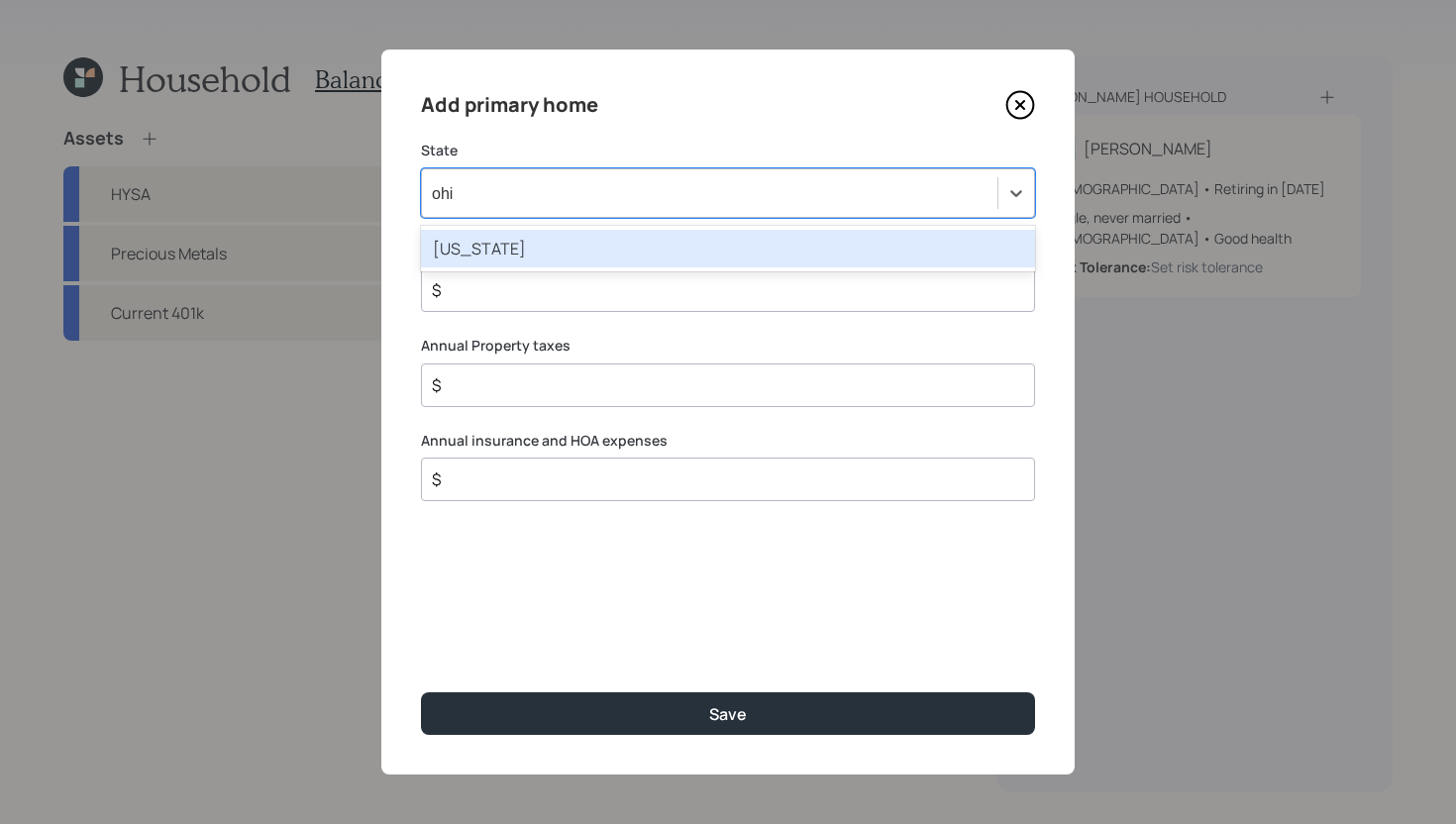 click on "Ohio" at bounding box center (728, 249) 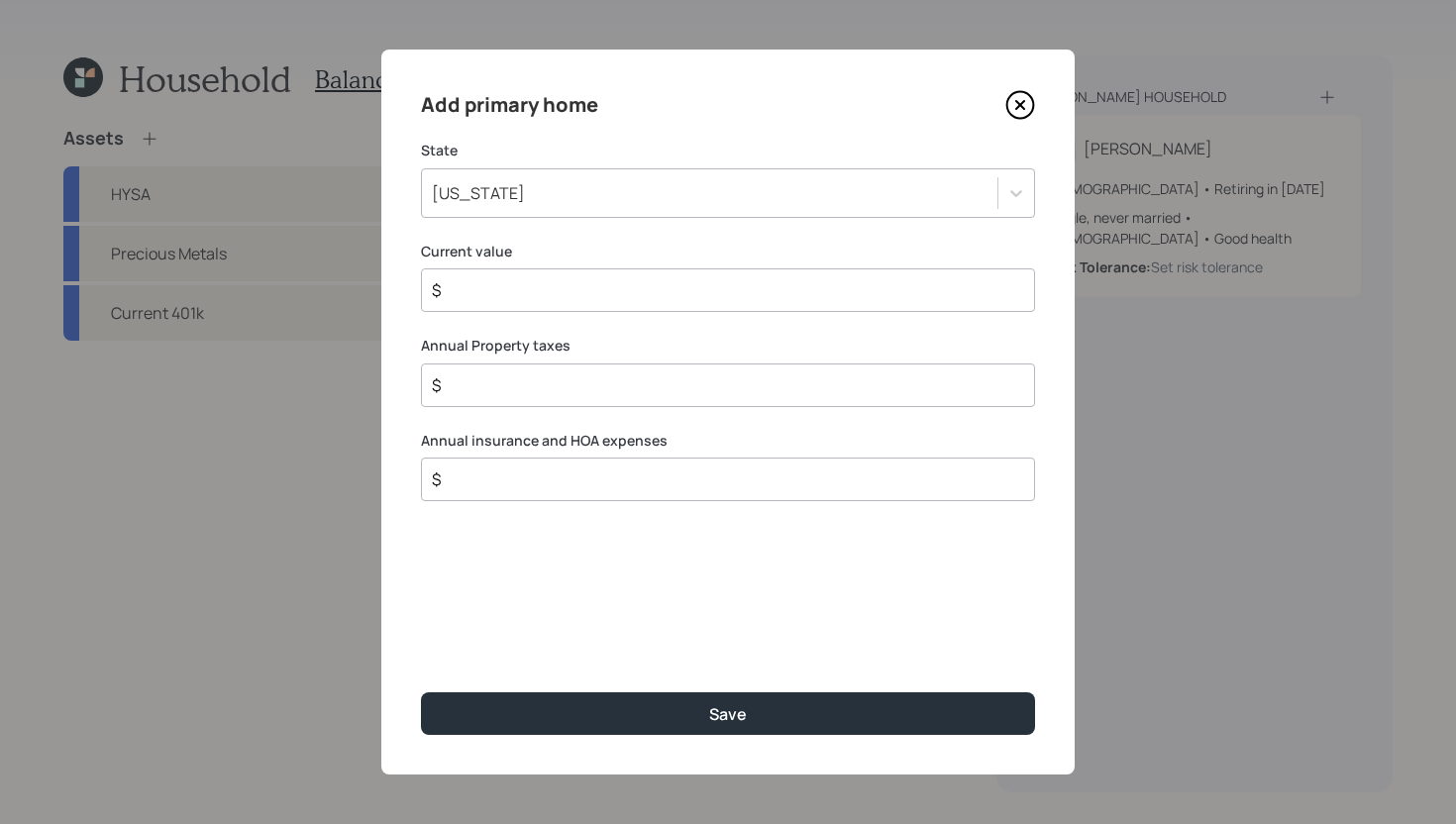 click on "$" at bounding box center [720, 290] 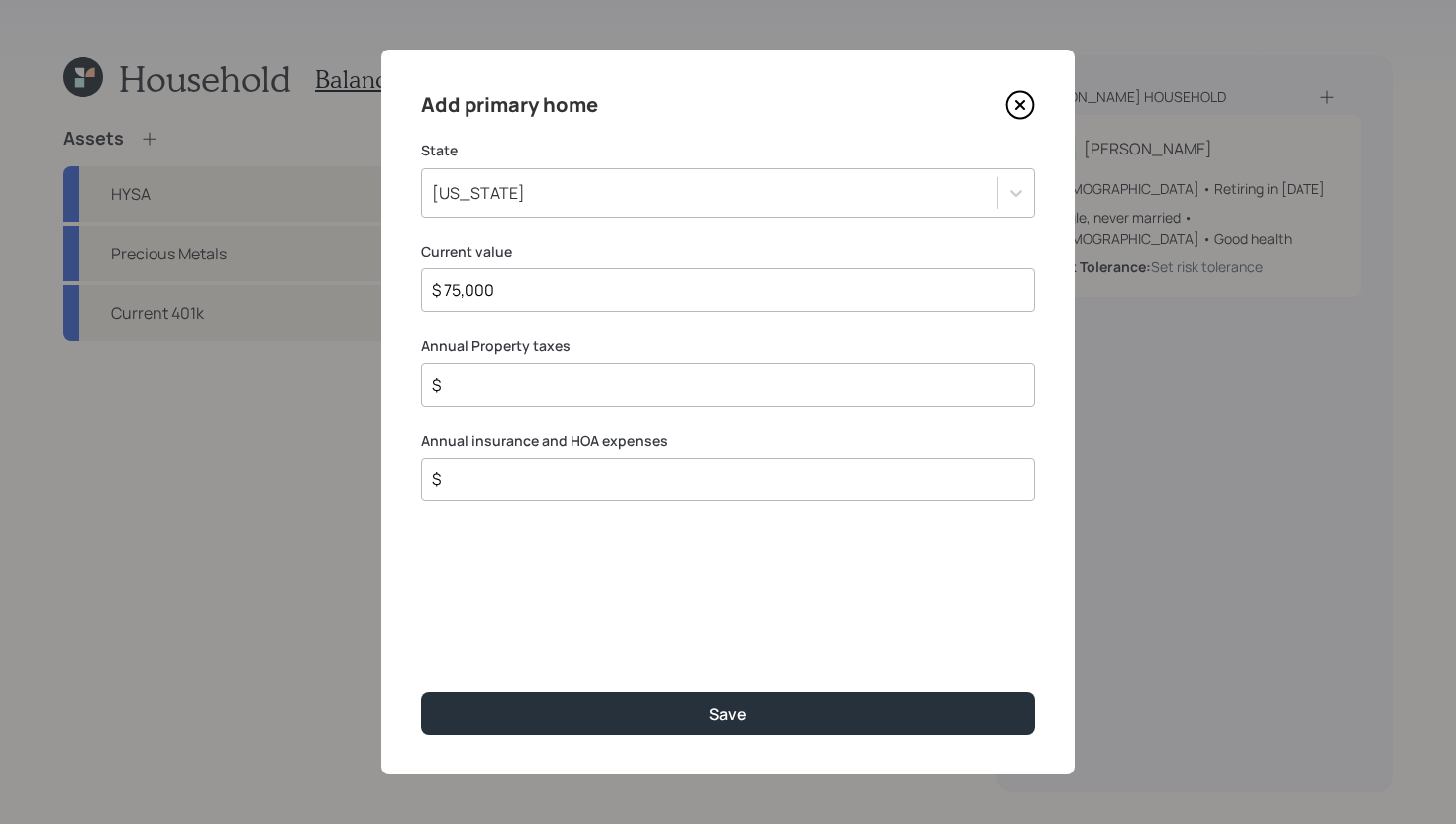type on "$ 75,000" 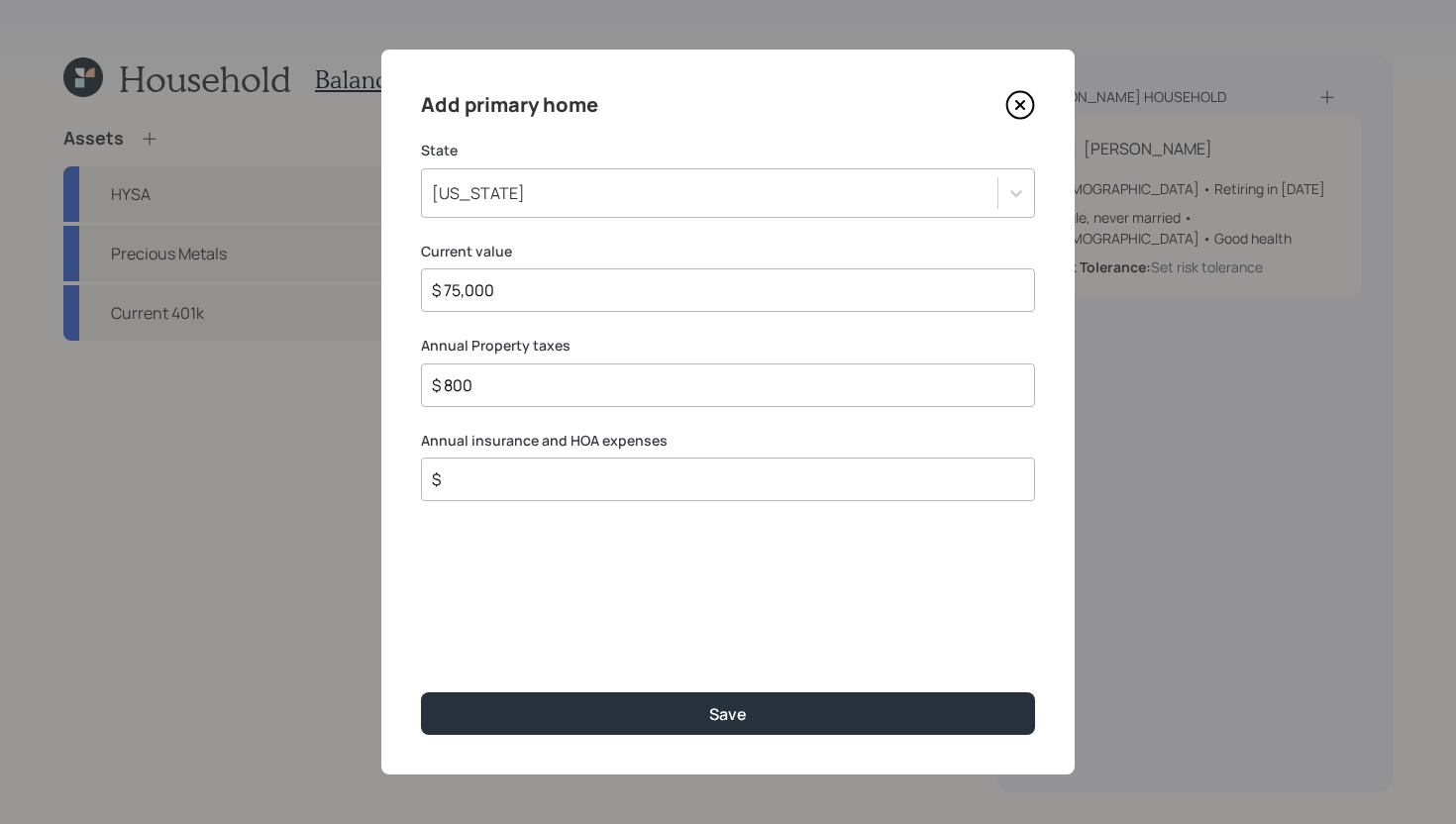 type on "$ 800" 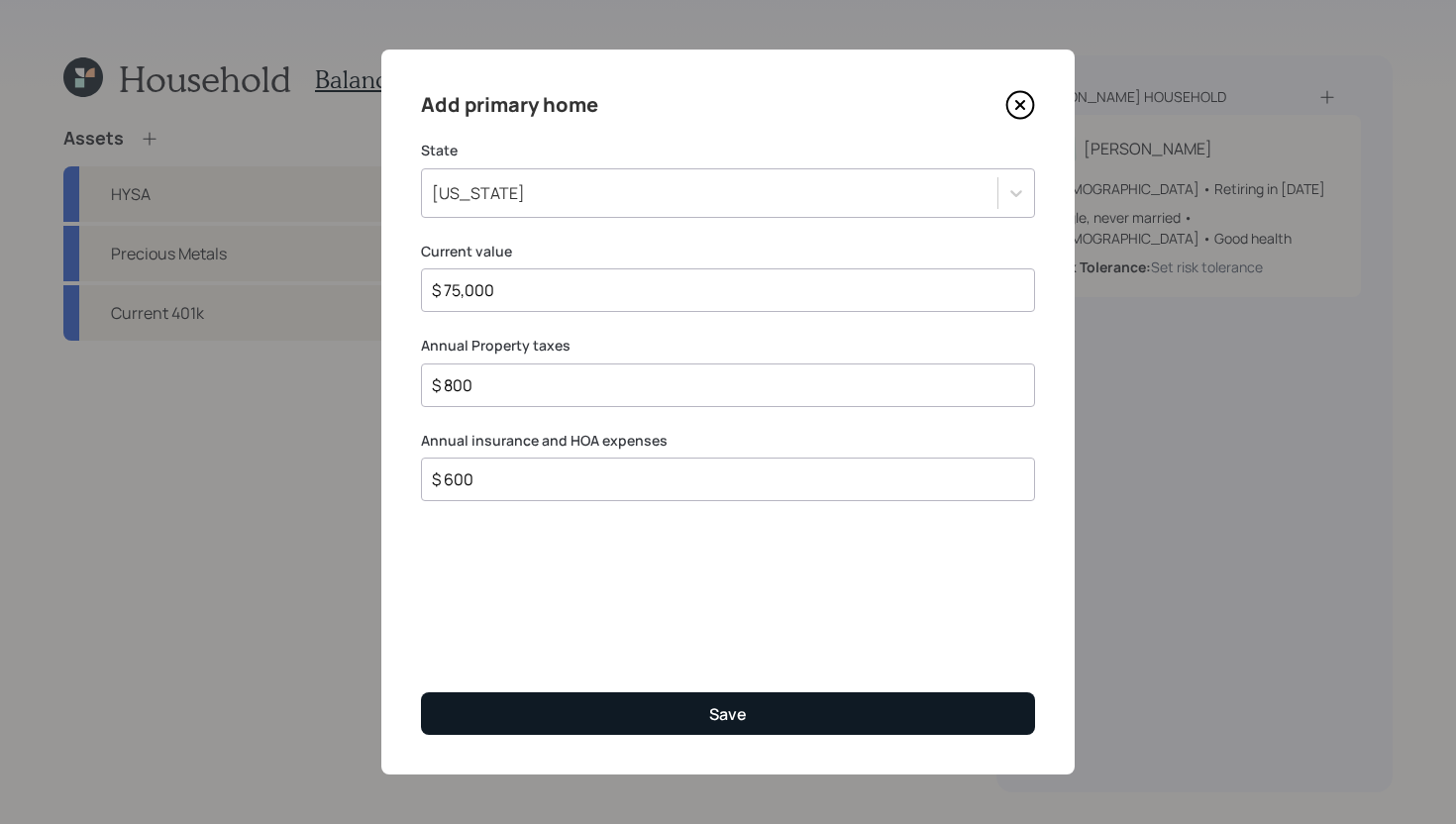 type on "$ 600" 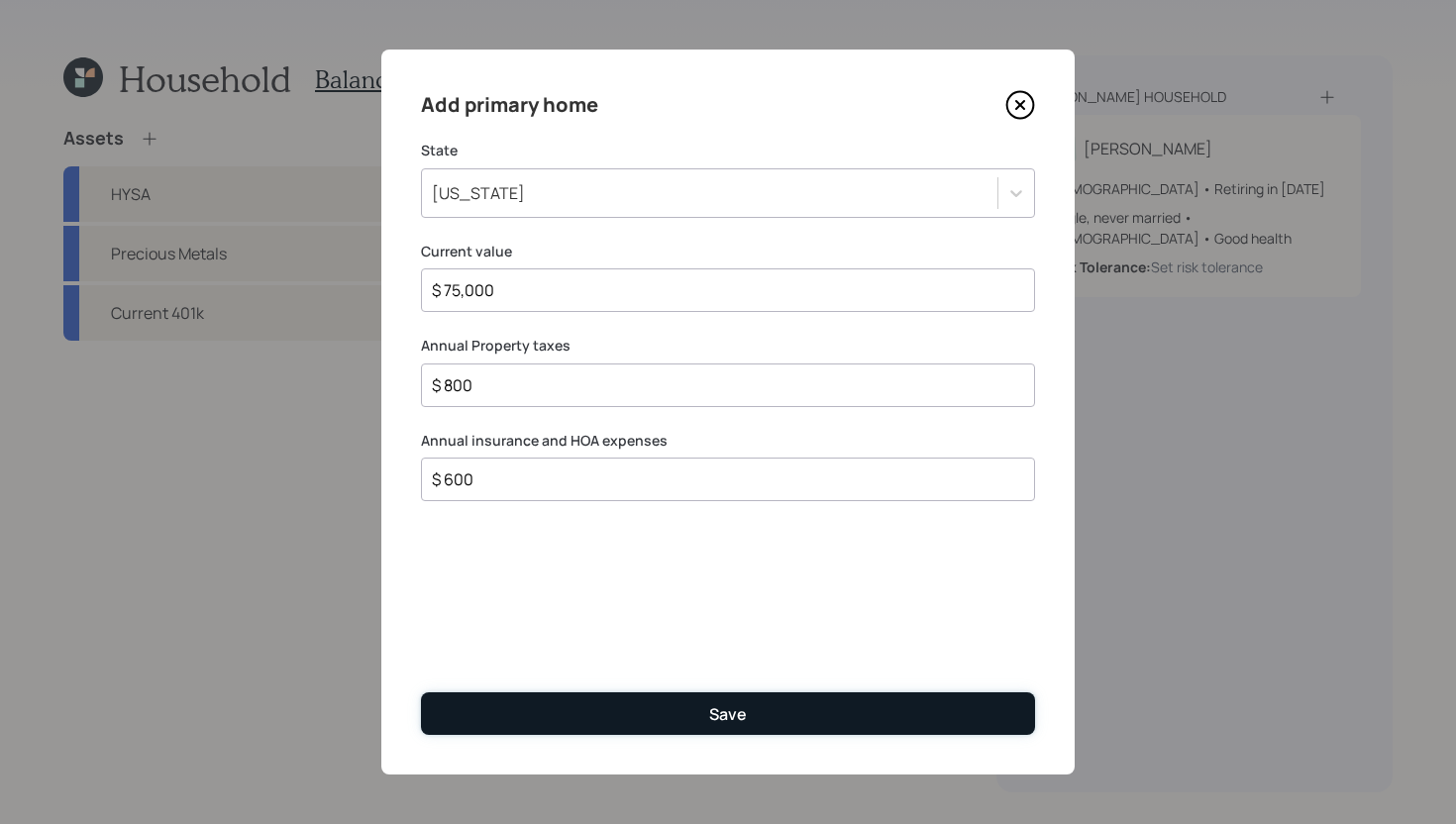 click on "Save" at bounding box center (728, 713) 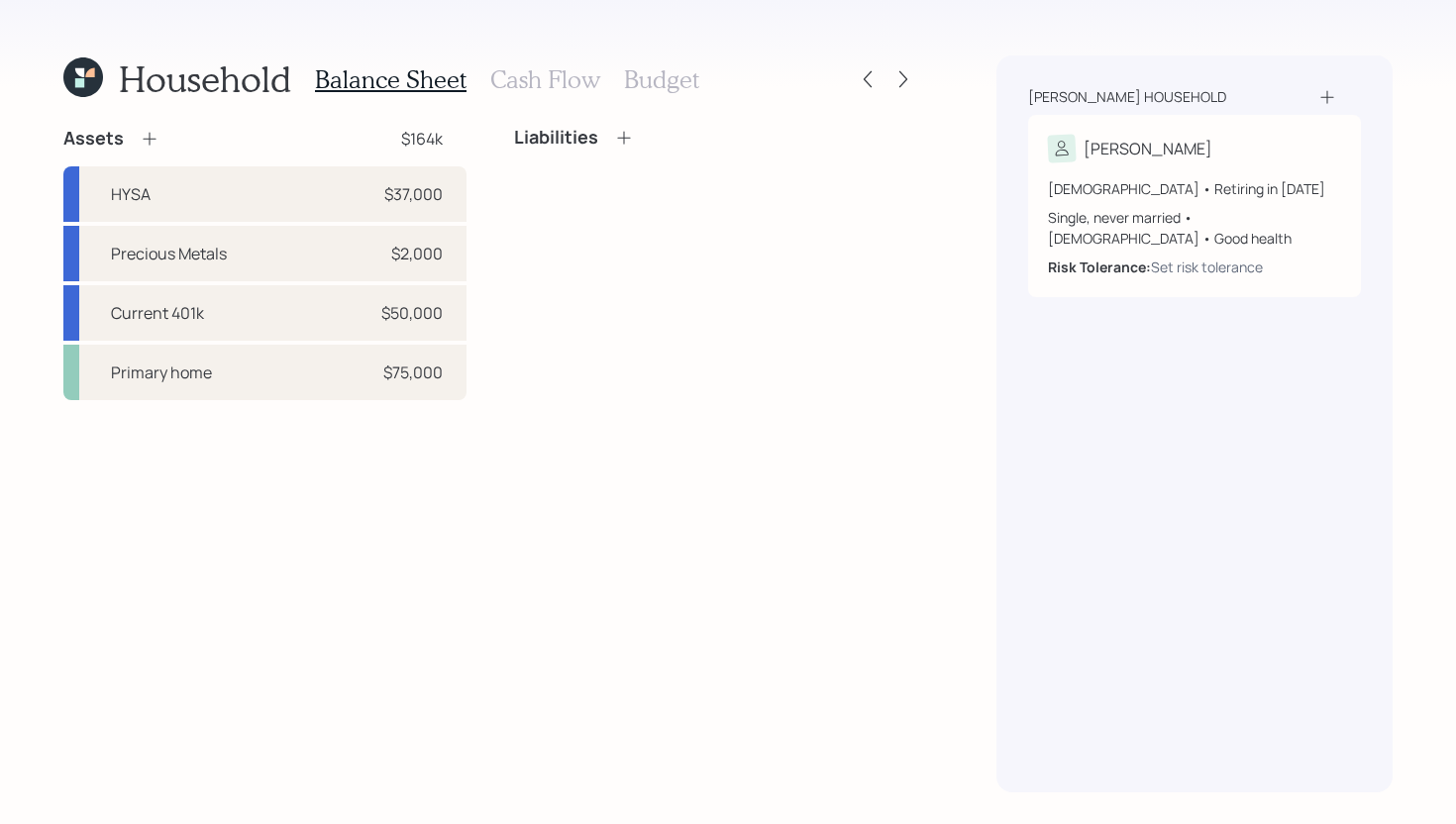 click on "Liabilities" at bounding box center [573, 138] 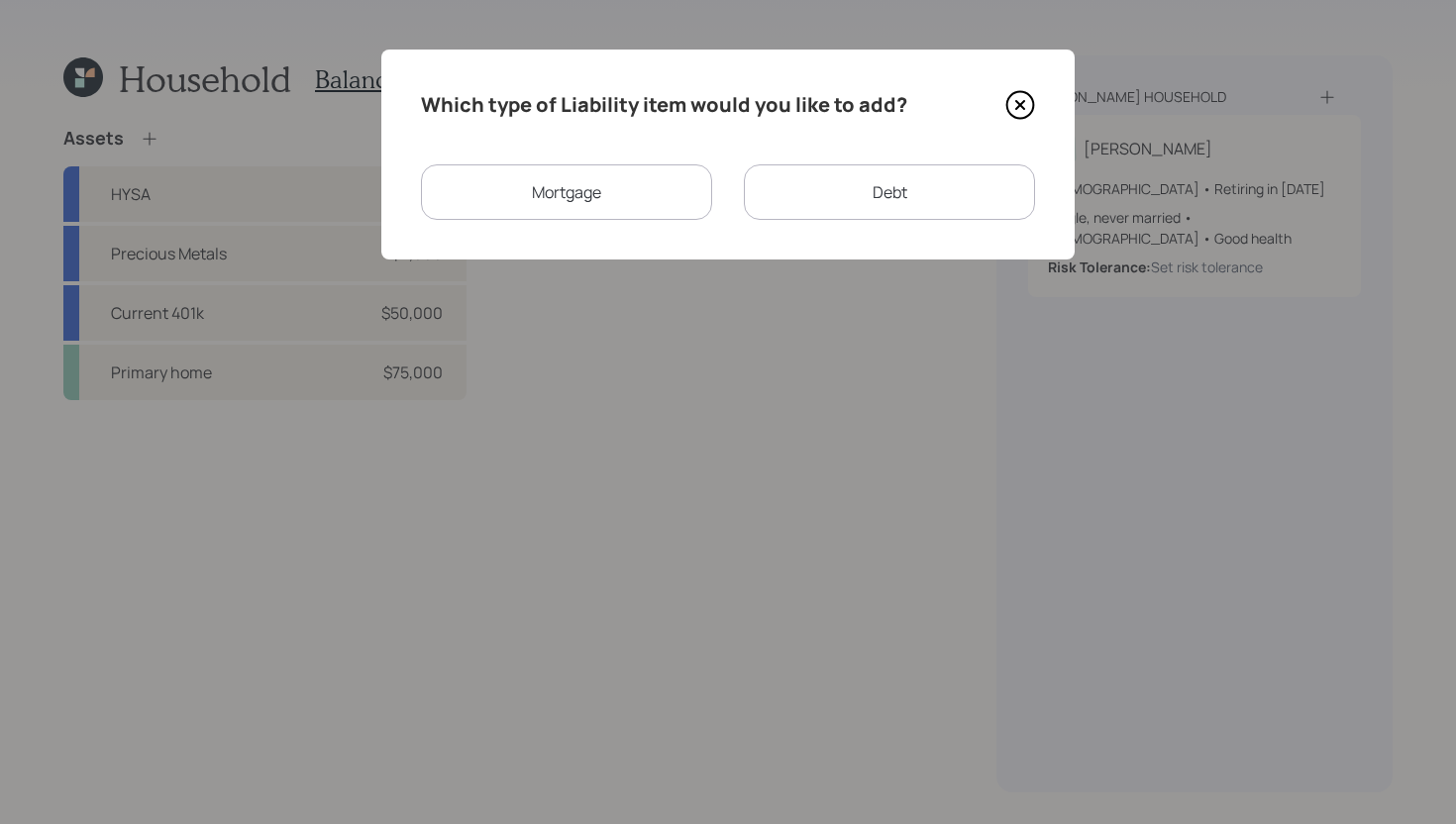 click on "Mortgage" at bounding box center (567, 192) 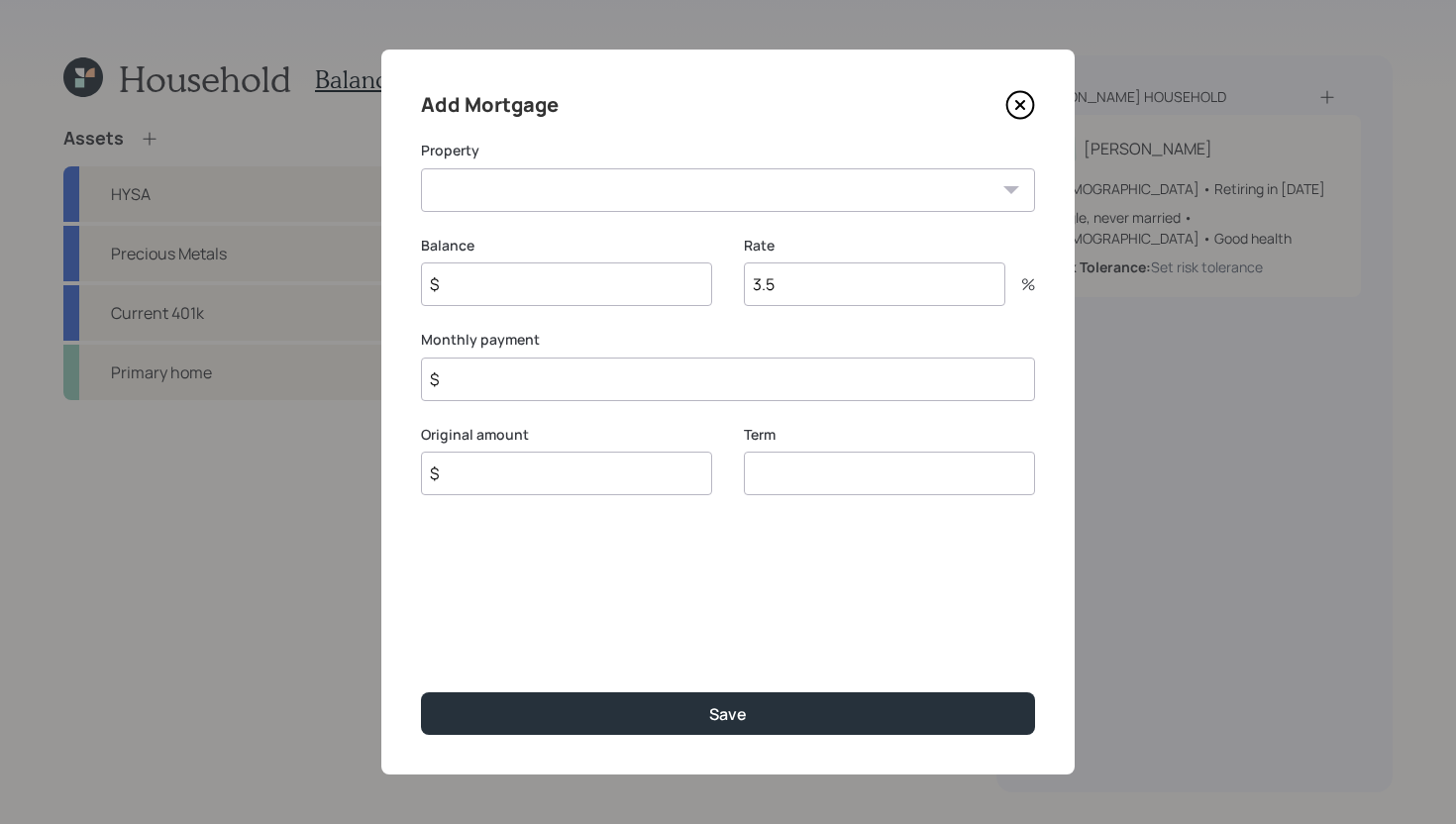 click on "OH Primary home" at bounding box center (728, 190) 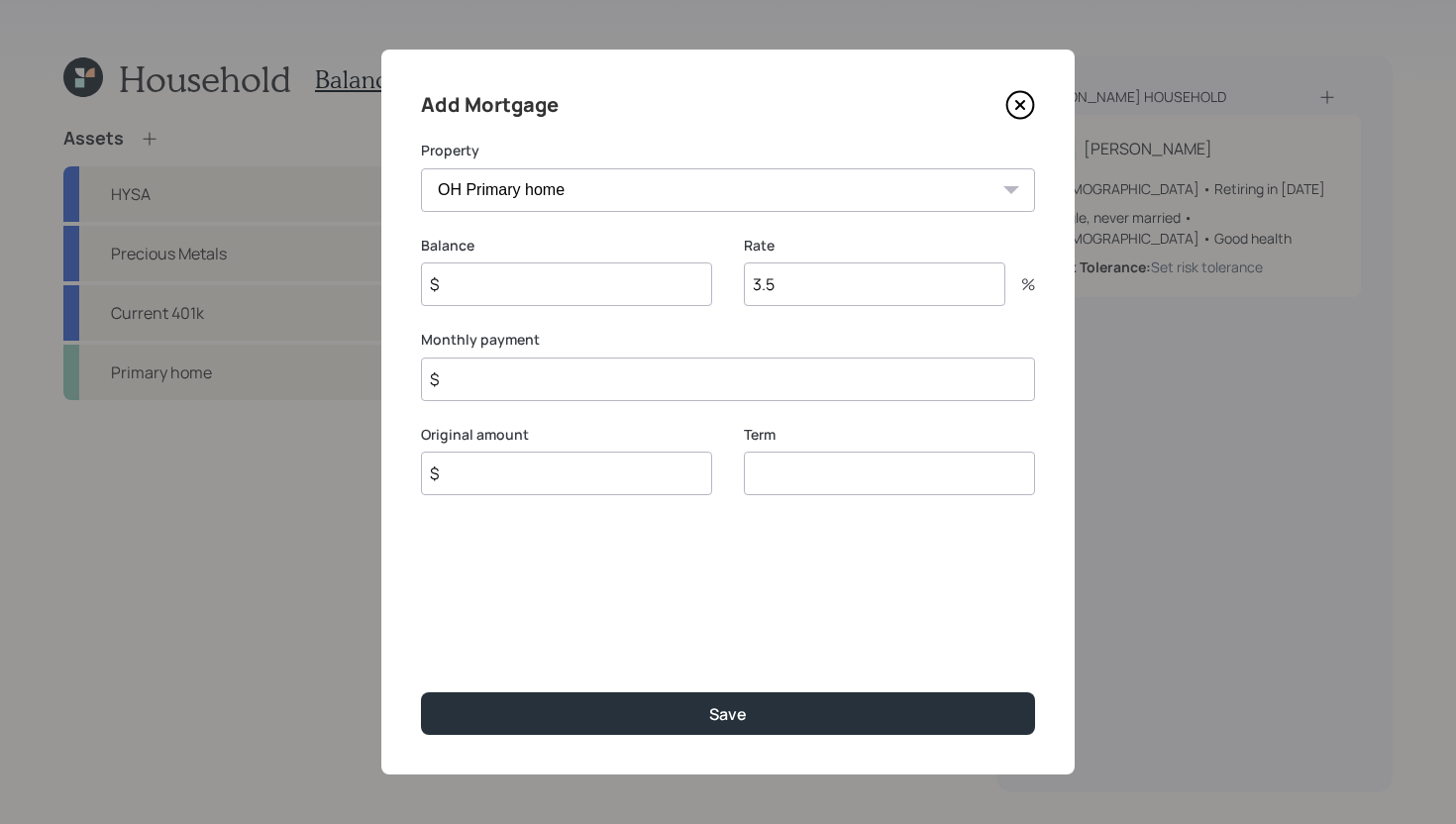 click on "$" at bounding box center [567, 284] 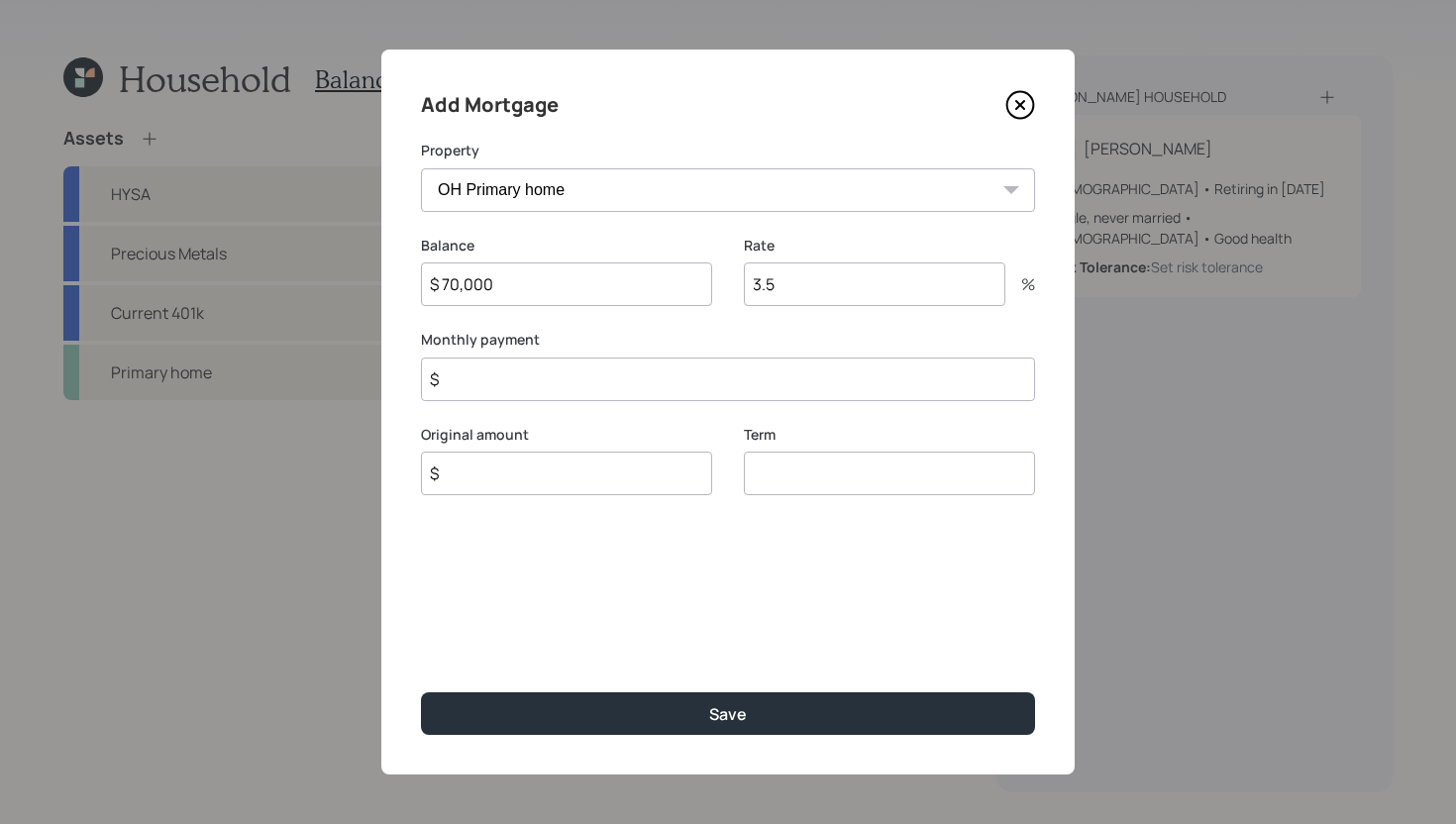 type on "$ 70,000" 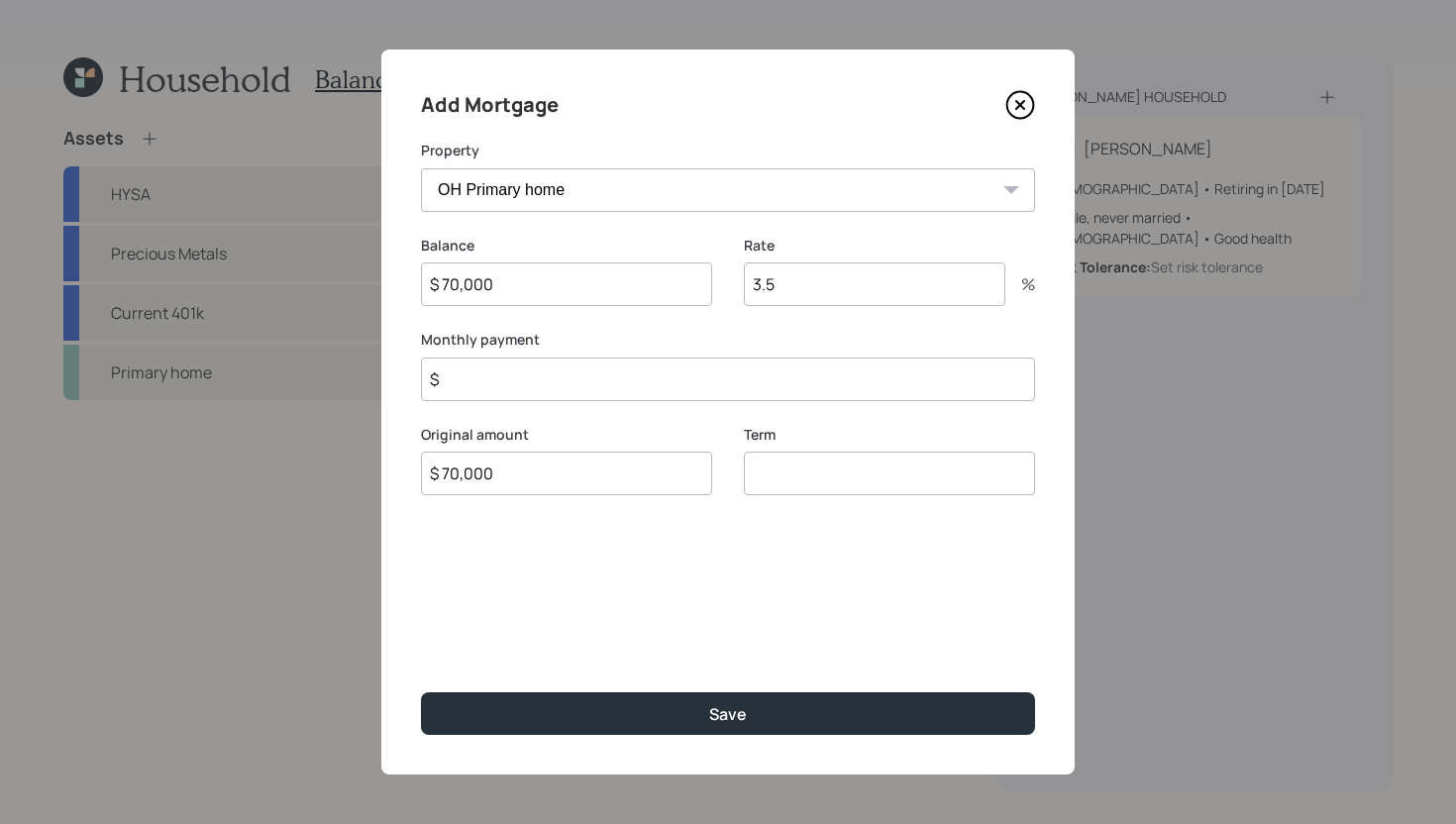 type on "$ 70,000" 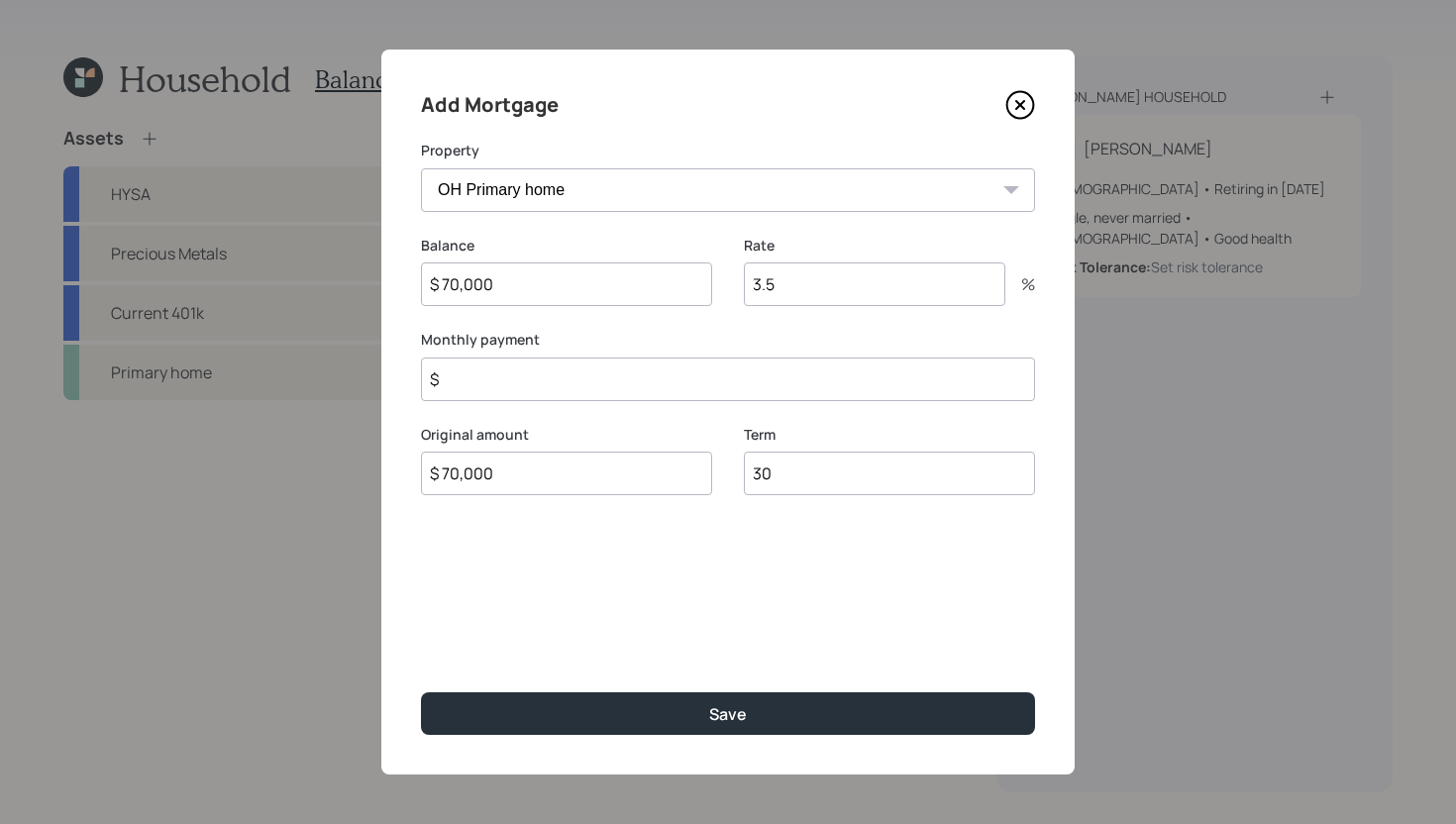 type on "30" 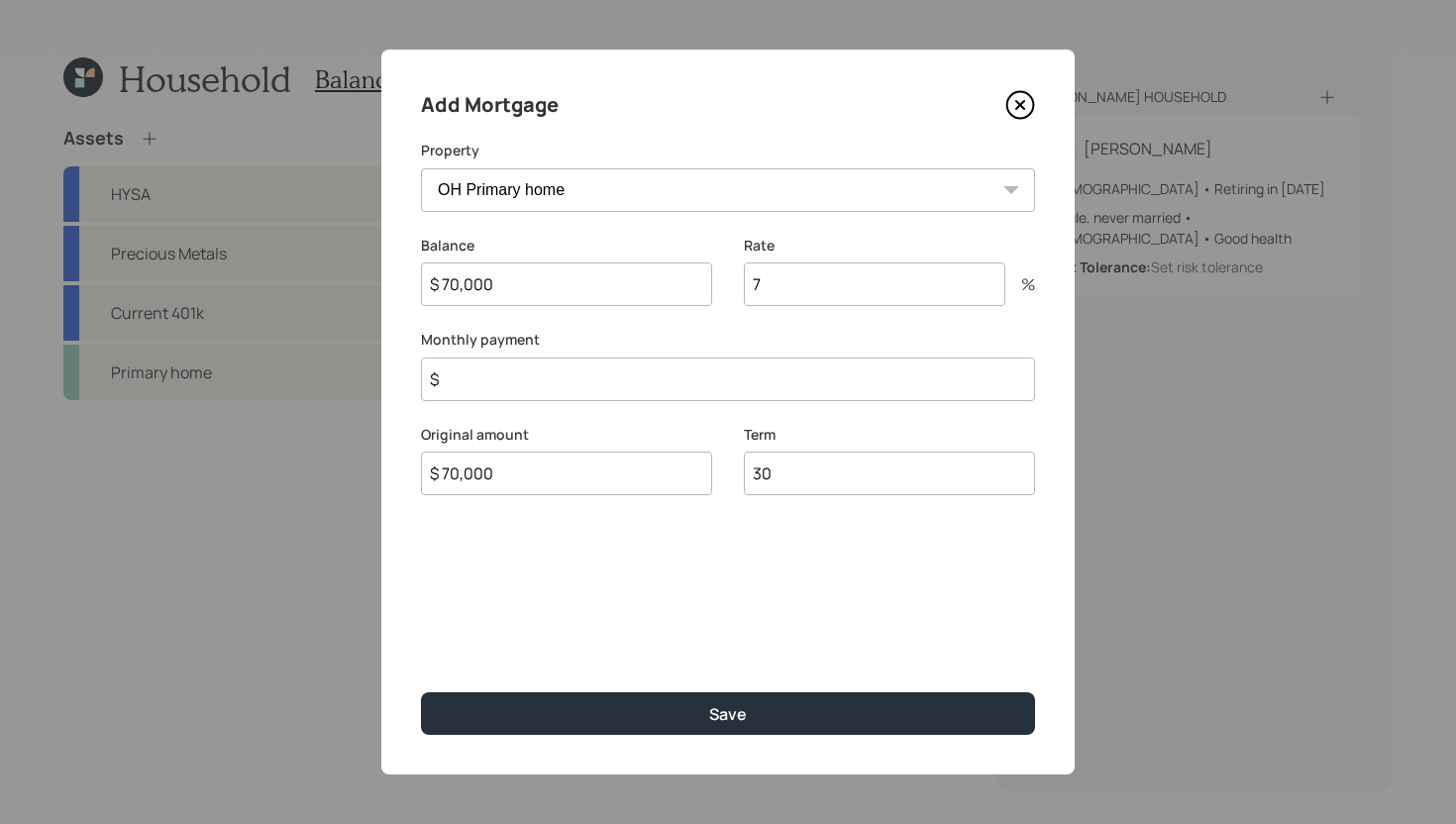 type on "7" 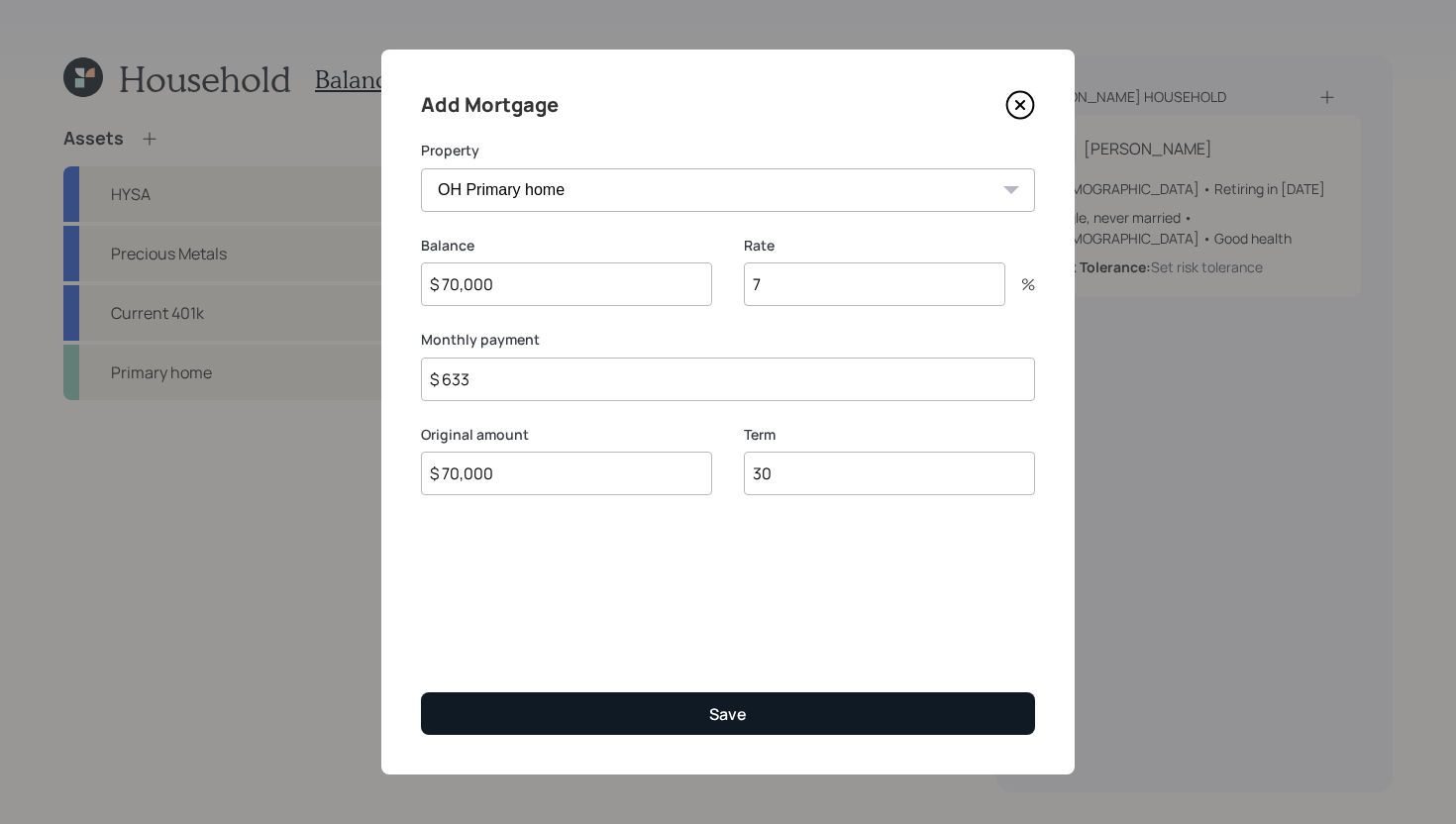 type on "$ 633" 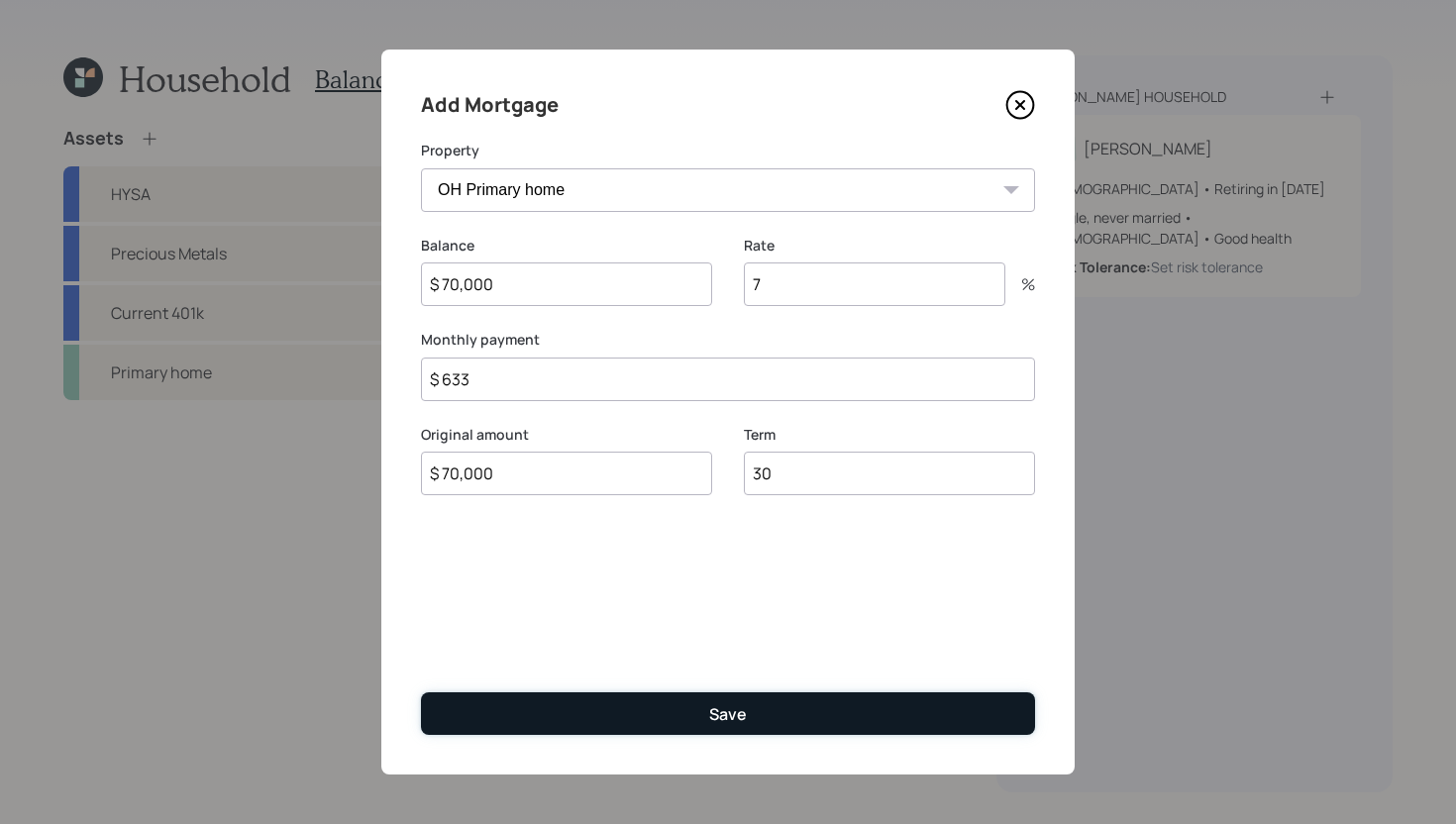 click on "Save" at bounding box center [728, 713] 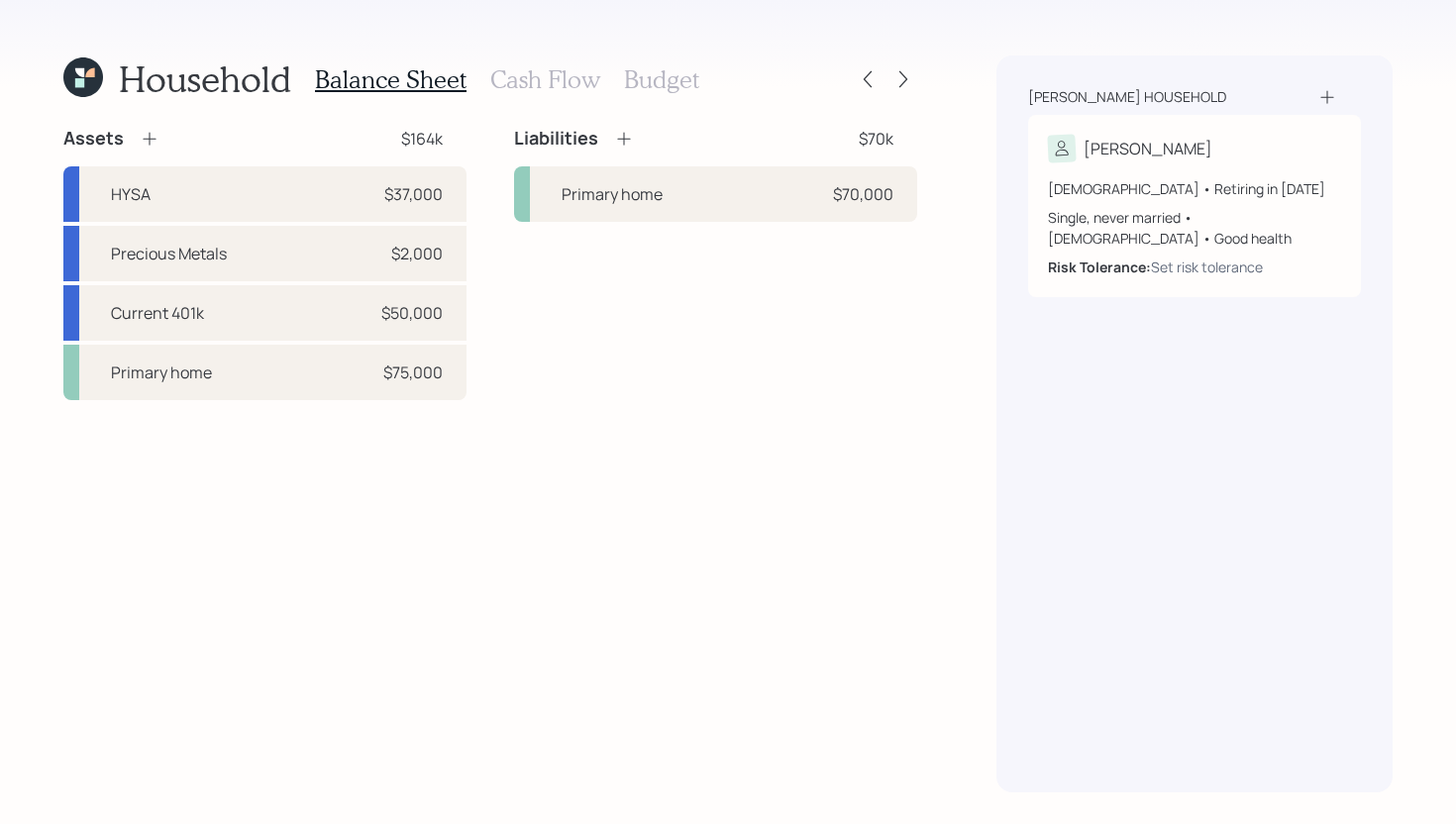 click 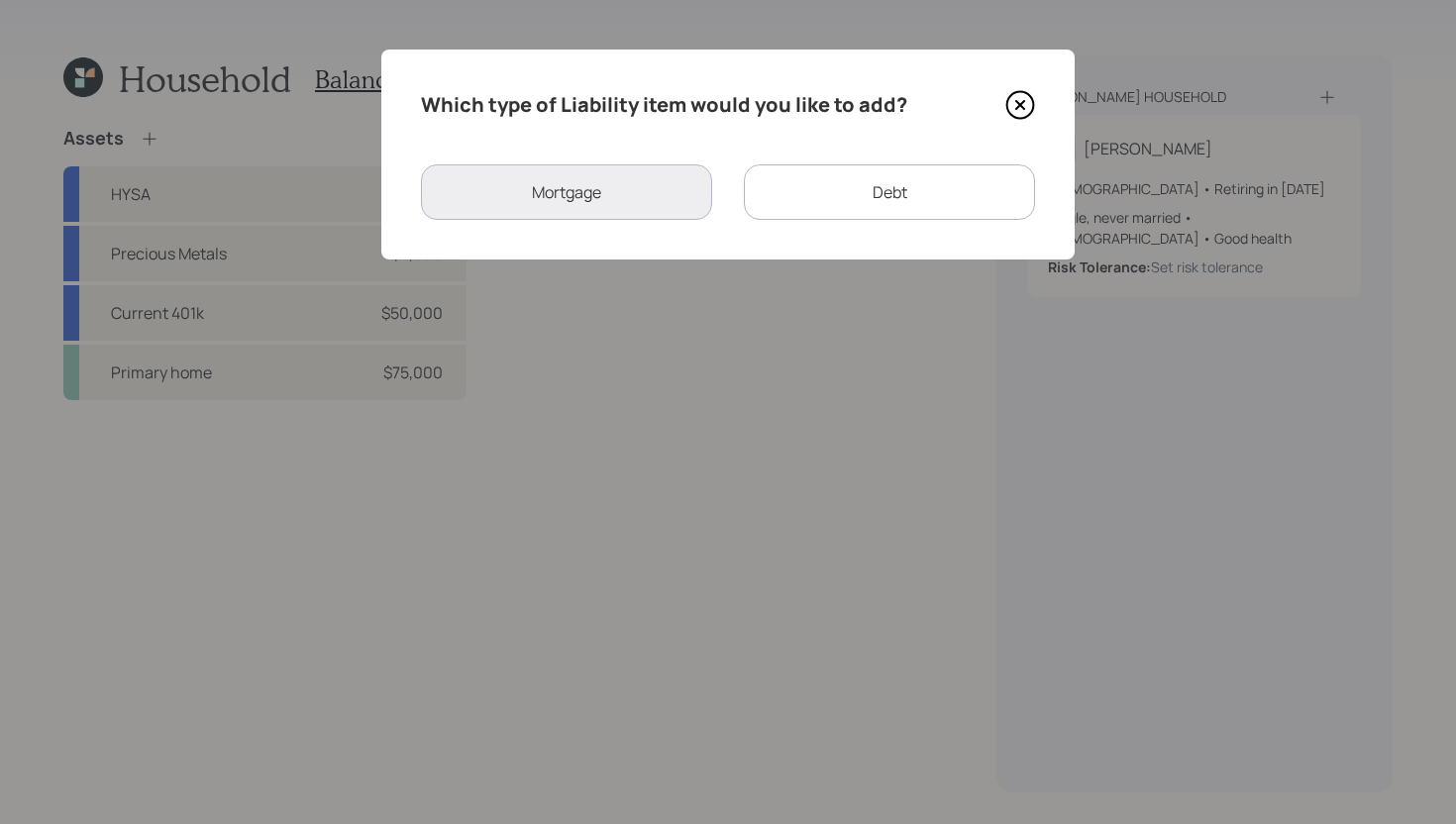 click on "Debt" at bounding box center (889, 192) 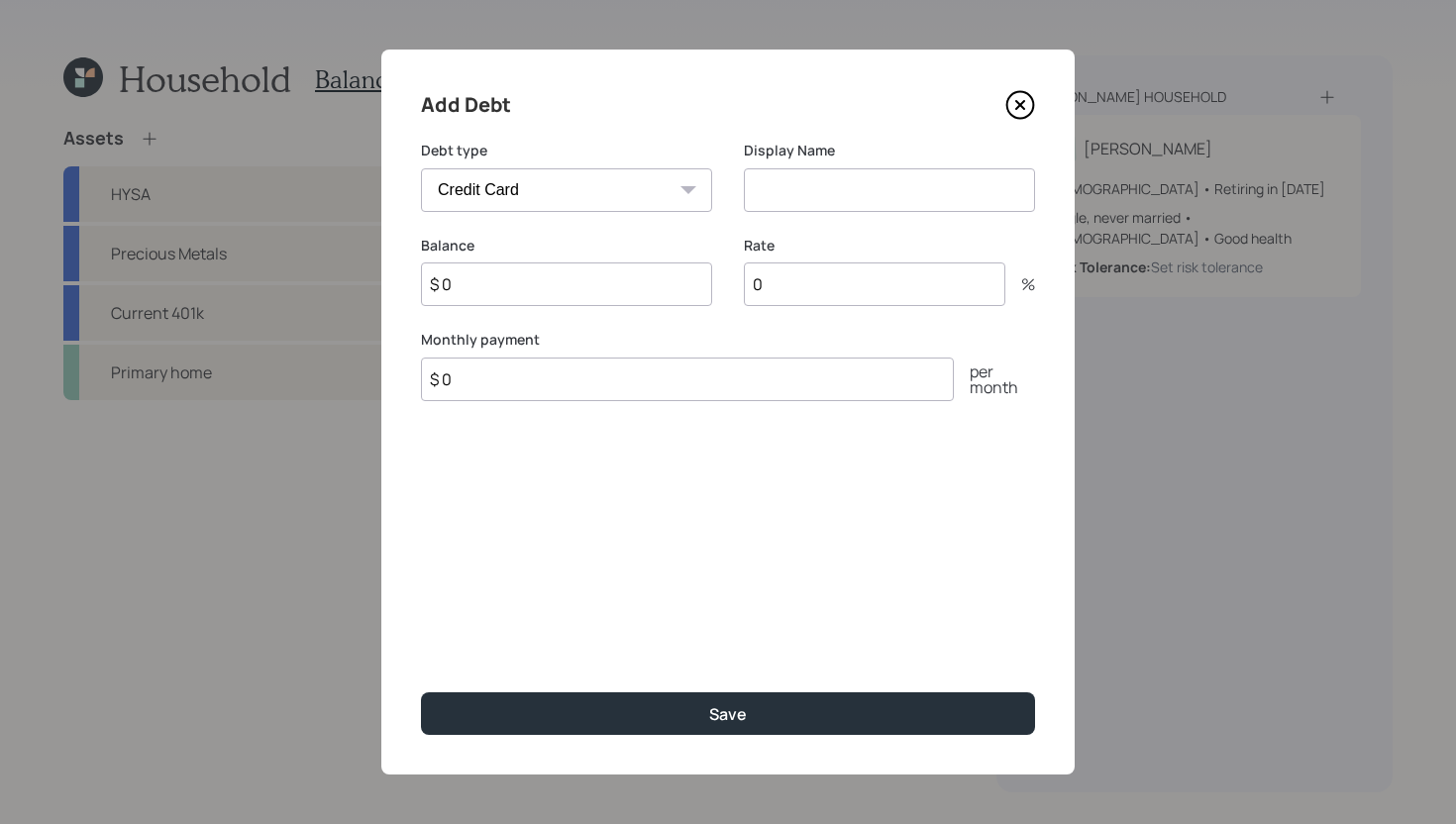 click on "Car Credit Card Medical Student Other" at bounding box center (567, 190) 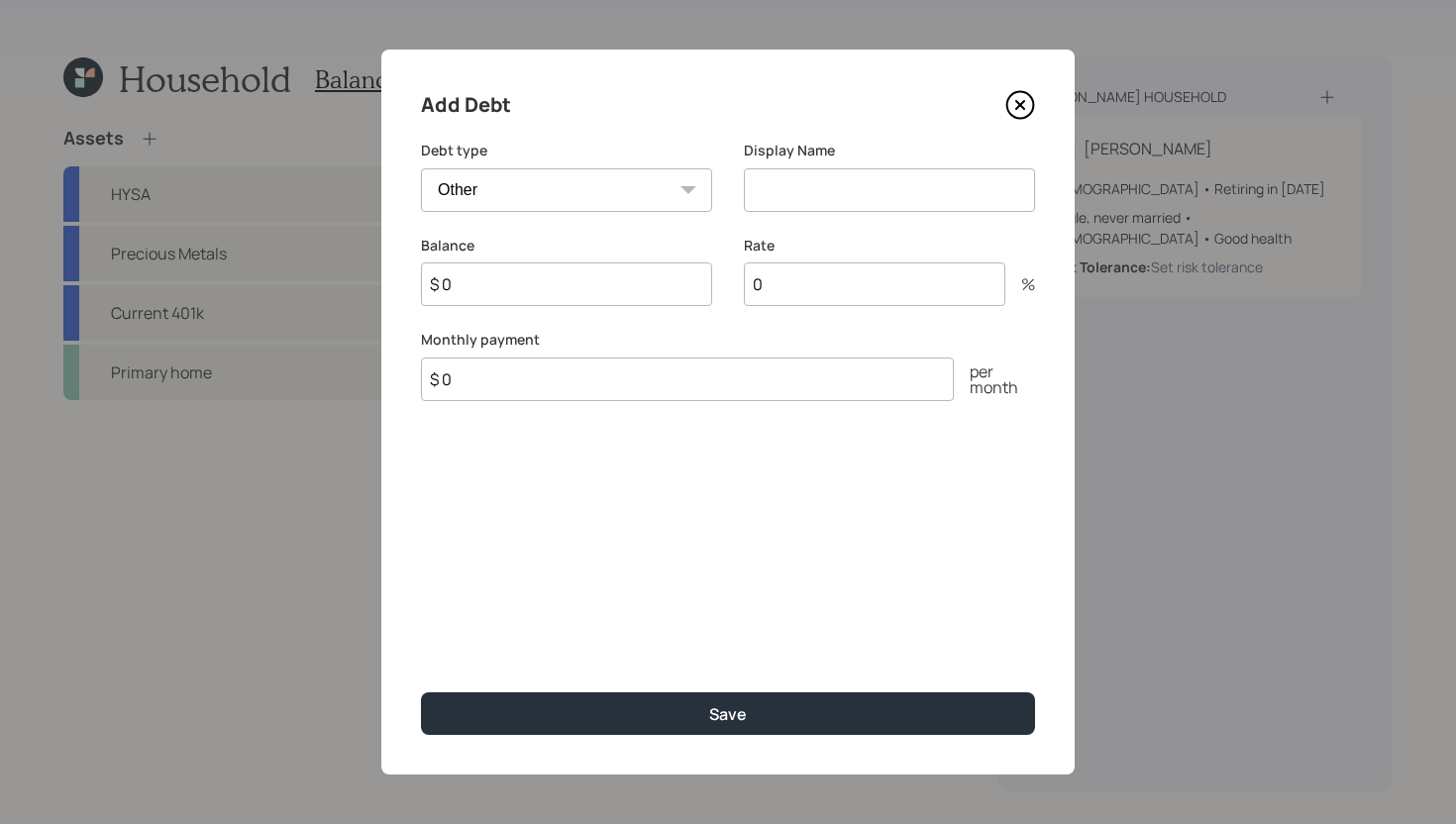 click at bounding box center (889, 190) 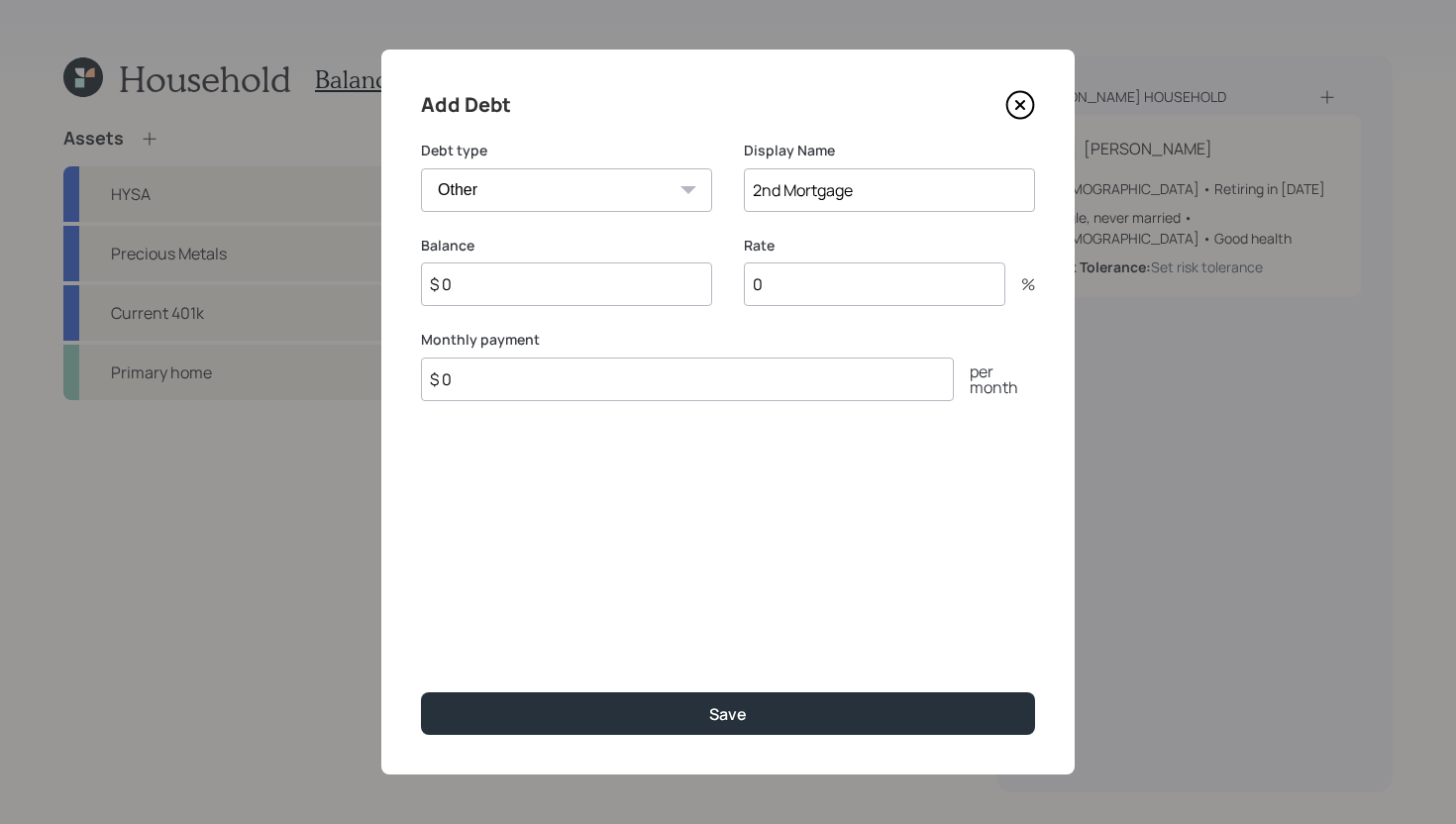 type on "2nd Mortgage" 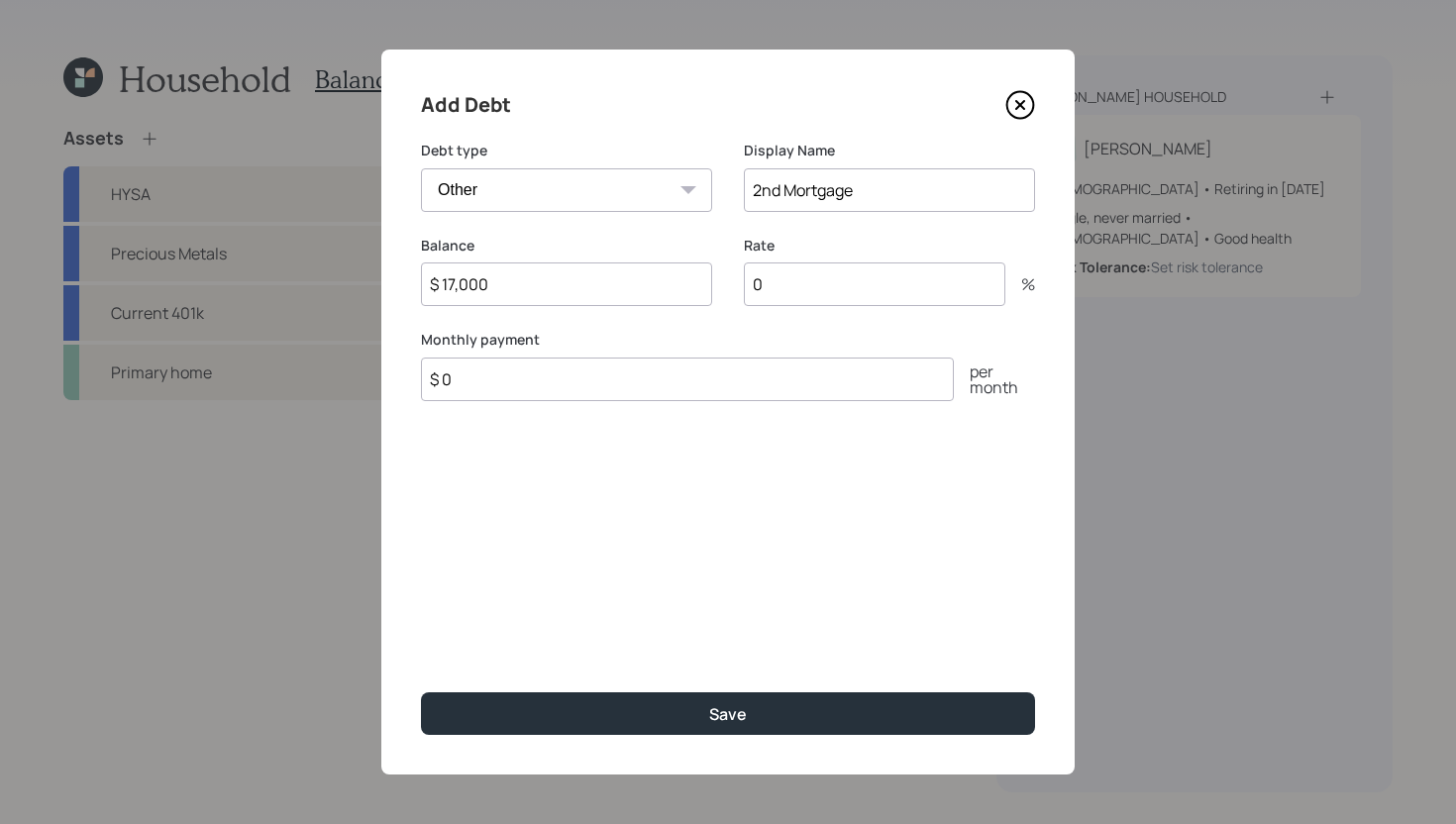 type on "$ 17,000" 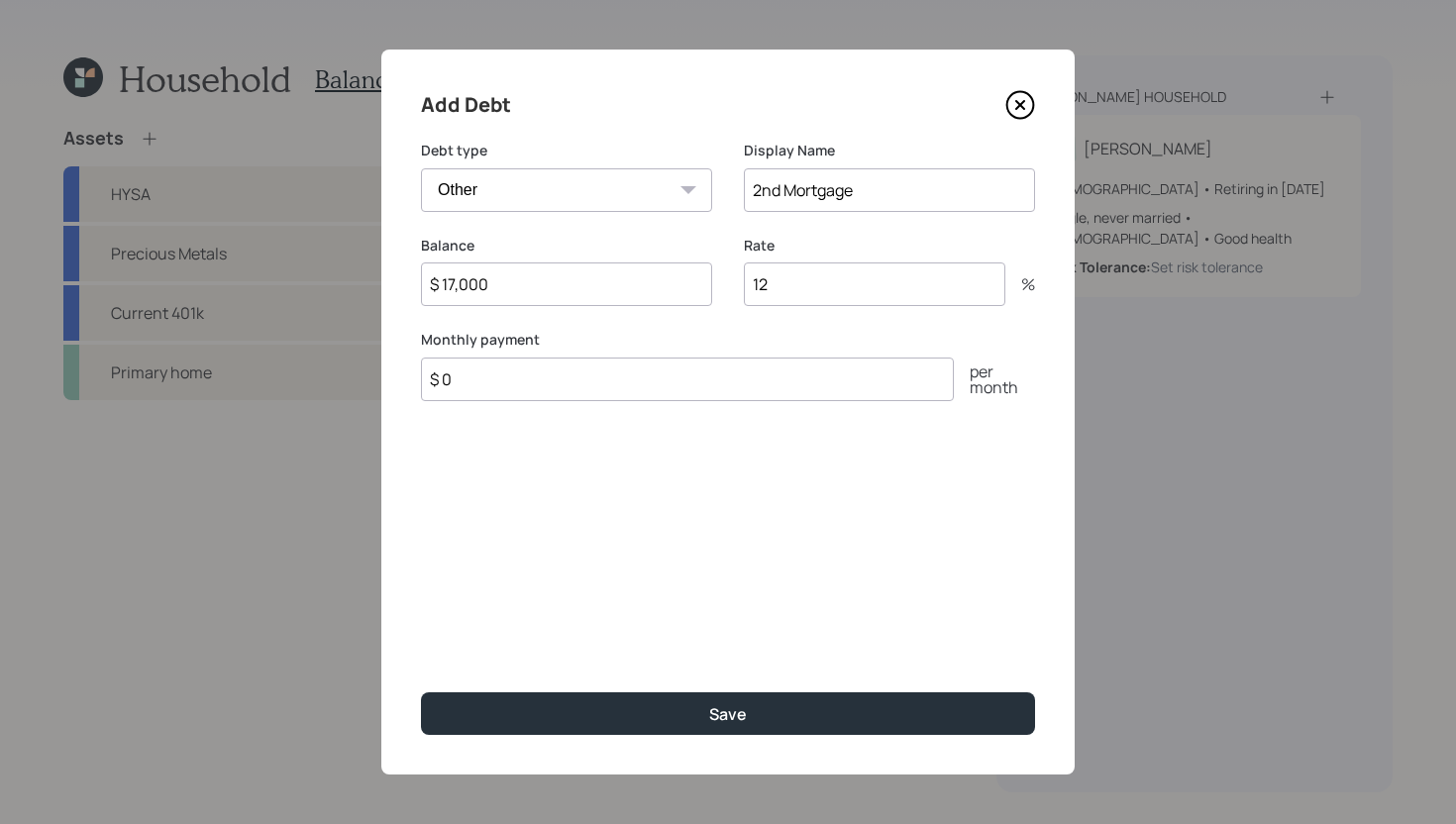 type on "12" 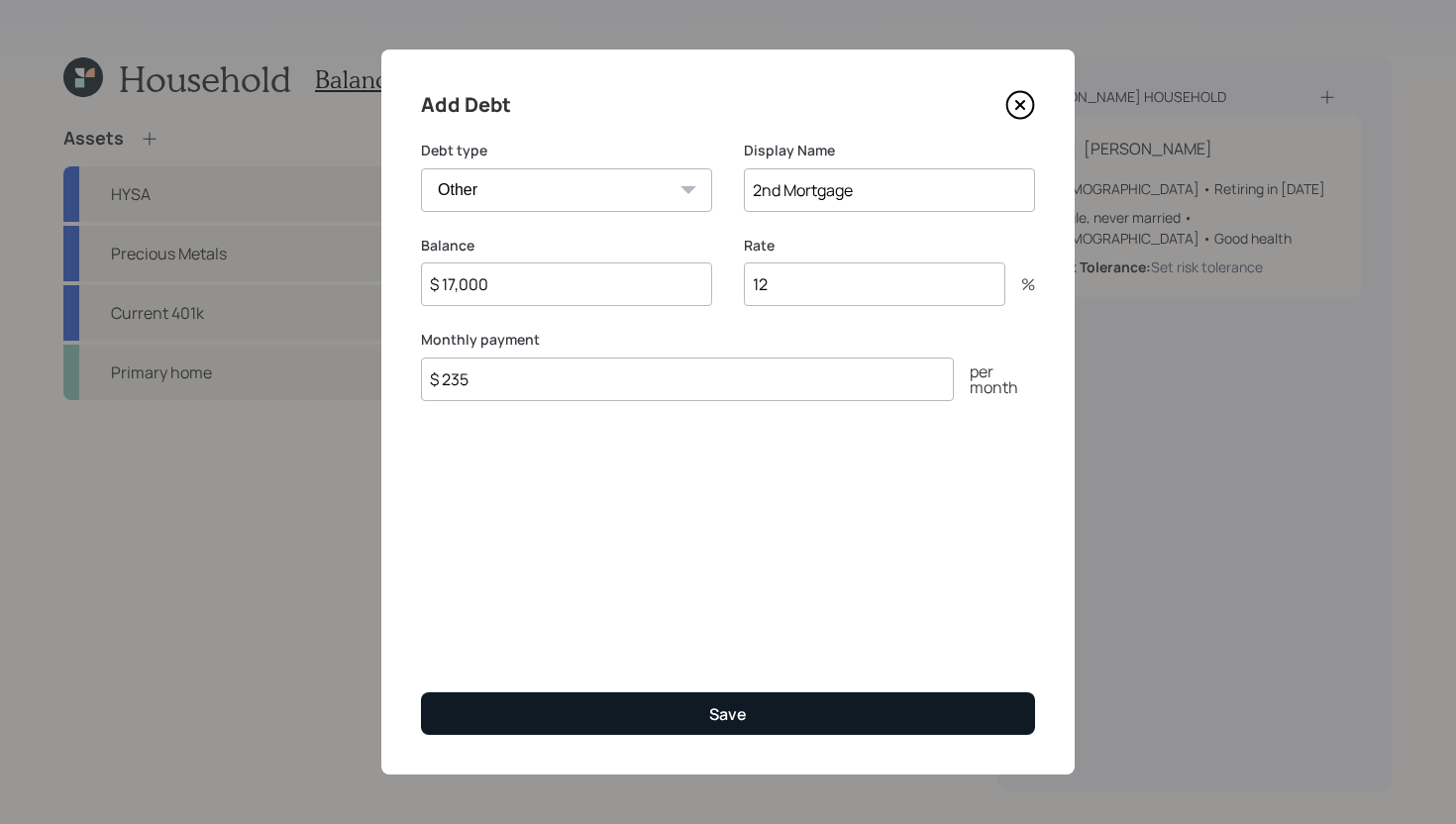 type on "$ 235" 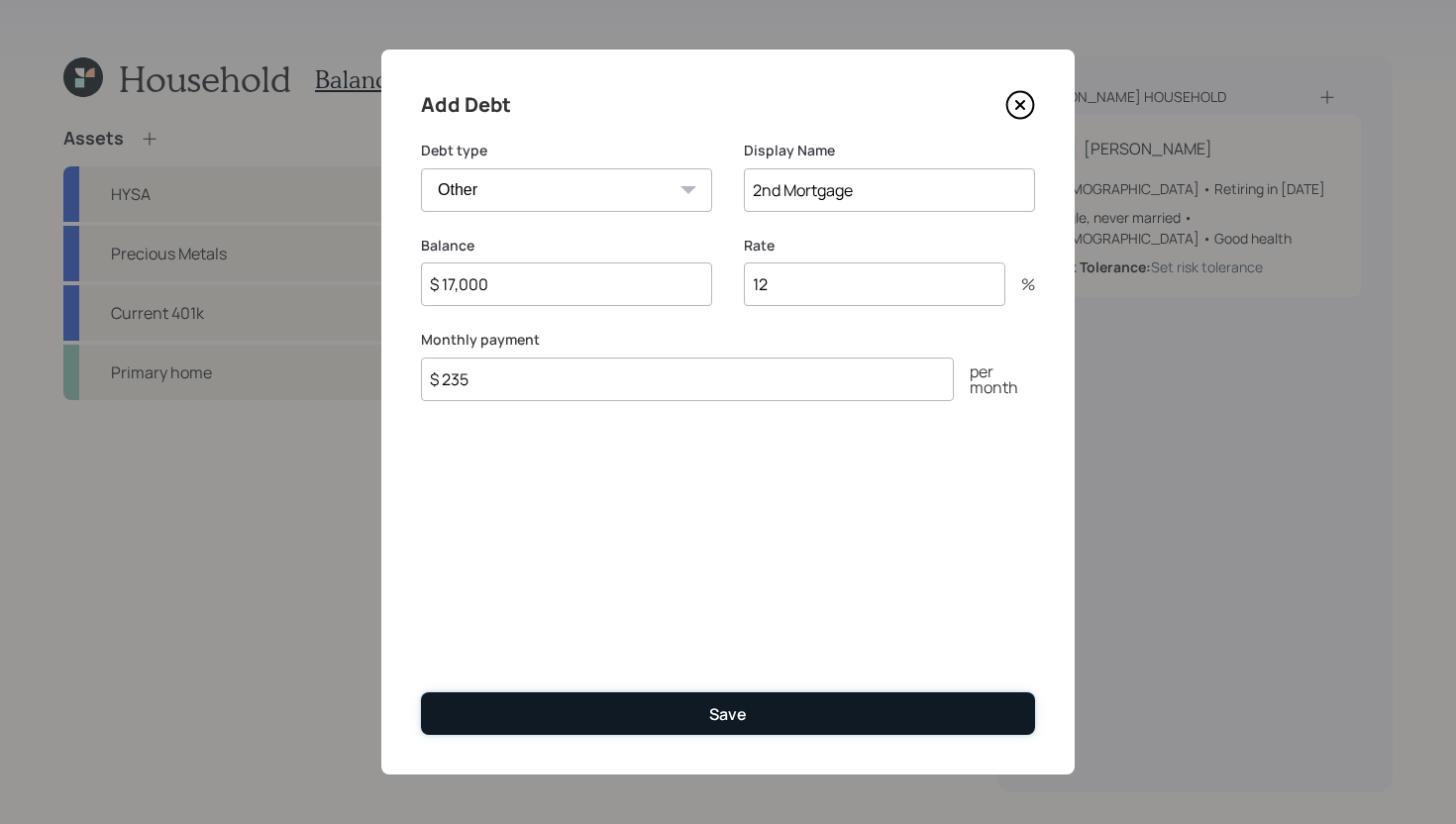 click on "Save" at bounding box center (728, 713) 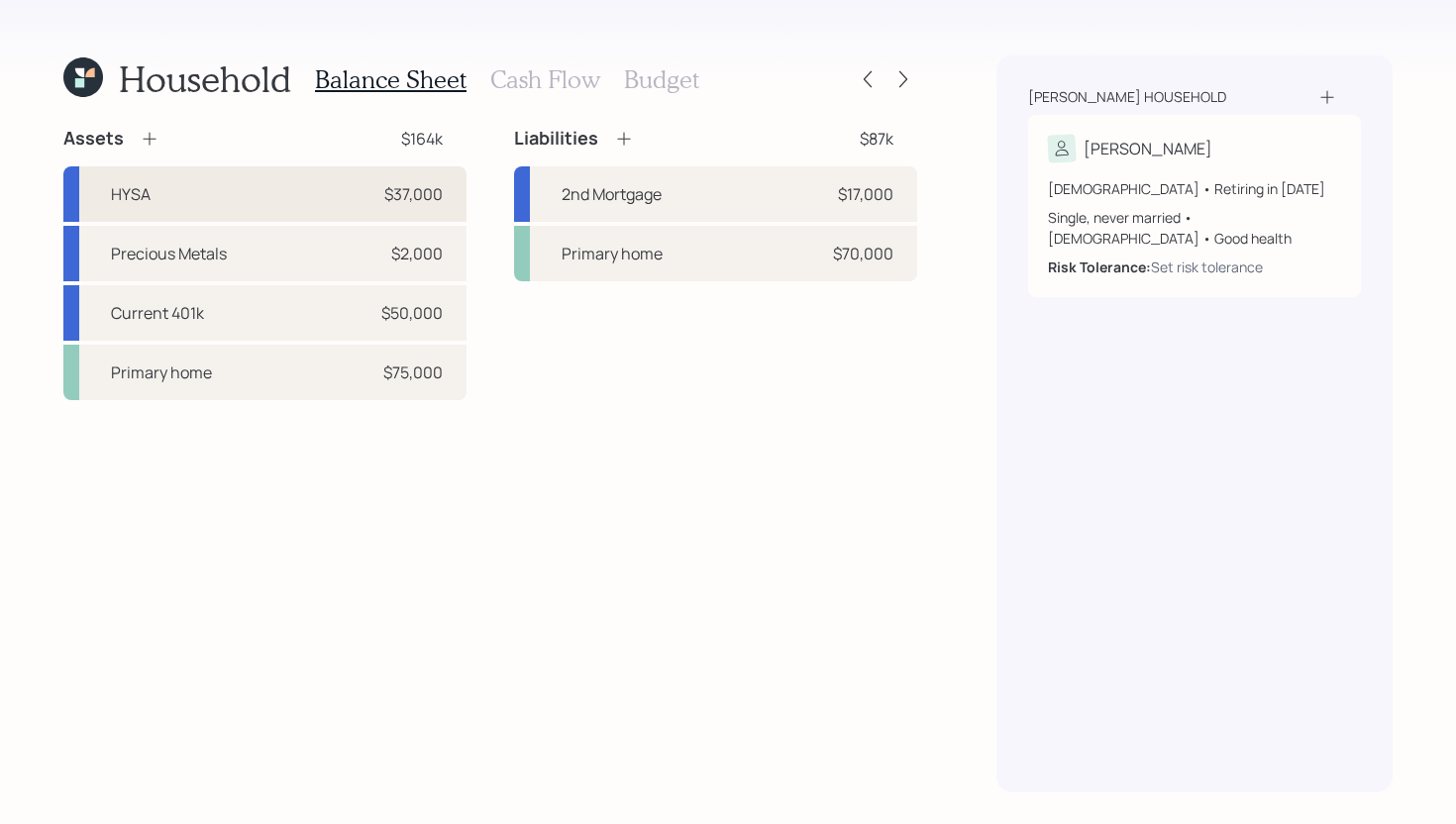 click on "HYSA $37,000" at bounding box center [264, 194] 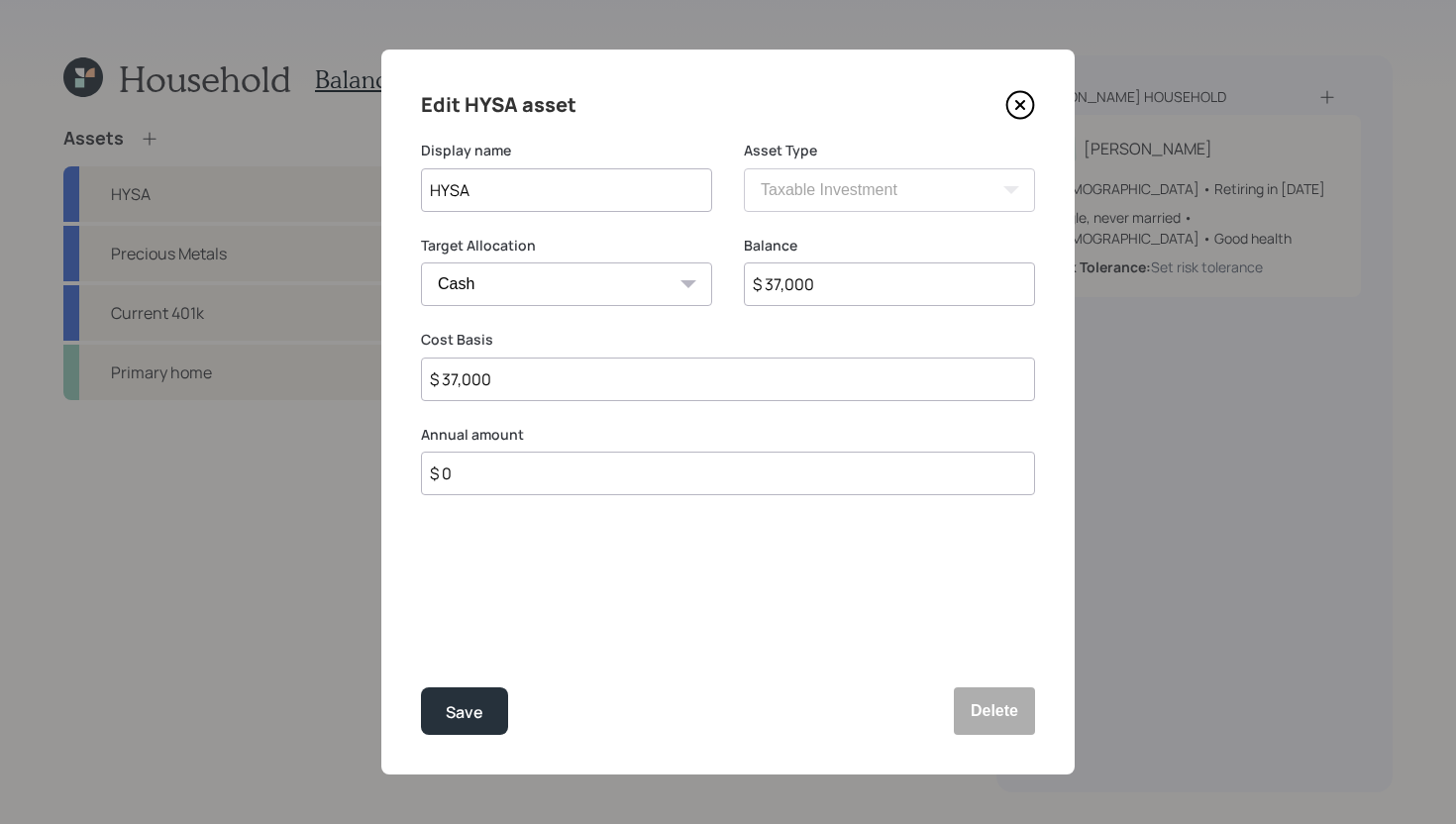 click on "$ 0" at bounding box center [728, 473] 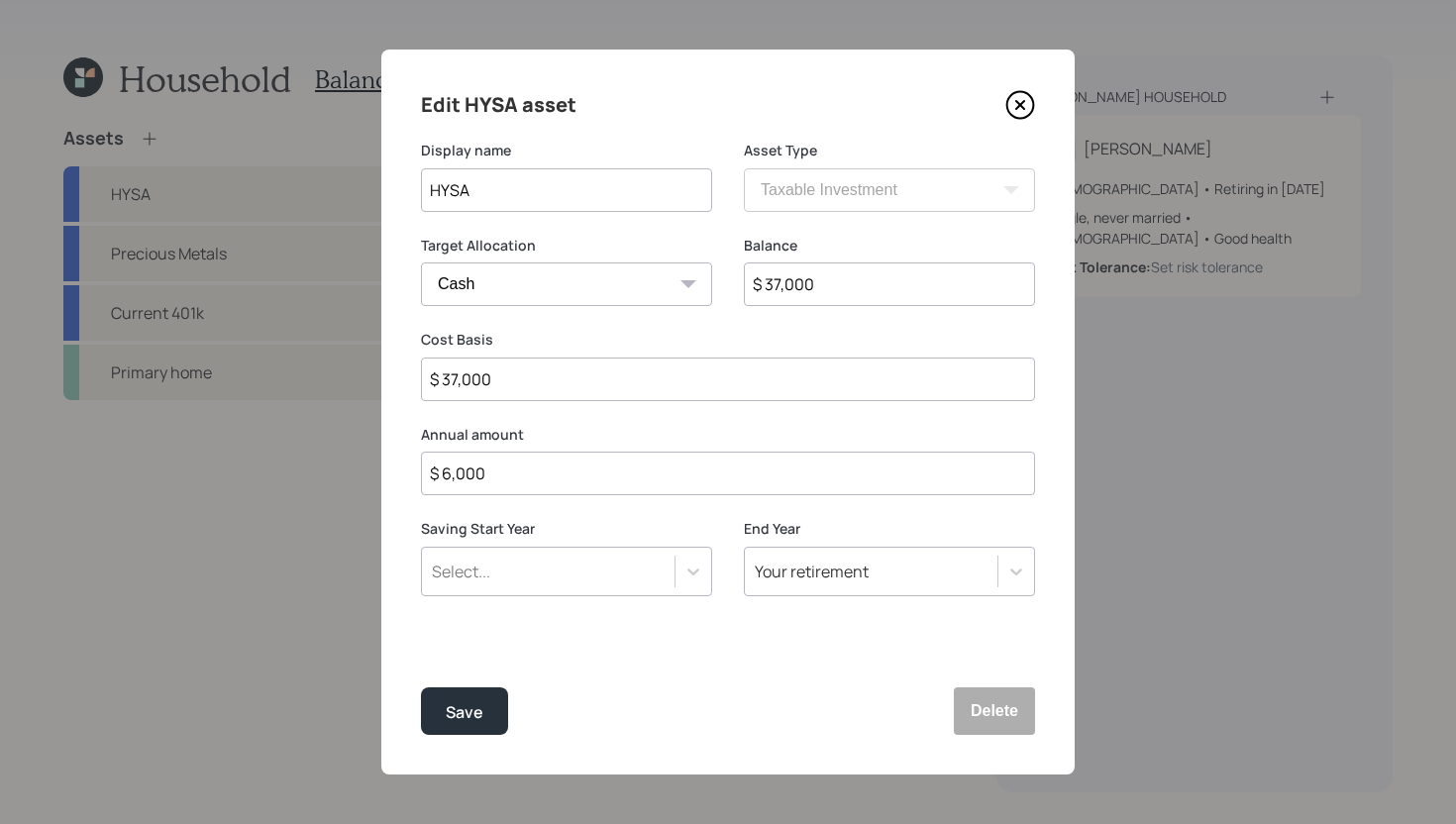 type on "$ 6,000" 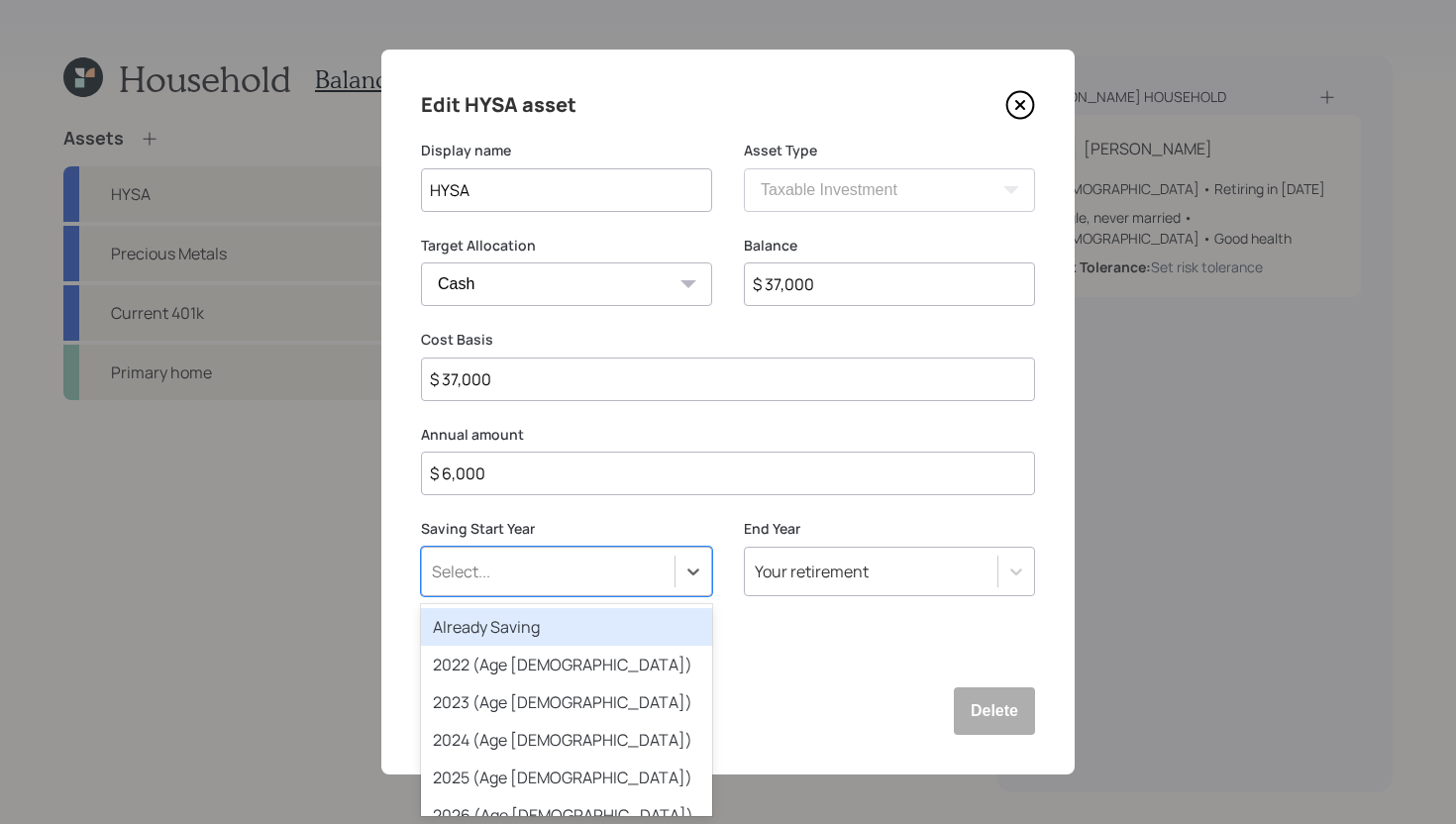 click on "Already Saving" at bounding box center [567, 627] 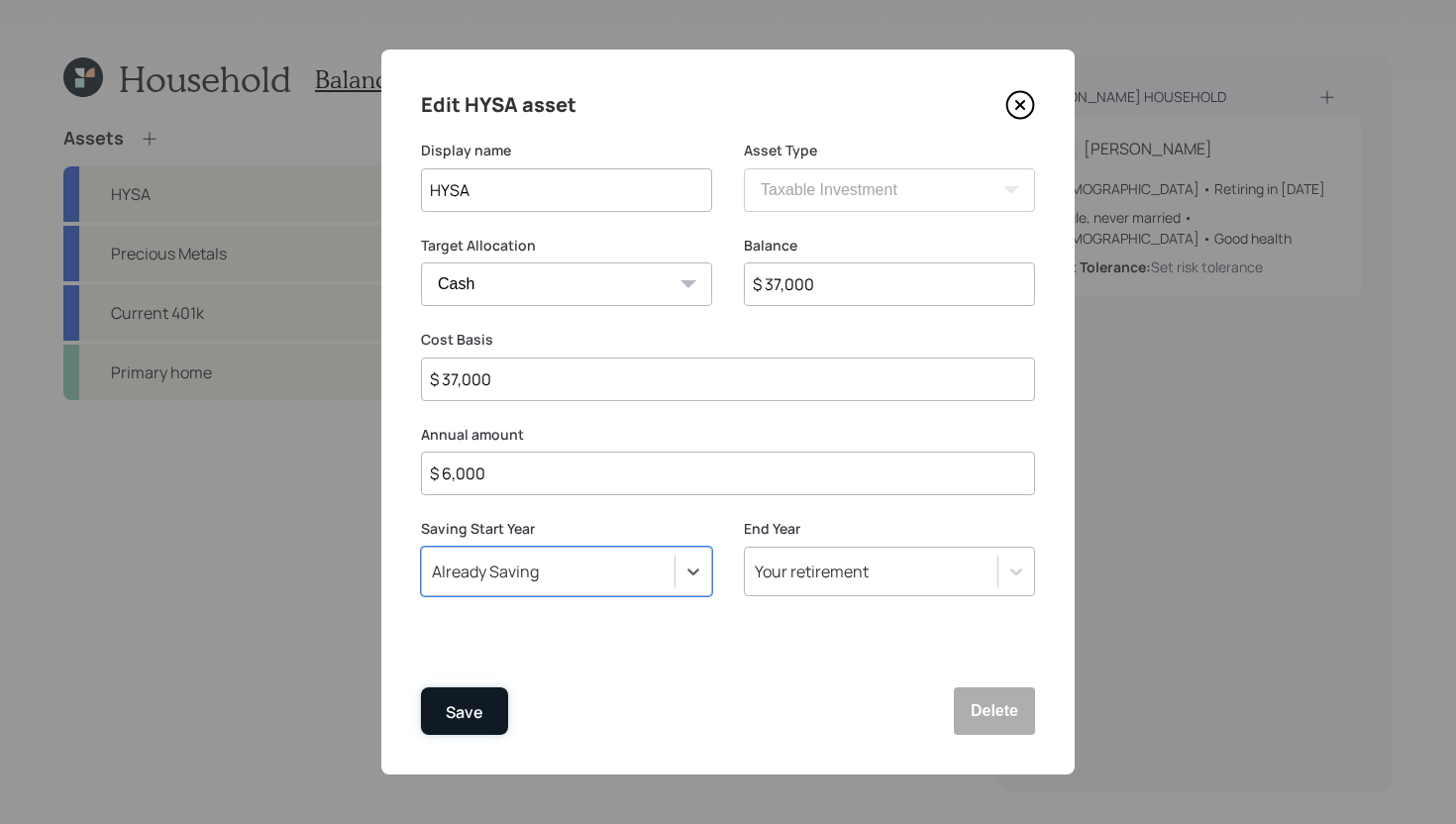 click on "Save" at bounding box center (465, 712) 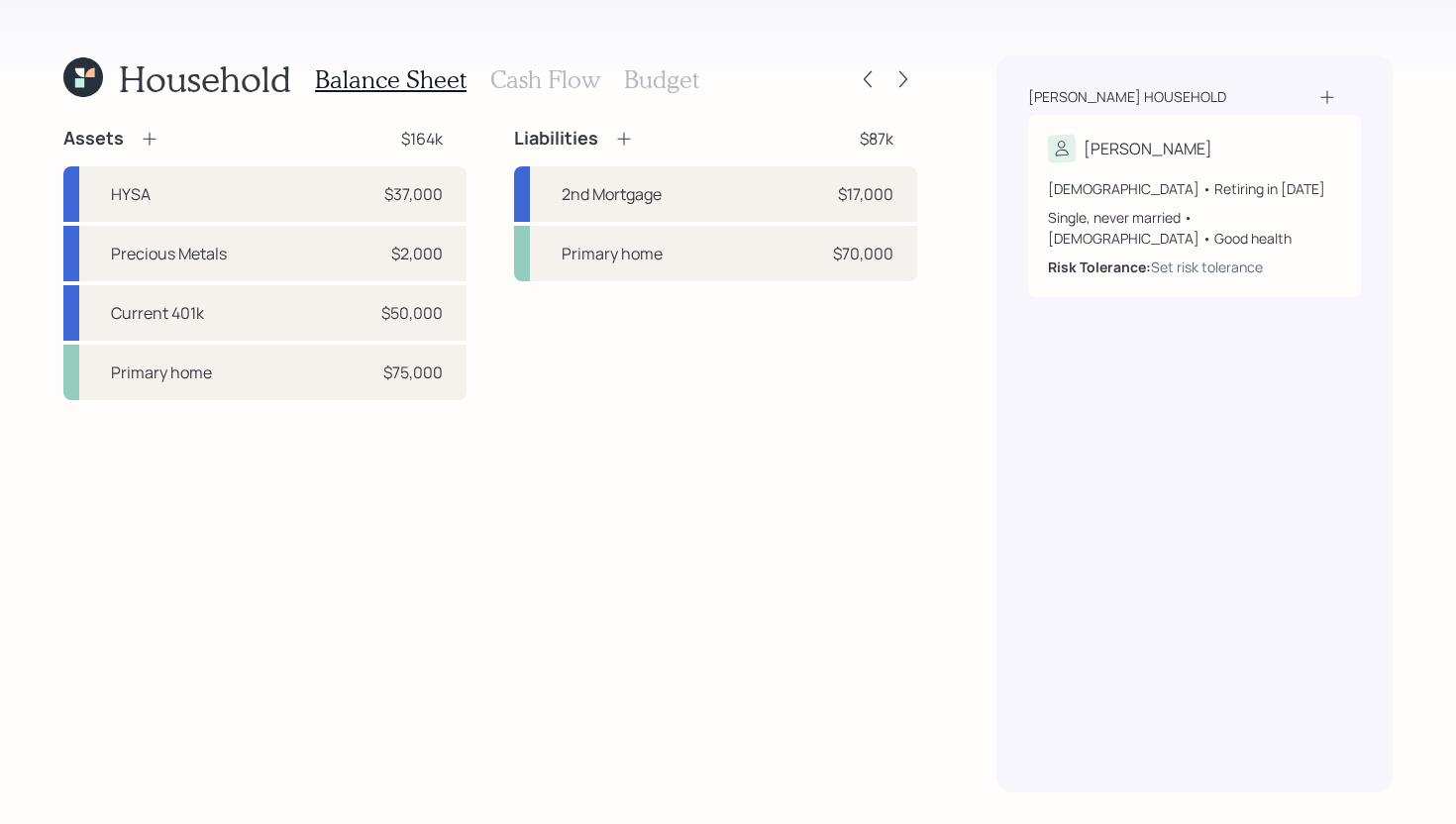 click on "Cash Flow" at bounding box center (545, 79) 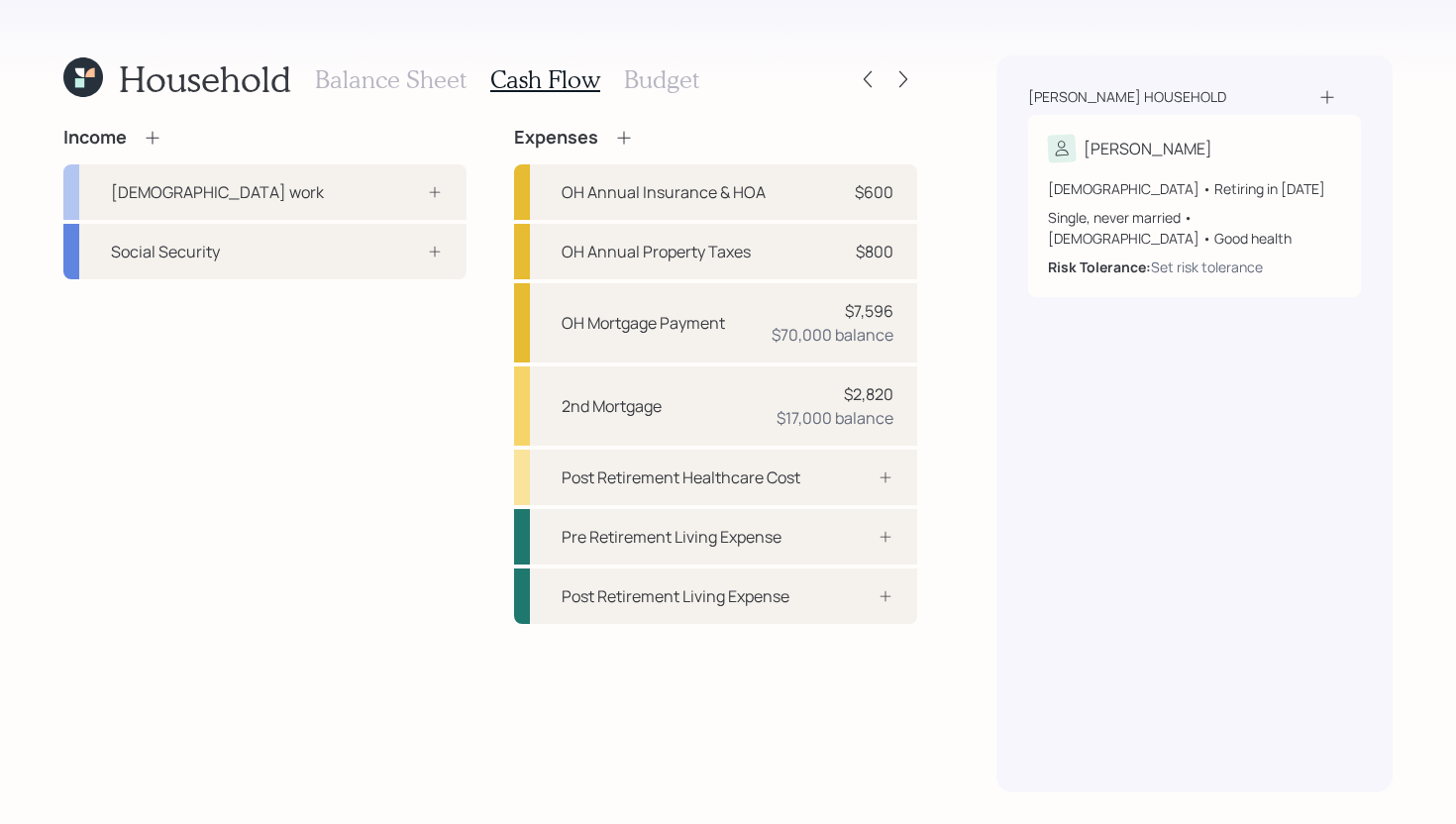 click on "Balance Sheet" at bounding box center [390, 79] 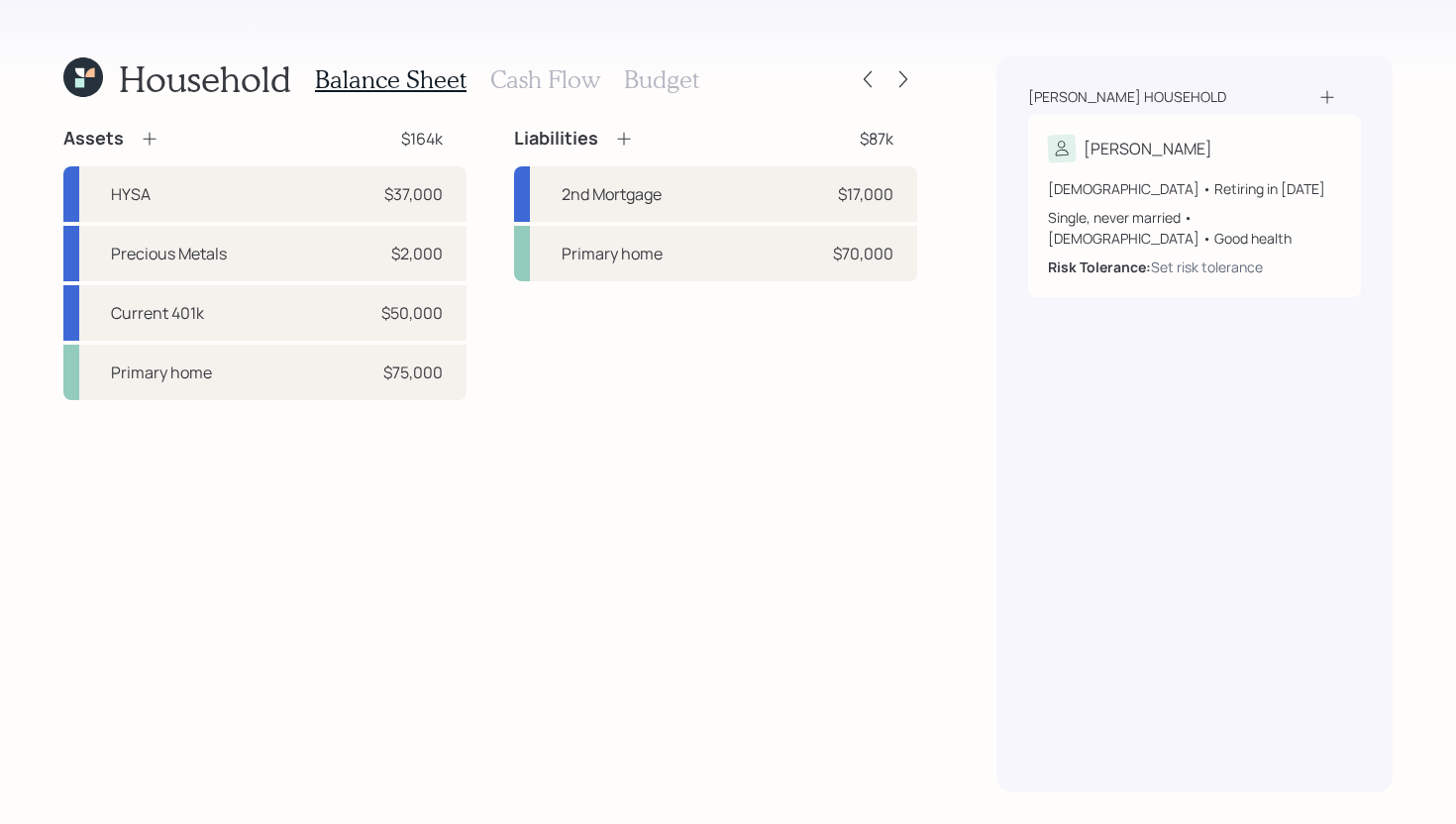 click on "Cash Flow" at bounding box center (545, 79) 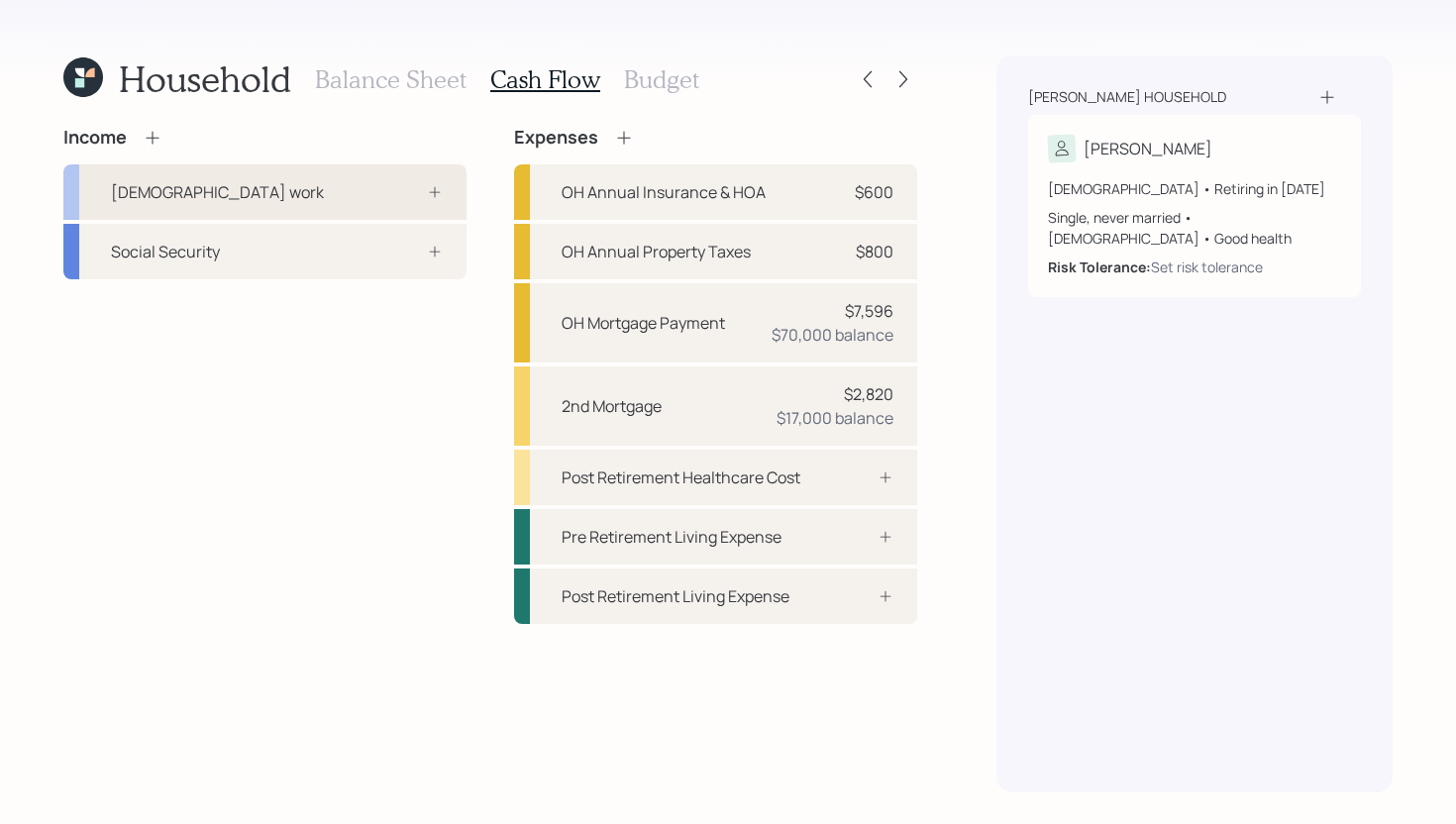 click on "[DEMOGRAPHIC_DATA] work" at bounding box center (264, 192) 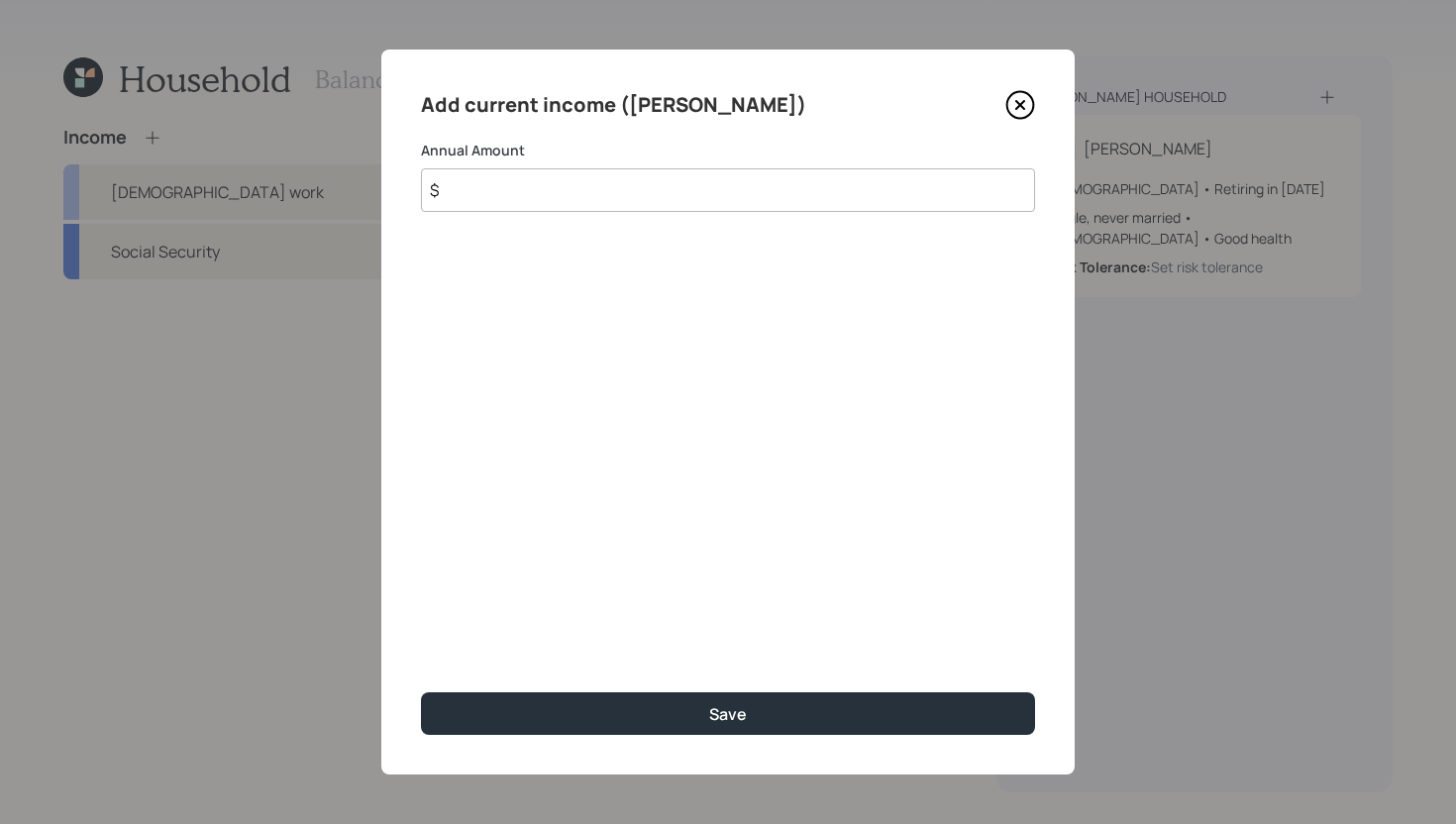 click on "$" at bounding box center [728, 190] 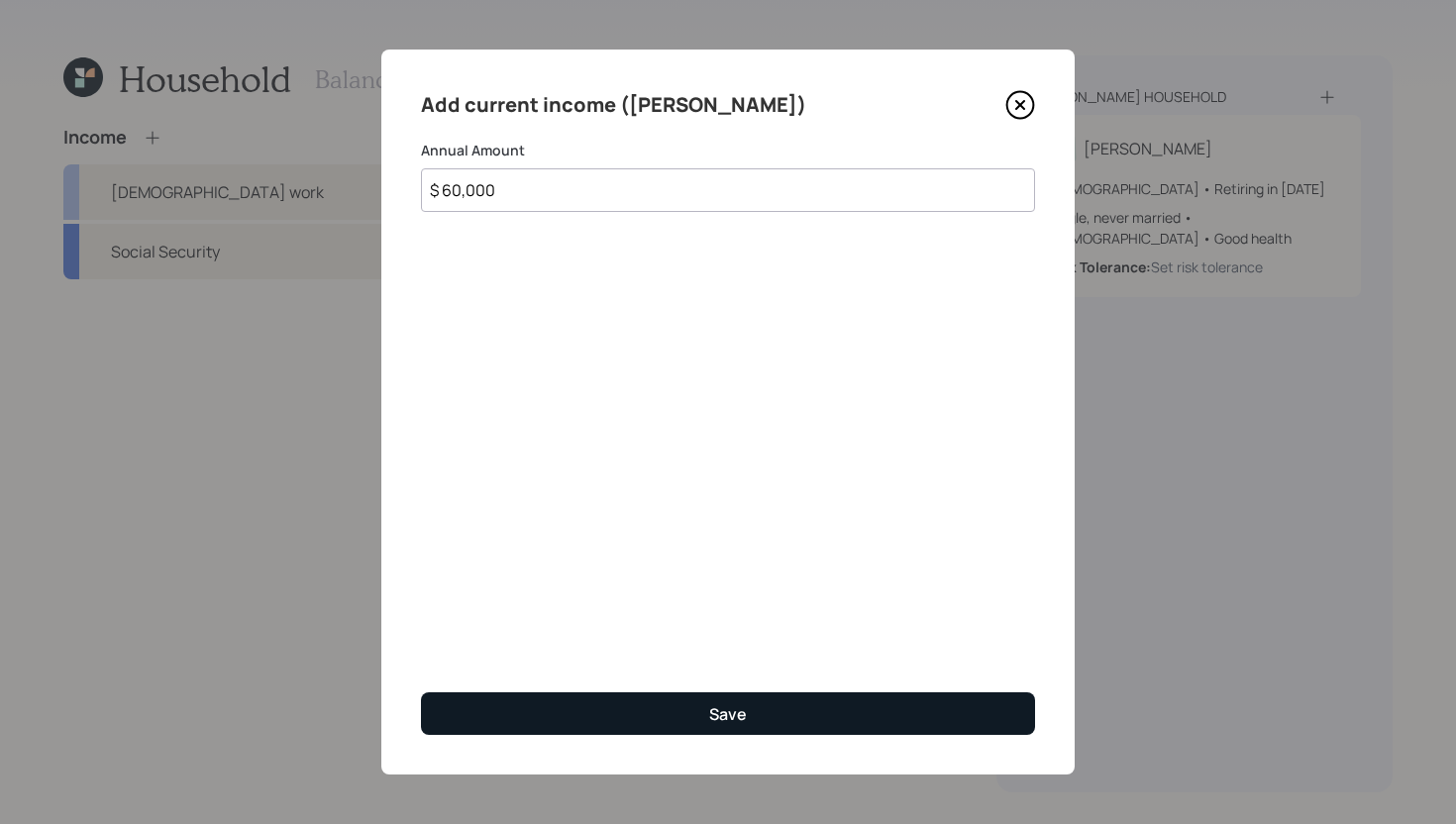 type on "$ 60,000" 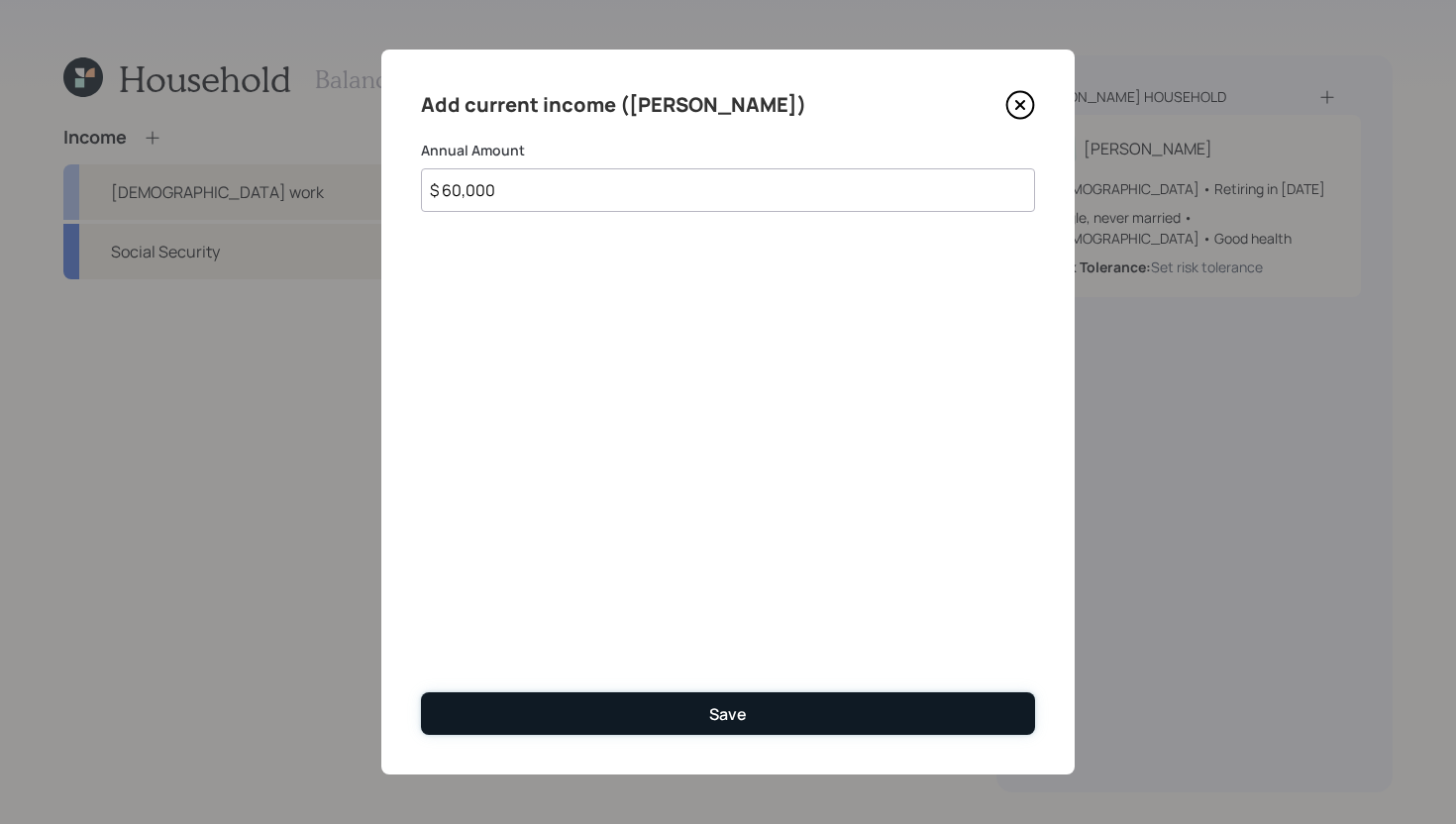 click on "Save" at bounding box center (728, 713) 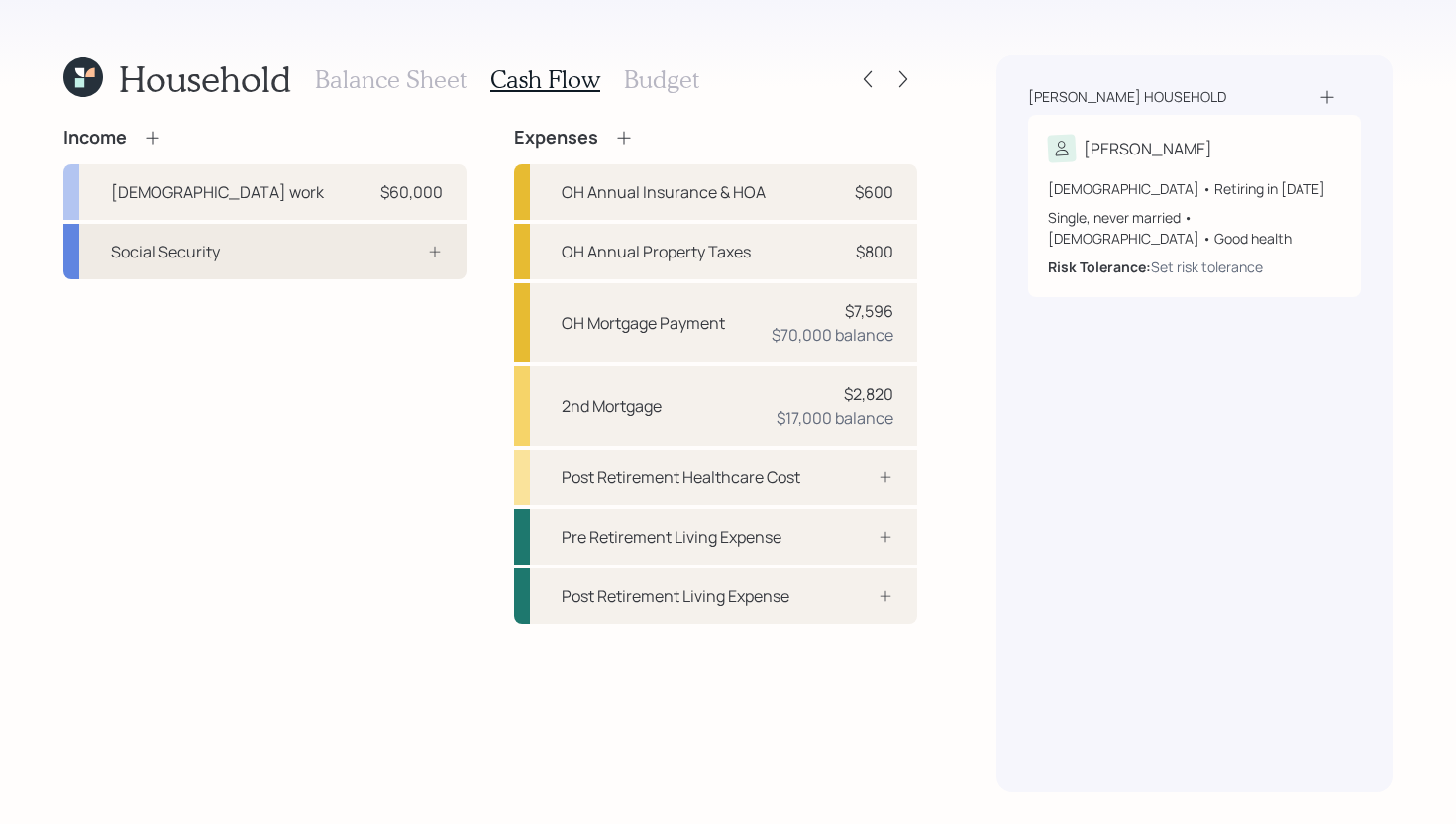 click on "Social Security" at bounding box center (264, 252) 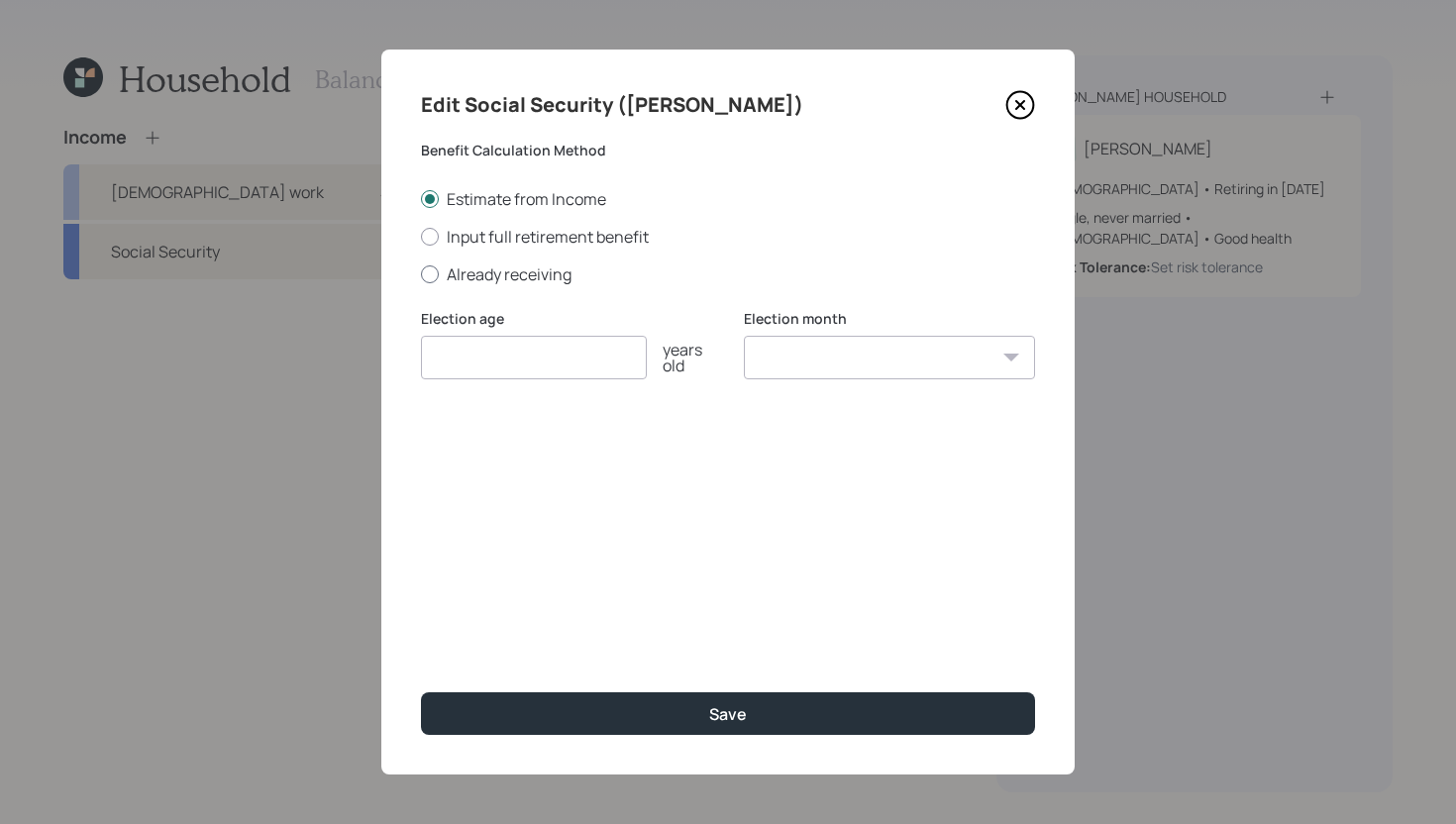 click on "Already receiving" at bounding box center (728, 274) 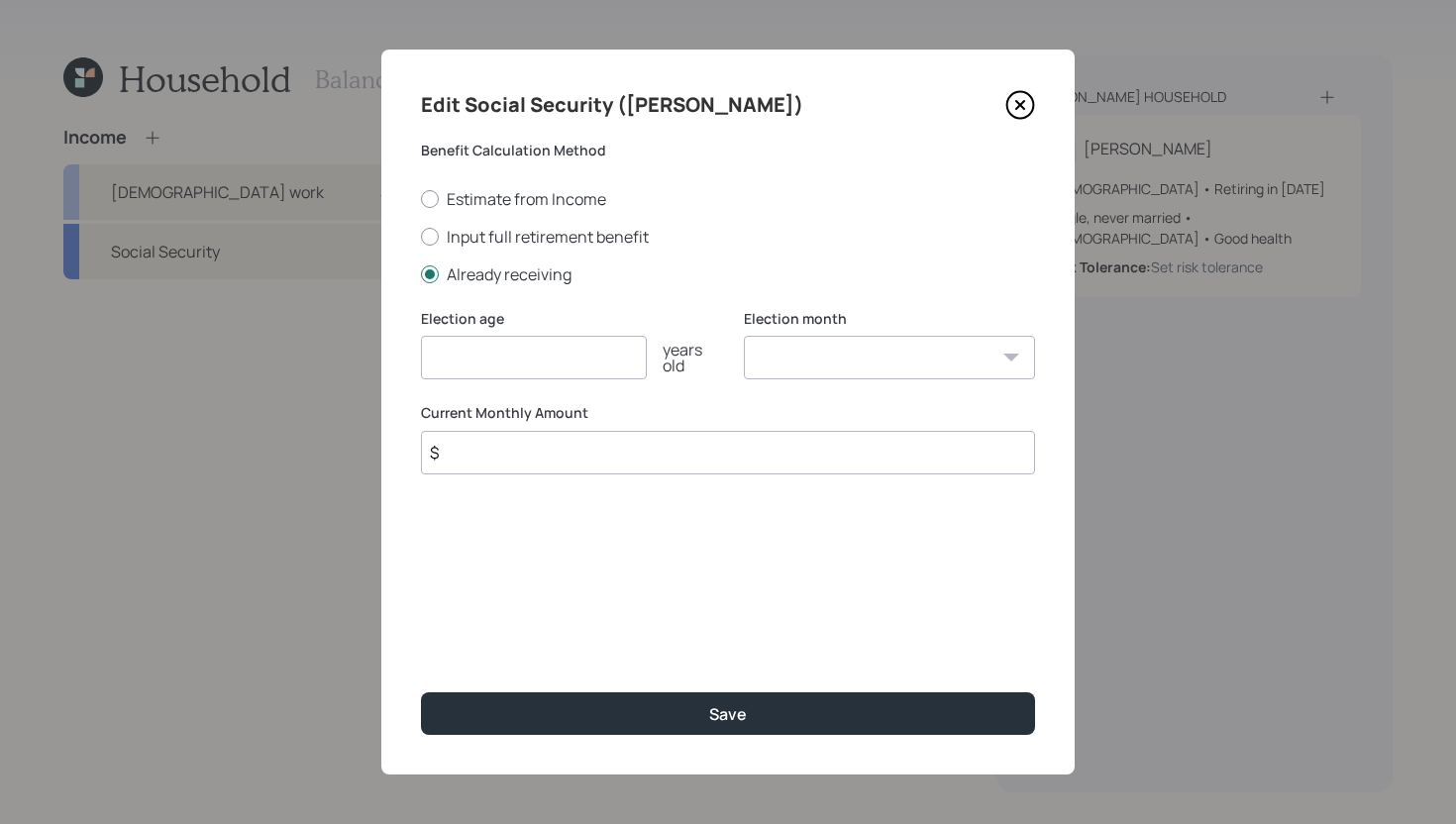 click on "$" at bounding box center [728, 453] 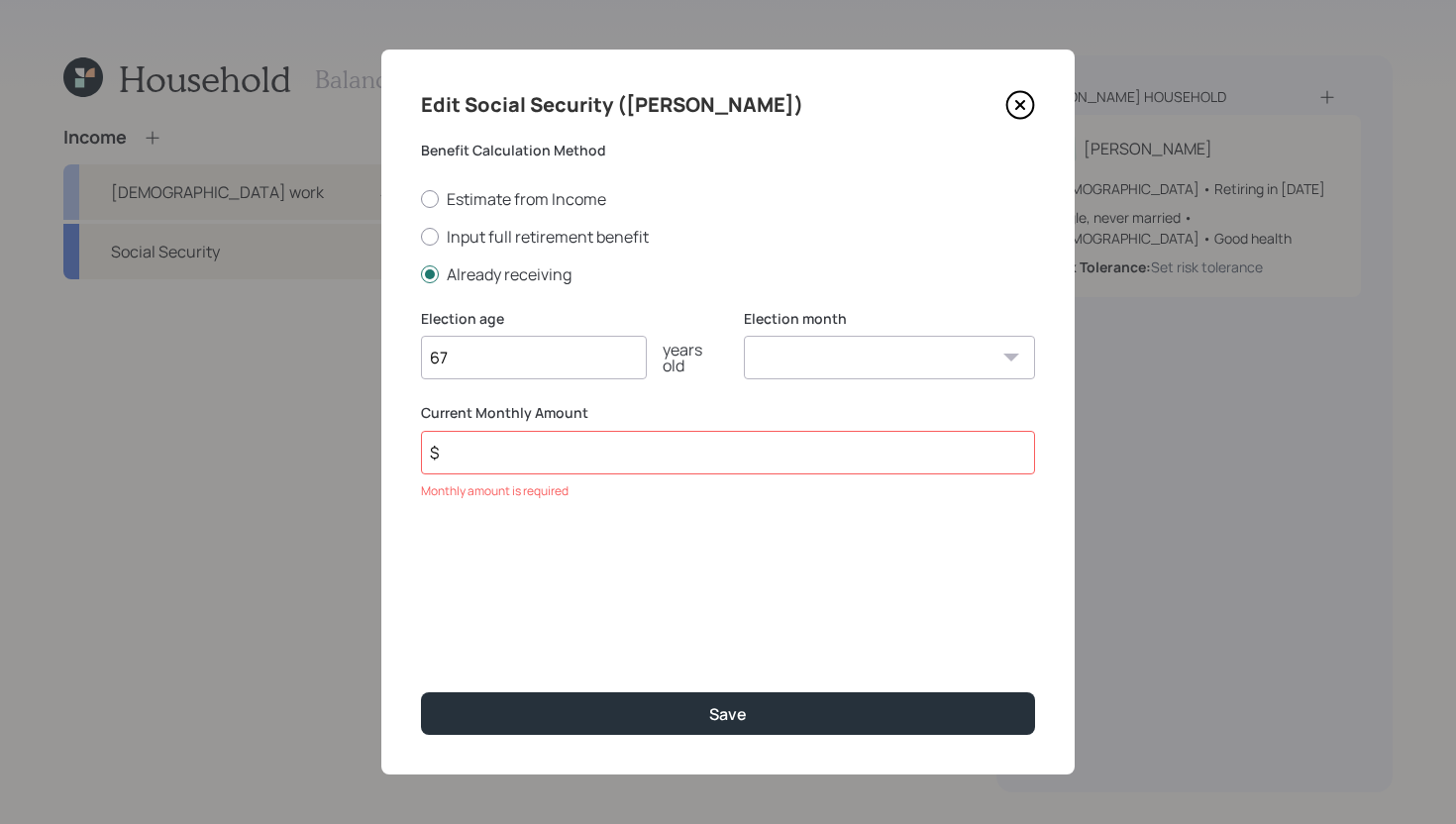 type on "67" 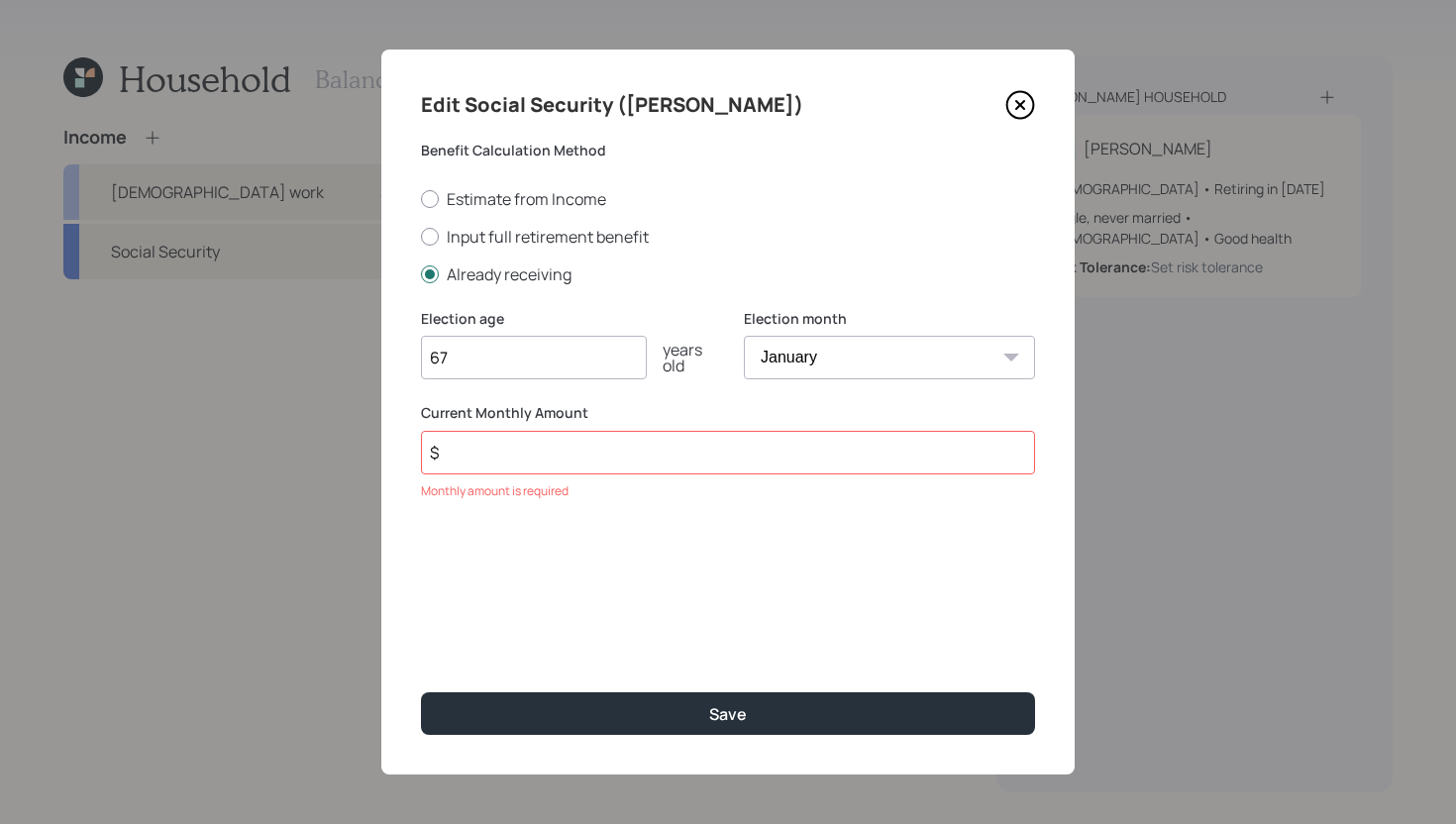 click on "$" at bounding box center (728, 453) 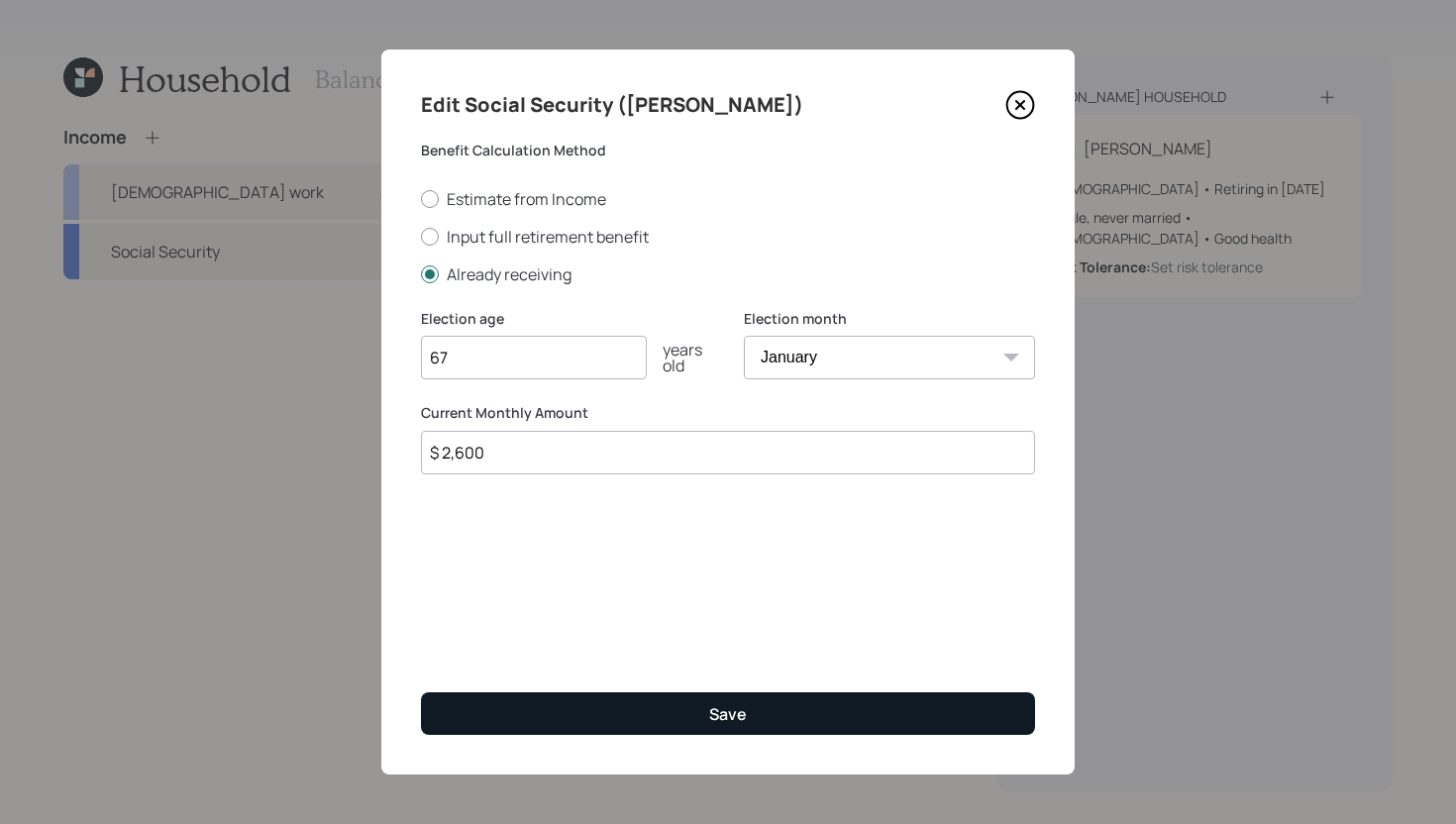 type on "$ 2,600" 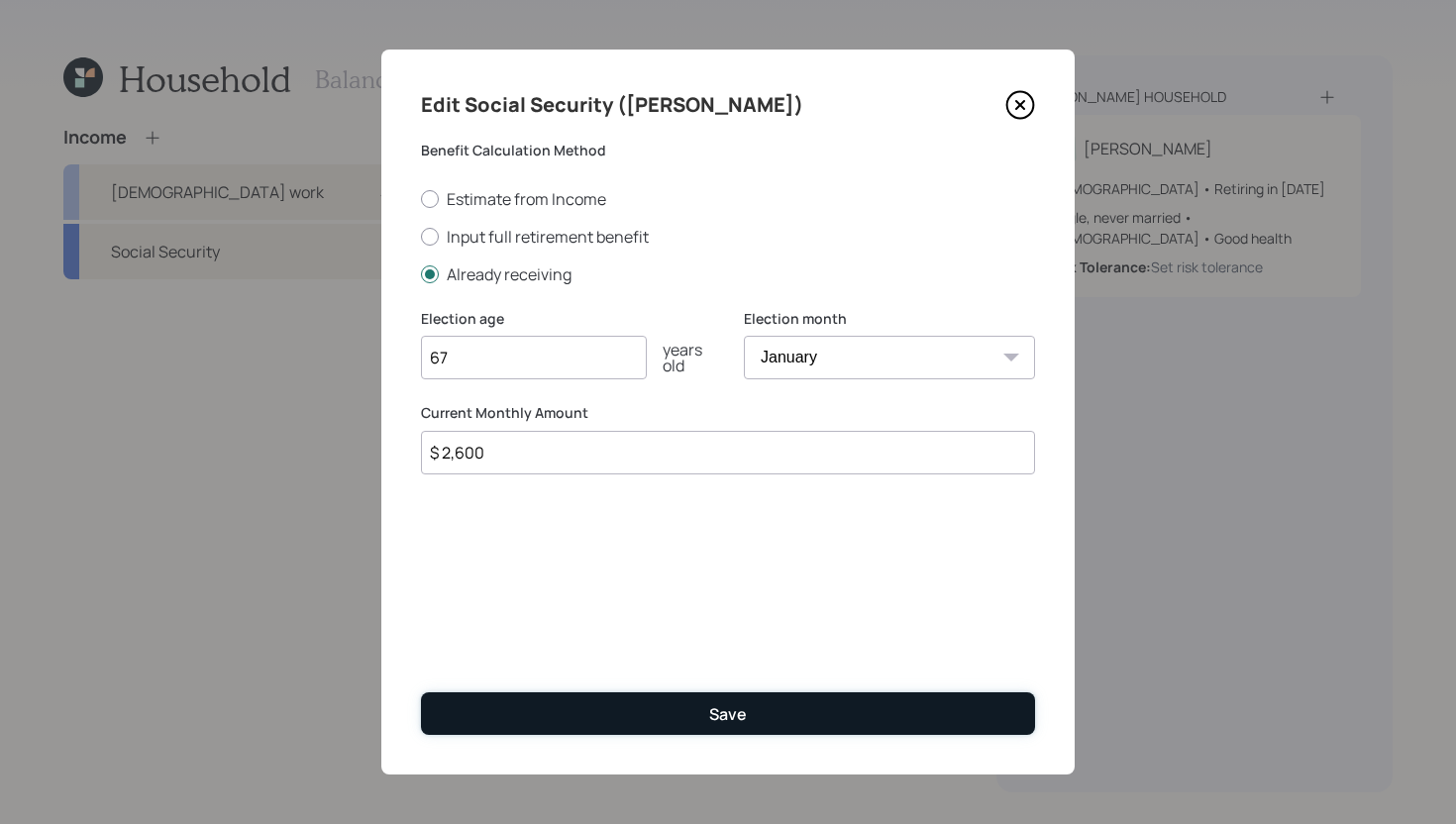click on "Save" at bounding box center (728, 713) 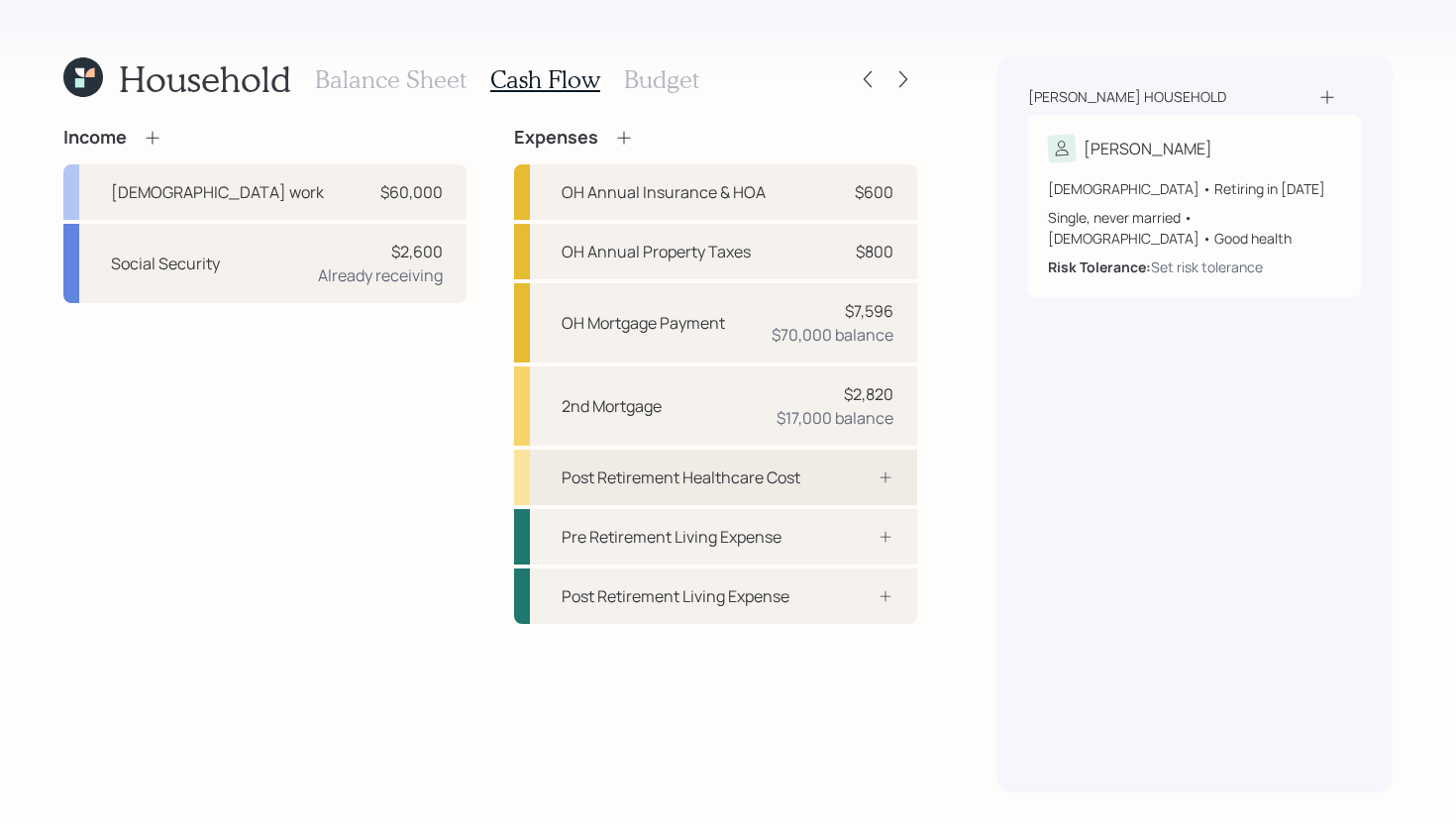 click on "Post Retirement Healthcare Cost" at bounding box center (680, 477) 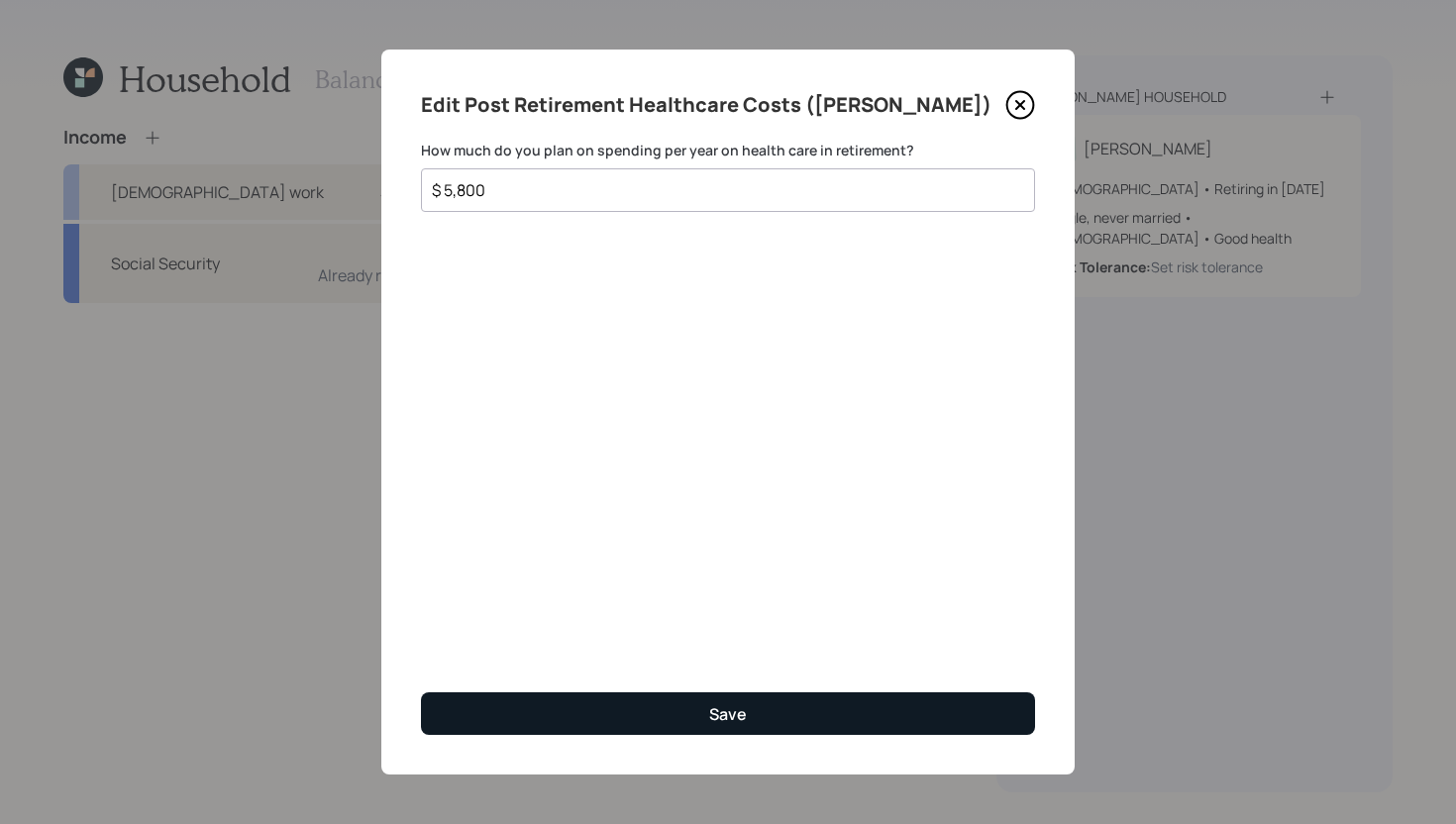 type on "$ 5,800" 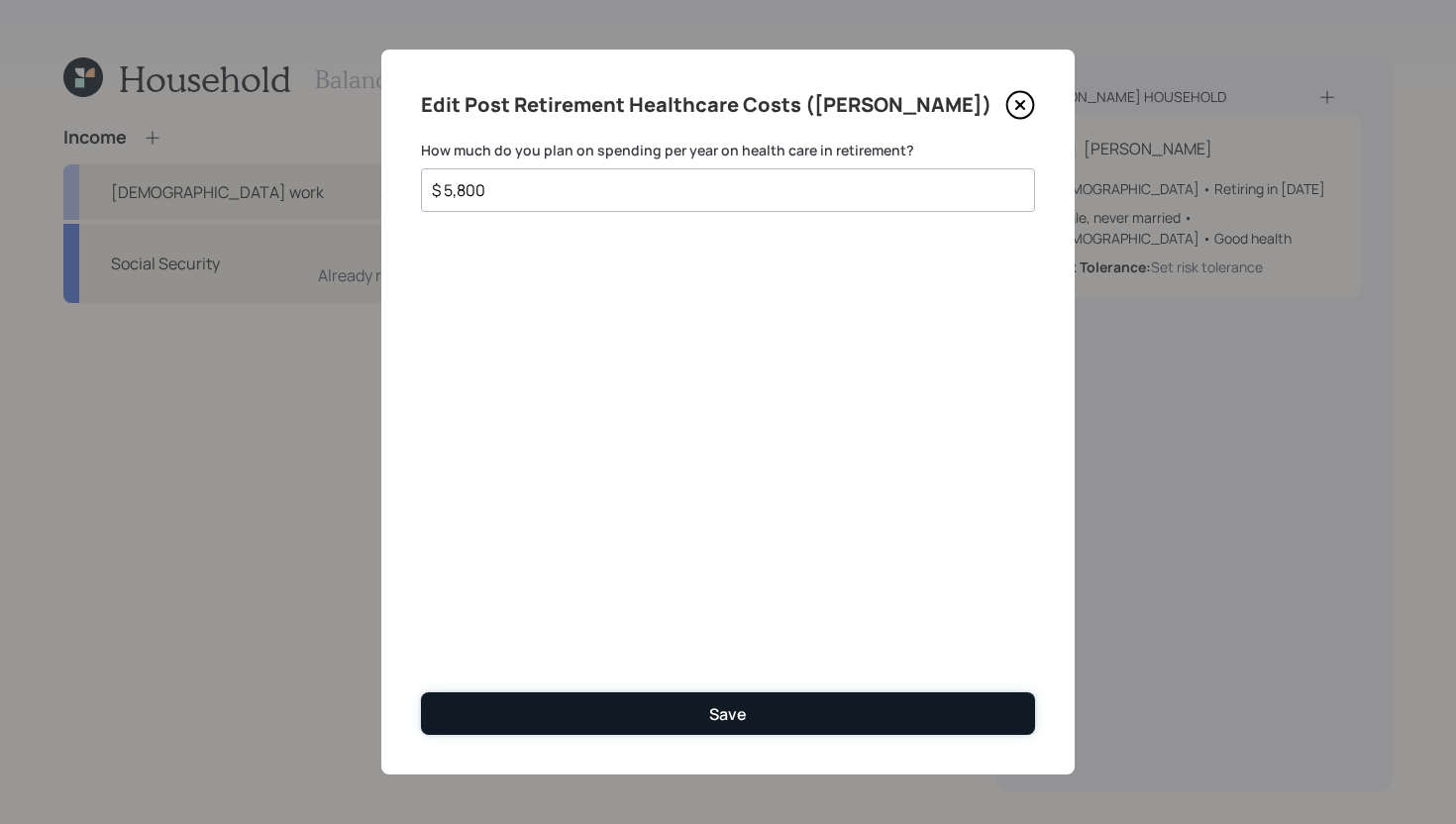 click on "Save" at bounding box center [728, 713] 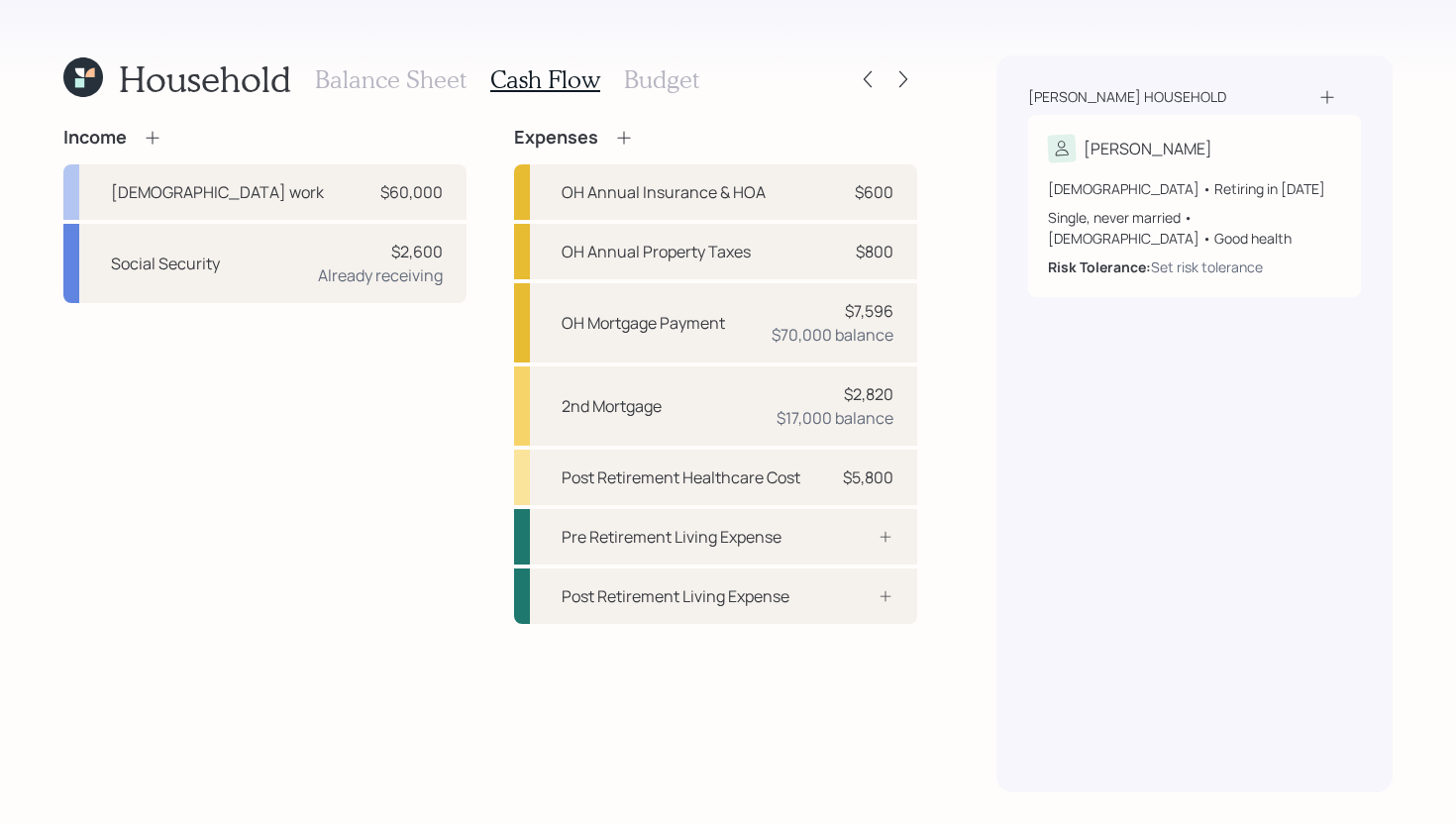 click 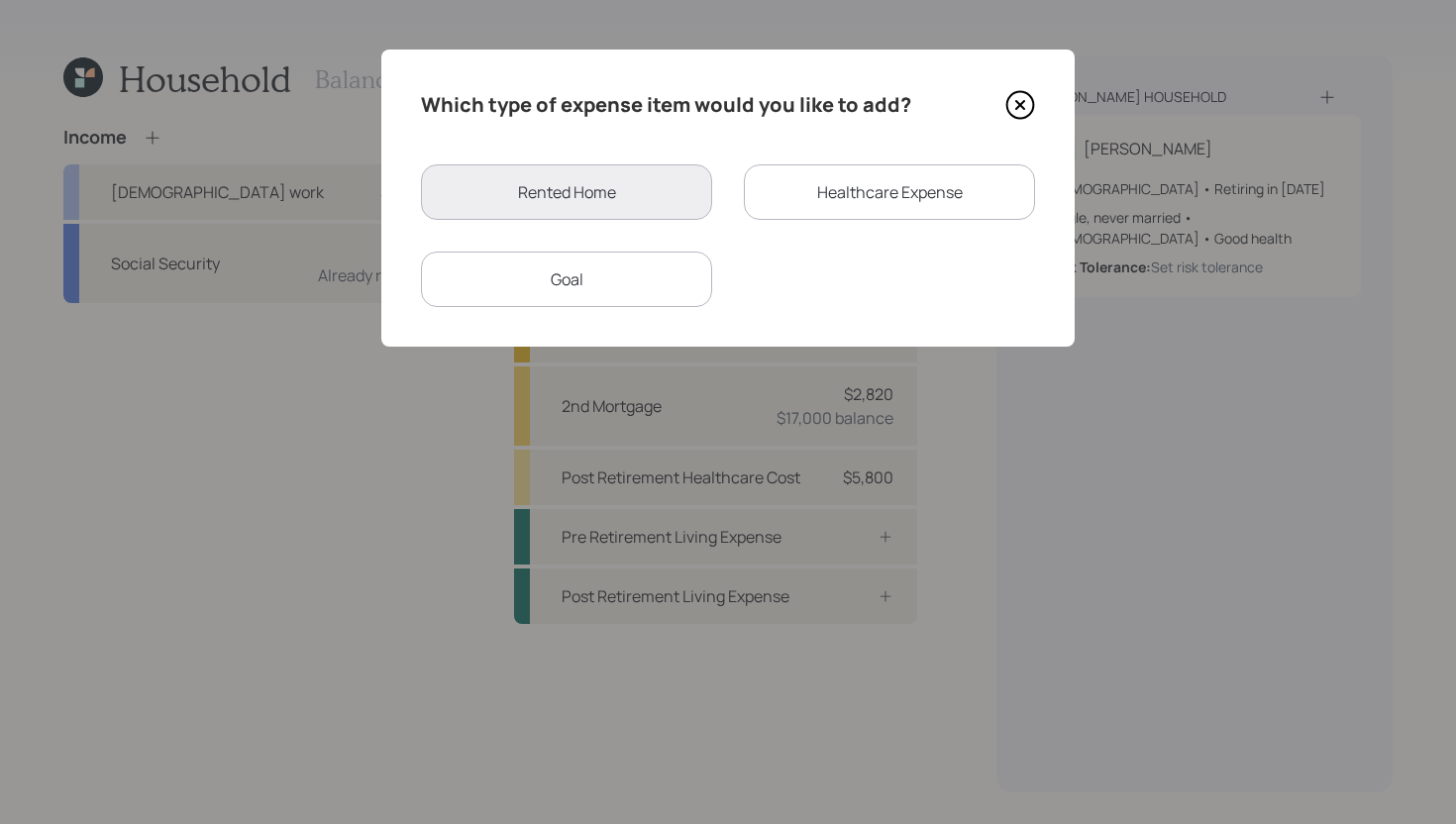 click on "Healthcare Expense" at bounding box center (889, 192) 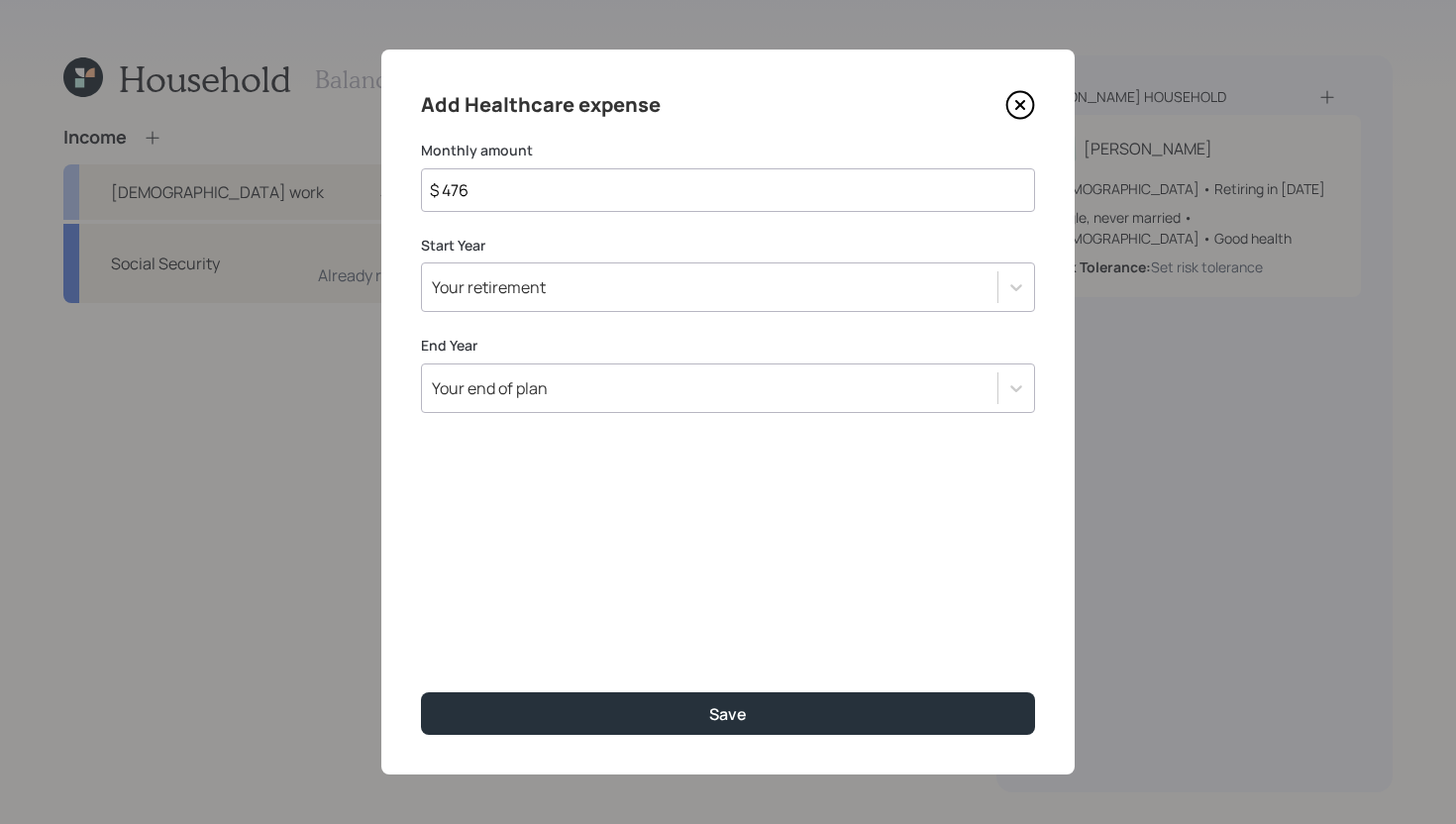 click on "Your retirement" at bounding box center (709, 287) 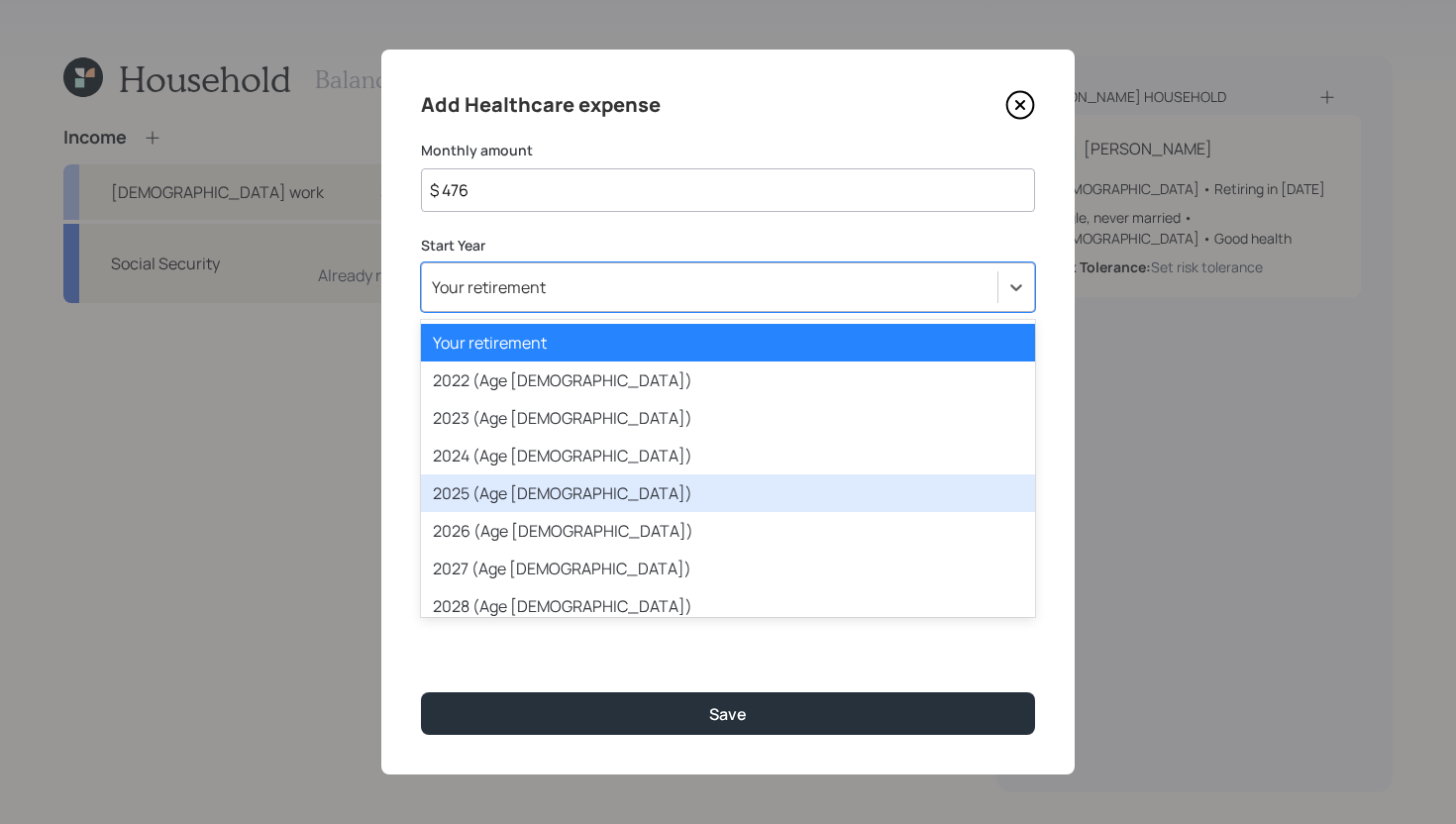 click on "2025 (Age 68)" at bounding box center (728, 493) 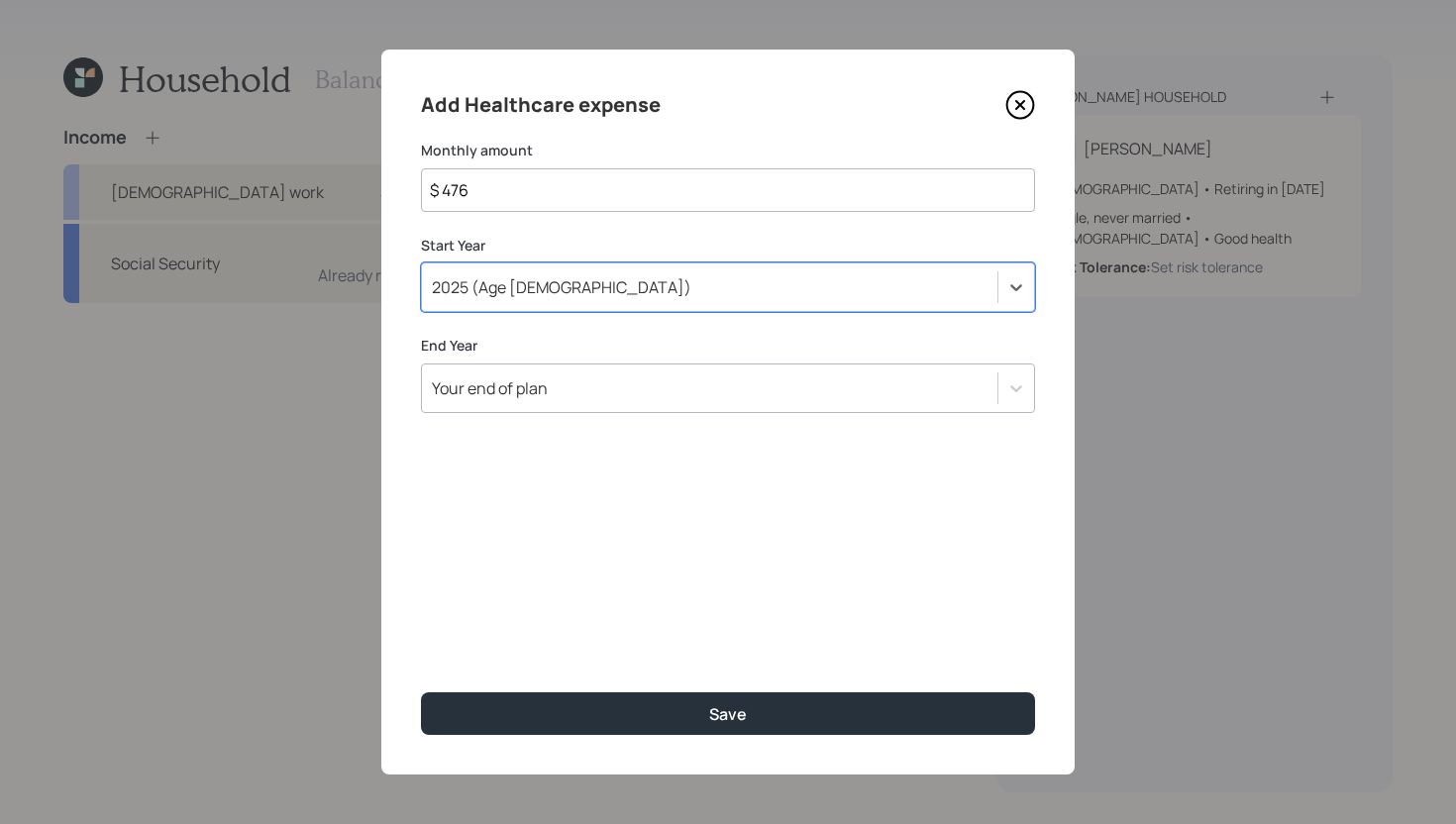 click on "Your end of plan" at bounding box center (709, 388) 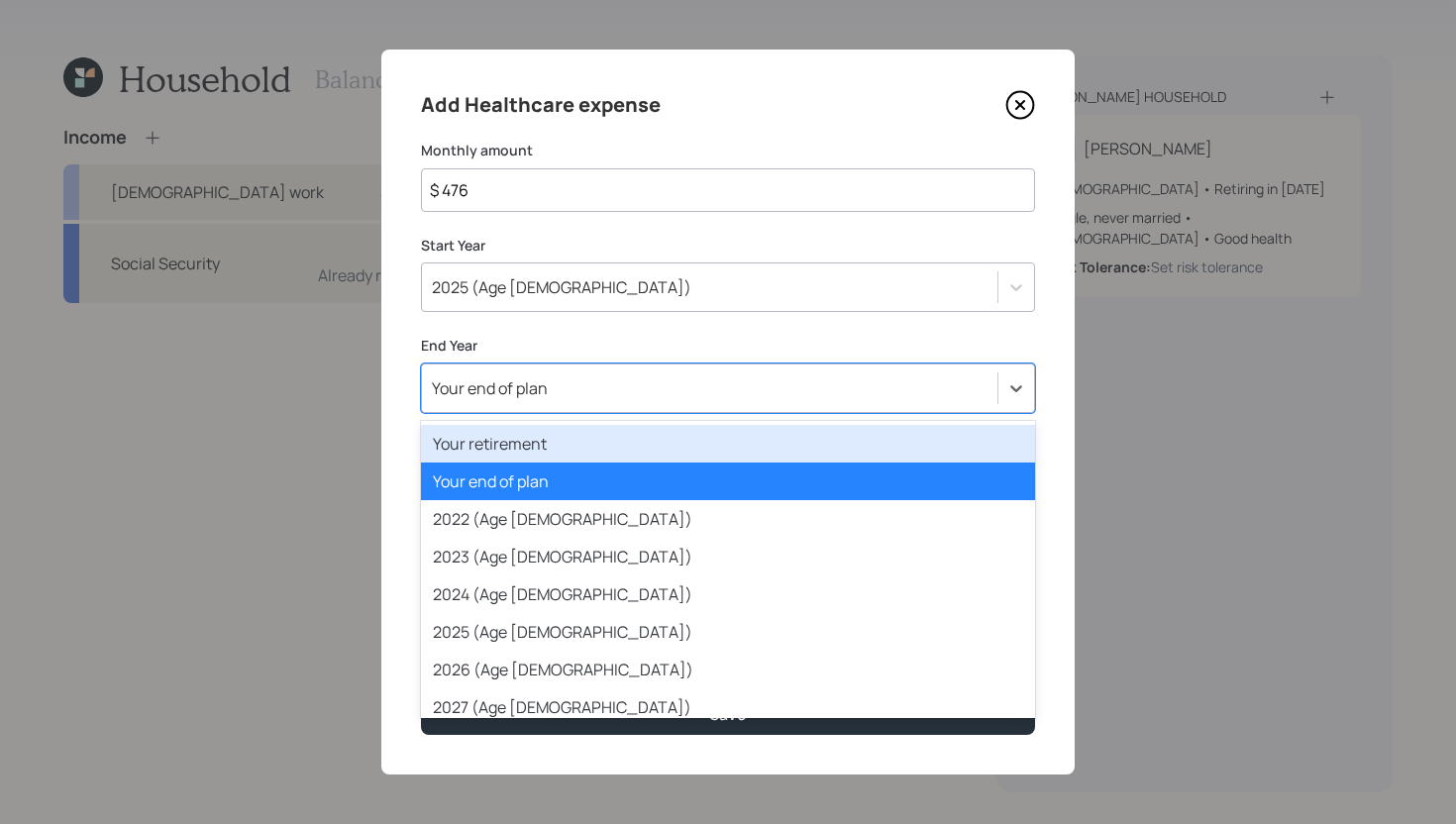click on "Your retirement" at bounding box center (728, 444) 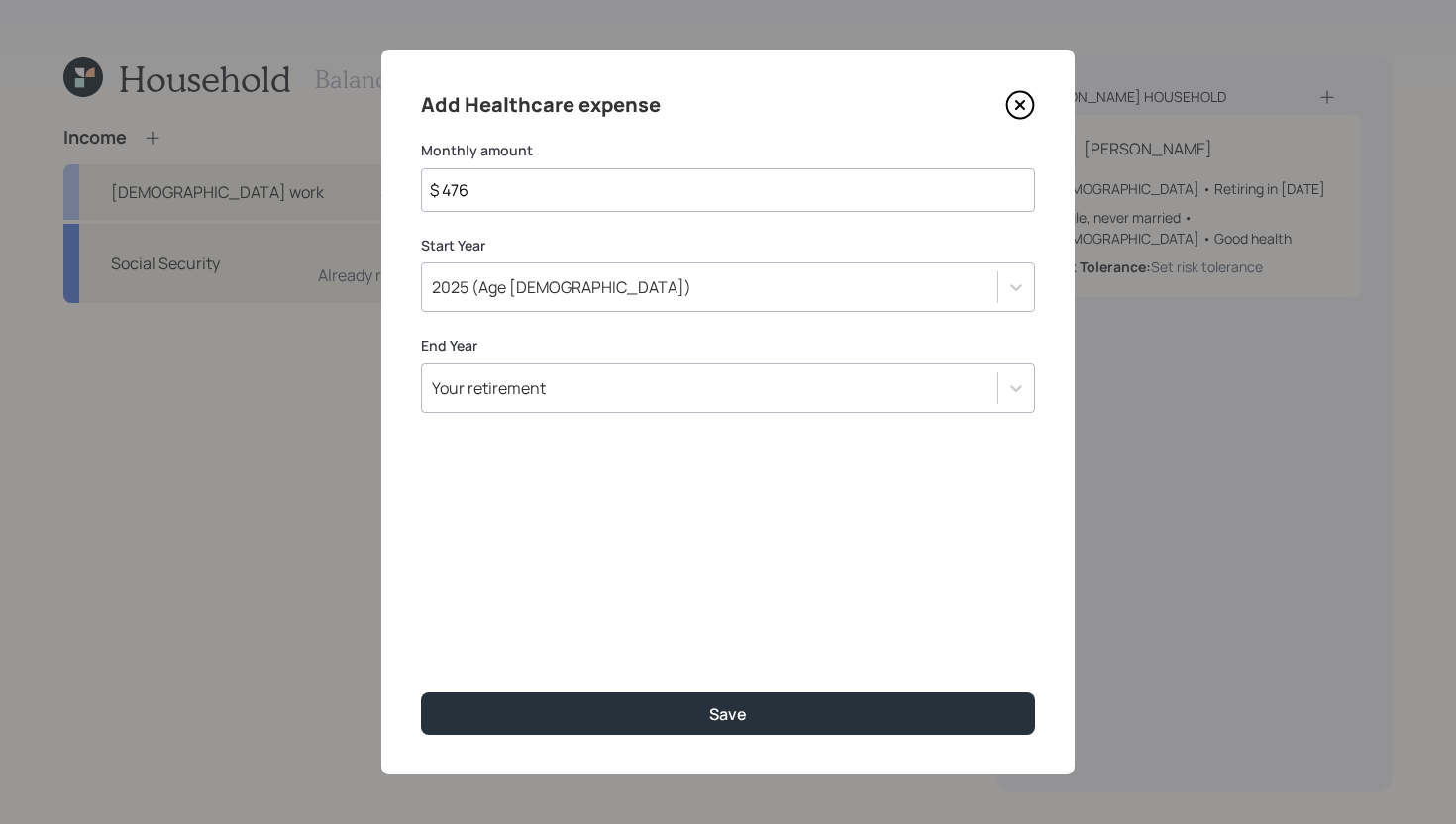 click on "$ 476" at bounding box center (728, 190) 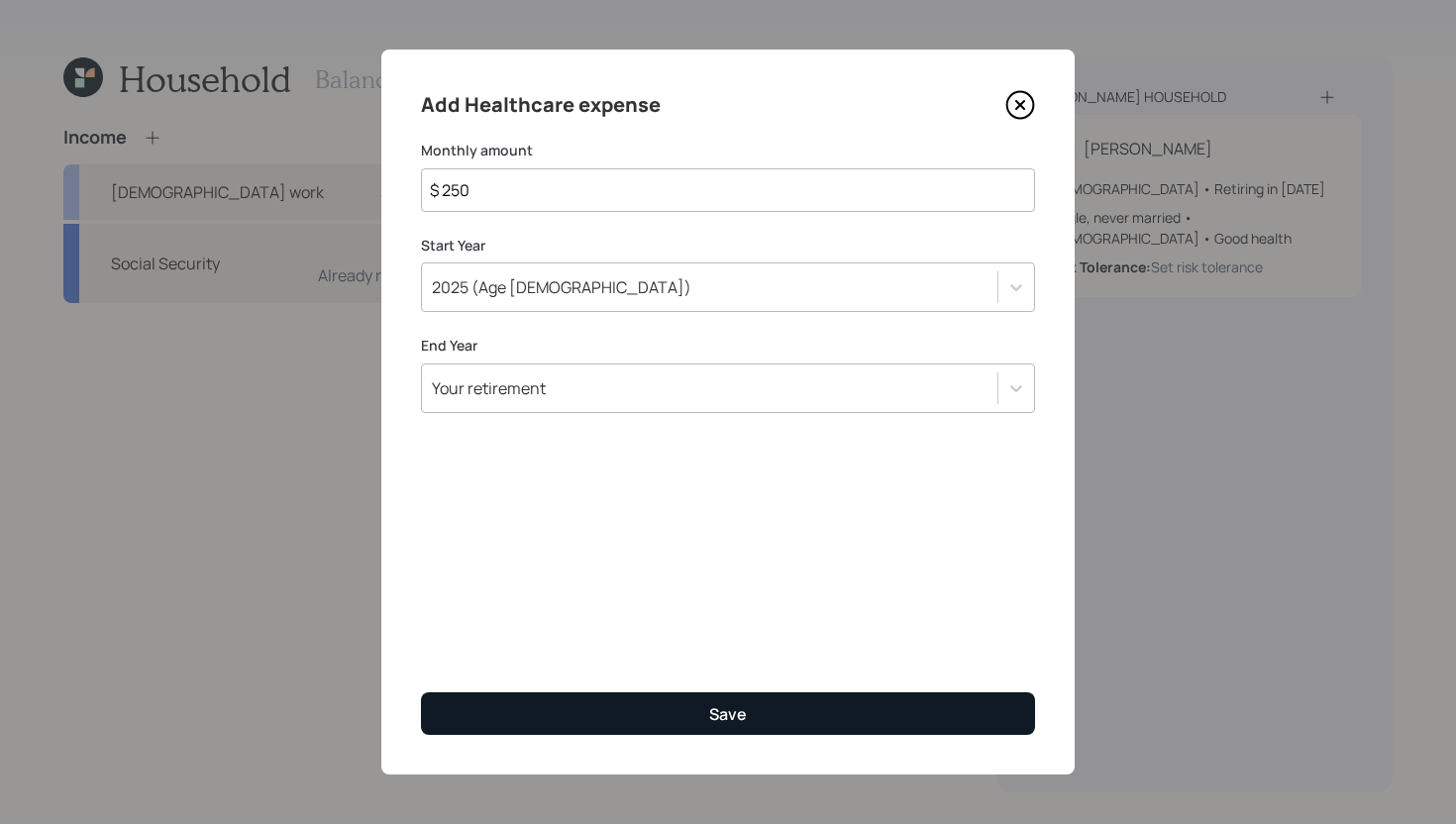 type on "$ 250" 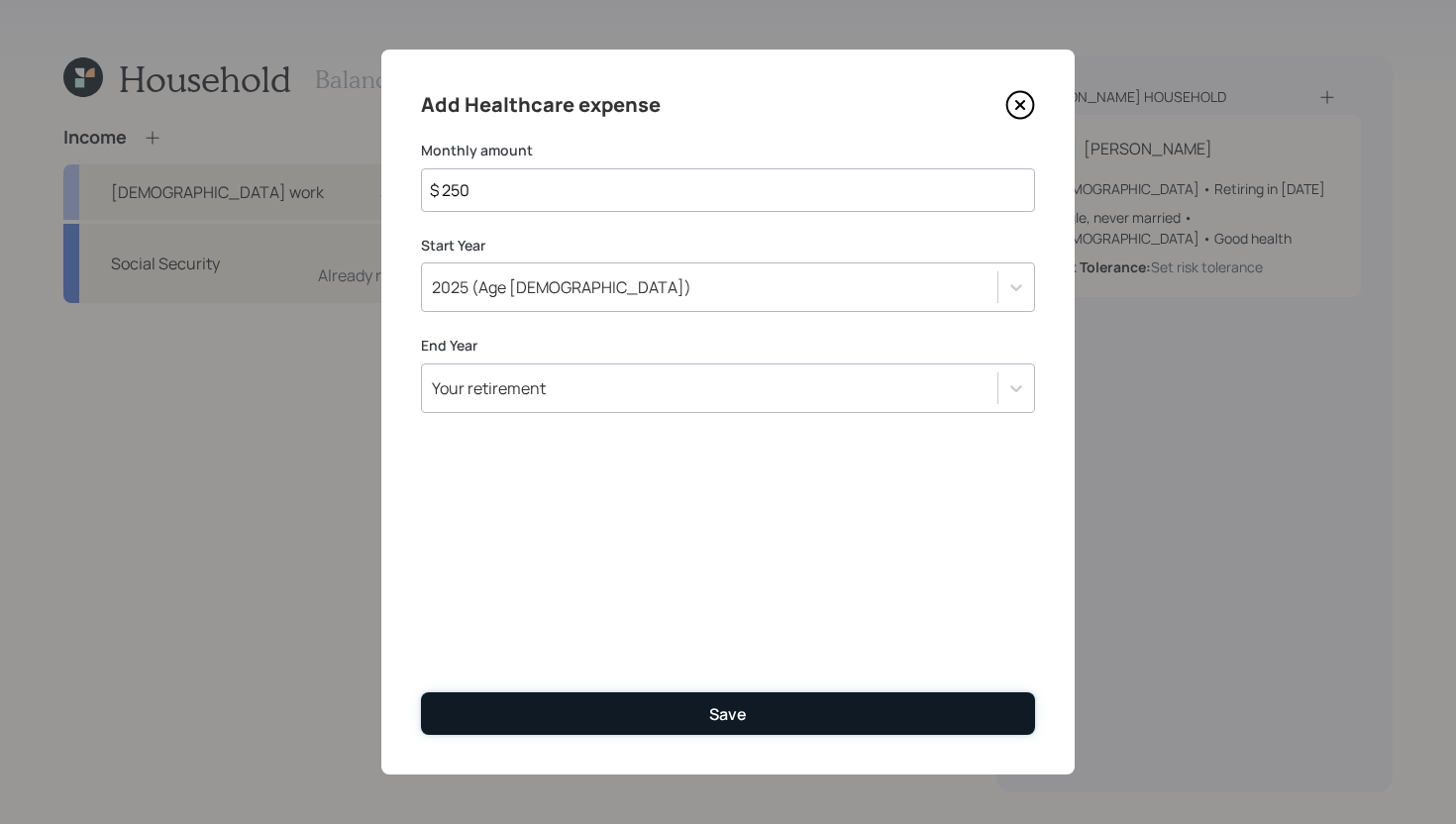 click on "Save" at bounding box center [728, 713] 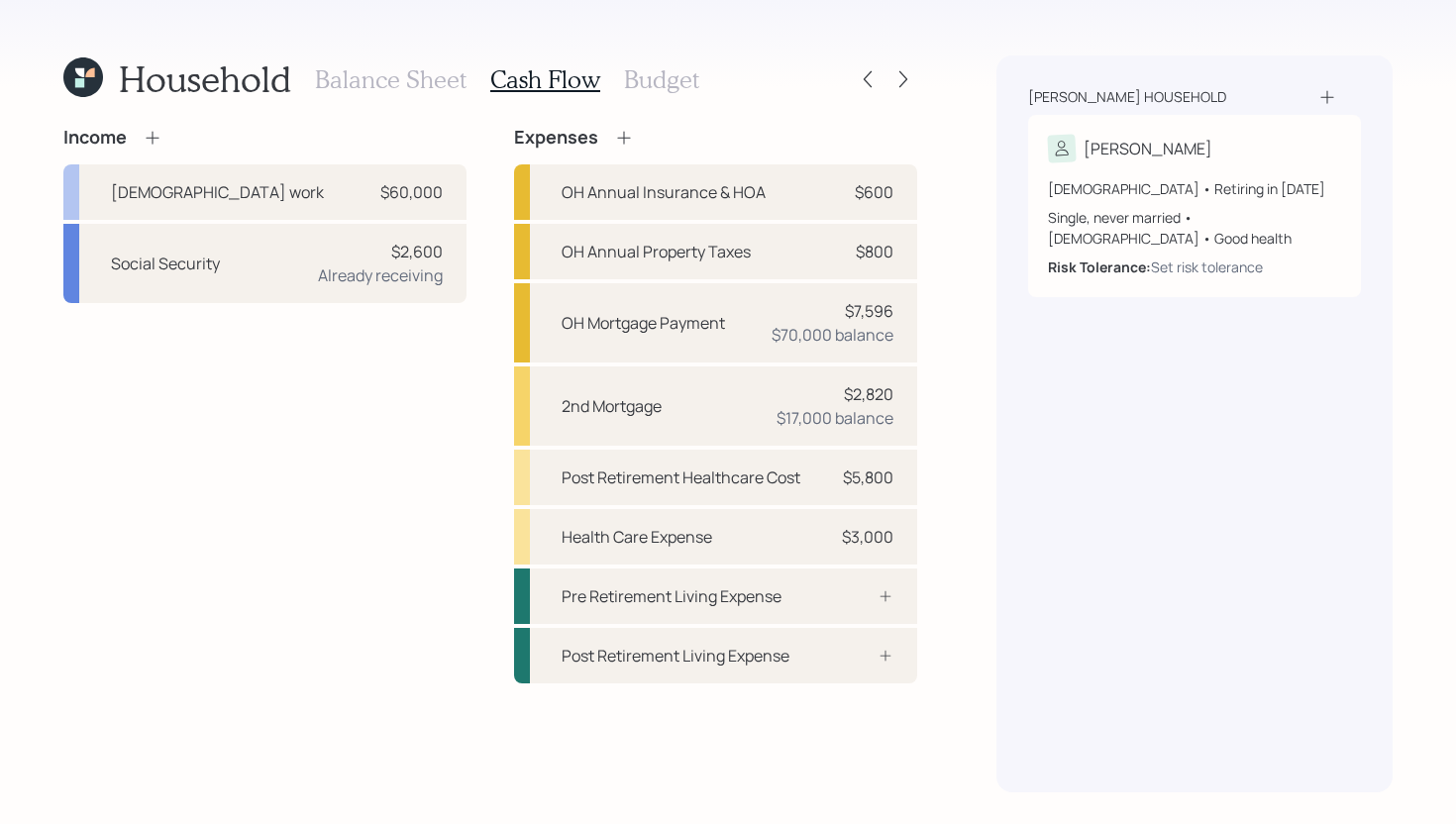 click on "Budget" at bounding box center (662, 79) 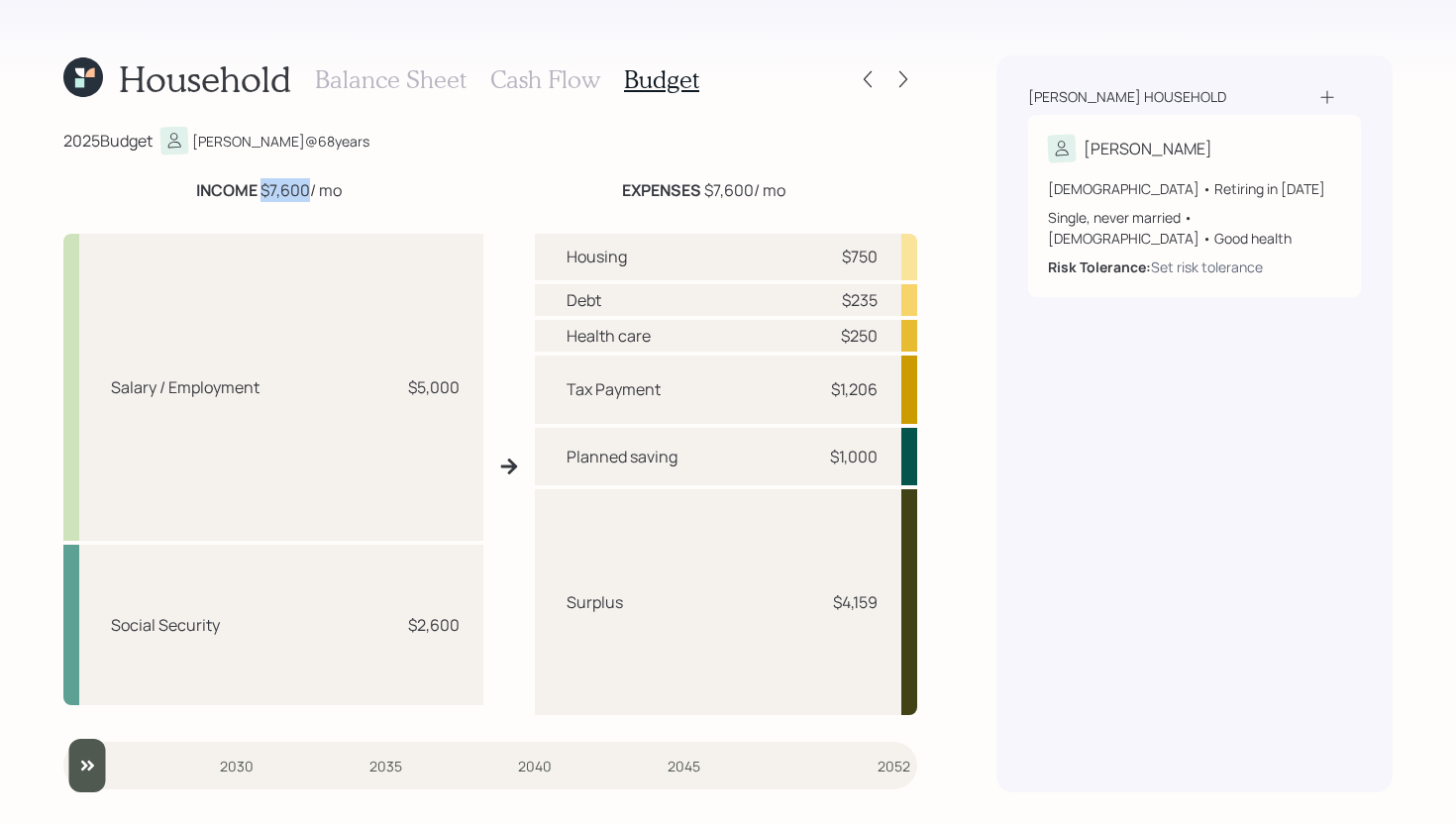 drag, startPoint x: 262, startPoint y: 189, endPoint x: 310, endPoint y: 184, distance: 48.259714 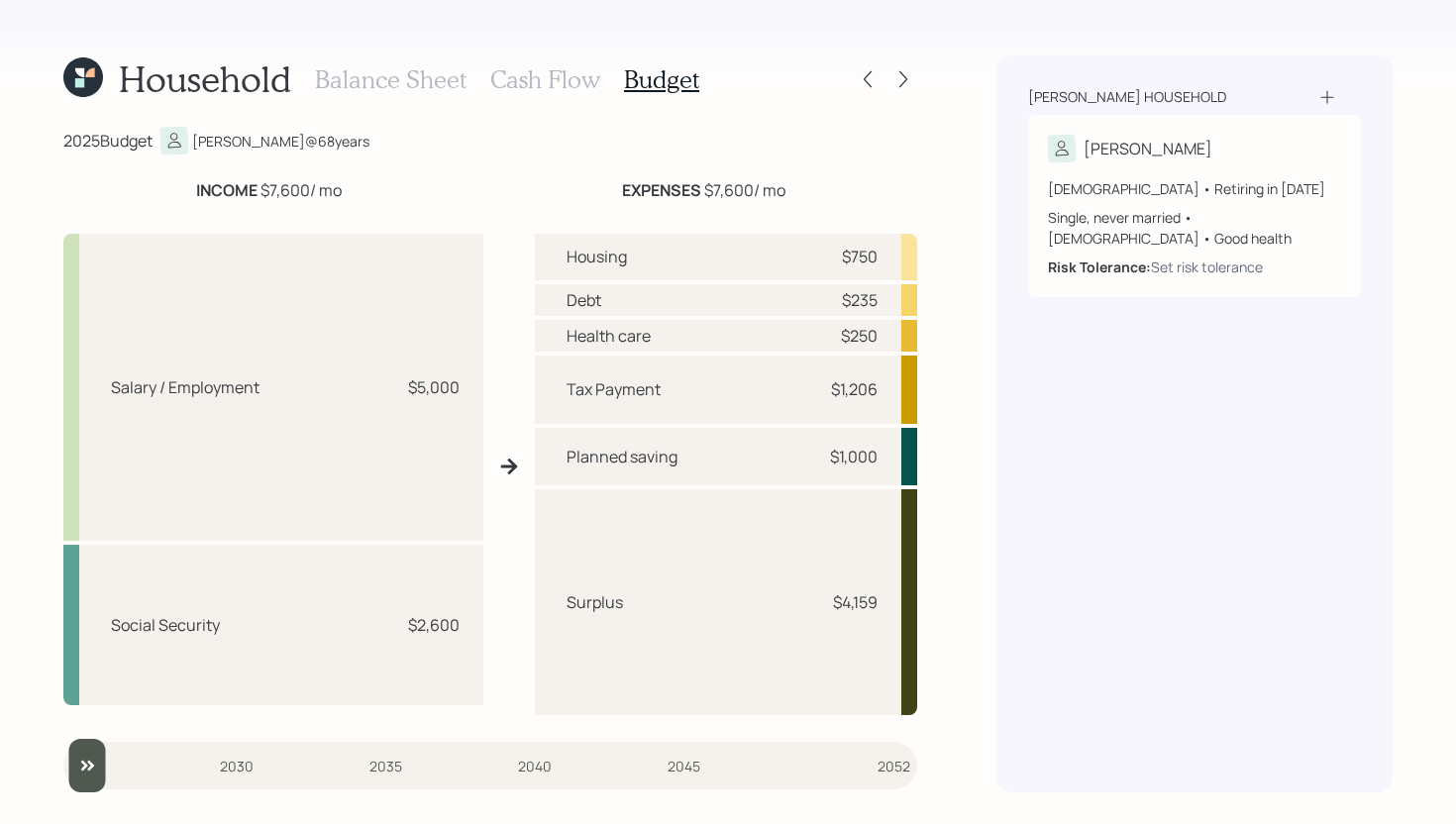 click on "2025  Budget Dale  @  68  years INCOME   $7,600  / mo EXPENSES   $7,600  / mo Salary / Employment $5,000 Social Security $2,600 Housing $750 Debt $235 Health care $250 Tax Payment $1,206 Planned saving $1,000 Surplus $4,159 2025 2030 2035 2040 2045 2052" at bounding box center [490, 460] 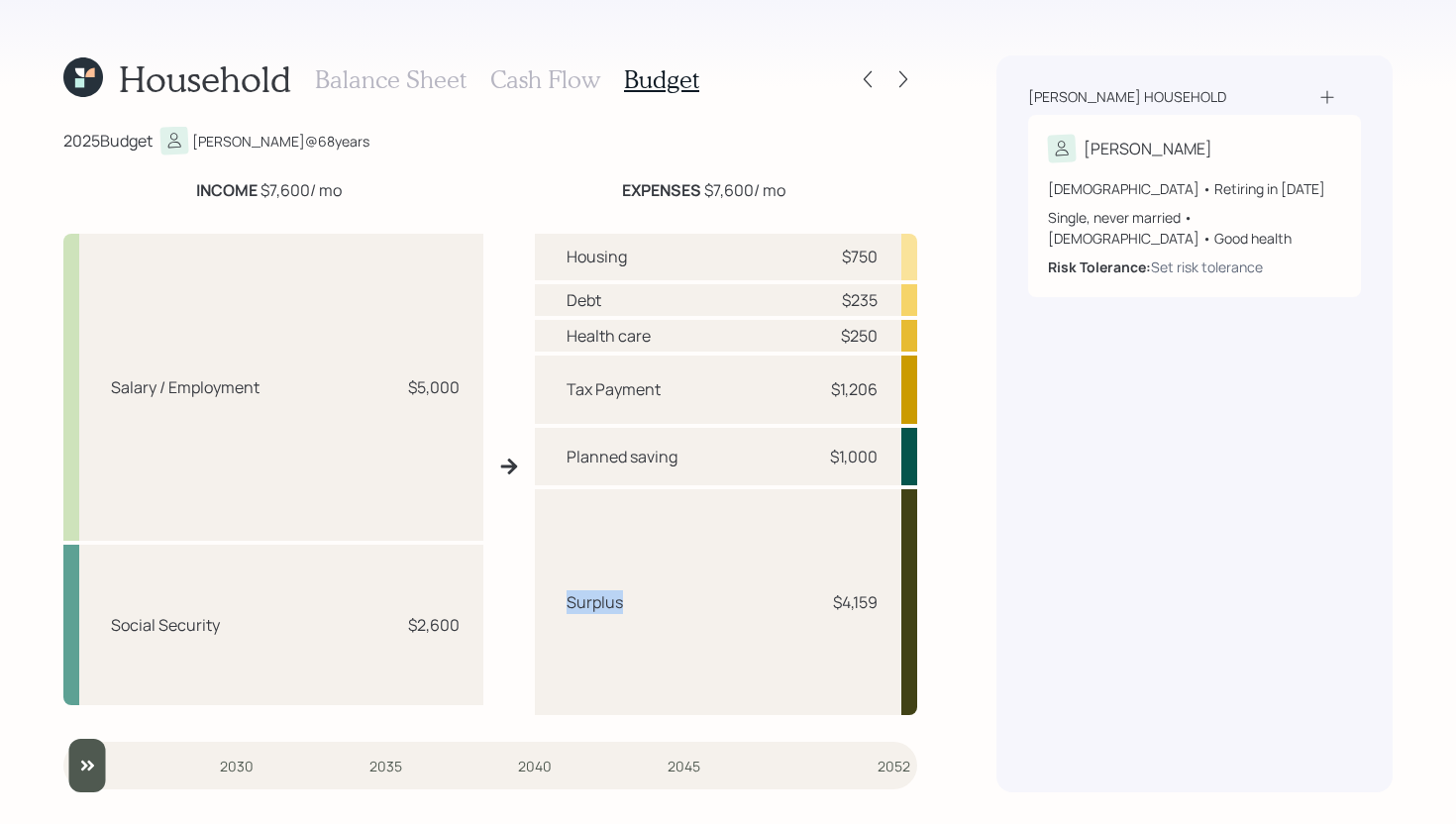 drag, startPoint x: 567, startPoint y: 601, endPoint x: 635, endPoint y: 601, distance: 68 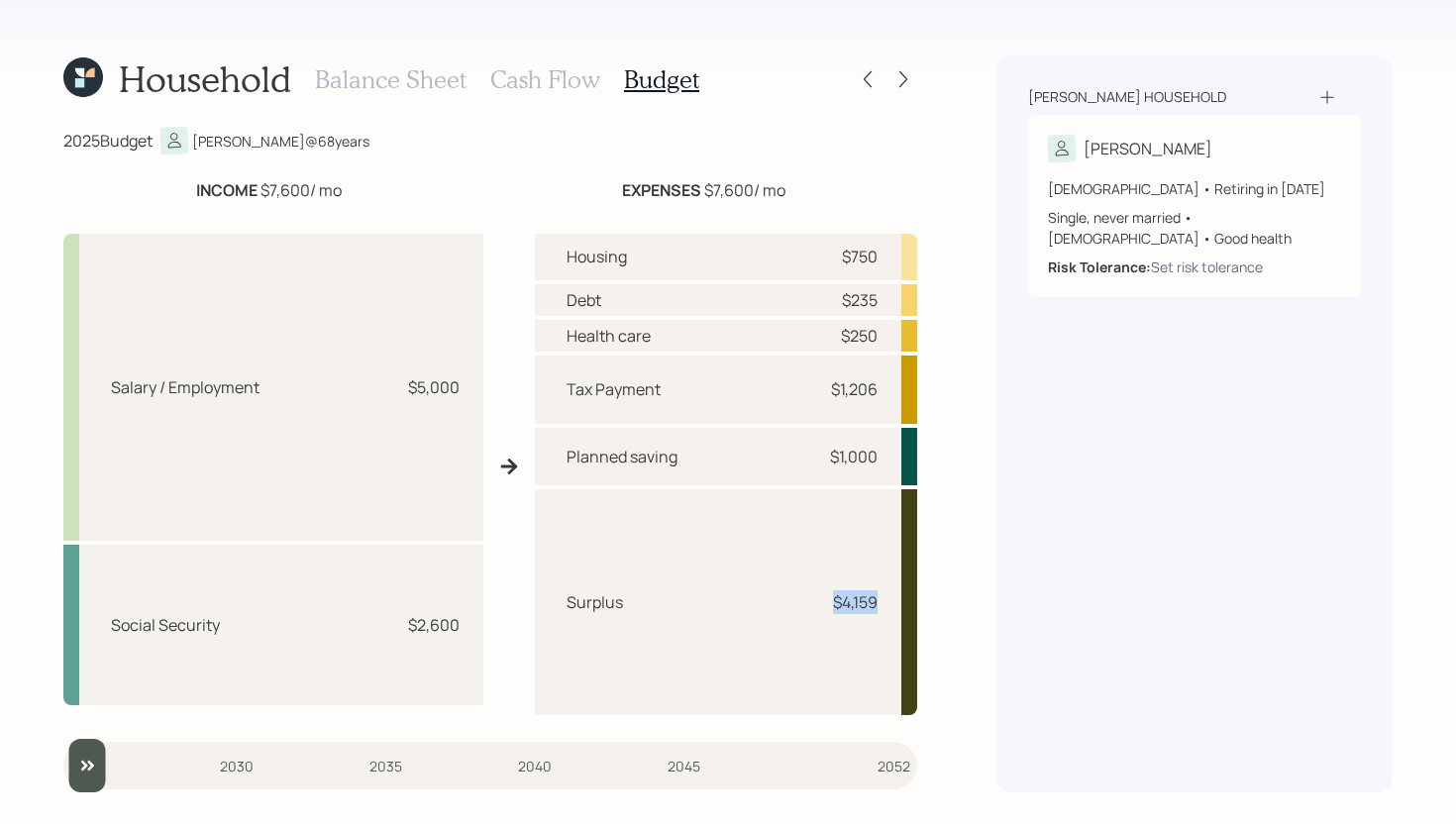 drag, startPoint x: 830, startPoint y: 603, endPoint x: 884, endPoint y: 603, distance: 54 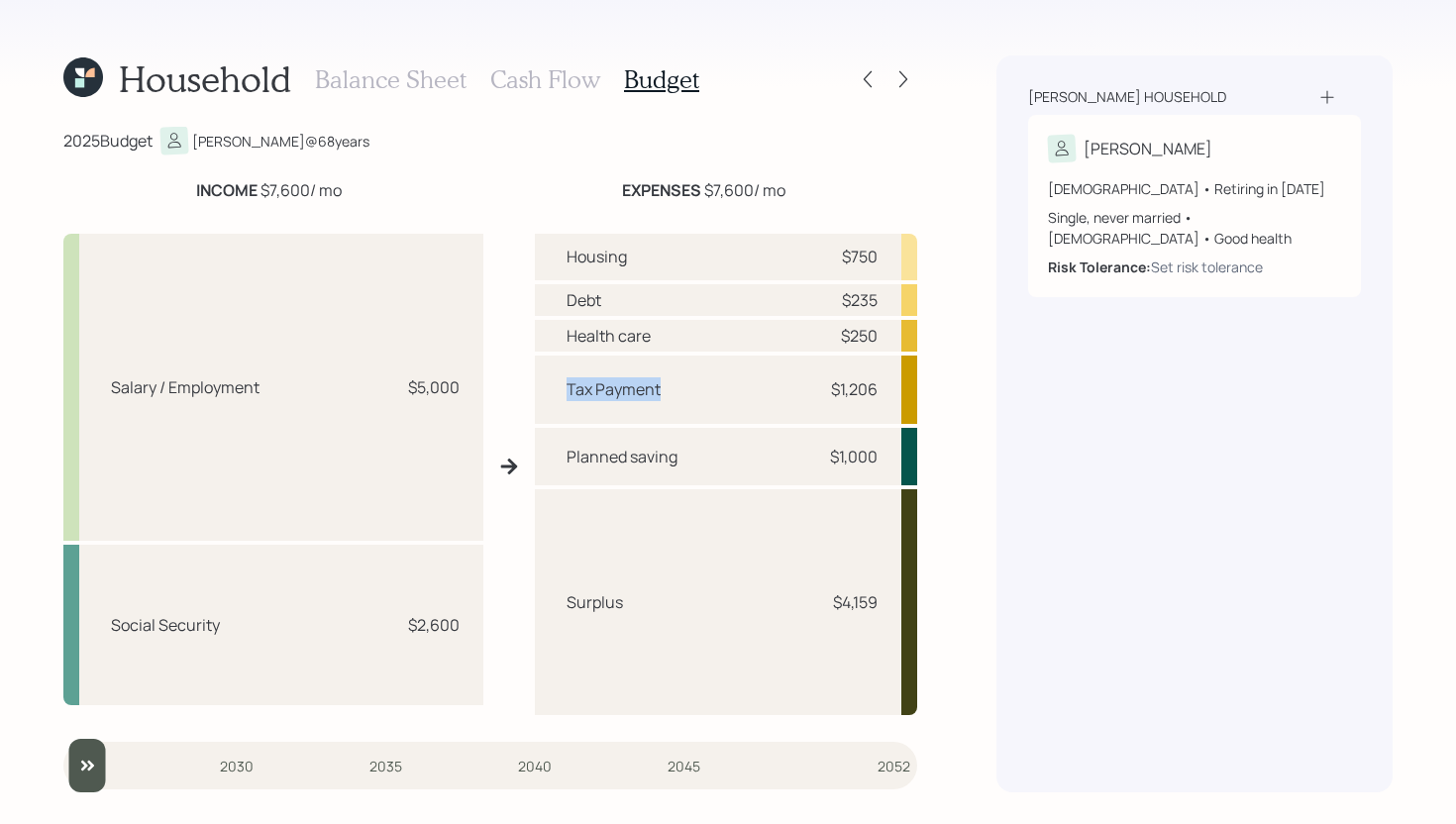 drag, startPoint x: 563, startPoint y: 386, endPoint x: 693, endPoint y: 388, distance: 130.01538 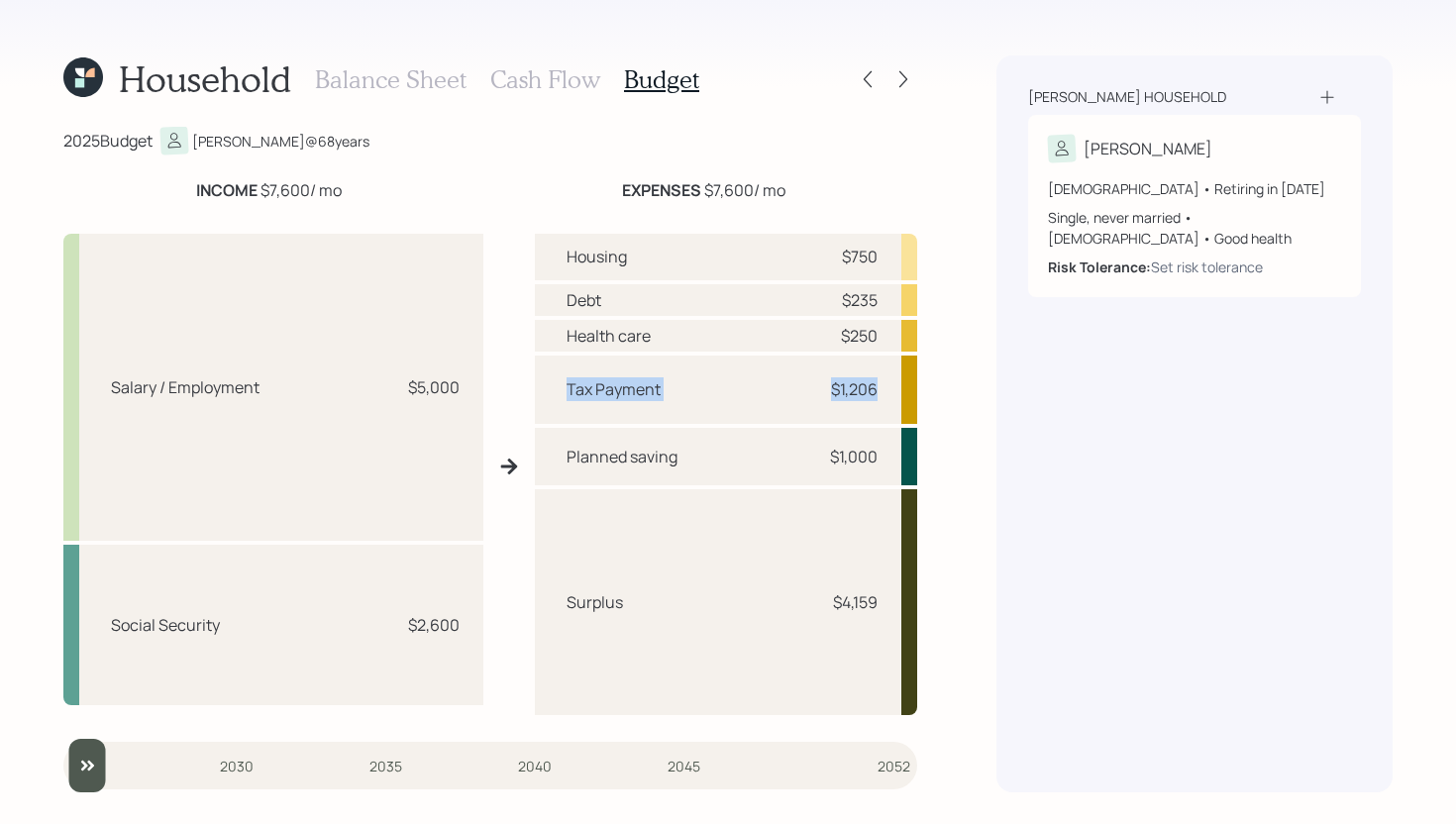 drag, startPoint x: 570, startPoint y: 387, endPoint x: 894, endPoint y: 387, distance: 324 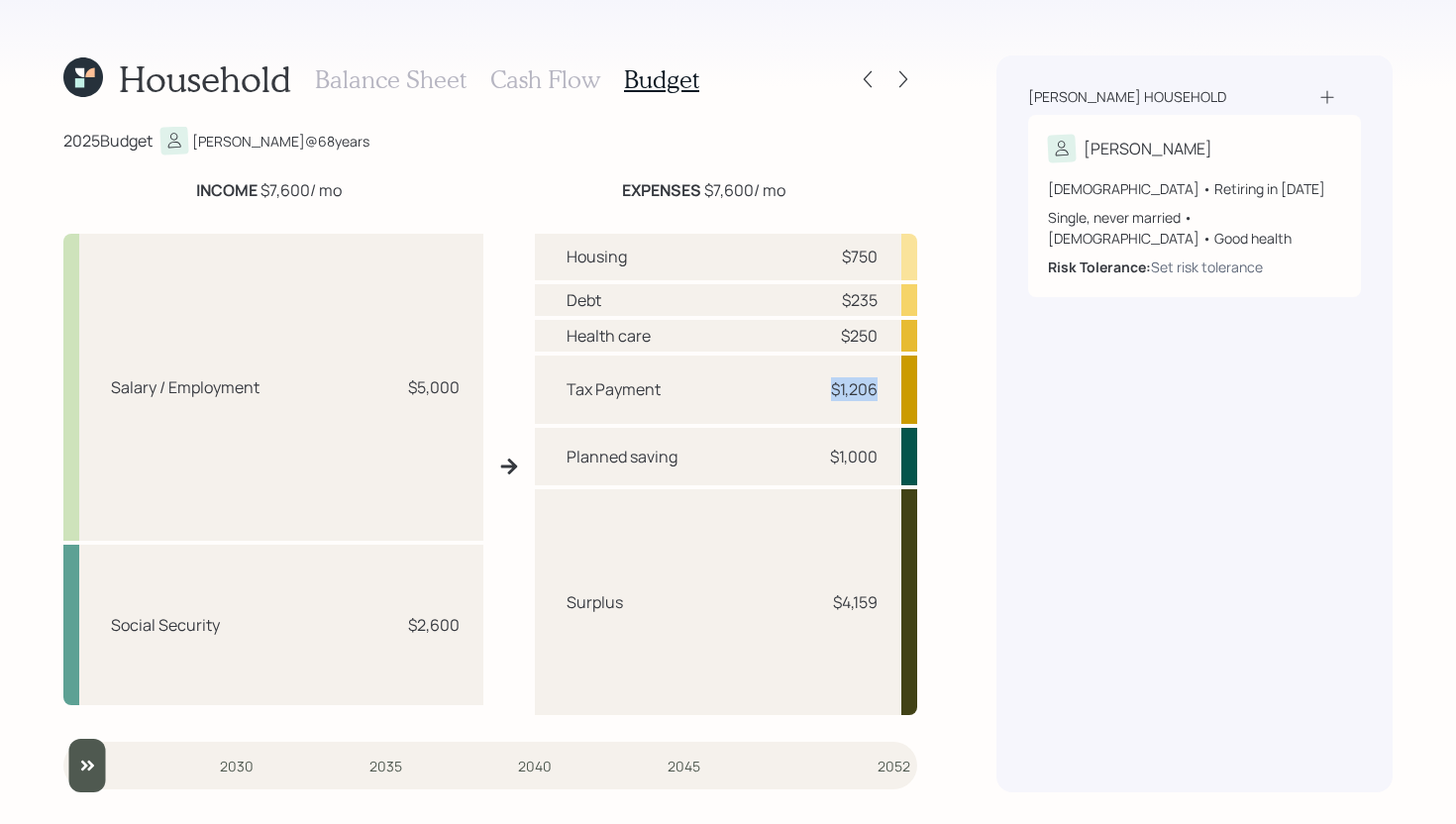 drag, startPoint x: 828, startPoint y: 388, endPoint x: 877, endPoint y: 389, distance: 49.010203 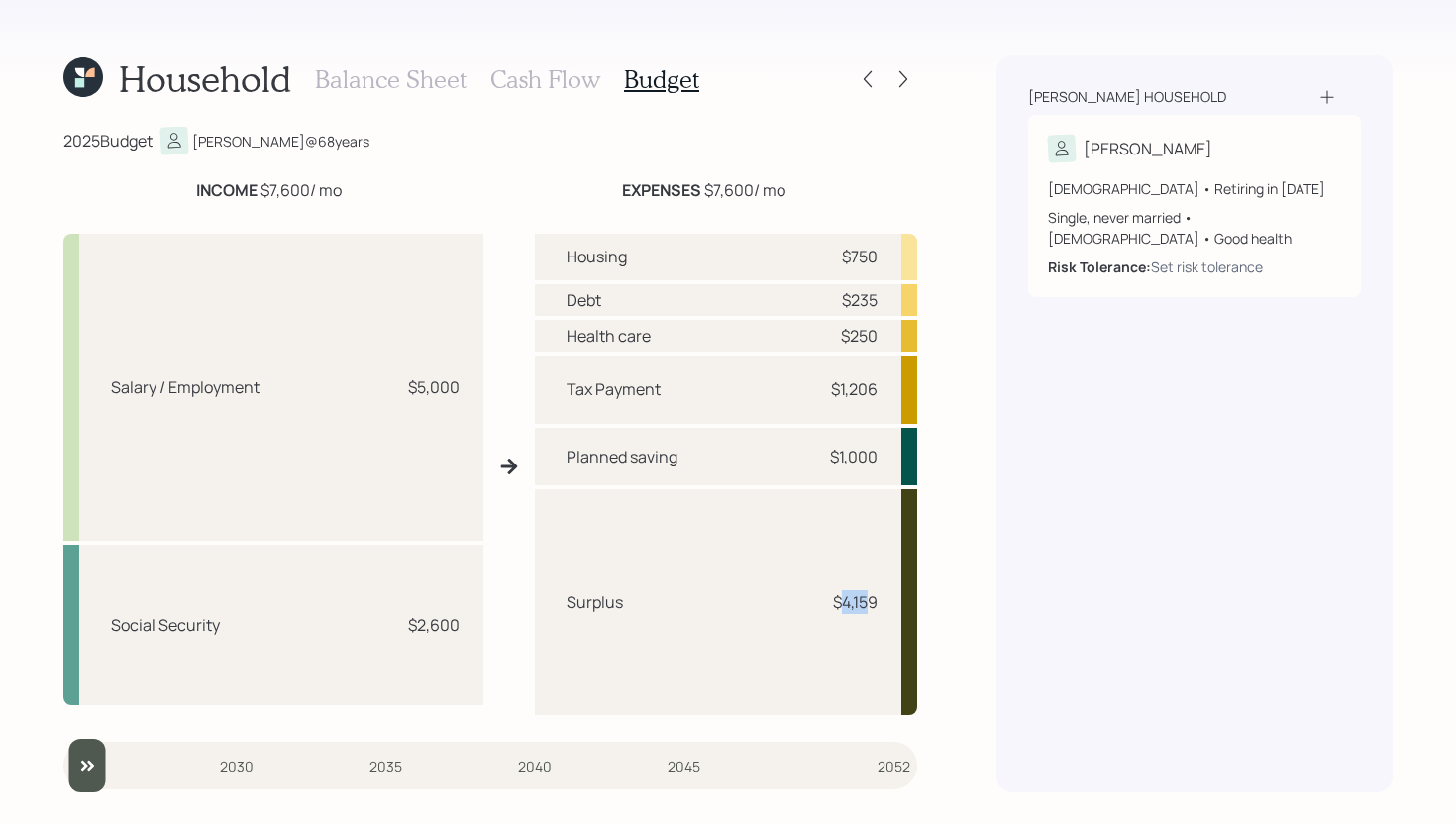 drag, startPoint x: 839, startPoint y: 601, endPoint x: 868, endPoint y: 599, distance: 29.068884 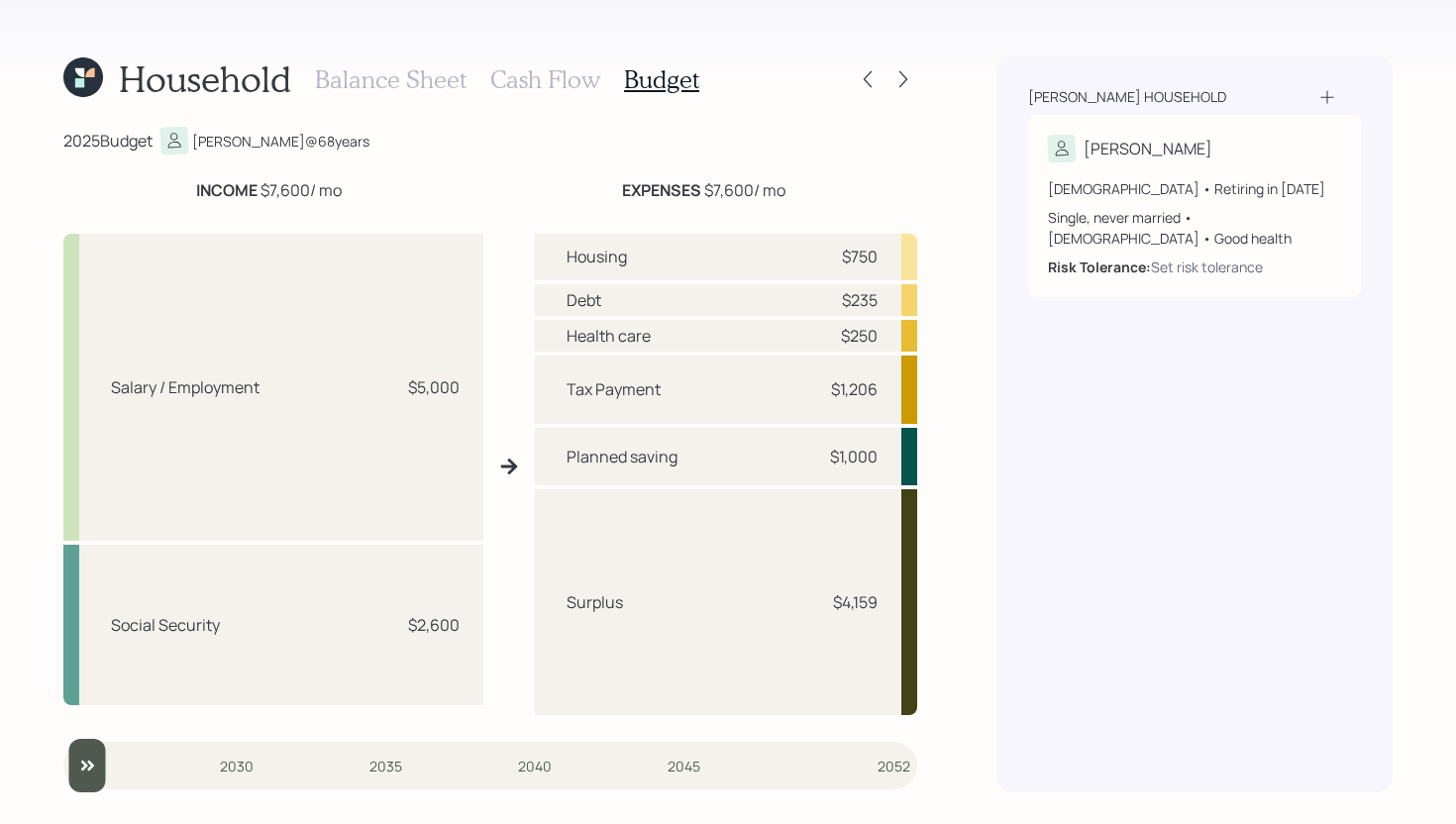 click on "Surplus $4,159" at bounding box center [726, 602] 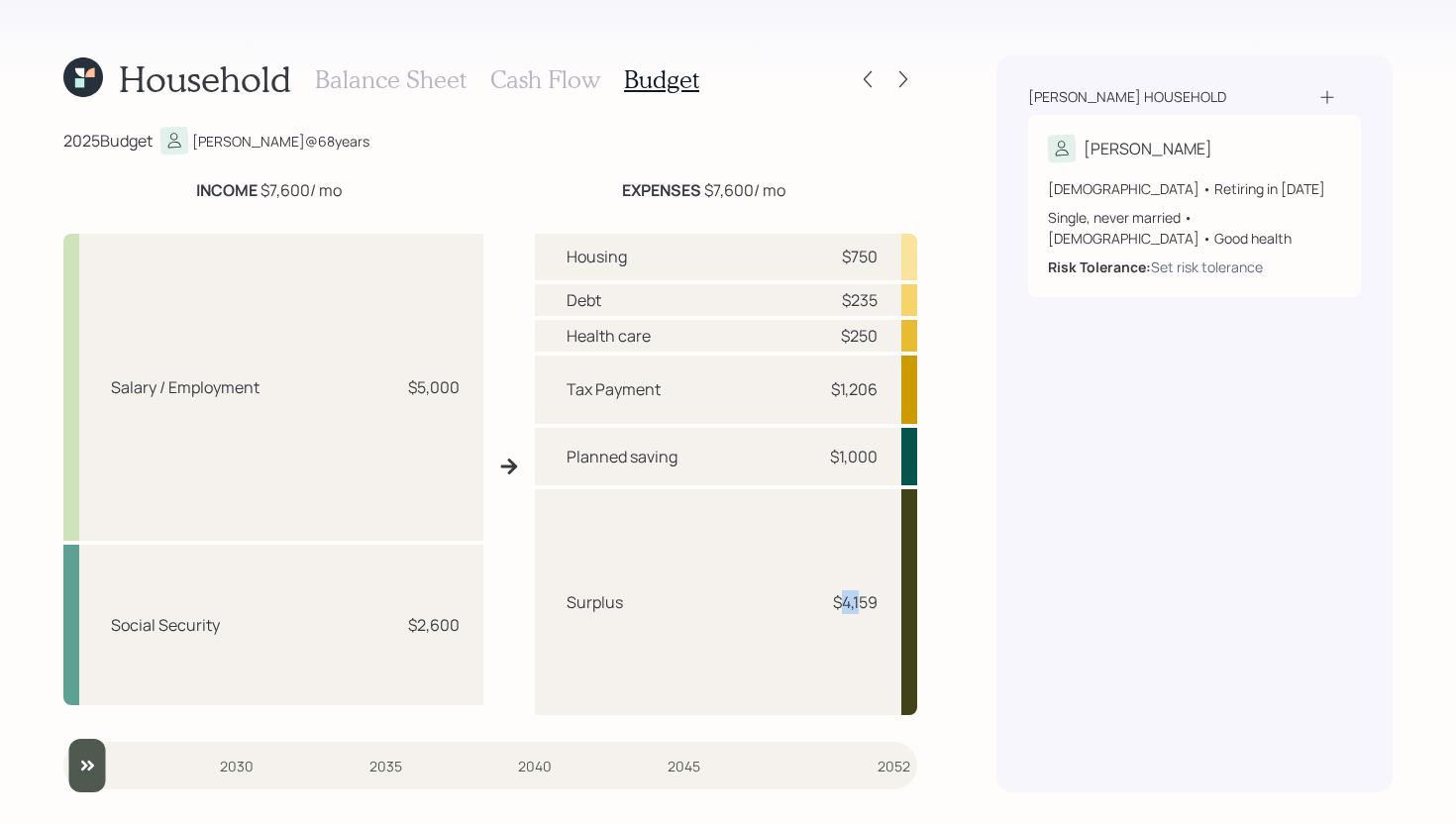 drag, startPoint x: 843, startPoint y: 601, endPoint x: 861, endPoint y: 600, distance: 18.027756 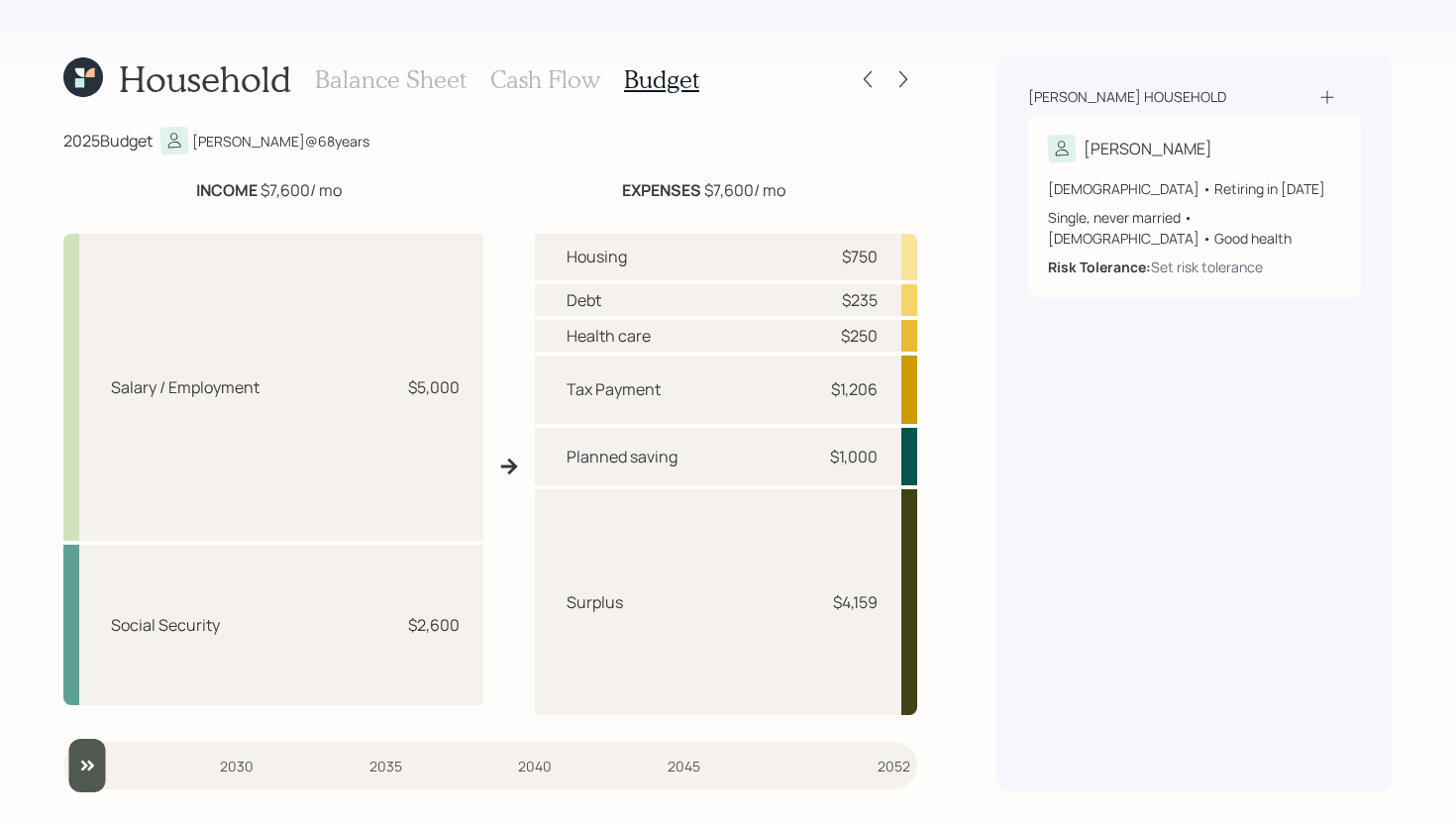 click on "Surplus $4,159" at bounding box center [726, 602] 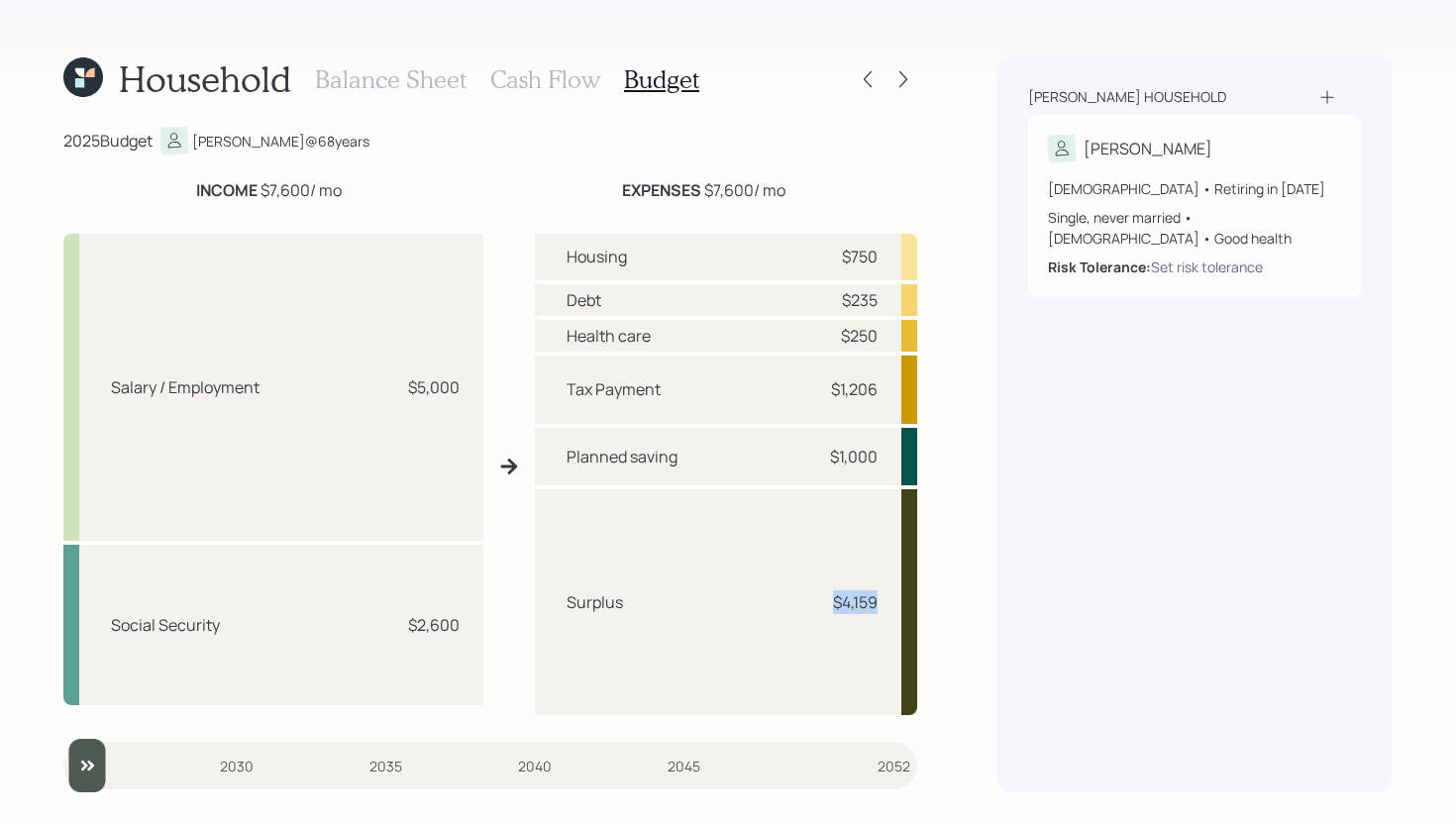drag, startPoint x: 832, startPoint y: 601, endPoint x: 879, endPoint y: 600, distance: 47.010637 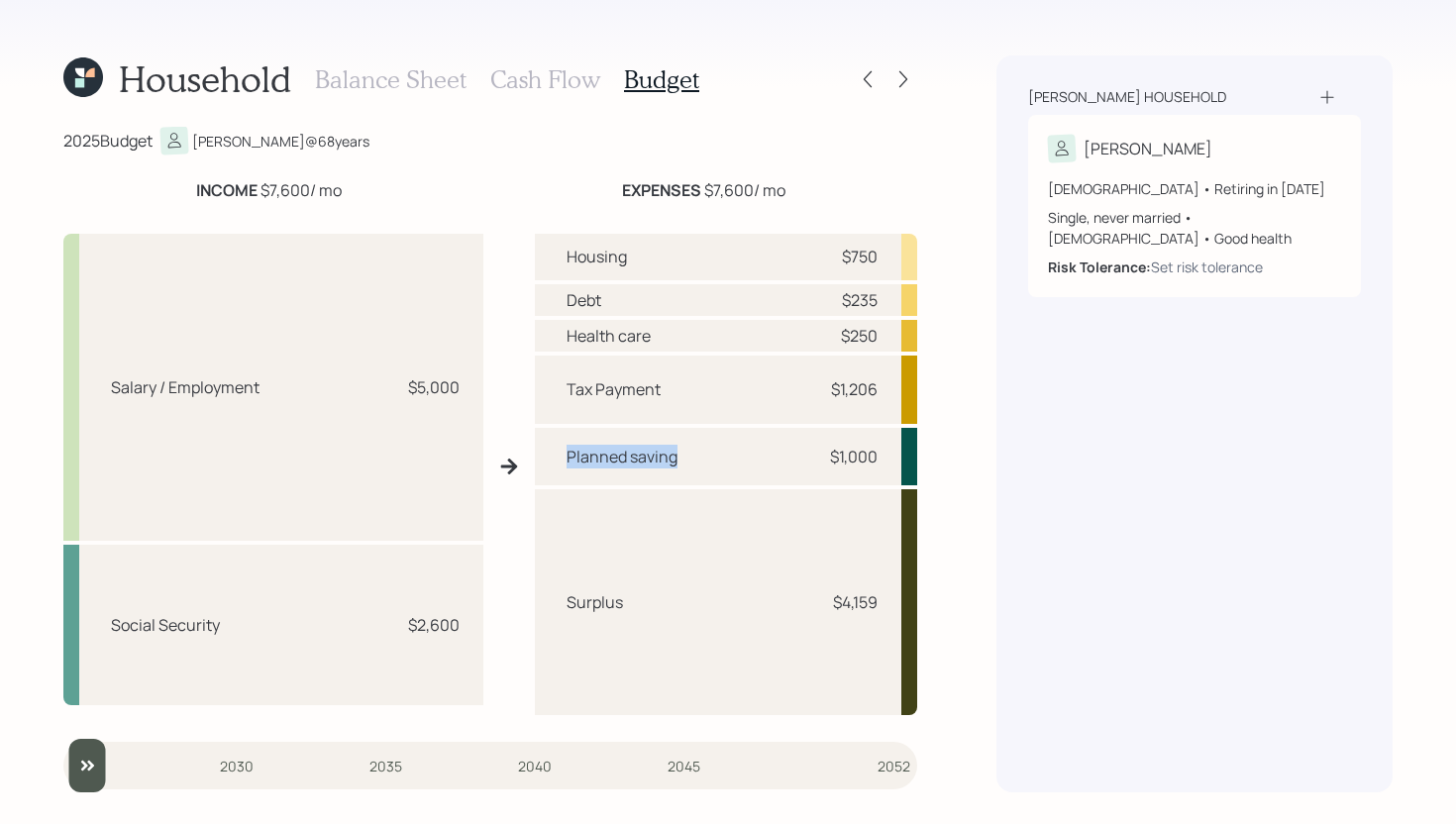 drag, startPoint x: 565, startPoint y: 462, endPoint x: 725, endPoint y: 469, distance: 160.15305 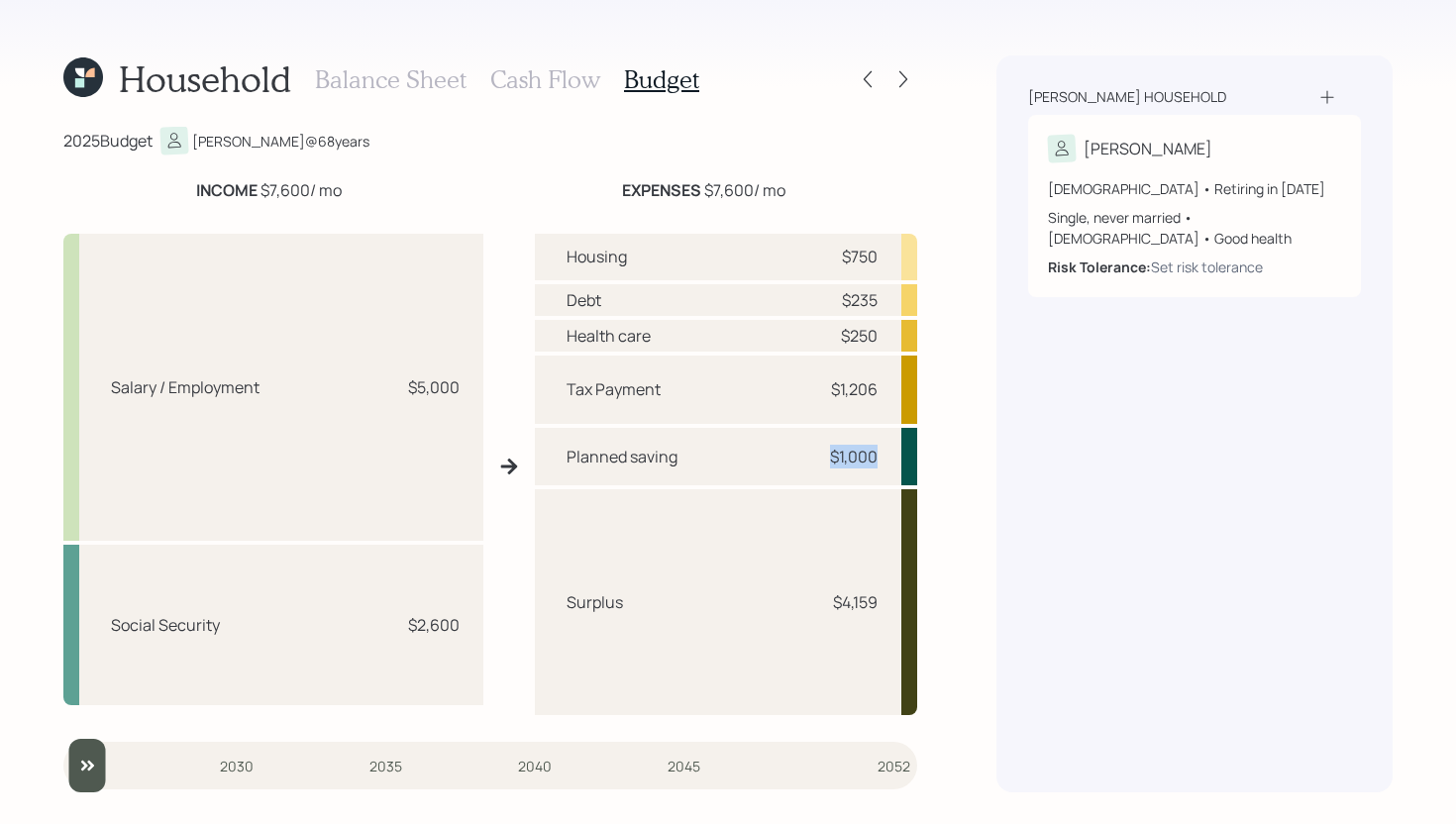 drag, startPoint x: 825, startPoint y: 460, endPoint x: 887, endPoint y: 456, distance: 62.128898 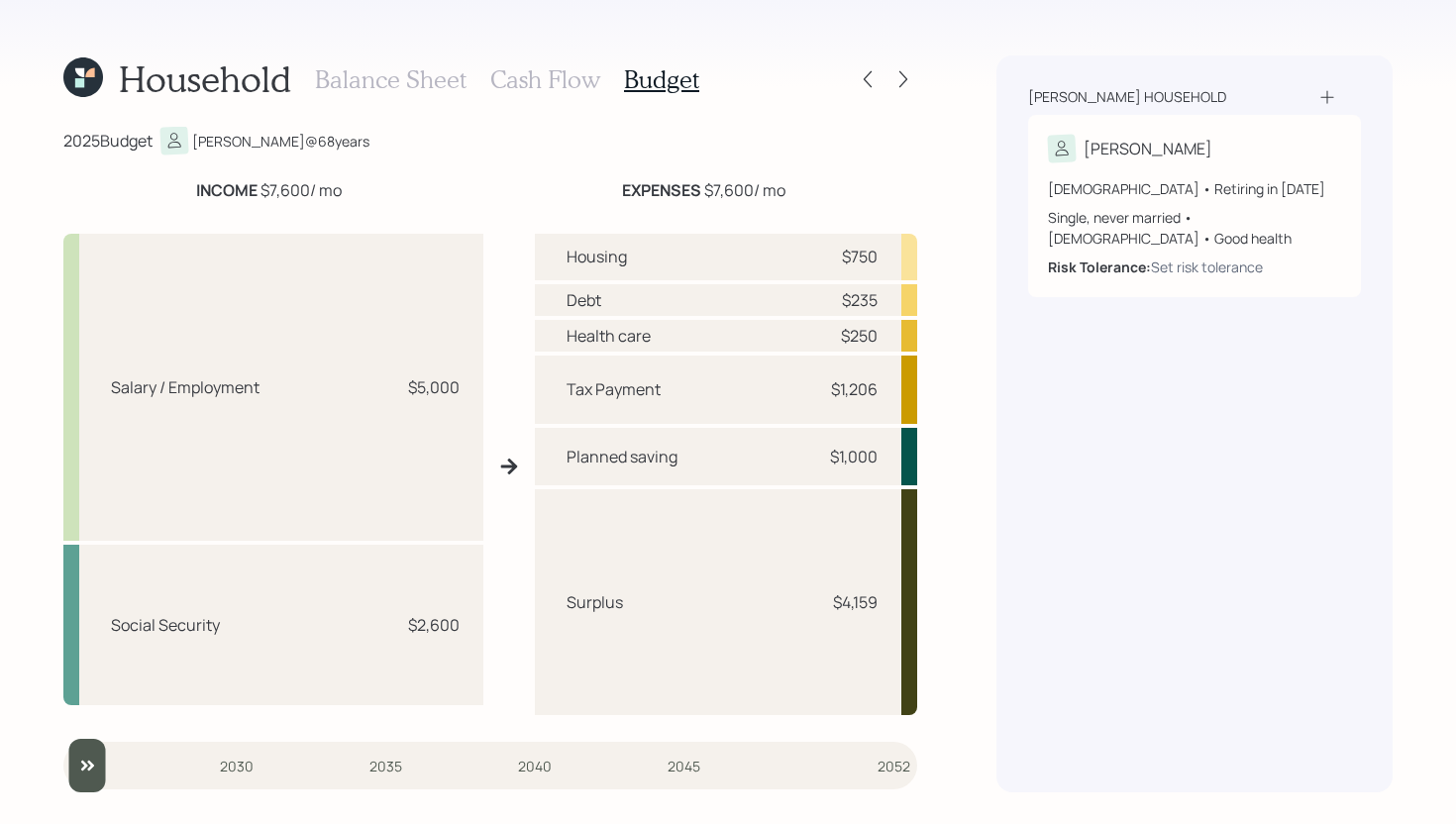click on "Planned saving $1,000" at bounding box center [726, 457] 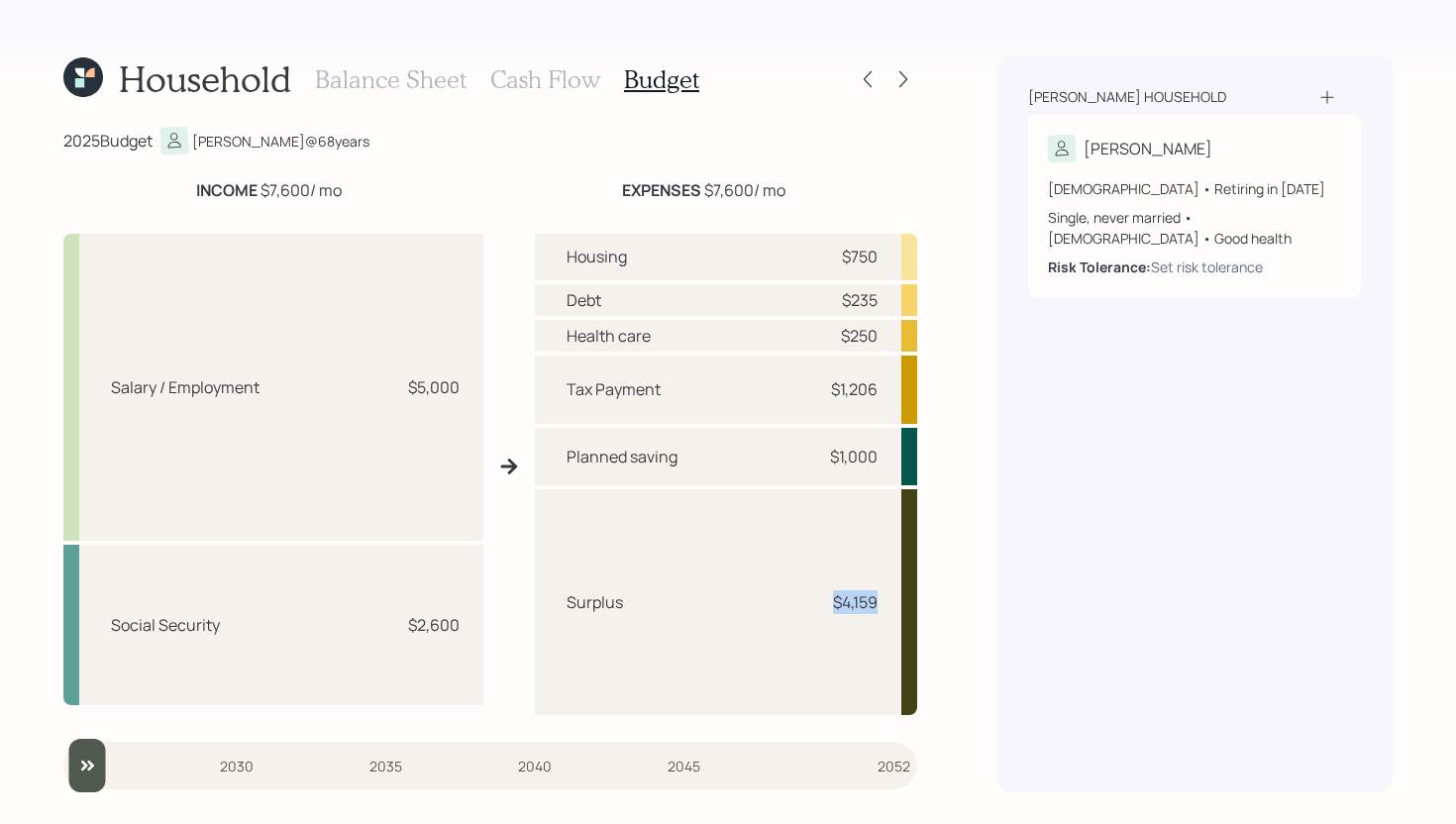 drag, startPoint x: 827, startPoint y: 604, endPoint x: 883, endPoint y: 599, distance: 56.22277 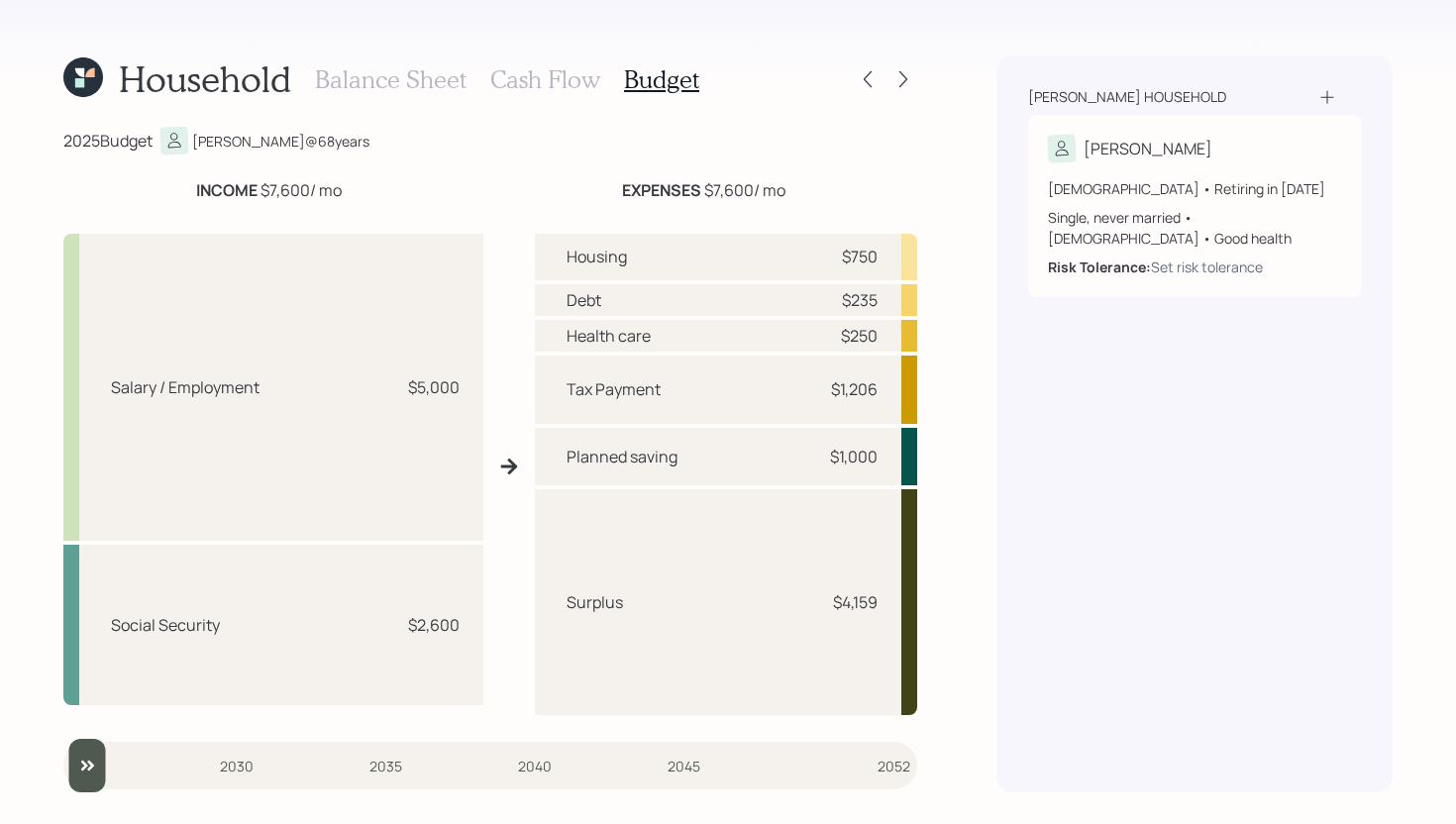 click on "Surplus $4,159" at bounding box center (726, 602) 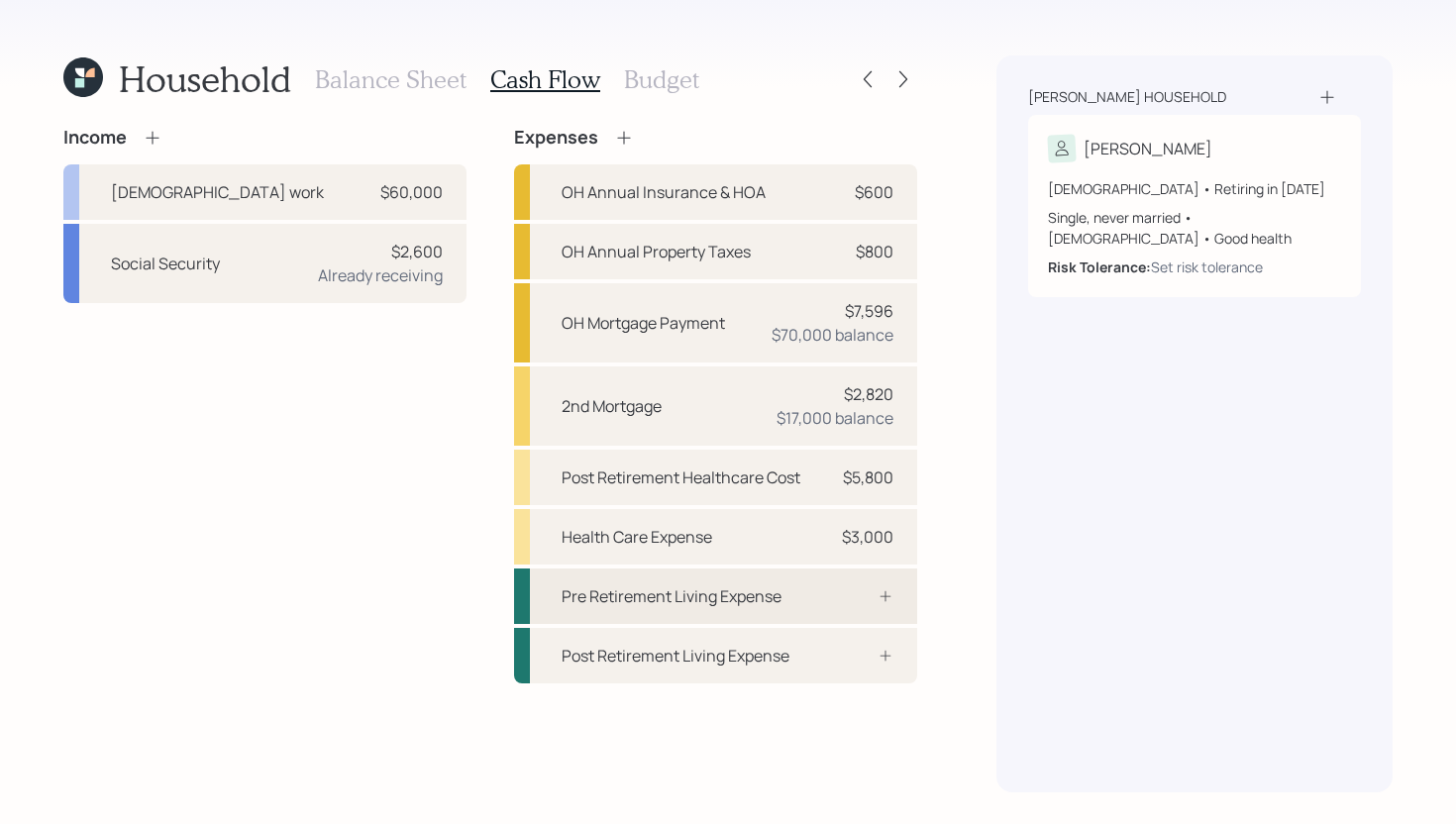 click on "Pre Retirement Living Expense" at bounding box center [672, 596] 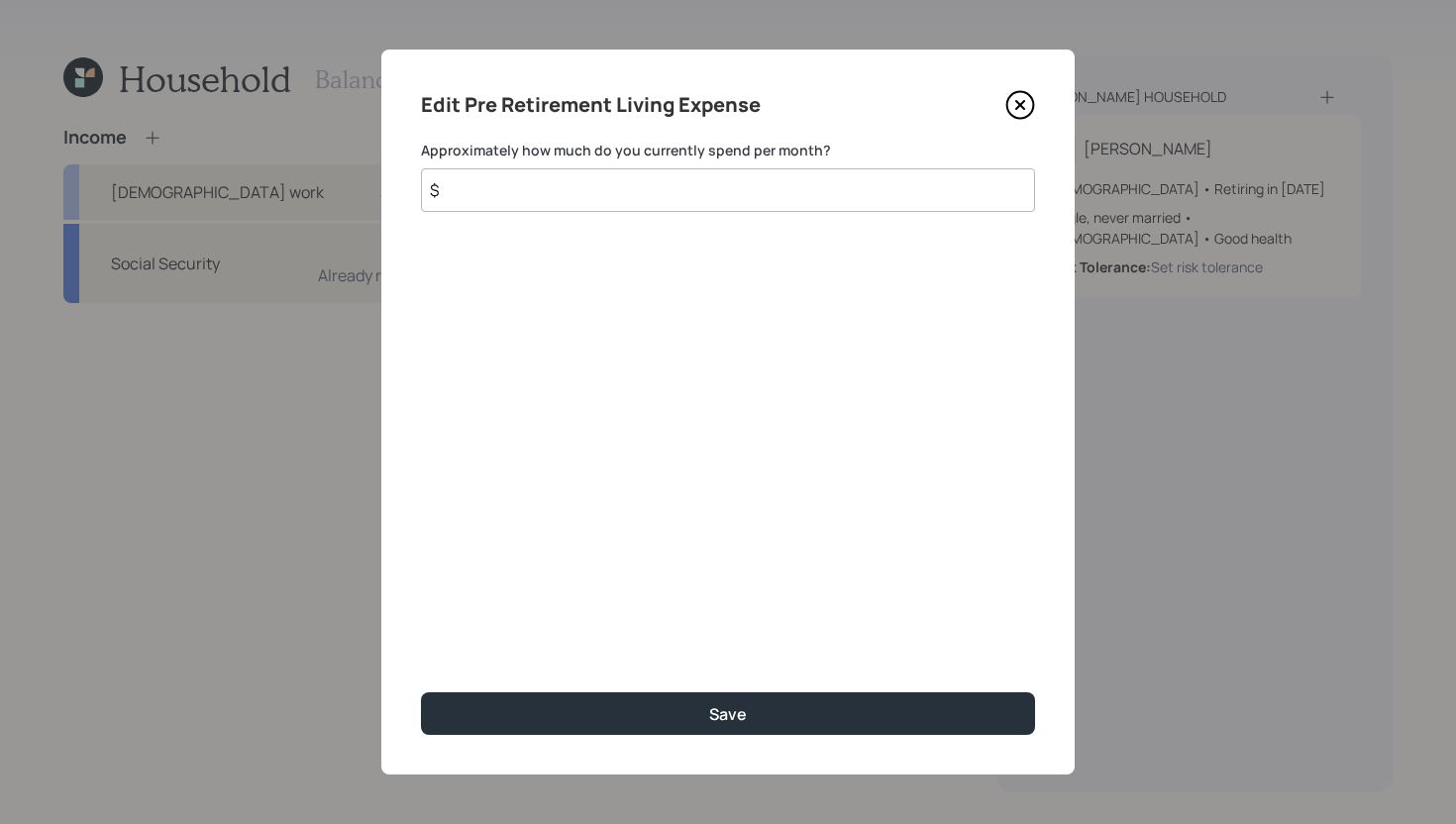 click on "$" at bounding box center [728, 190] 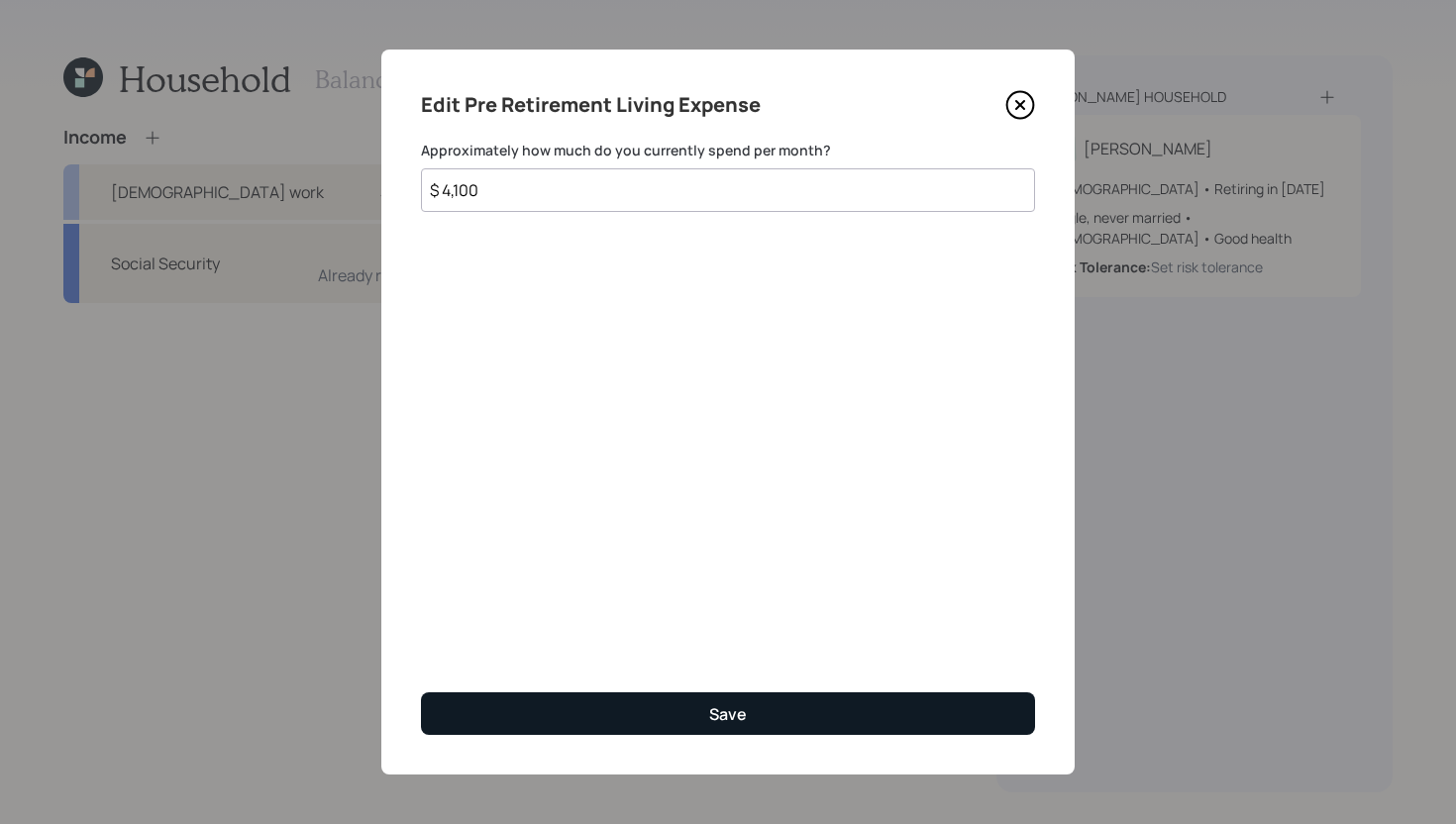 type on "$ 4,100" 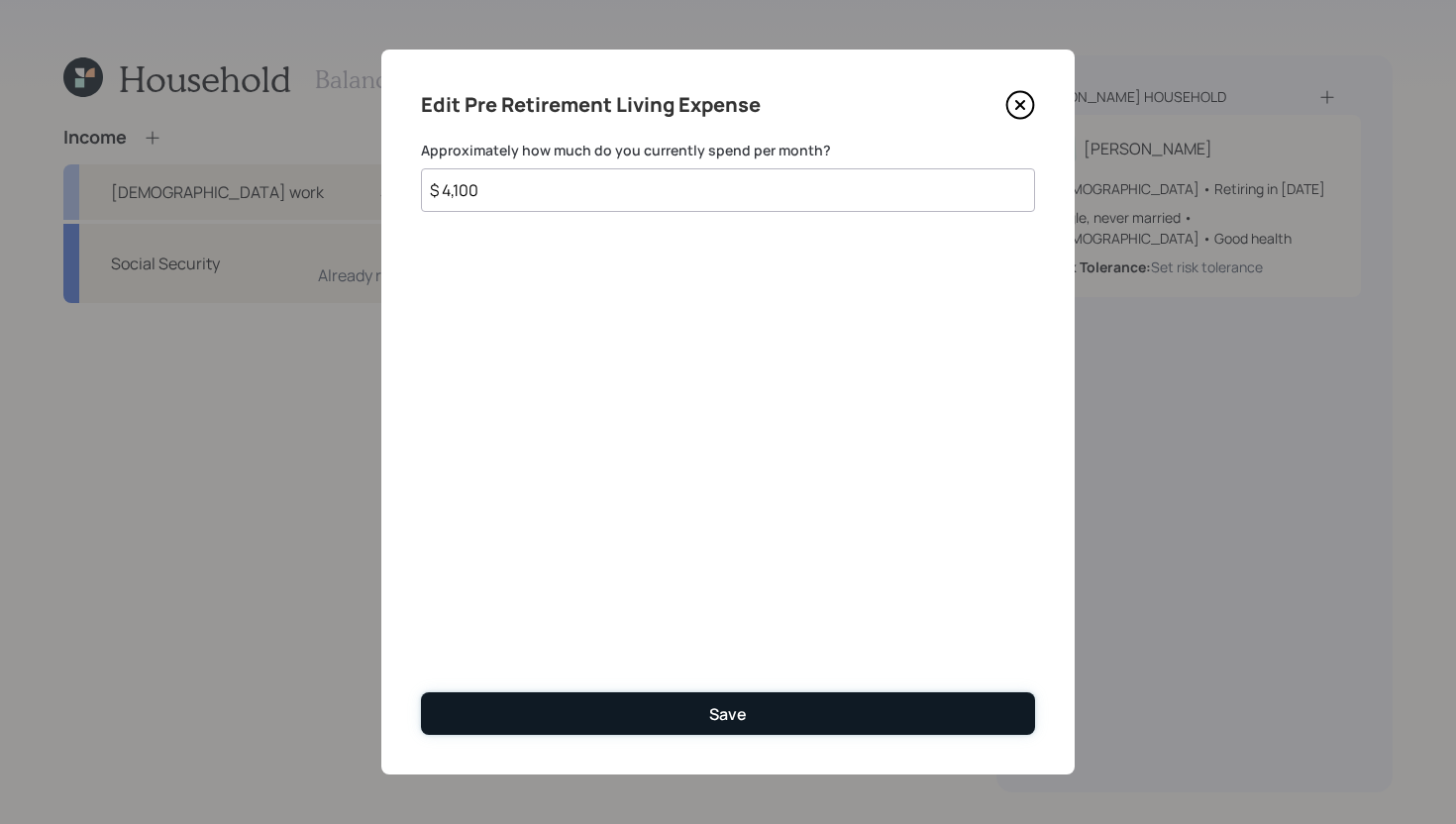 click on "Save" at bounding box center [728, 713] 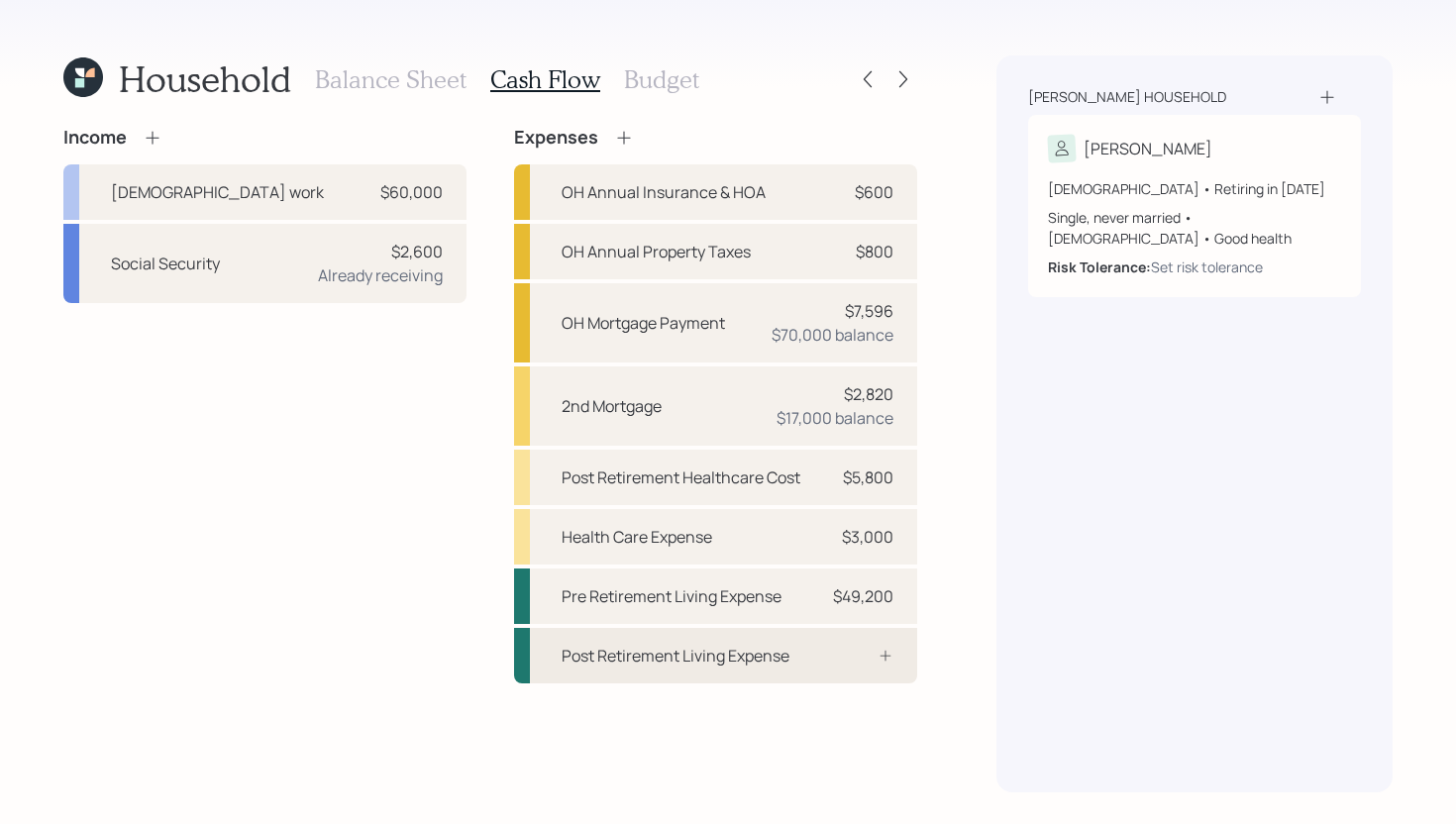 click on "Post Retirement Living Expense" at bounding box center (715, 656) 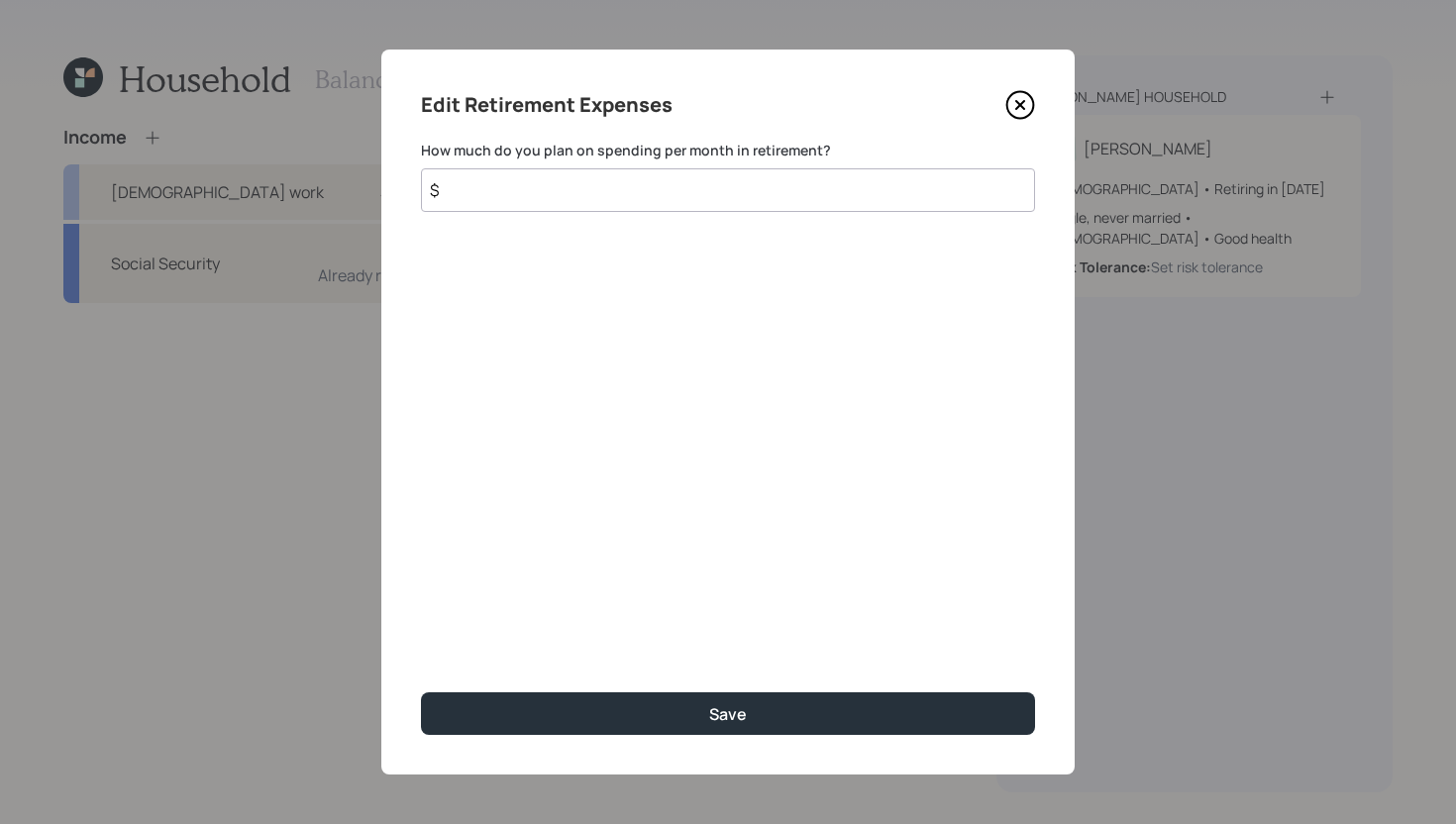 click on "$" at bounding box center (728, 190) 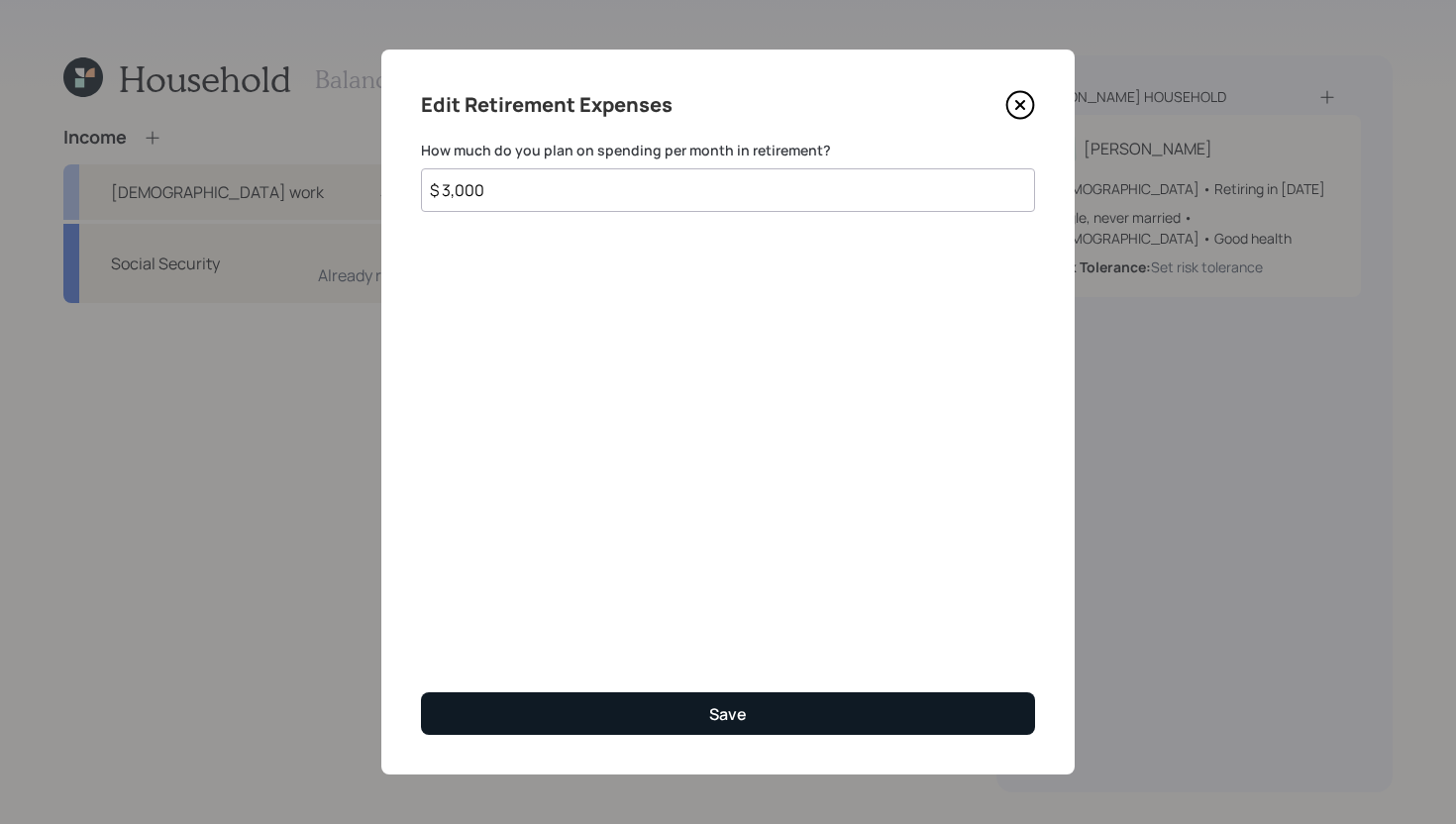 type on "$ 3,000" 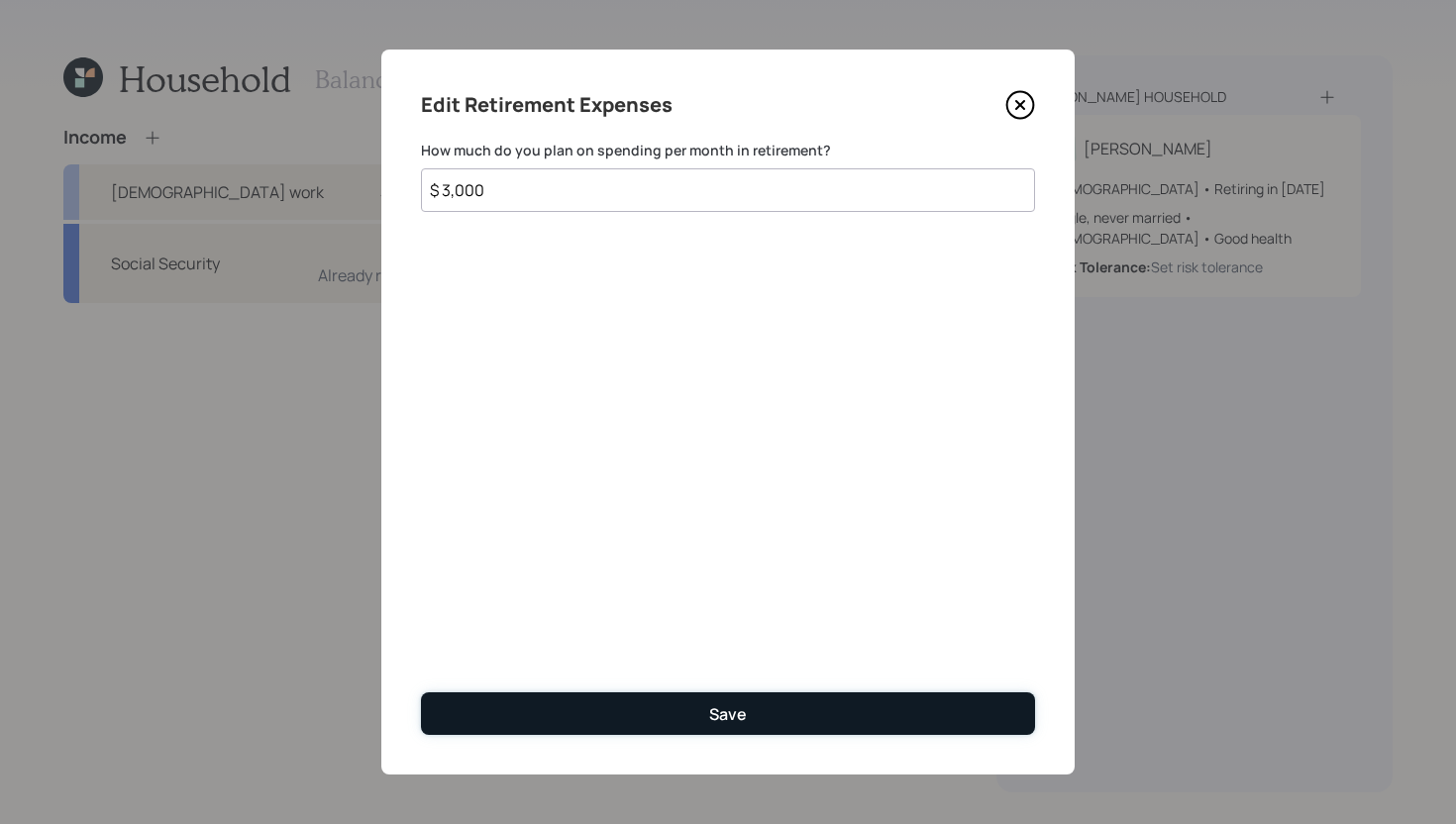 click on "Save" at bounding box center [728, 713] 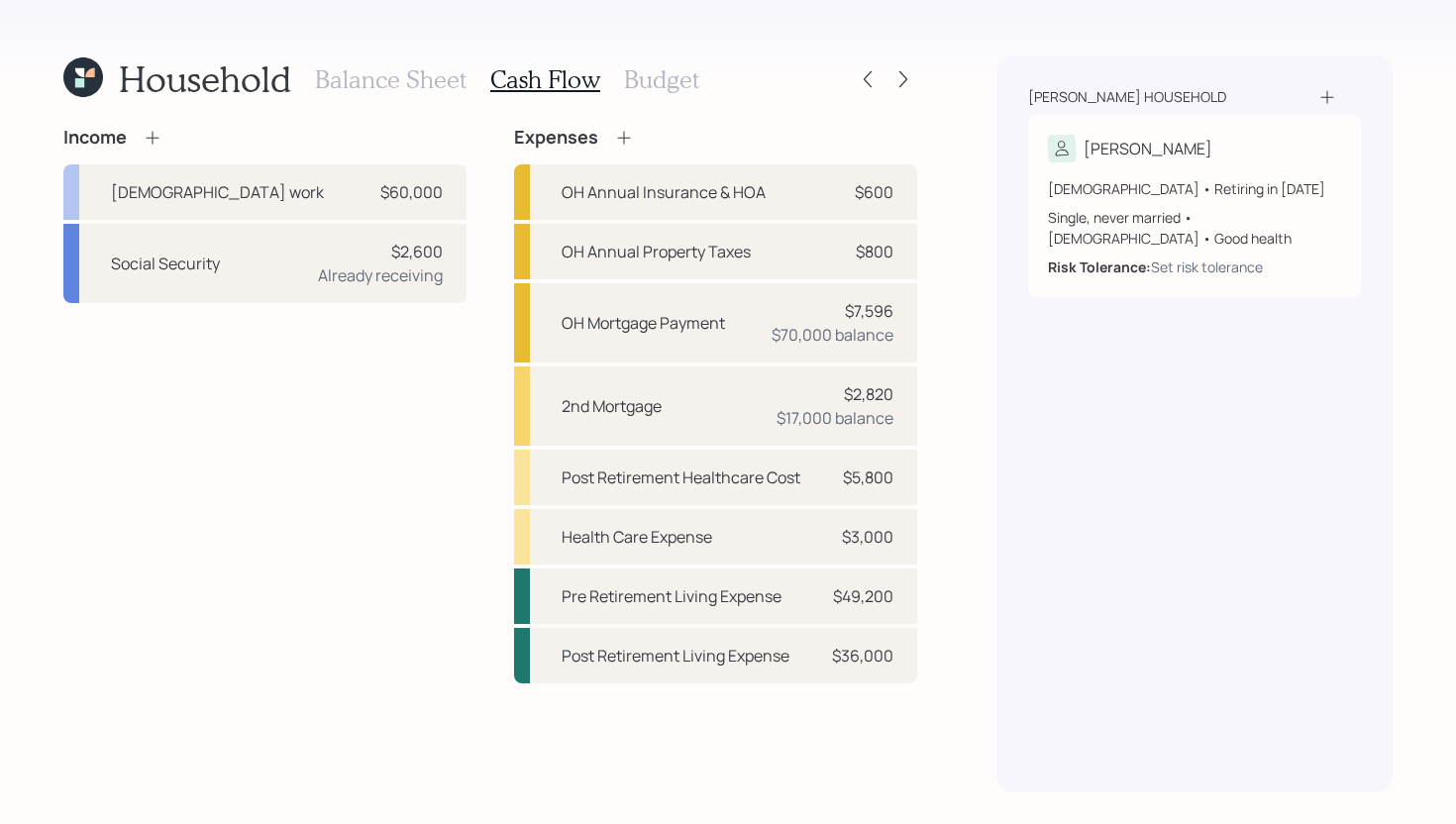 scroll, scrollTop: 0, scrollLeft: 0, axis: both 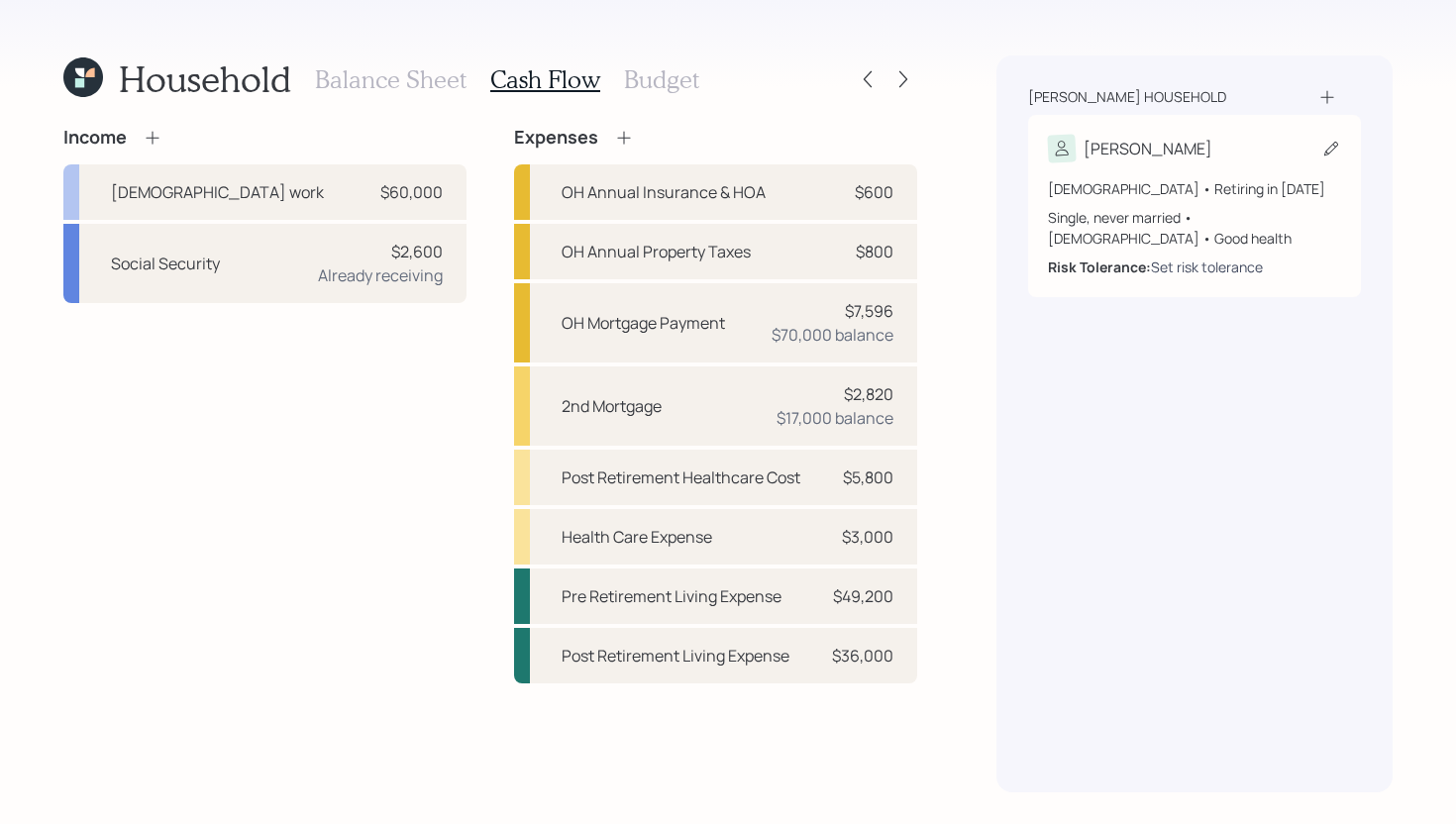 click on "Set risk tolerance" at bounding box center [1206, 266] 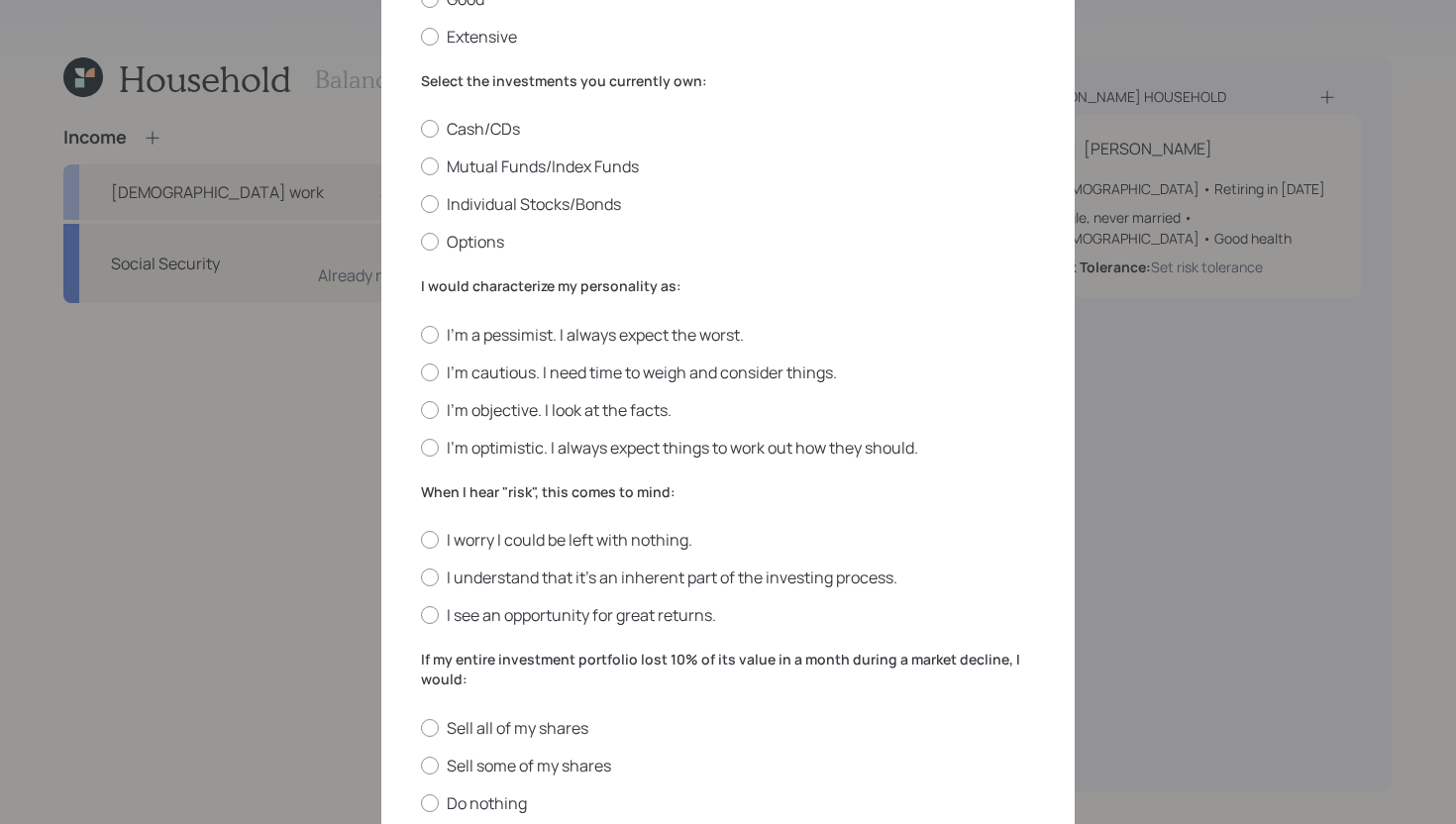 scroll, scrollTop: 0, scrollLeft: 0, axis: both 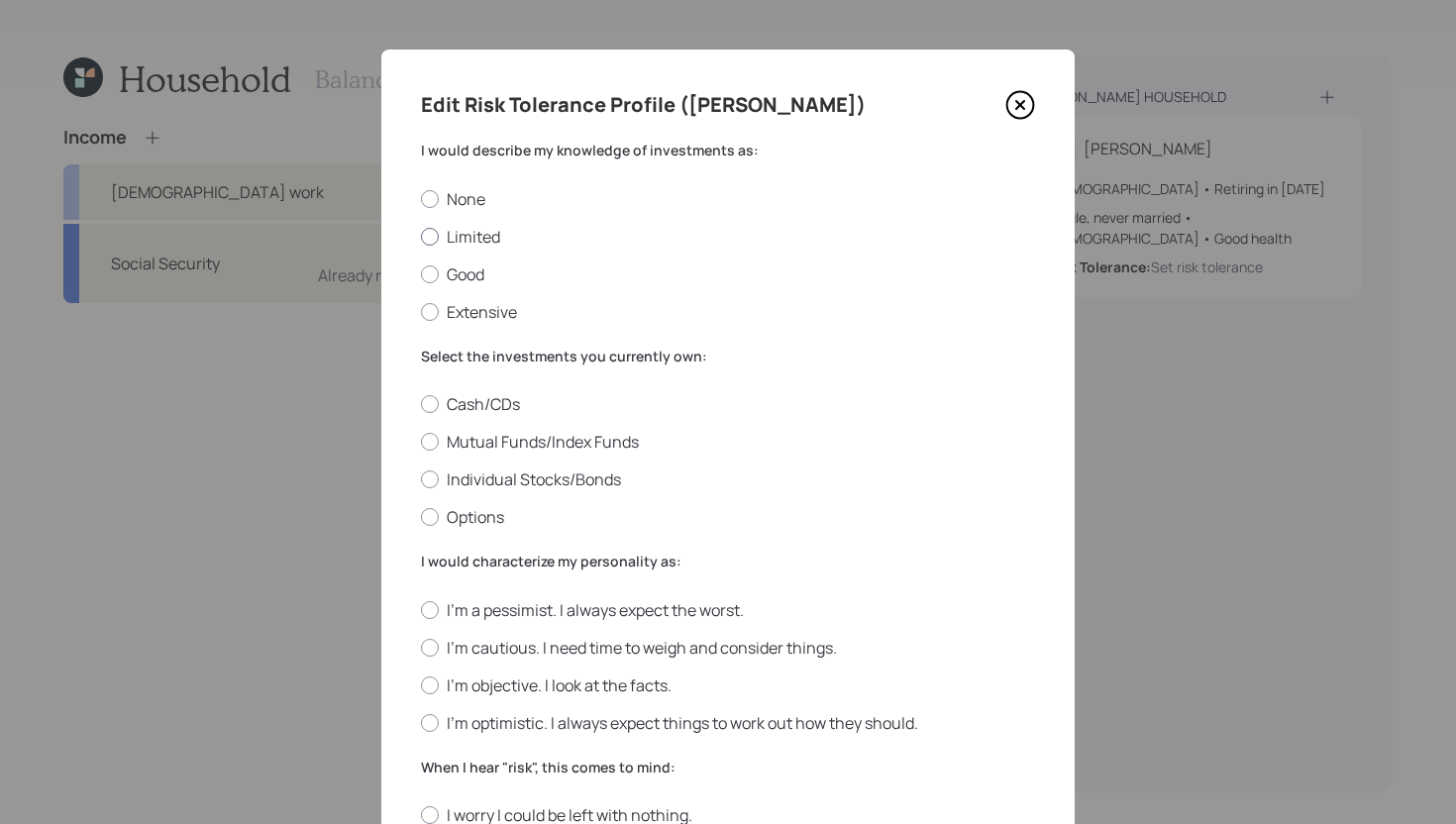 click on "Limited" at bounding box center (728, 237) 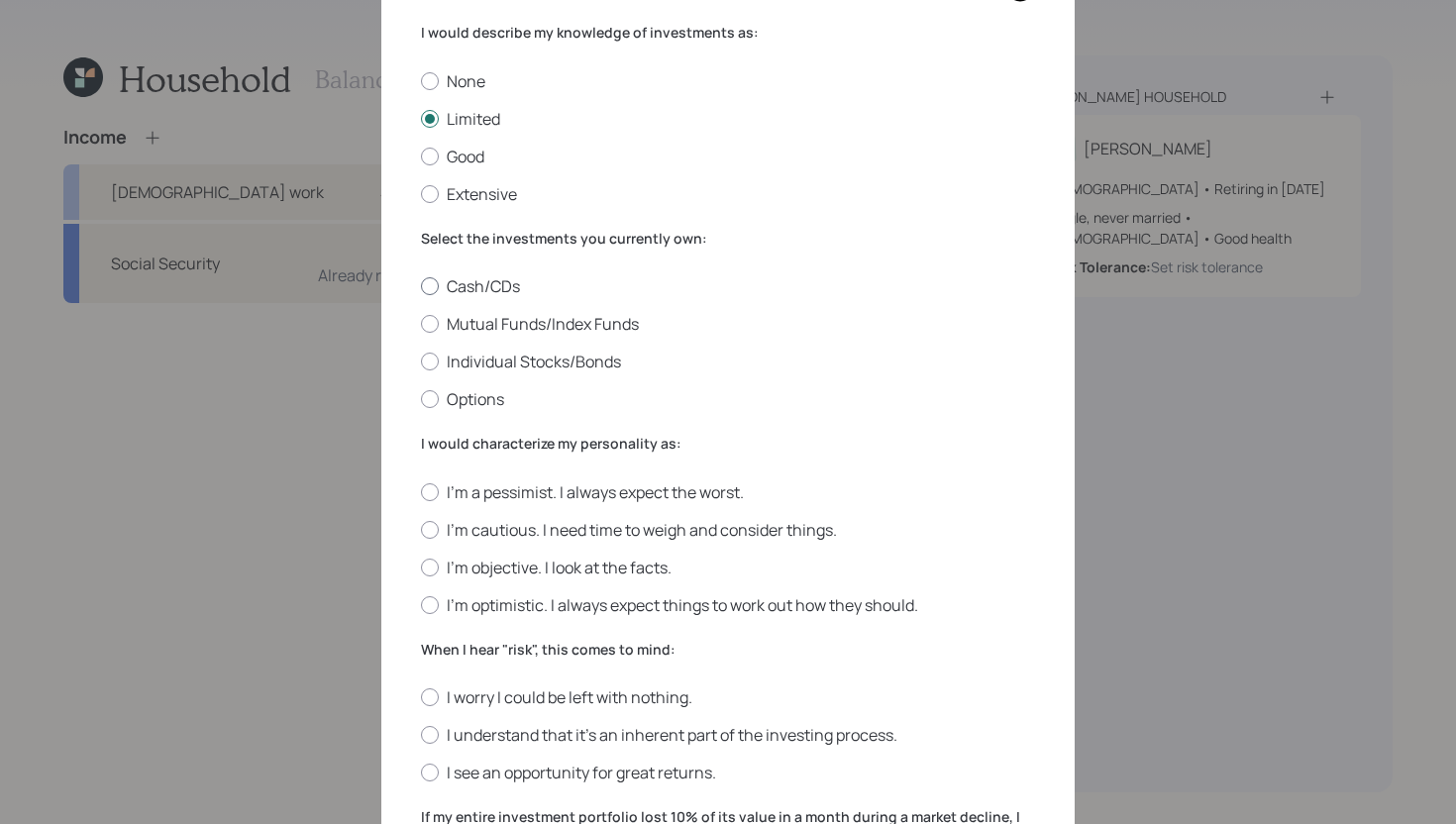 scroll, scrollTop: 120, scrollLeft: 0, axis: vertical 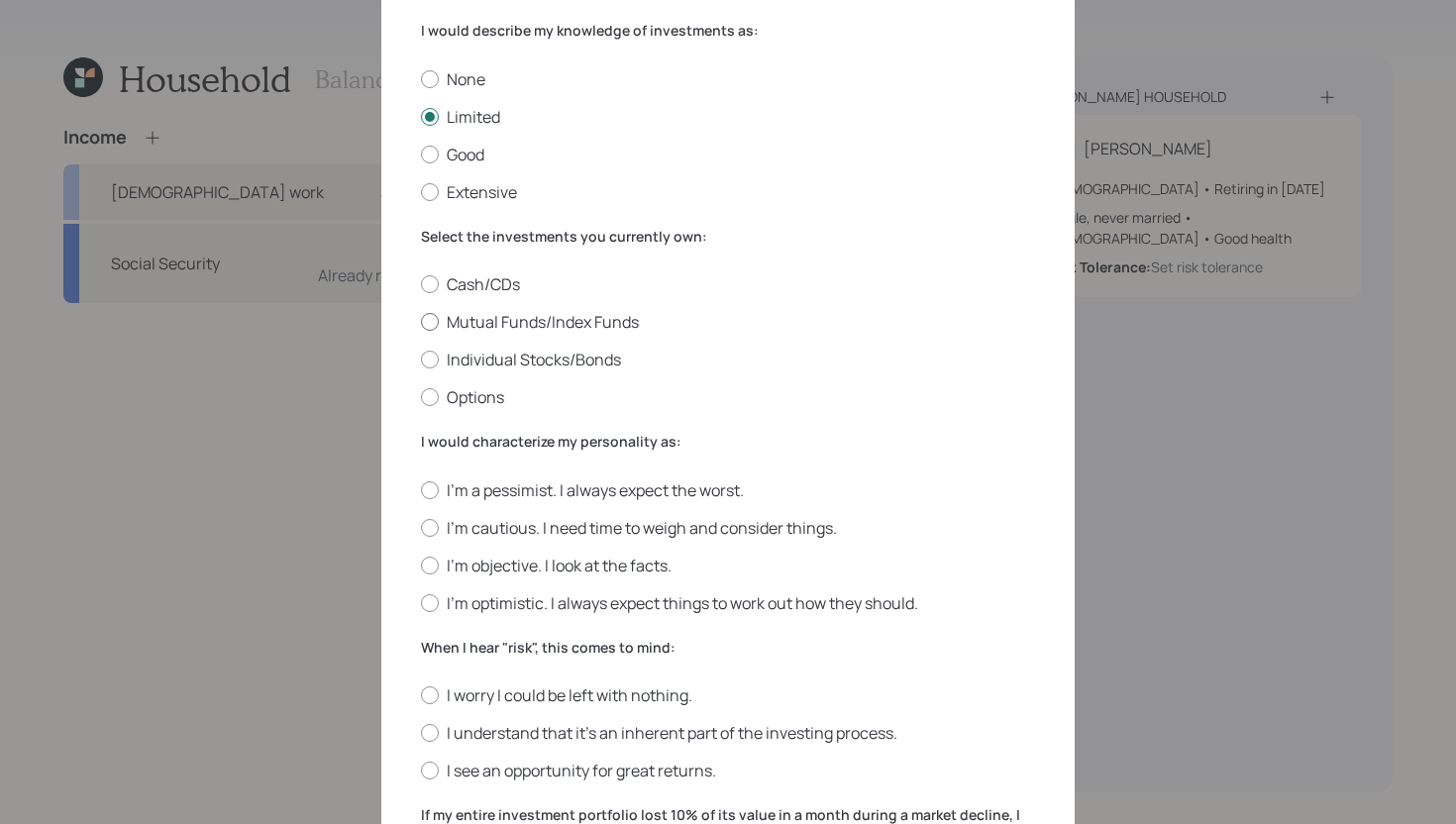click on "Mutual Funds/Index Funds" at bounding box center [728, 322] 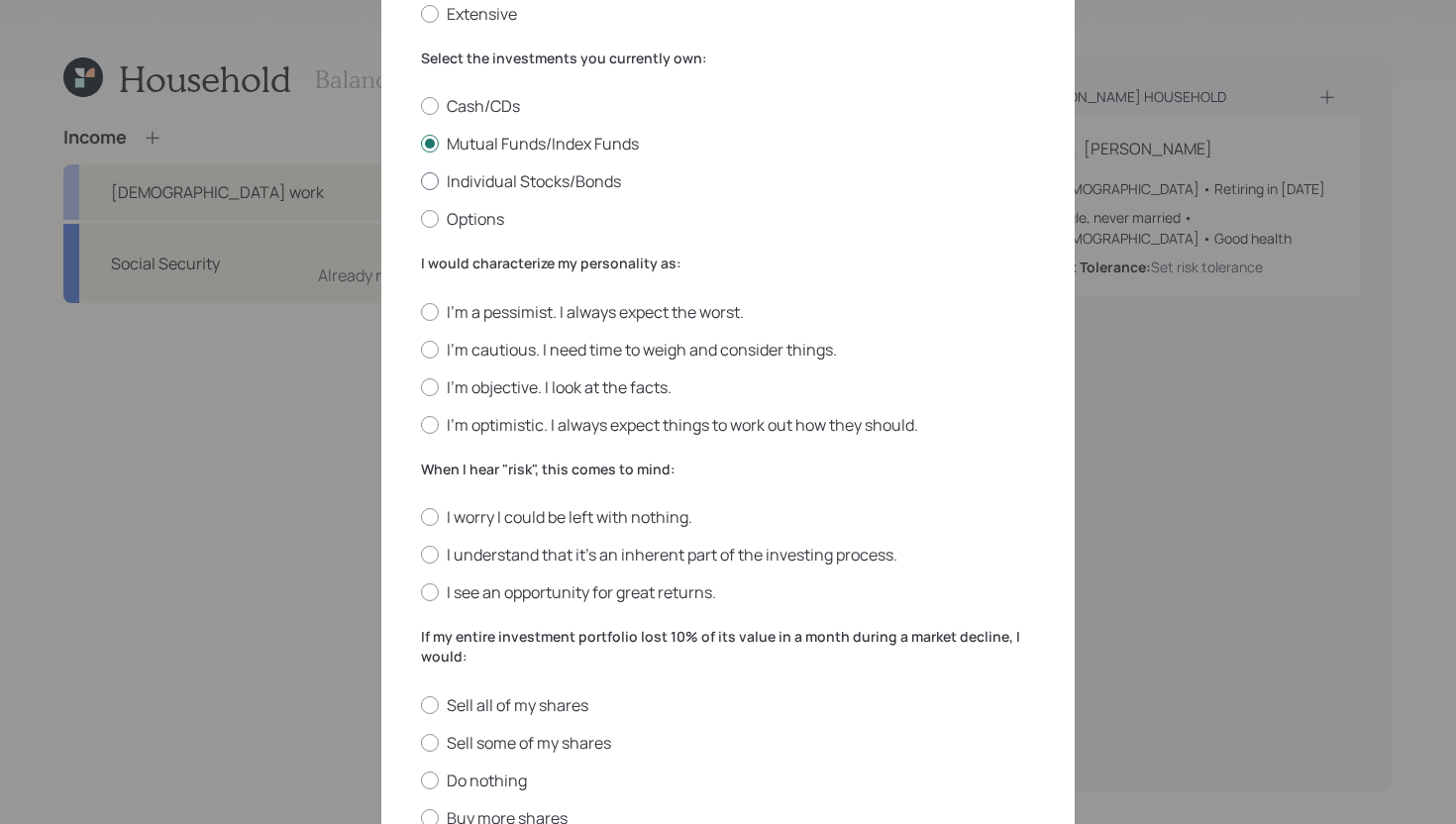 scroll, scrollTop: 317, scrollLeft: 0, axis: vertical 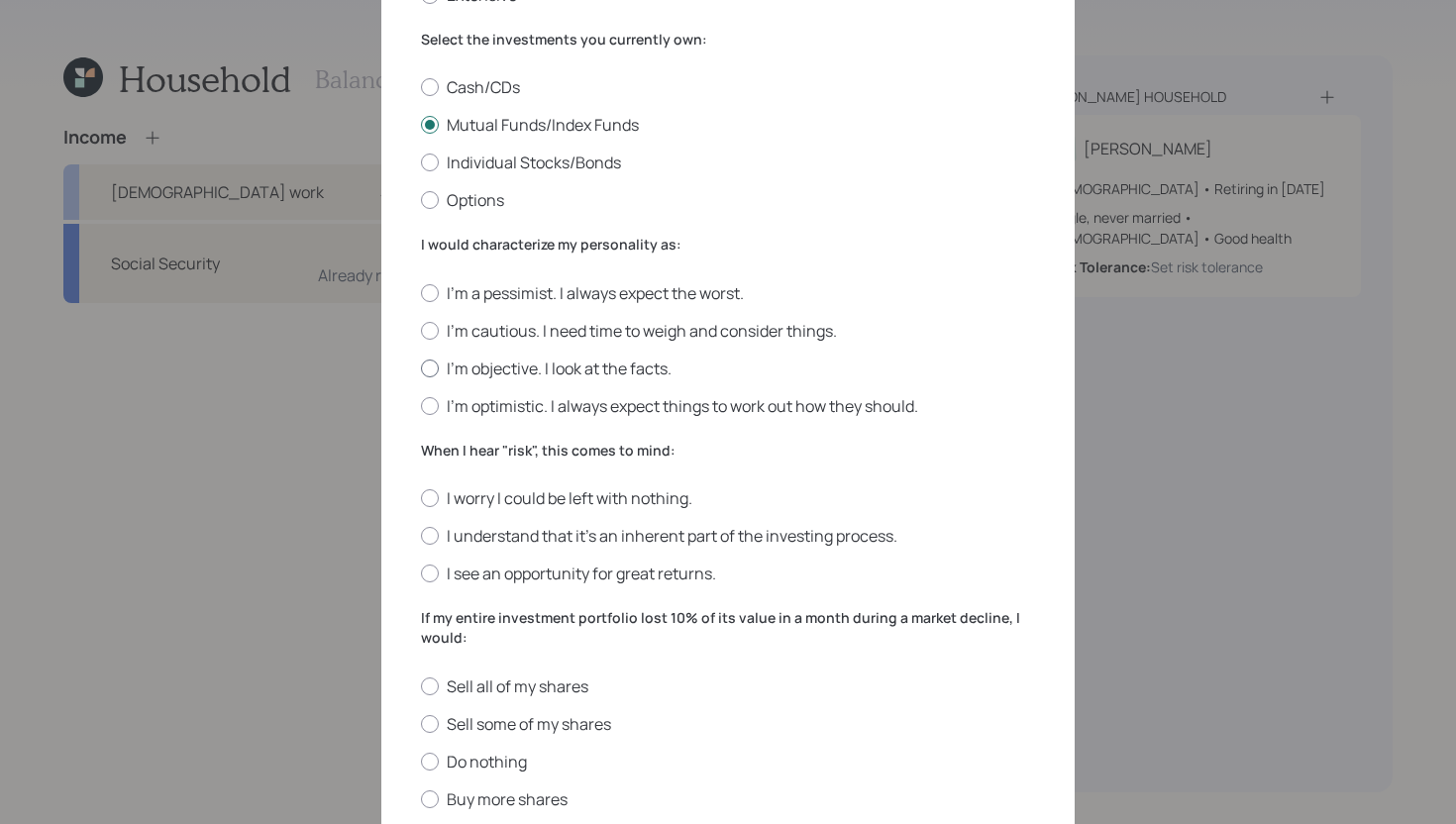 click on "I'm objective. I look at the facts." at bounding box center [728, 368] 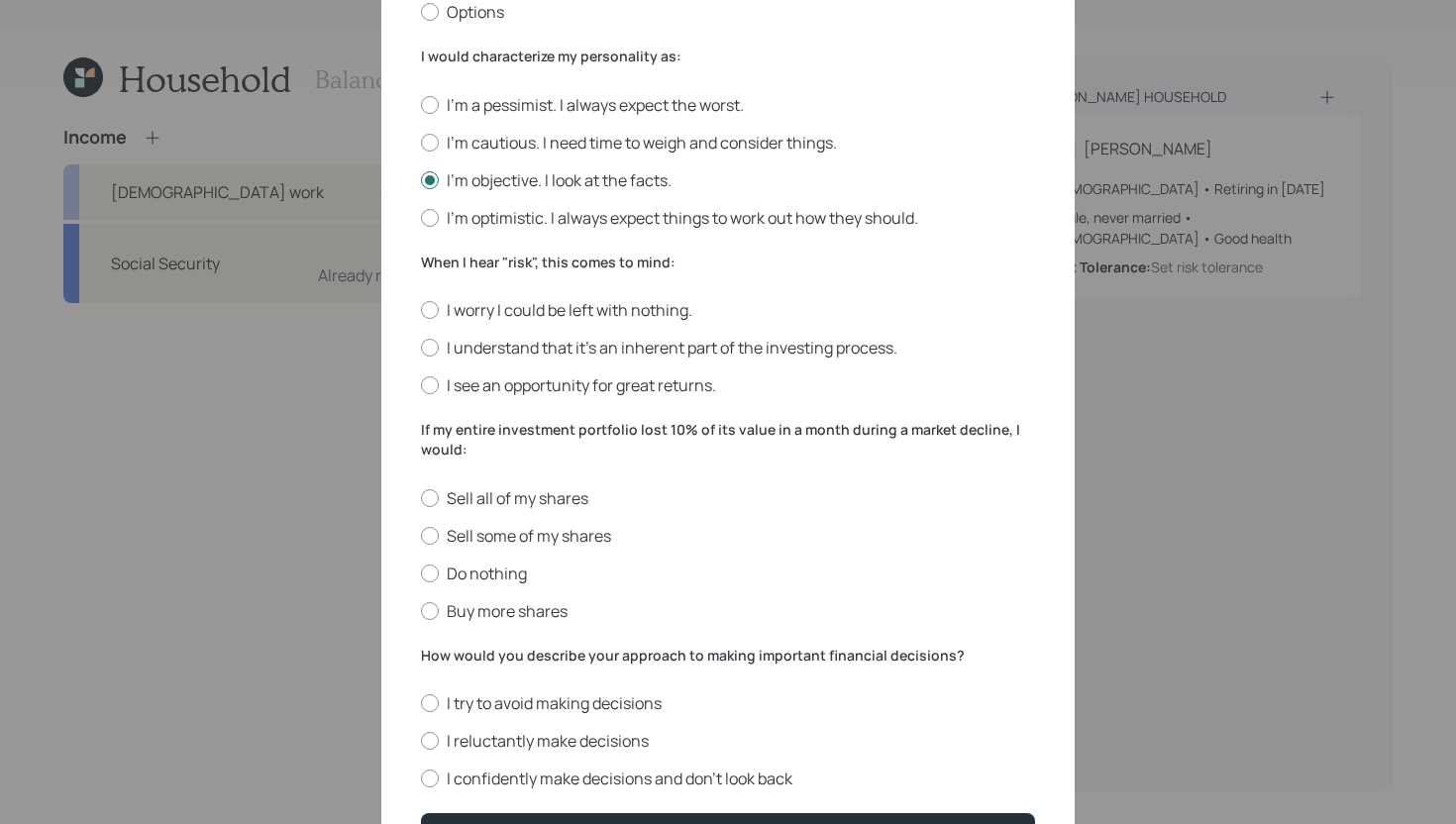 scroll, scrollTop: 559, scrollLeft: 0, axis: vertical 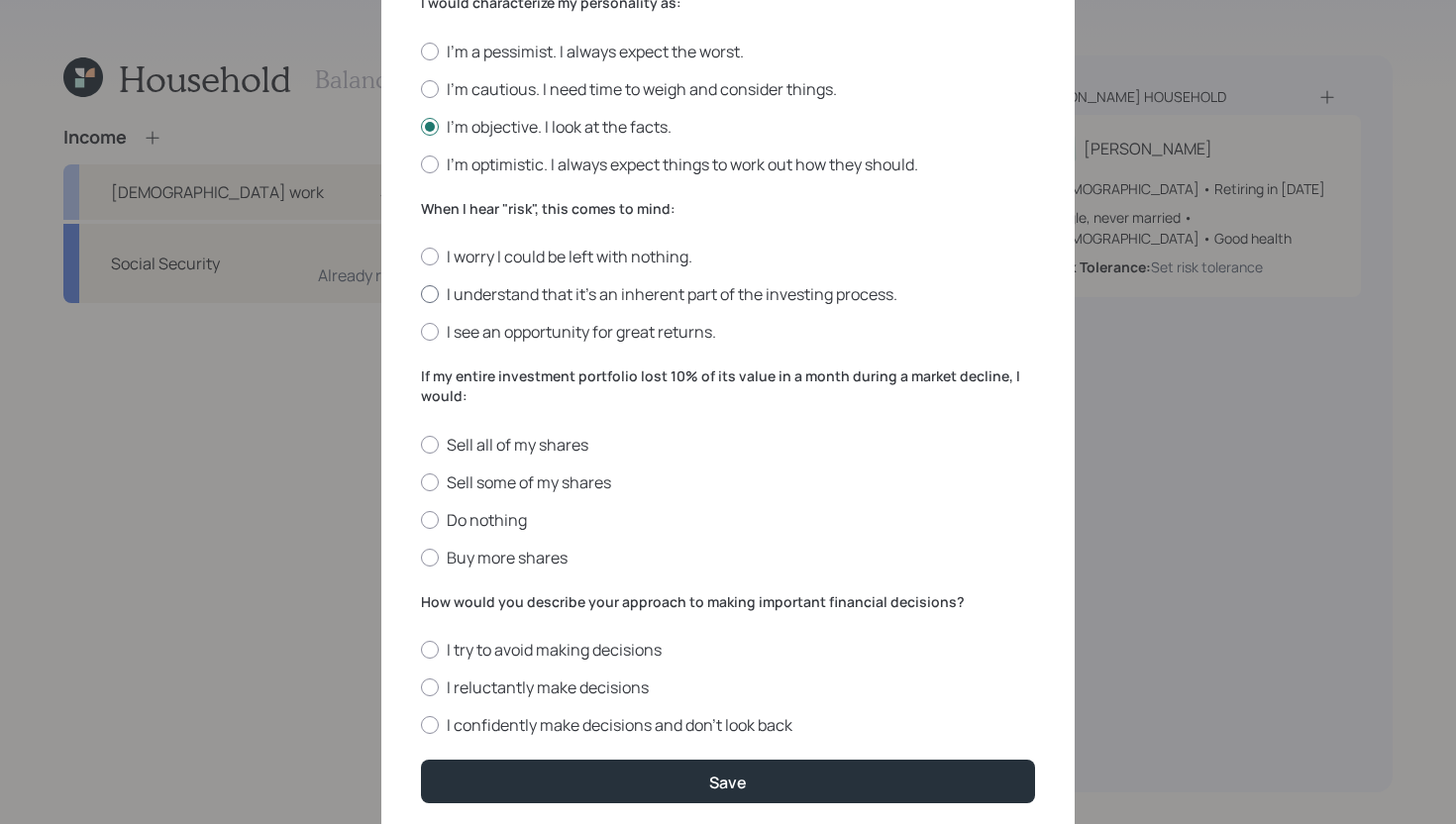click on "I understand that it’s an inherent part of the investing process." at bounding box center (728, 294) 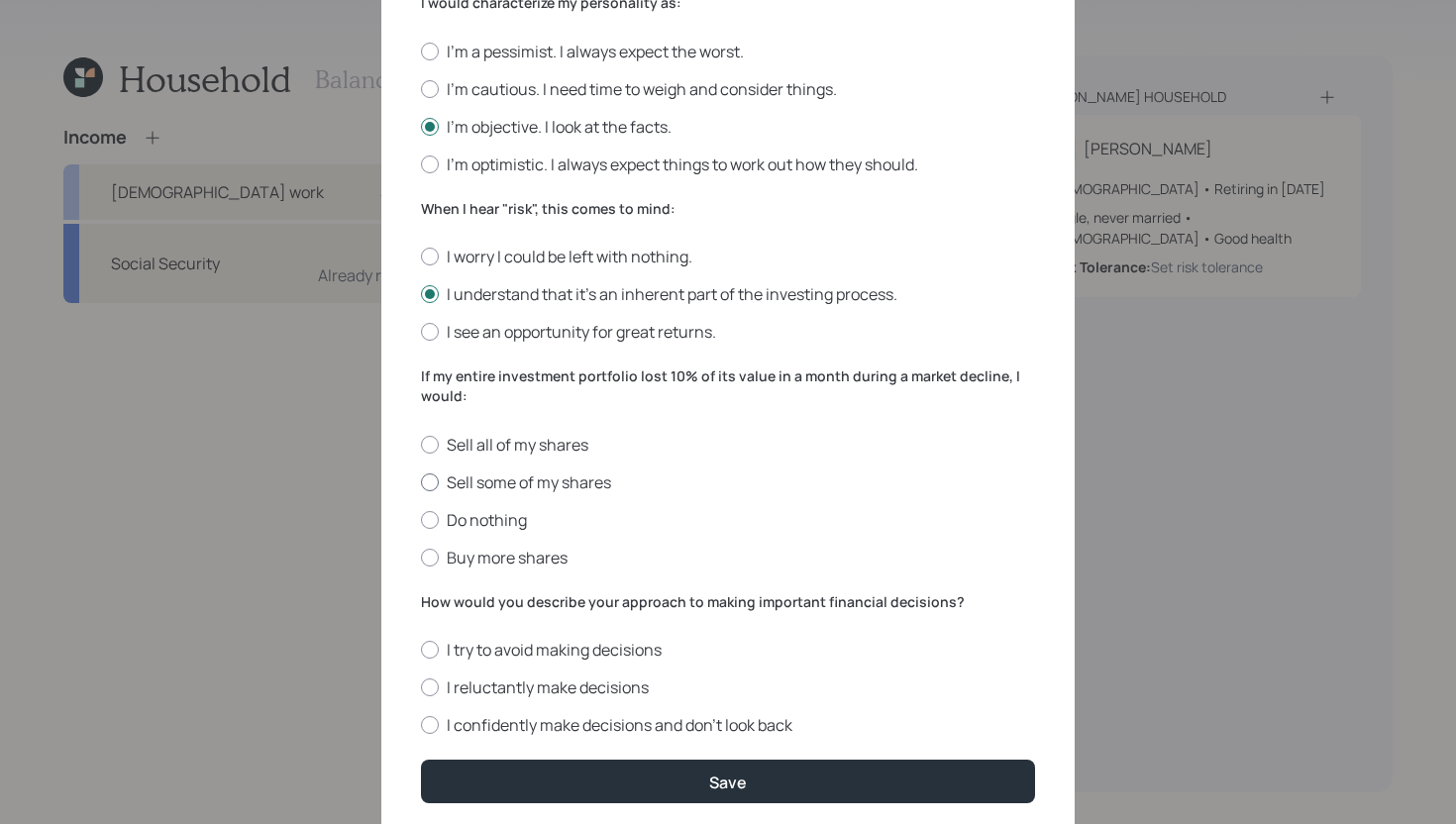 scroll, scrollTop: 627, scrollLeft: 0, axis: vertical 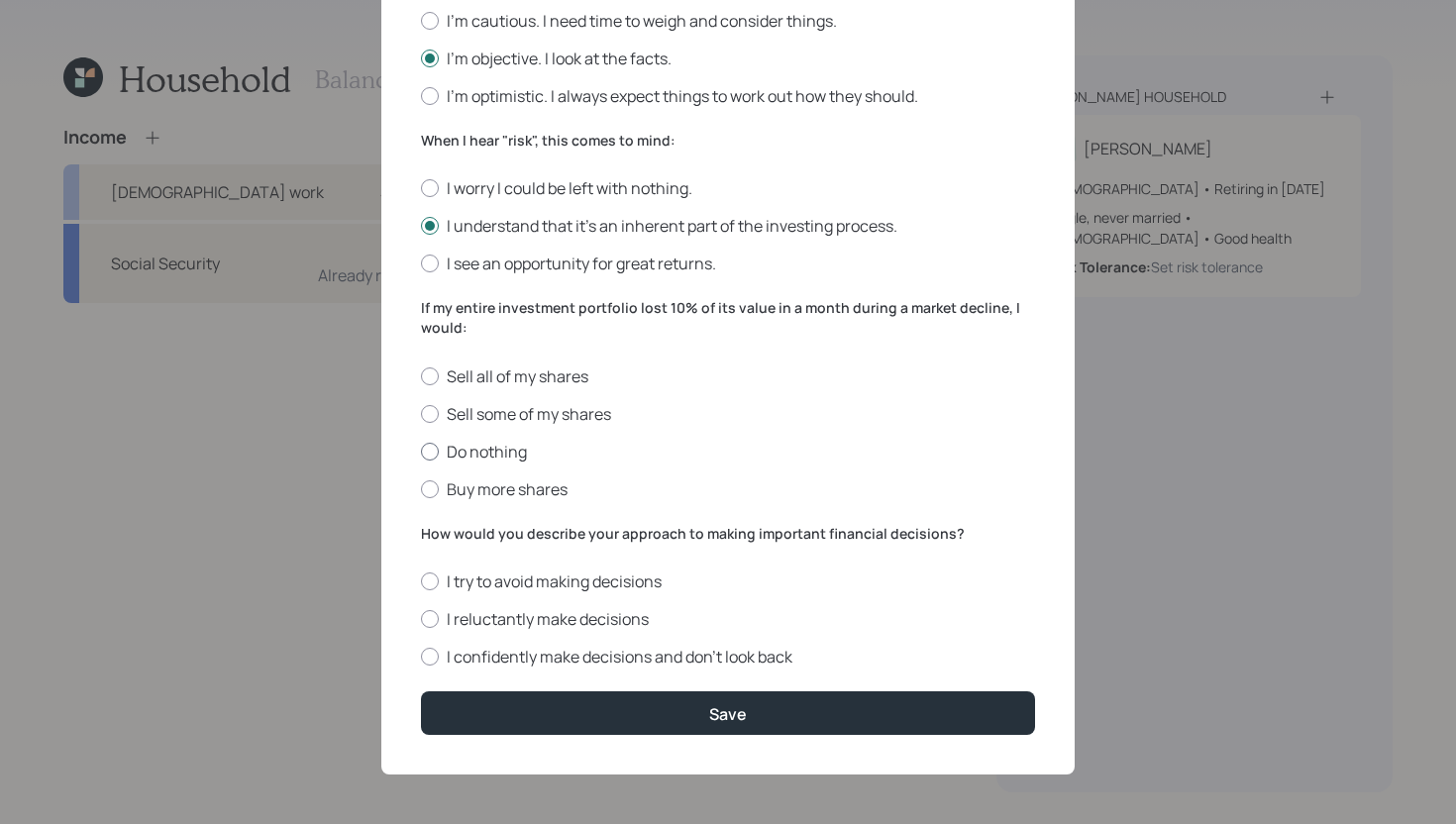 click on "Do nothing" at bounding box center [728, 452] 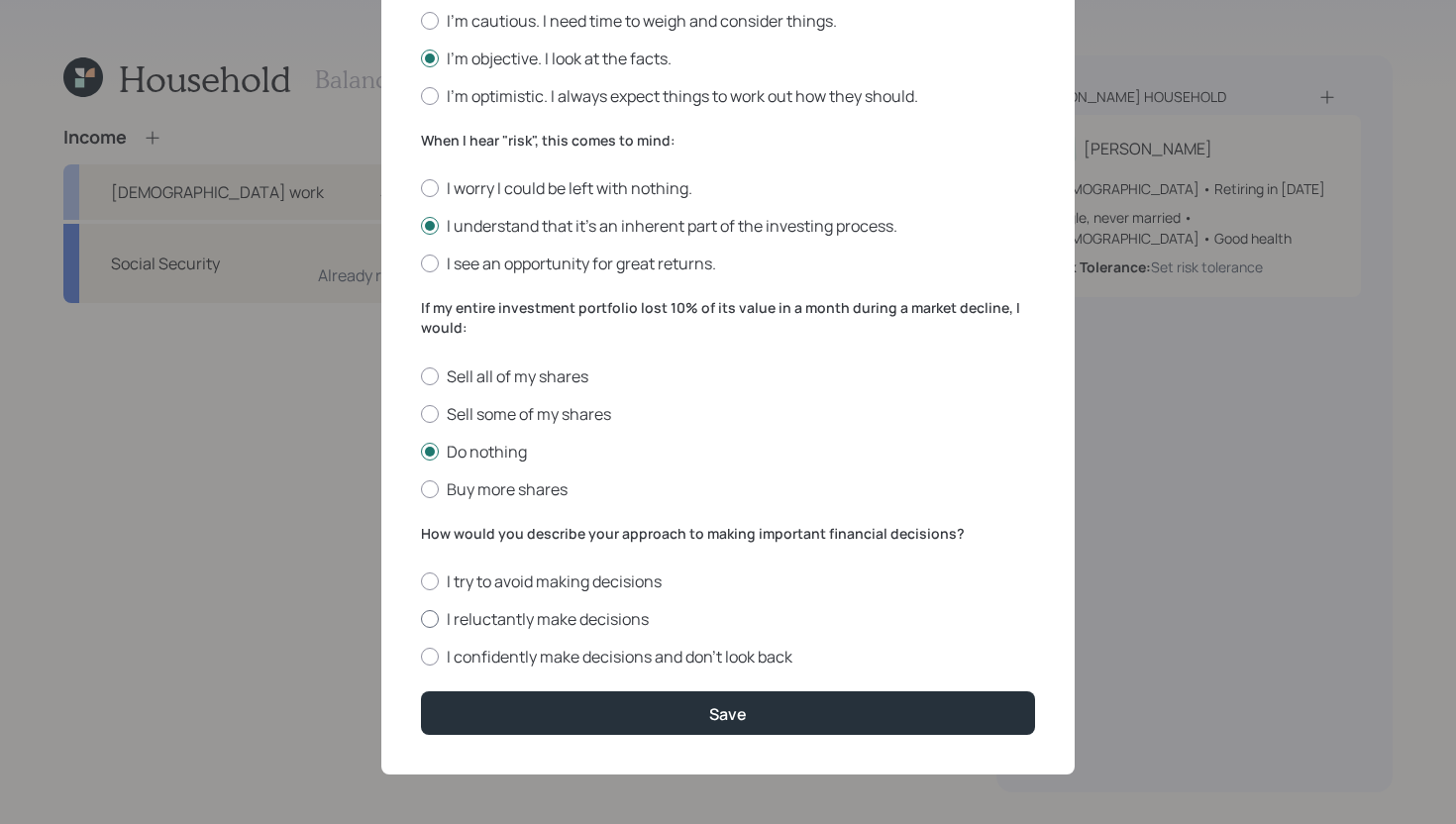 click on "I reluctantly make decisions" at bounding box center [728, 619] 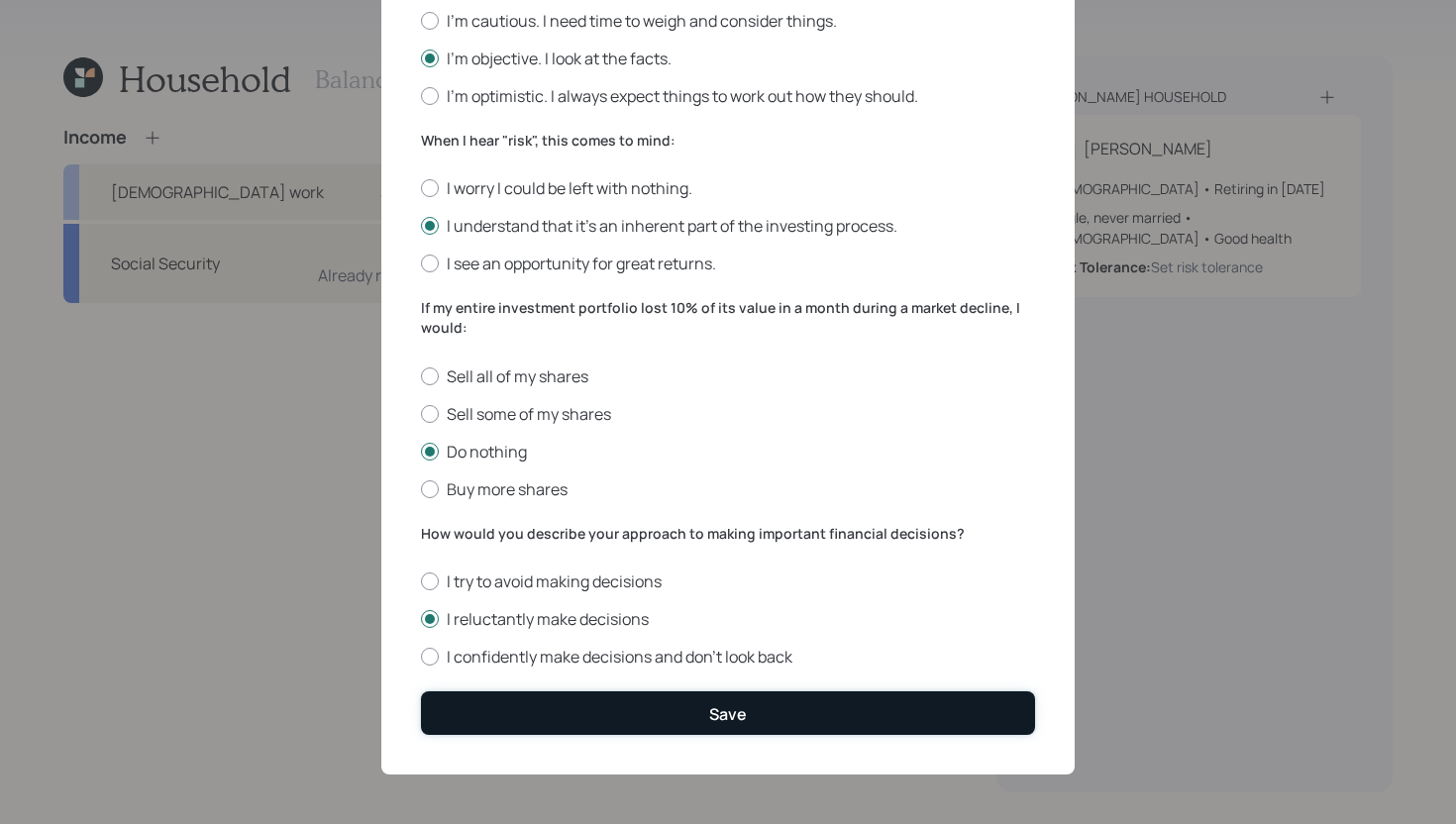 click on "Save" at bounding box center (728, 712) 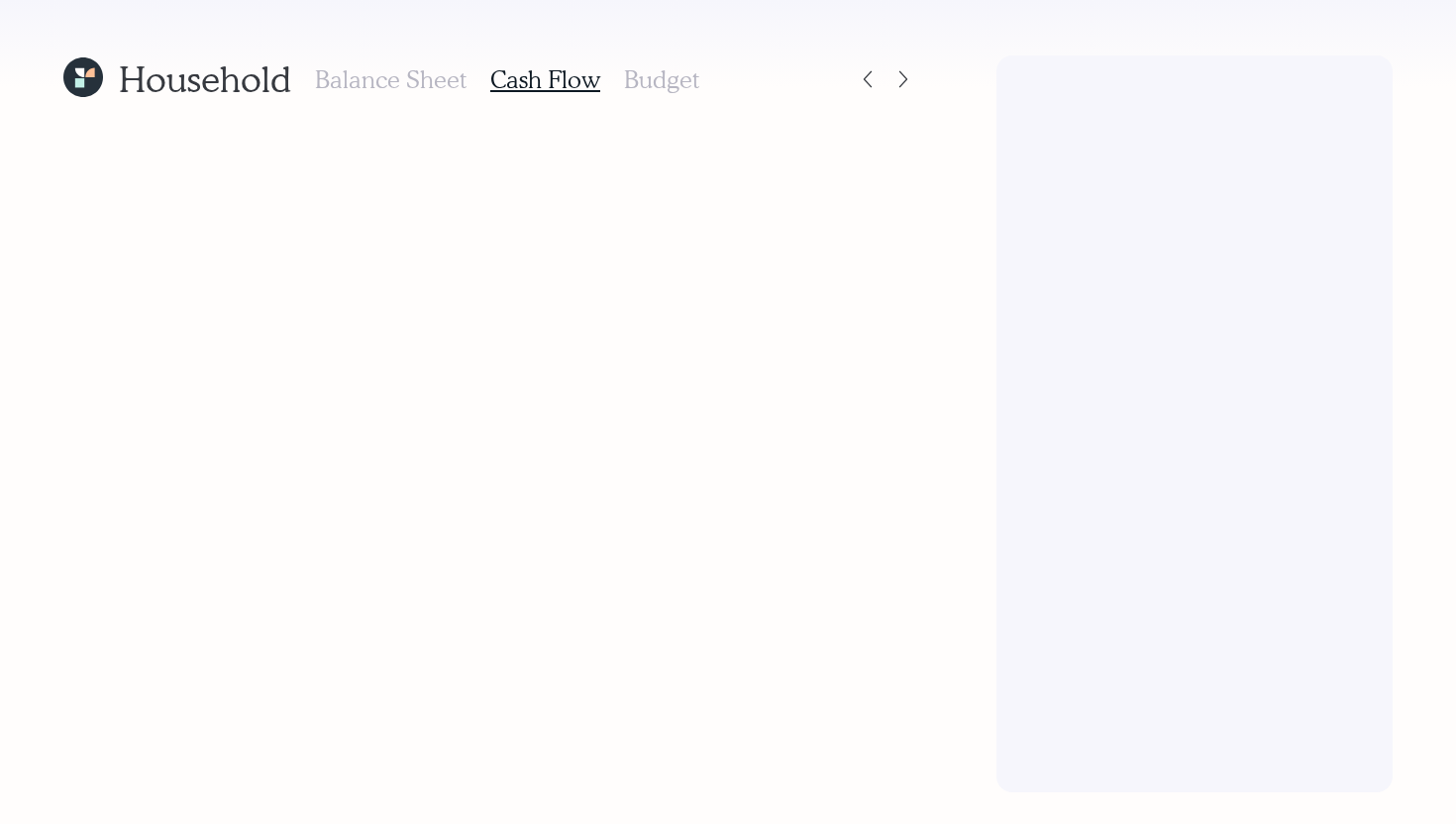scroll, scrollTop: 0, scrollLeft: 0, axis: both 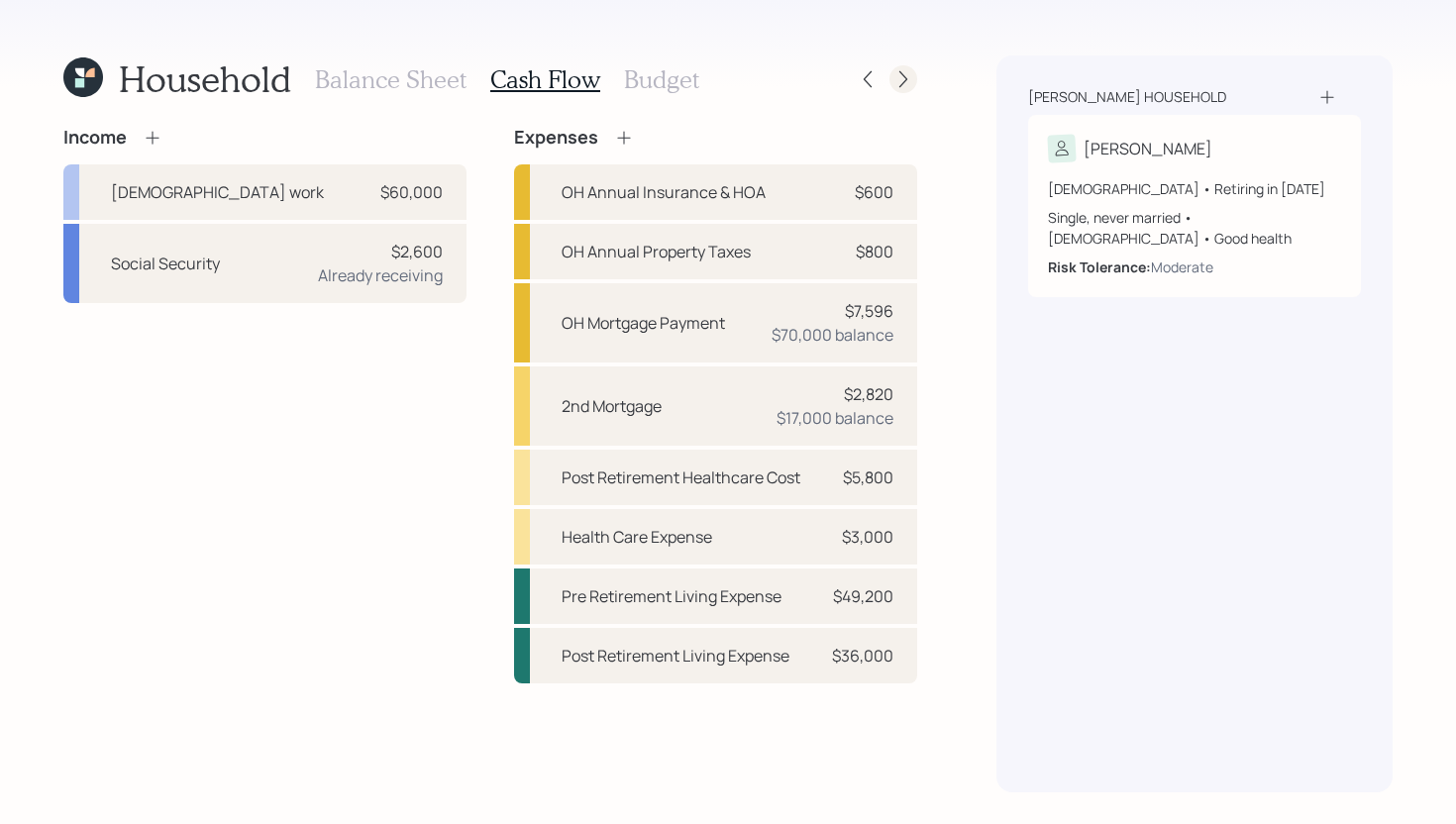 click 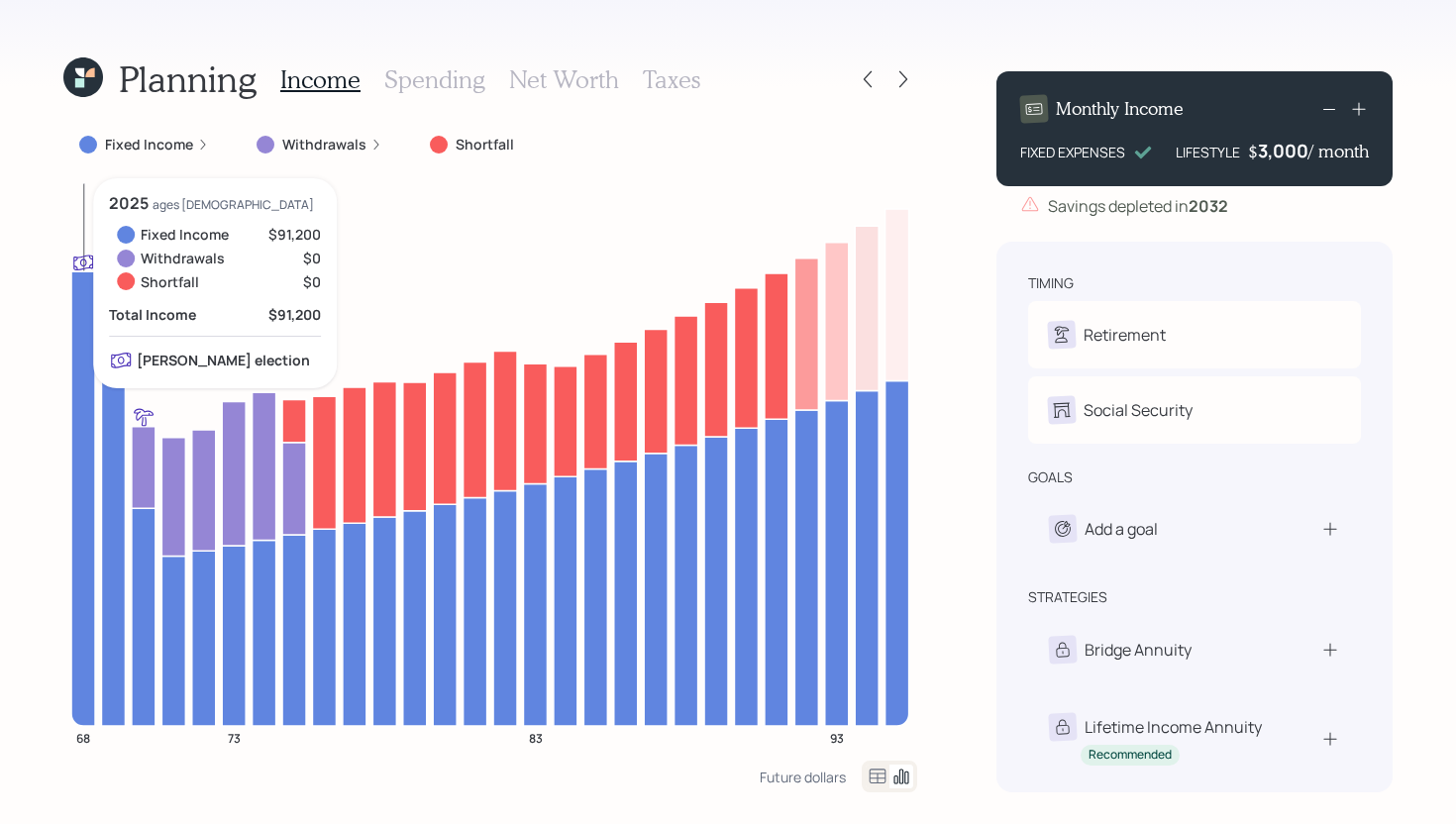 click 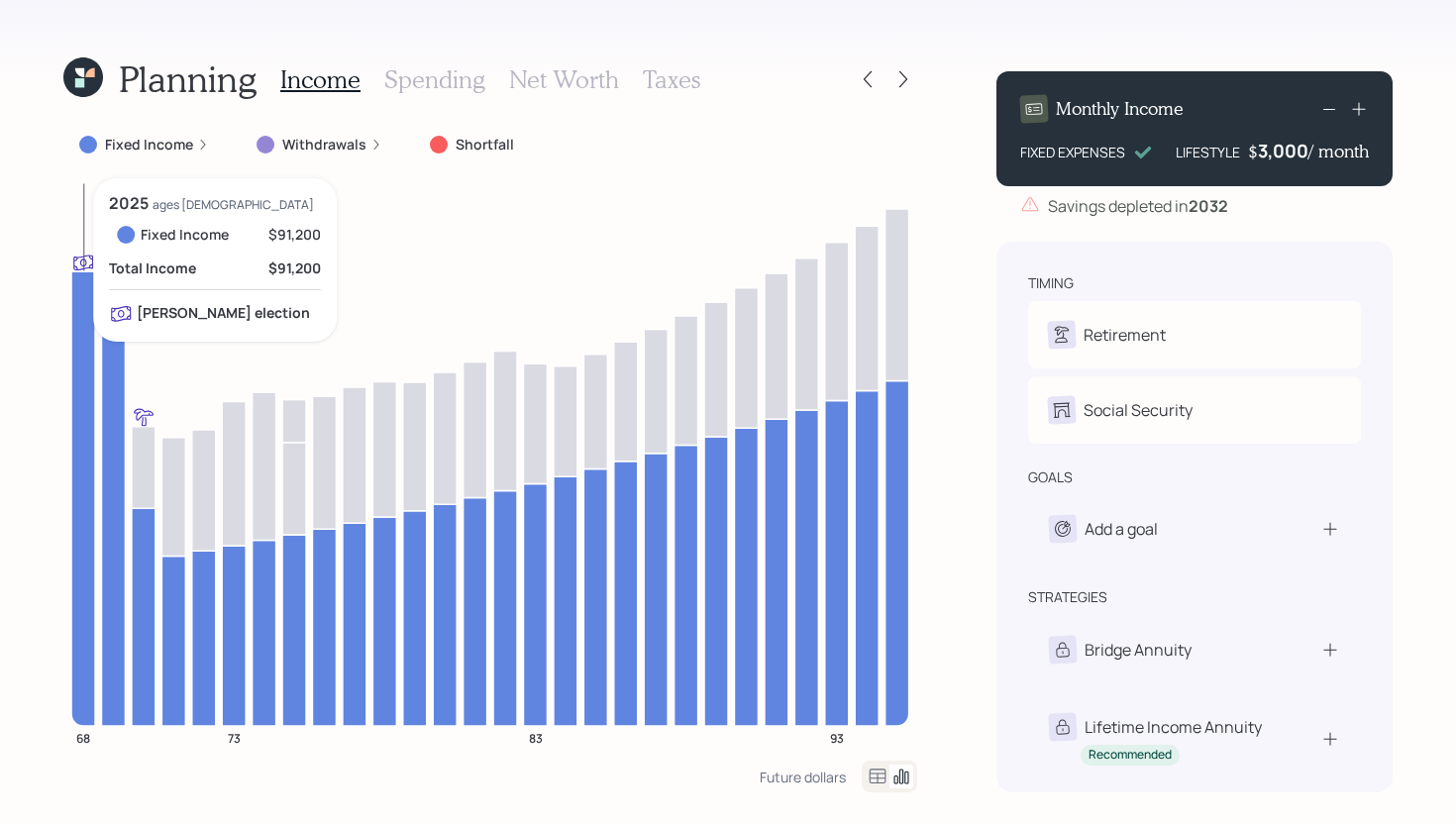 click 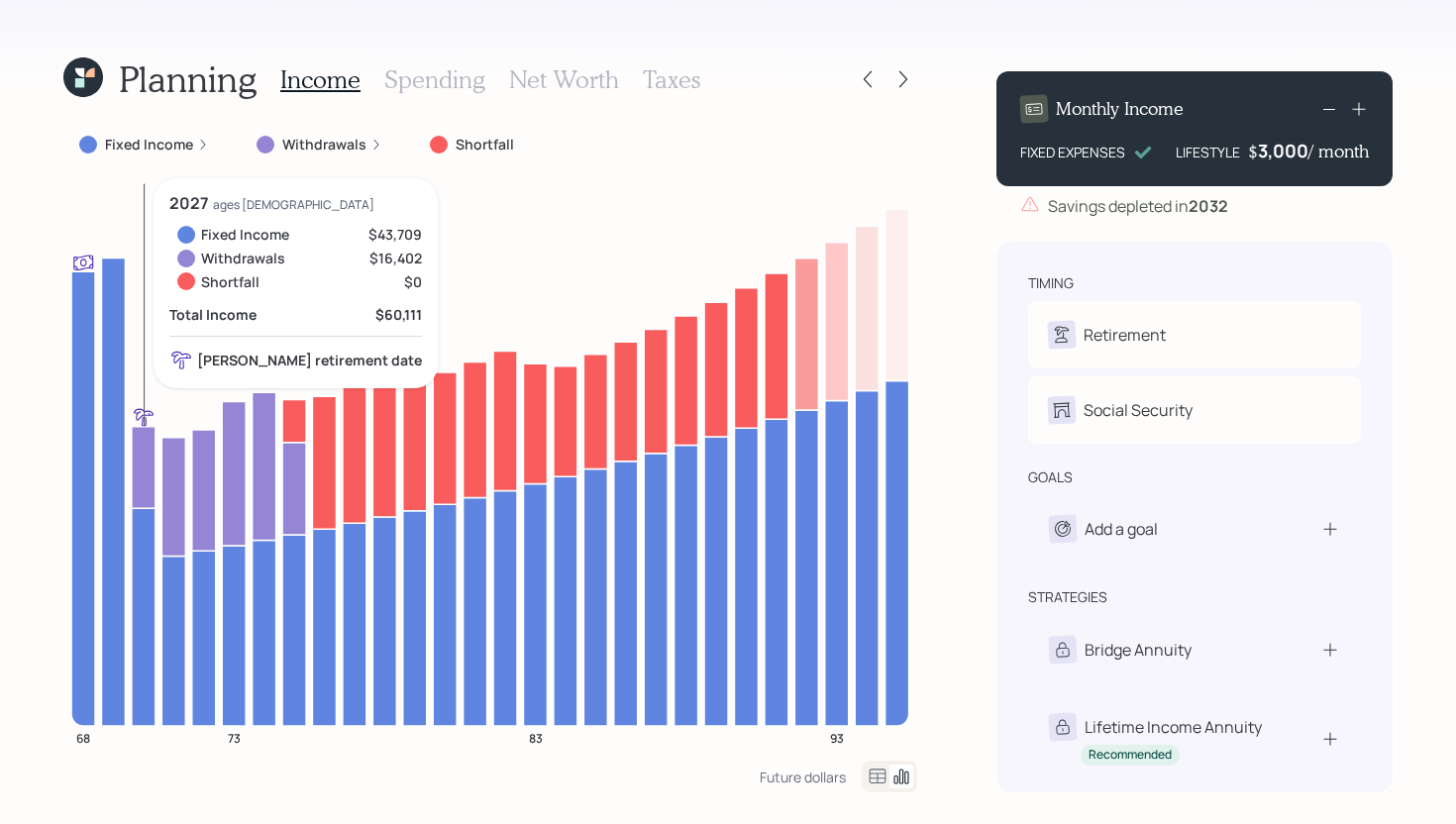 click 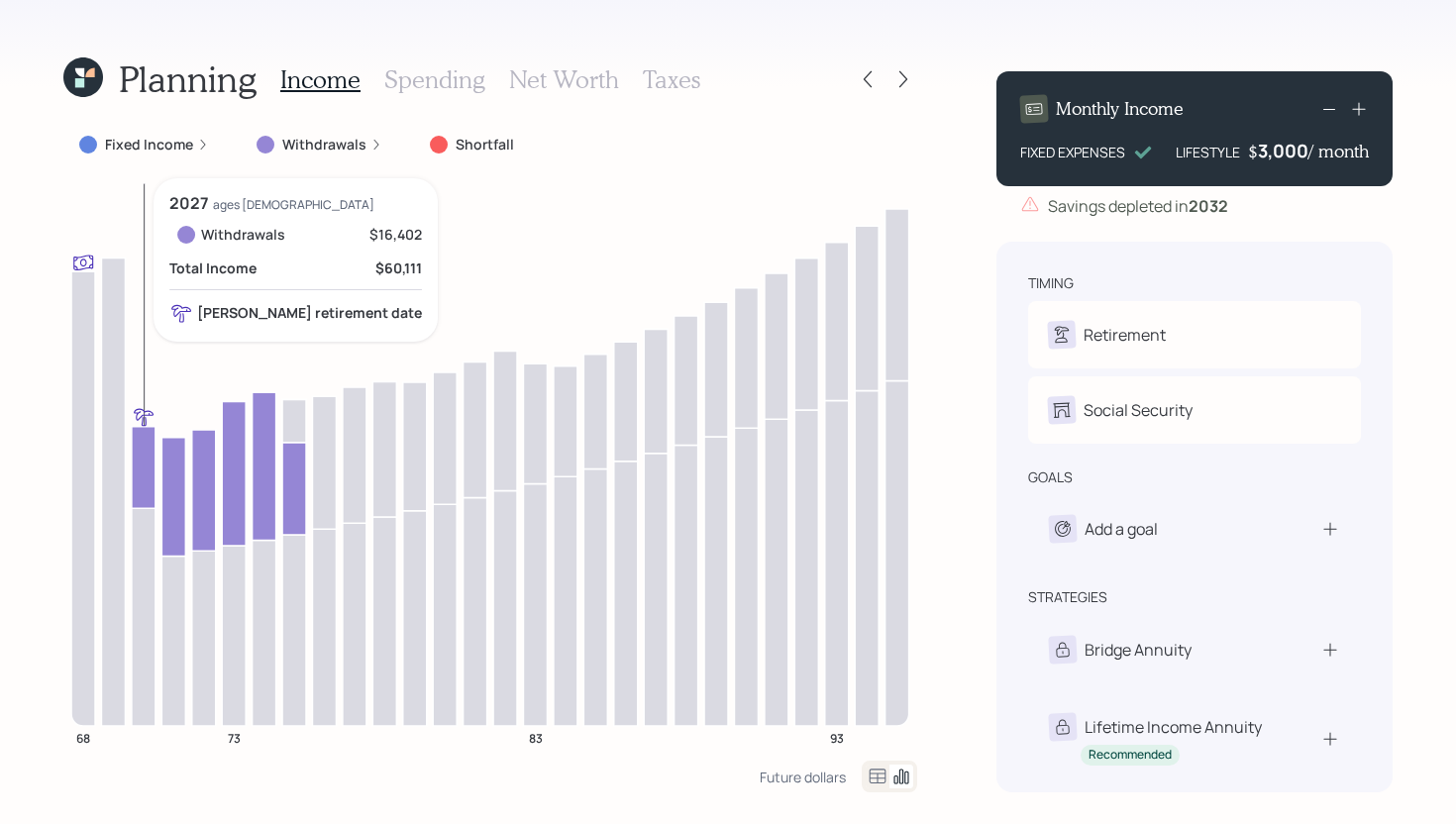 click 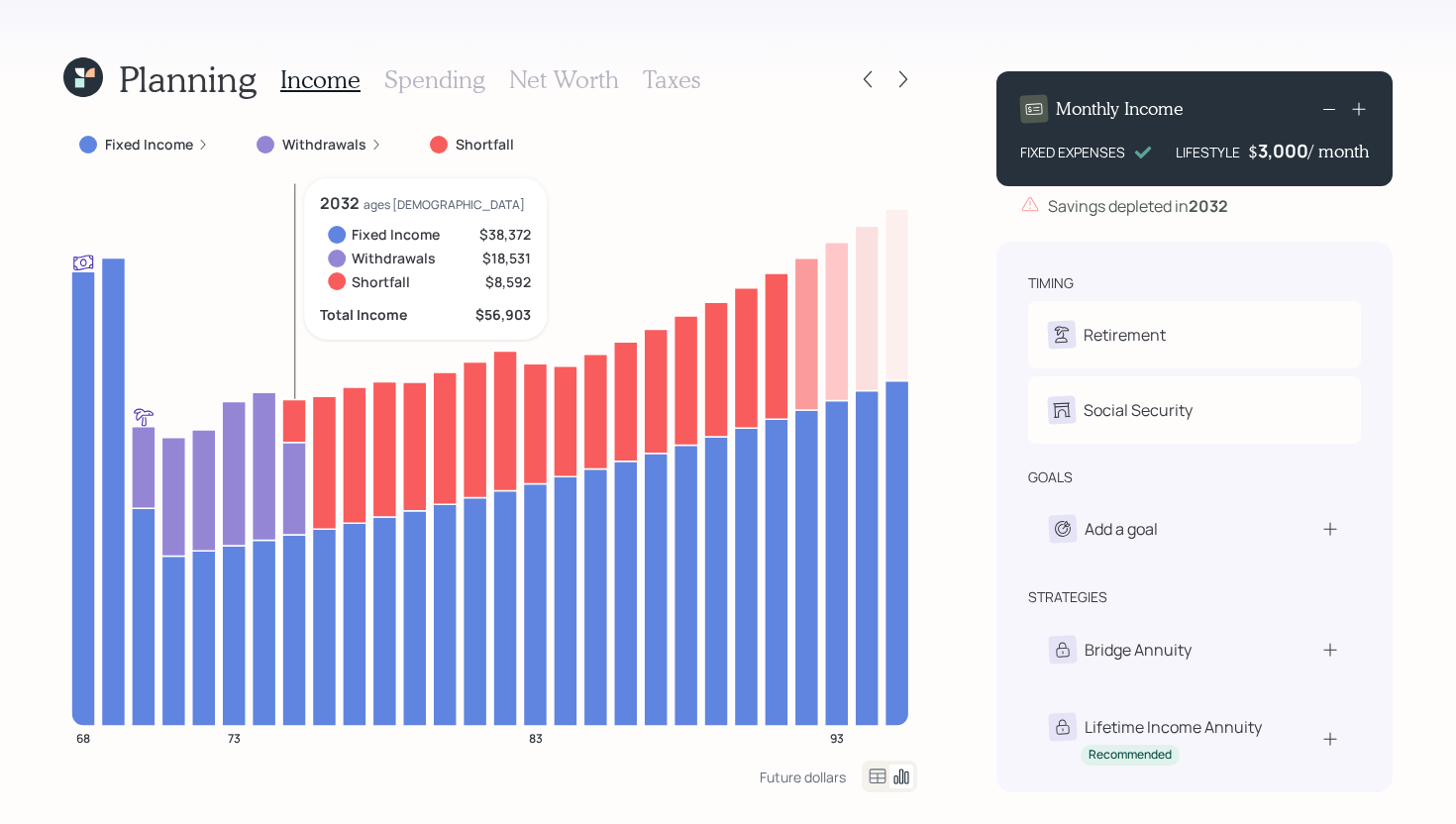 click 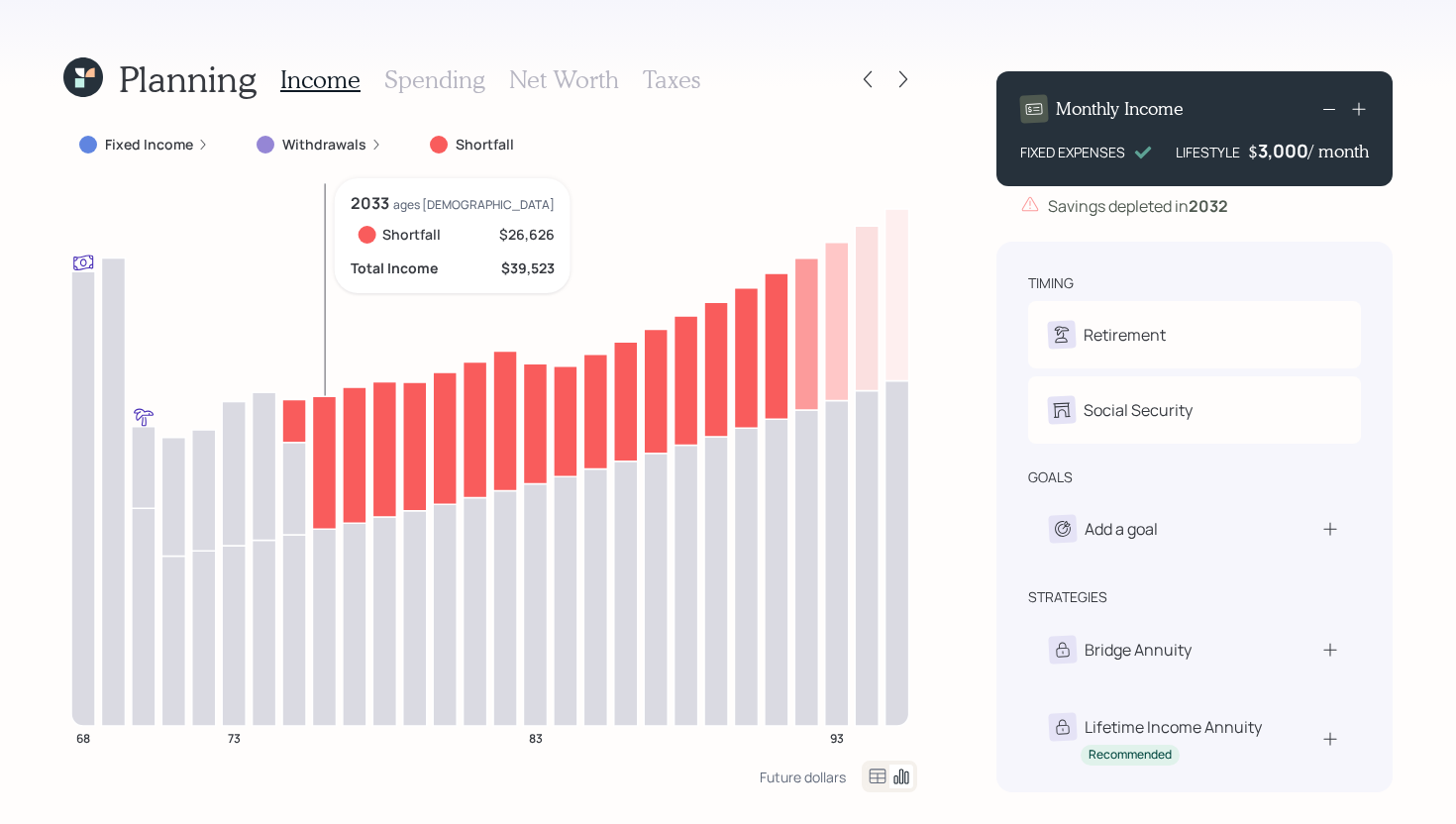 click 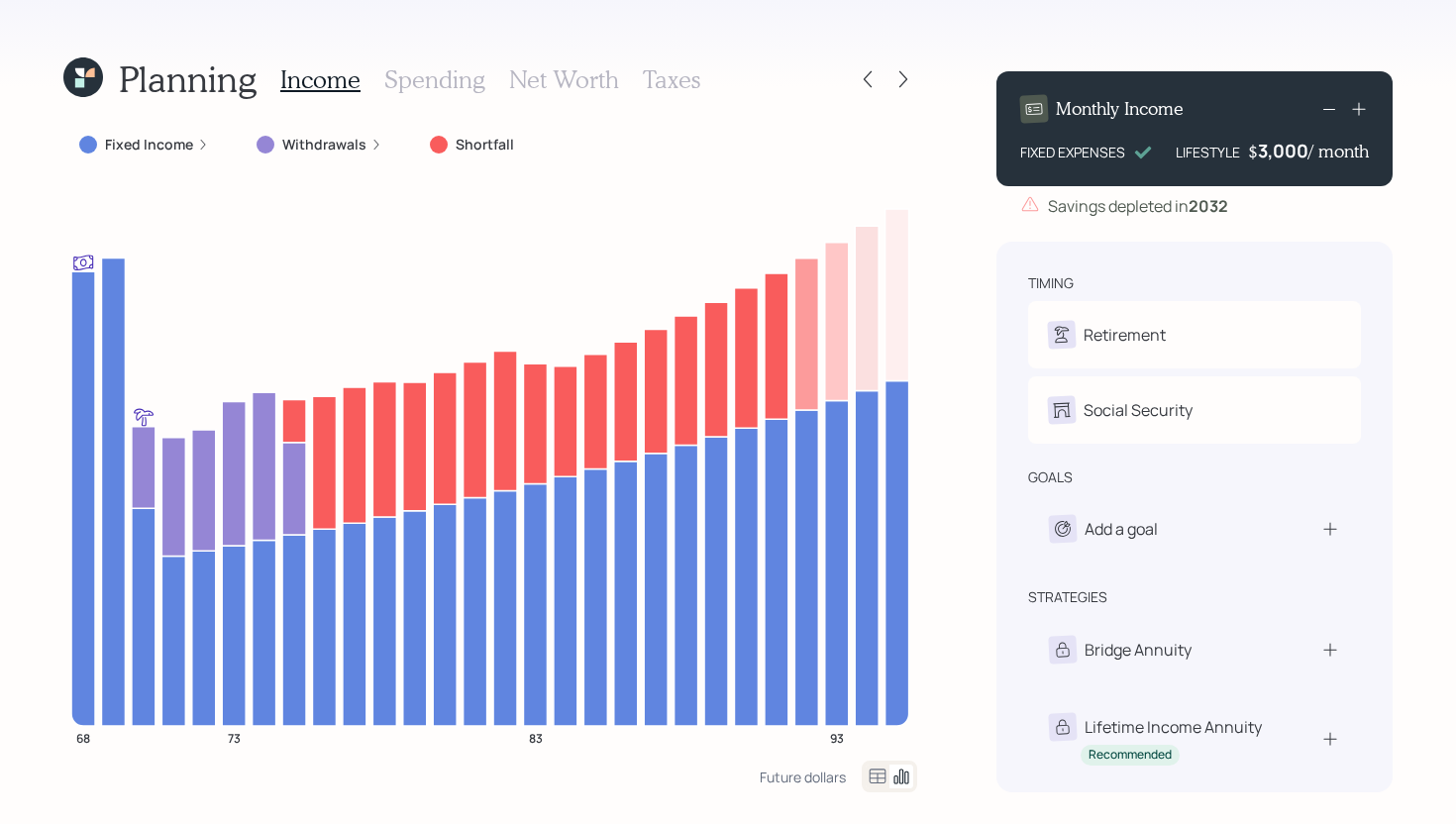 click on "Fixed Income" at bounding box center (149, 145) 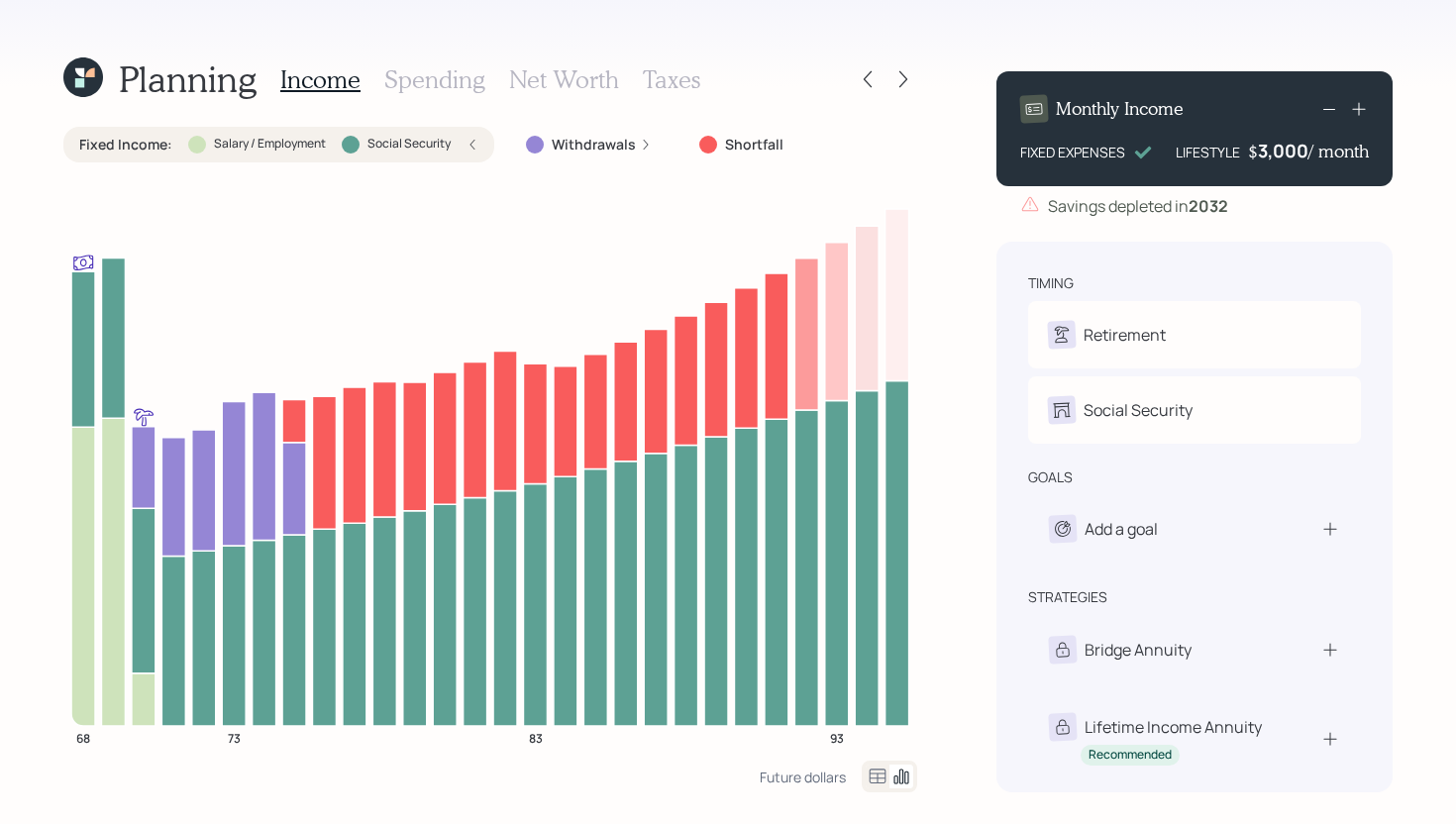 click on "Withdrawals" at bounding box center (593, 145) 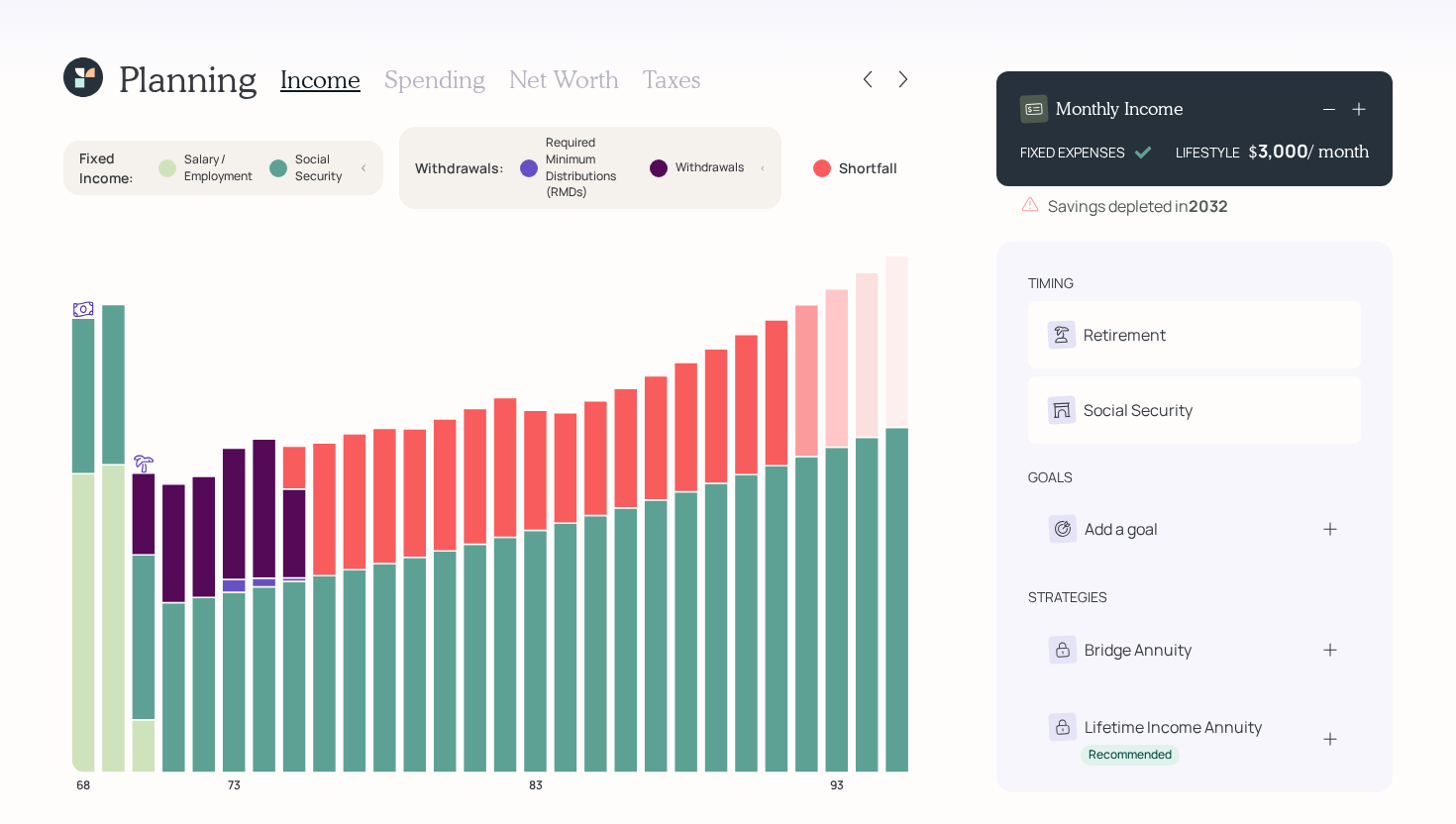 click on "Required Minimum Distributions (RMDs)" at bounding box center [589, 167] 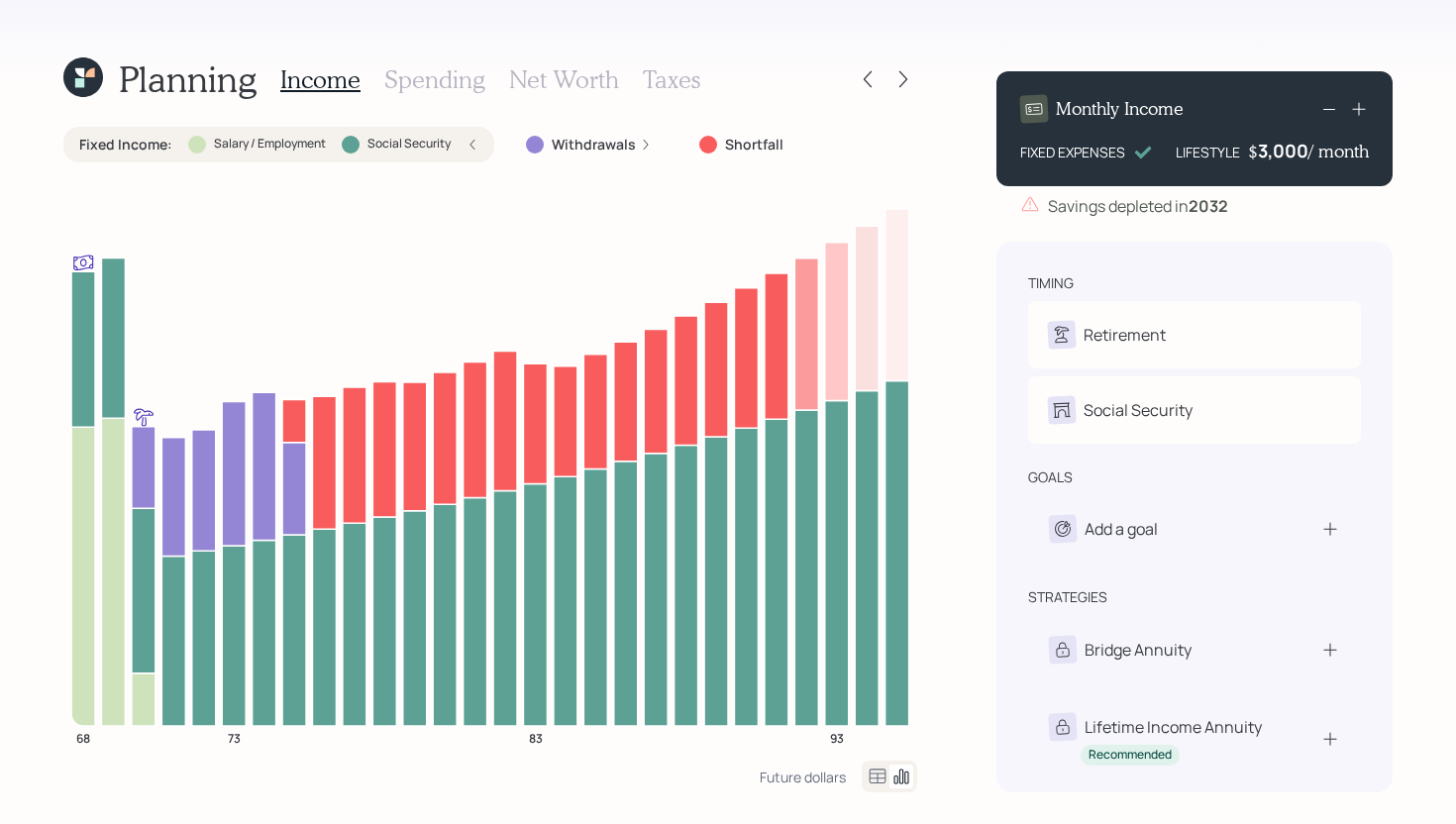 click on "Fixed Income : Salary / Employment Social Security" at bounding box center (278, 145) 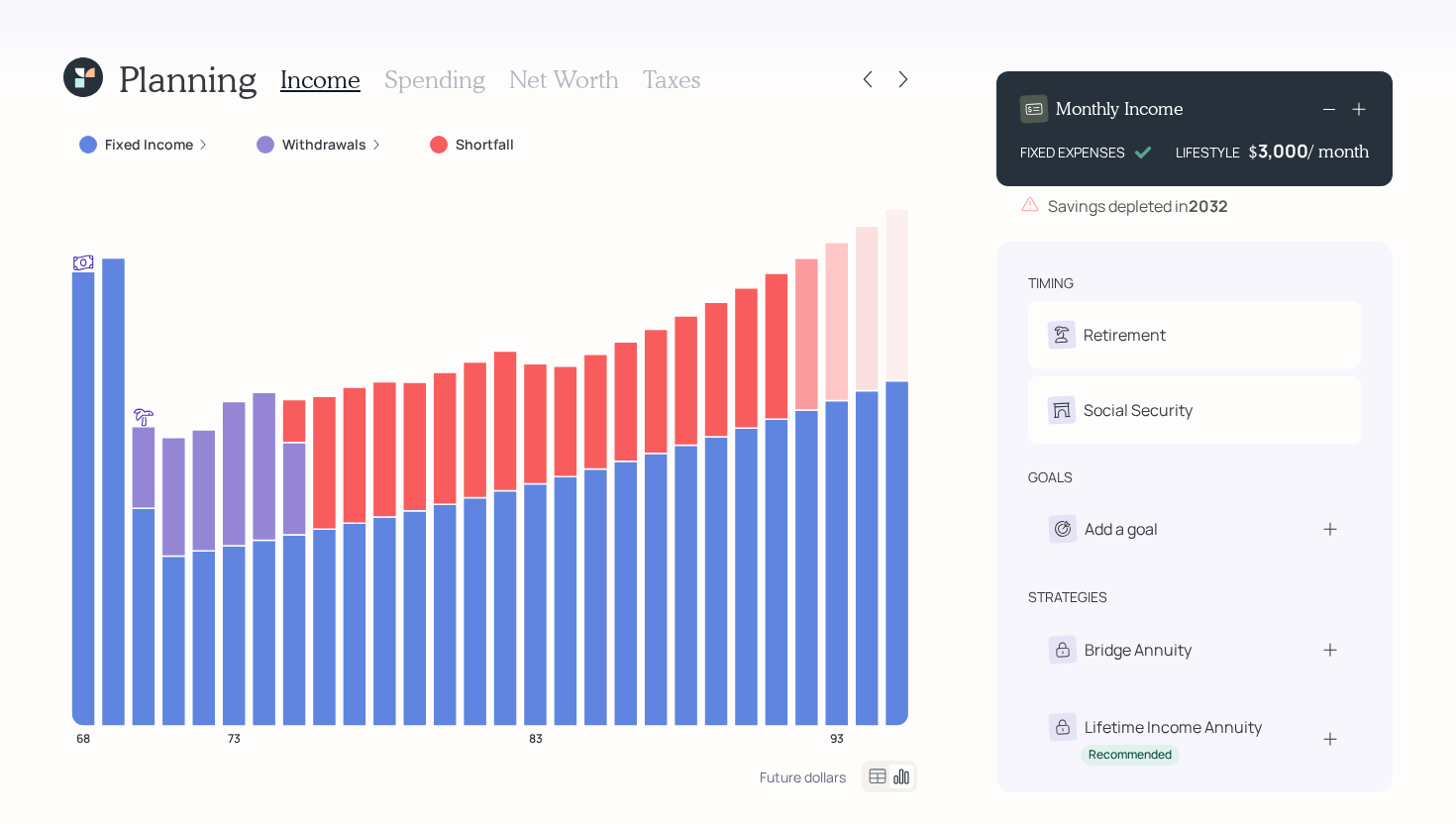click on "Spending" at bounding box center (435, 79) 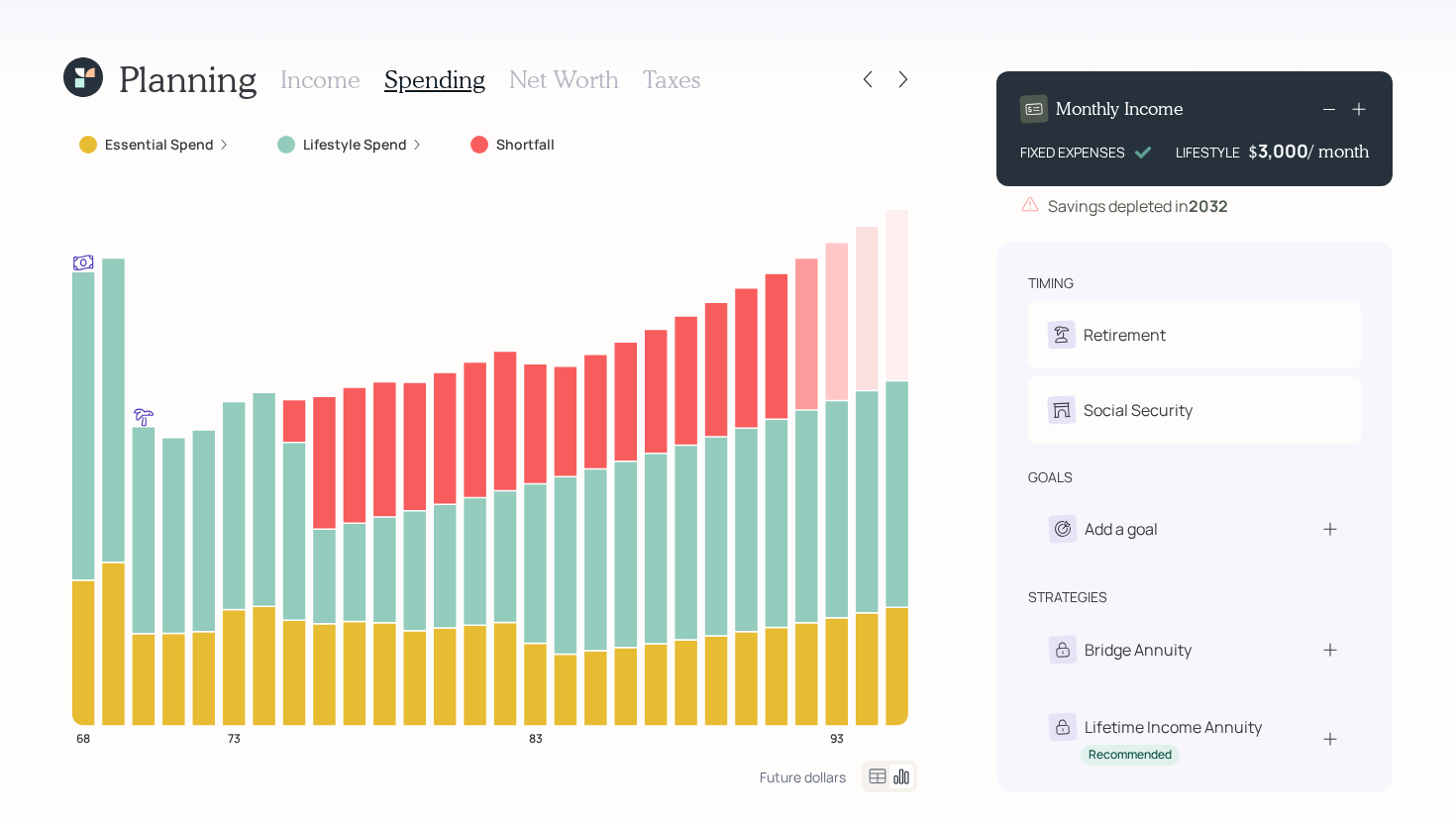 click on "Essential Spend" at bounding box center [159, 145] 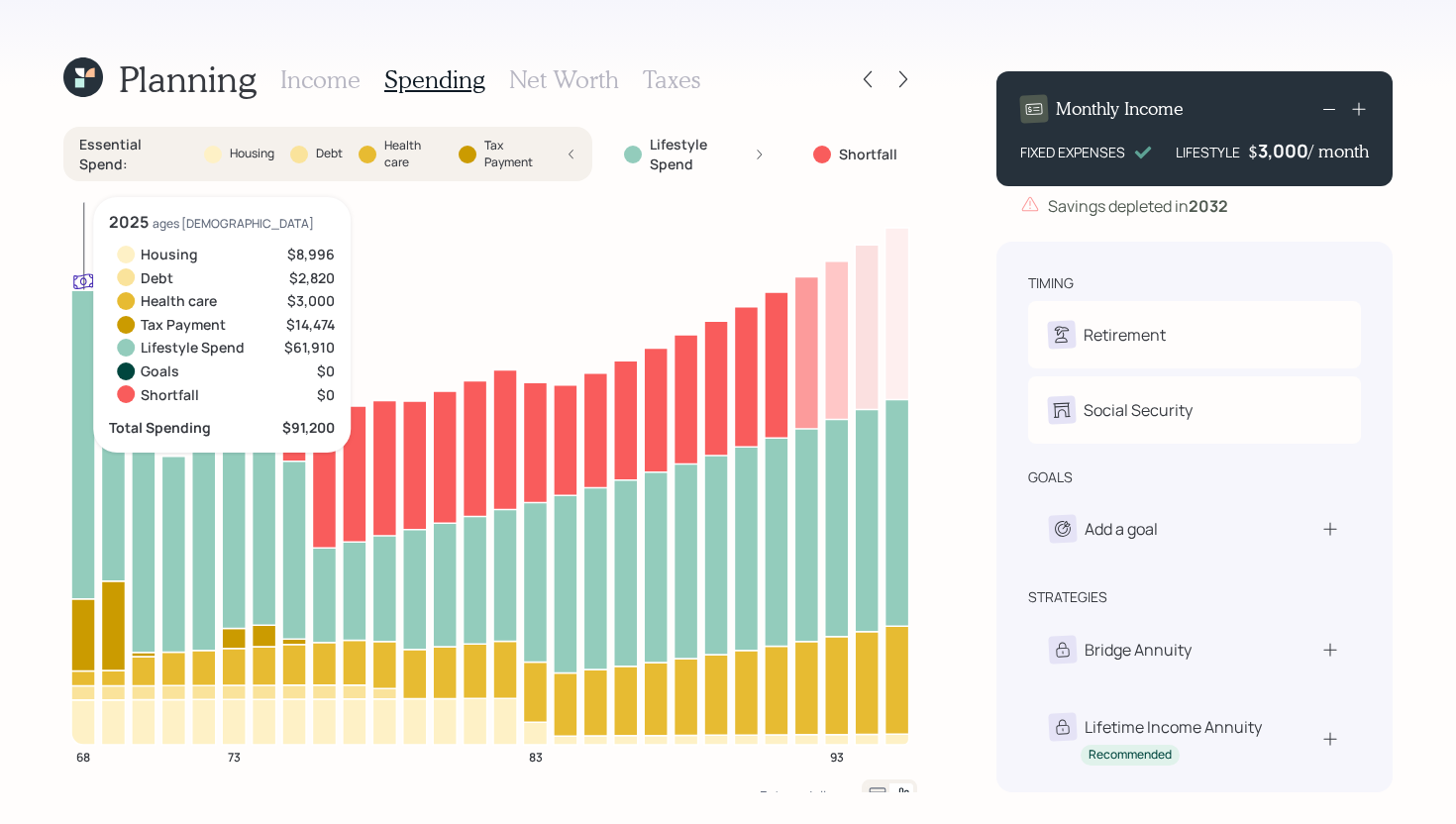 click 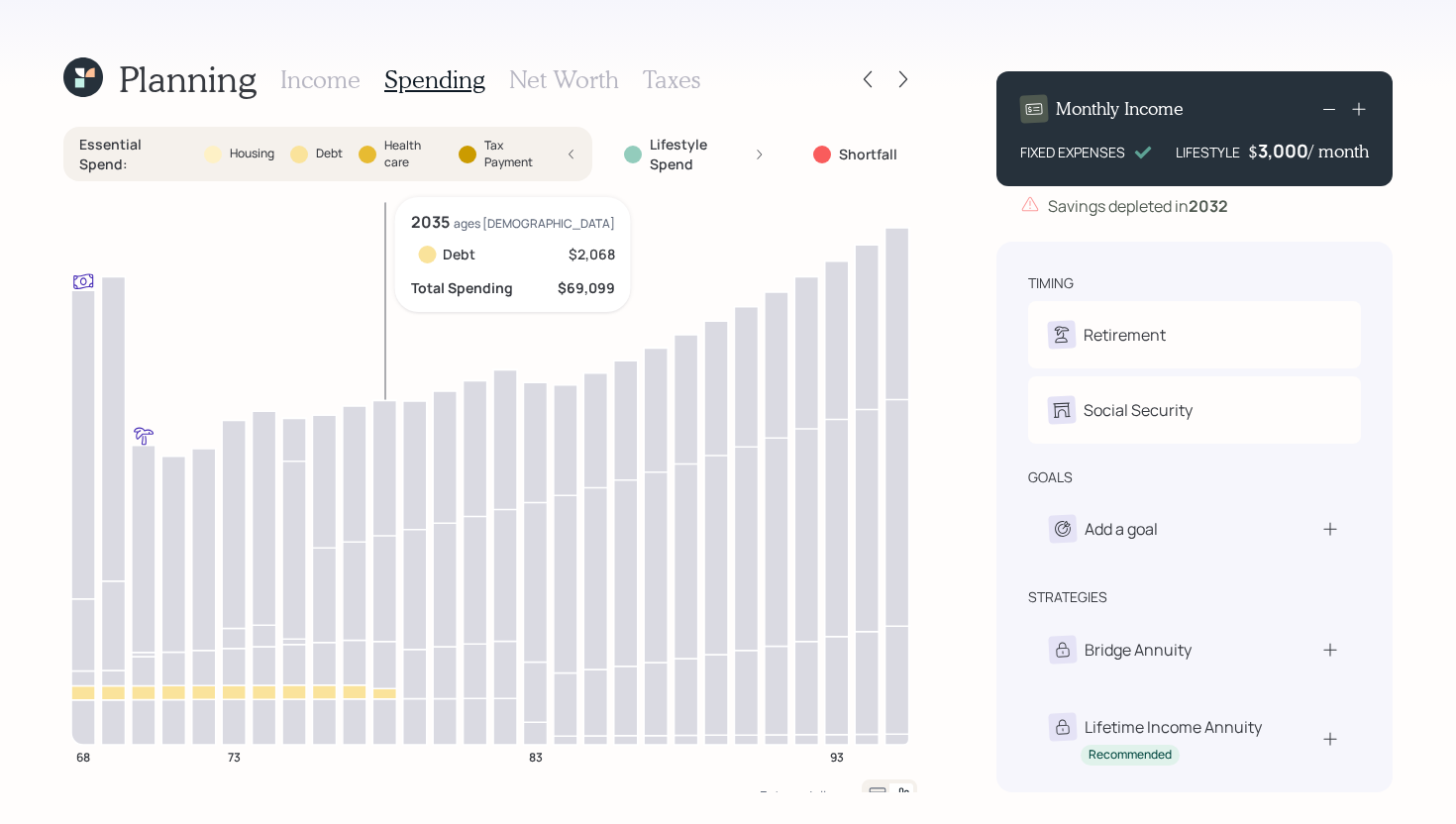 click 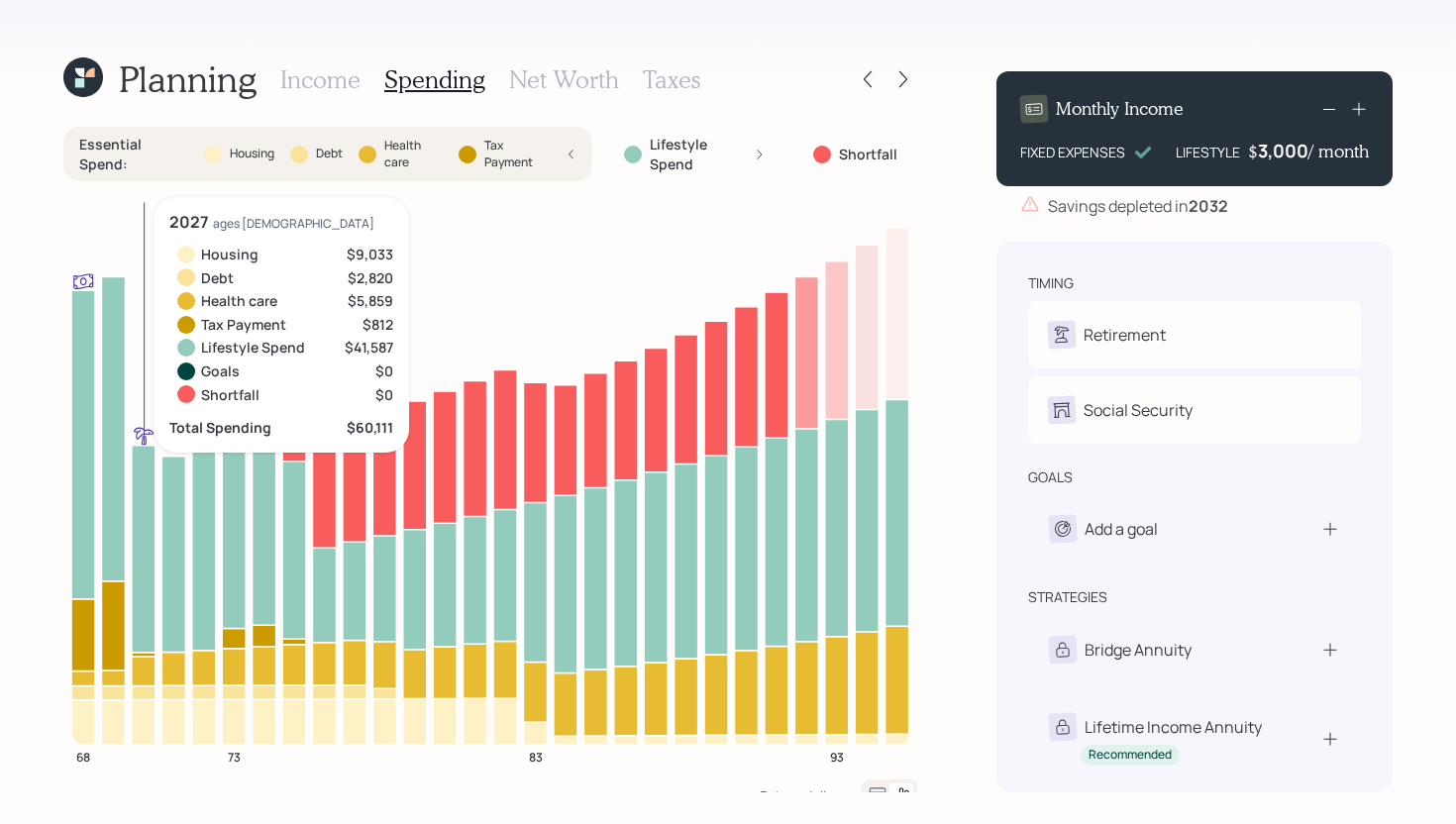 click 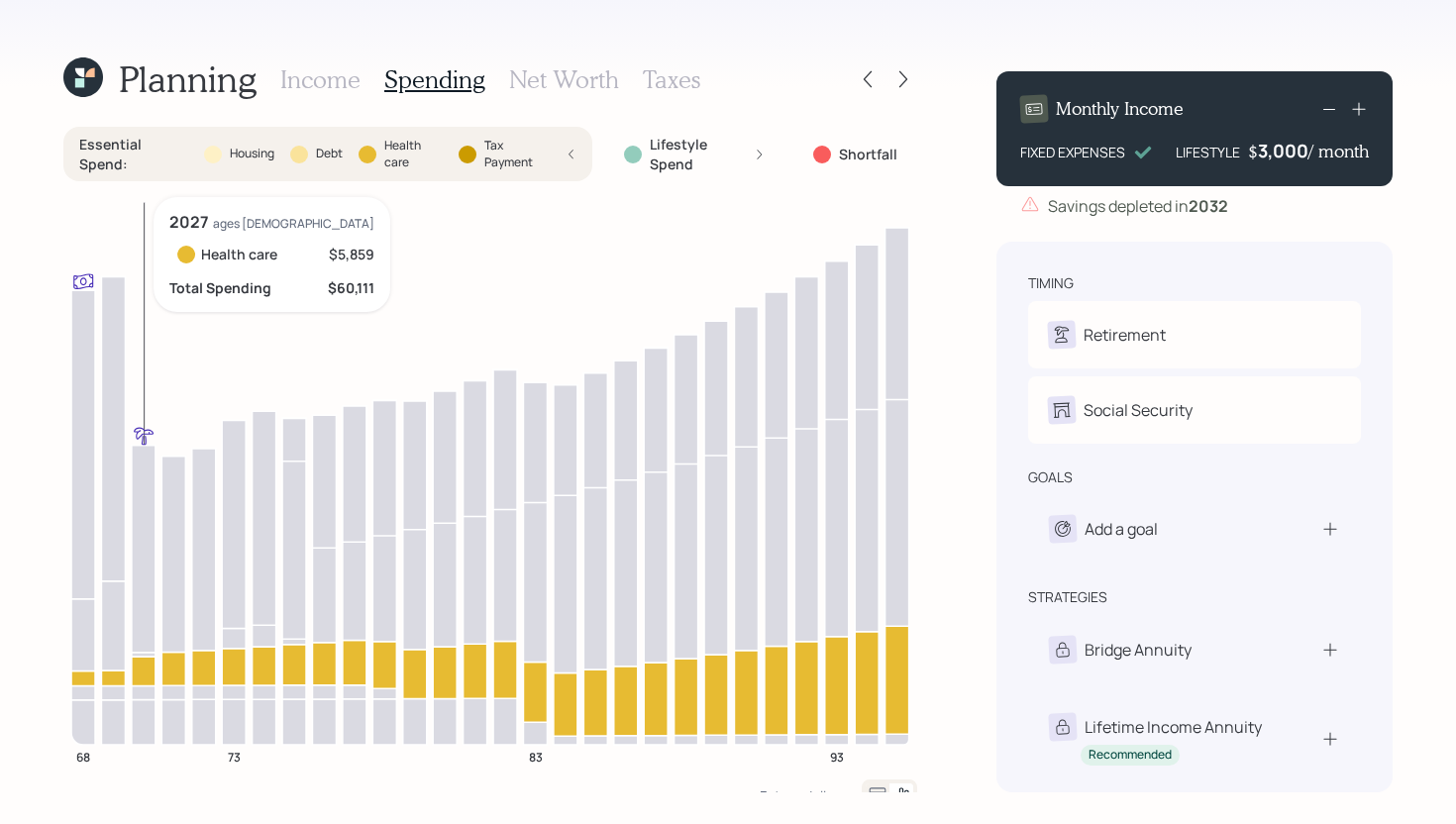 click 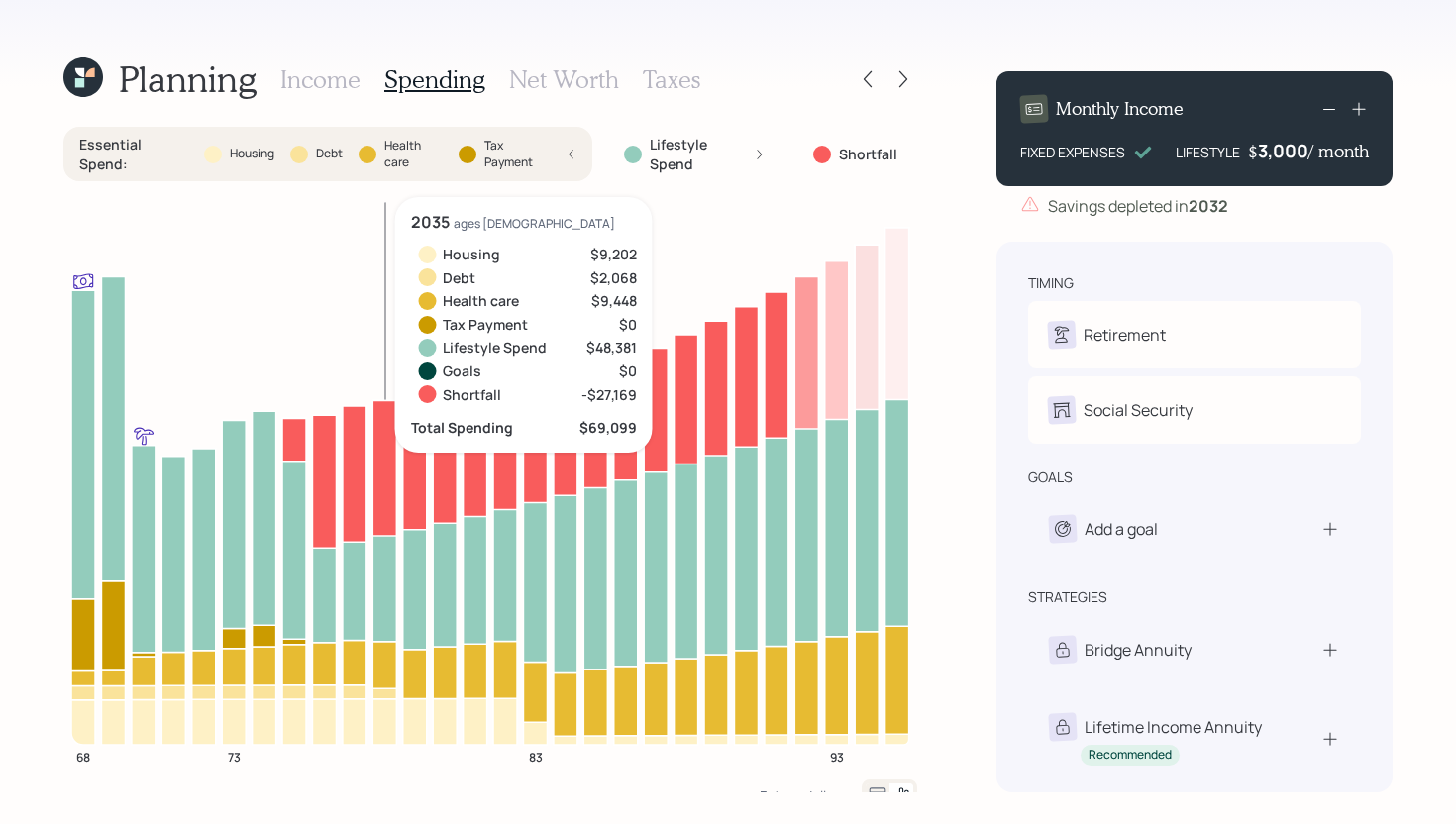 click 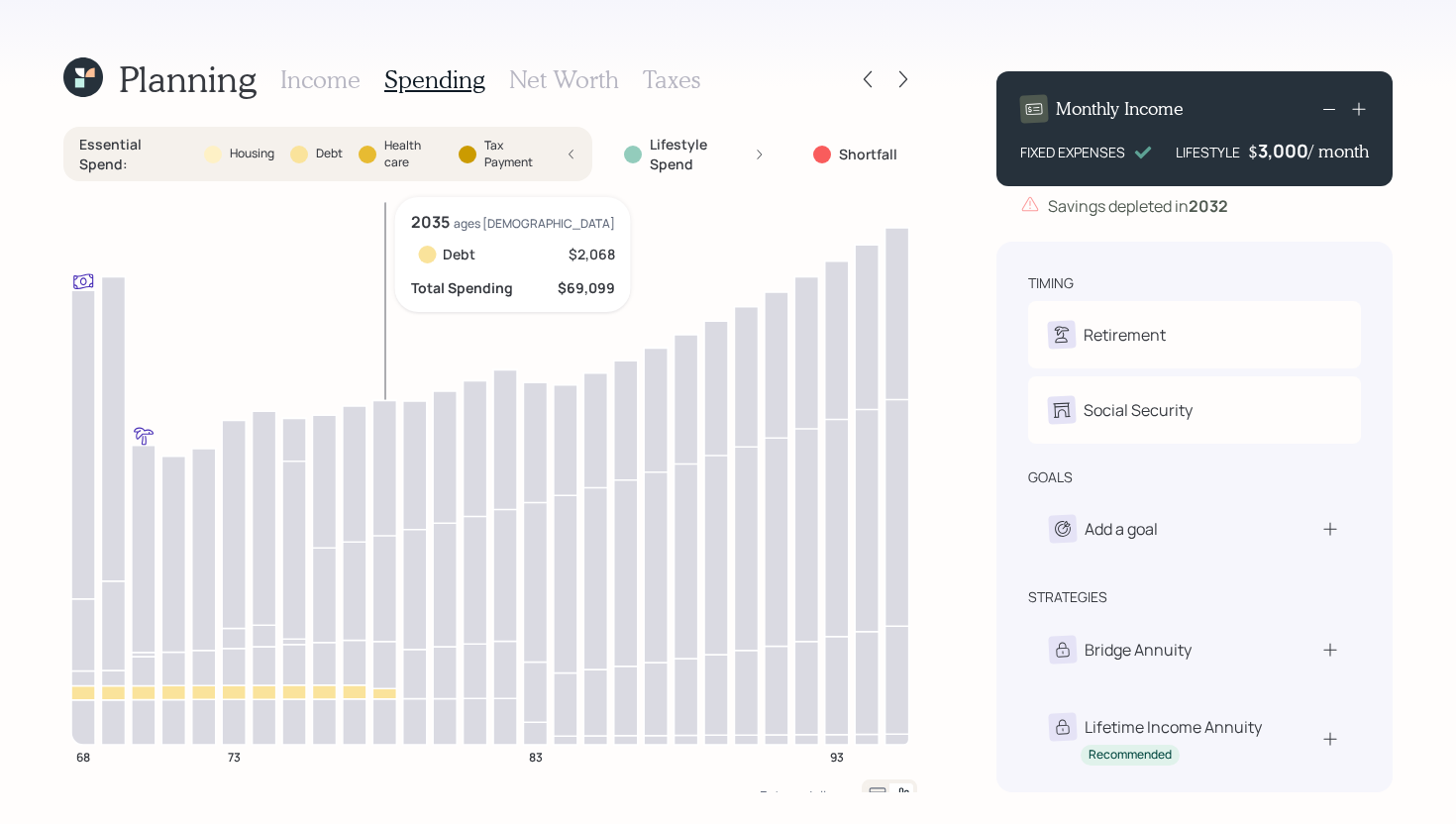 click 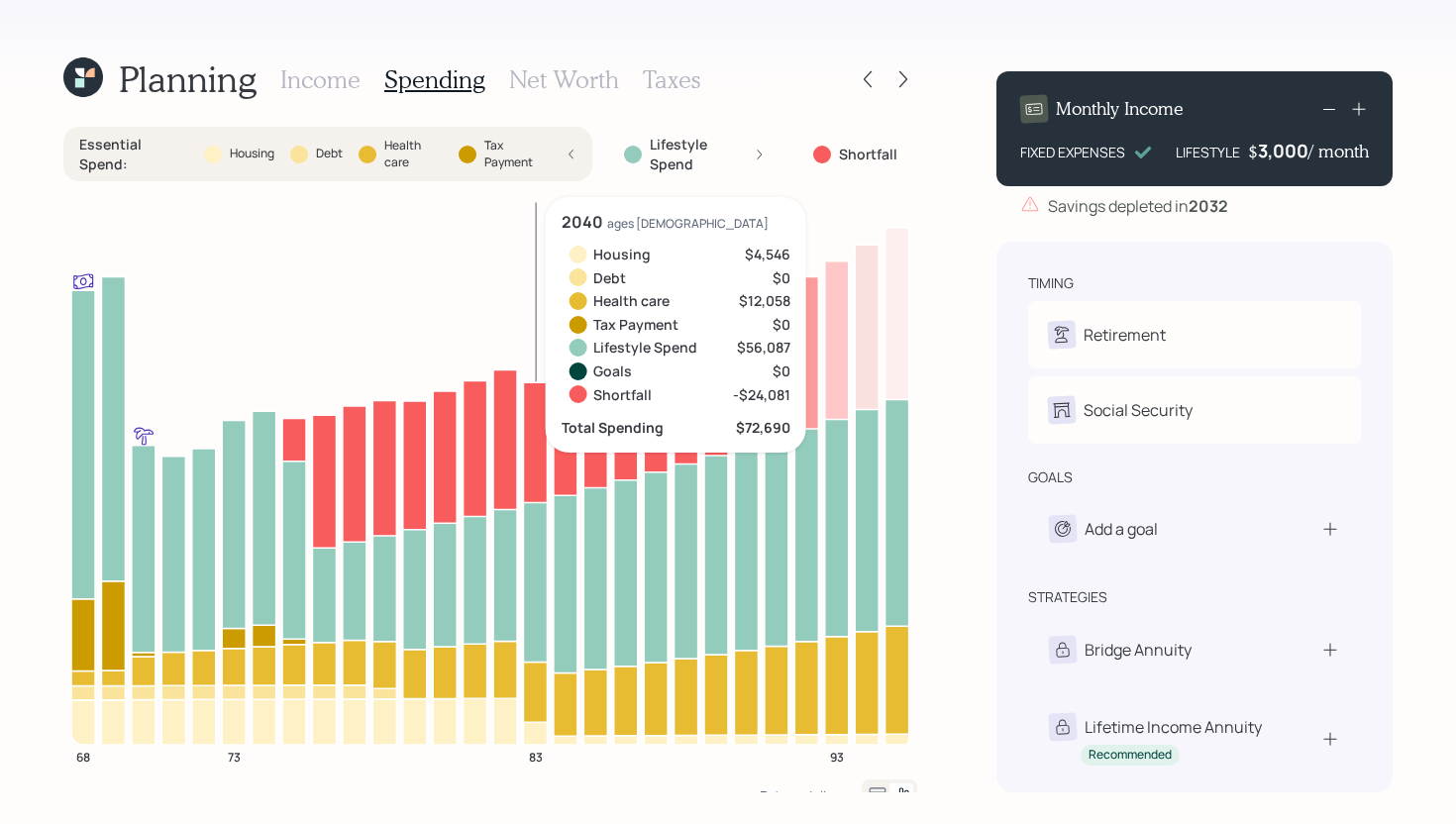 click 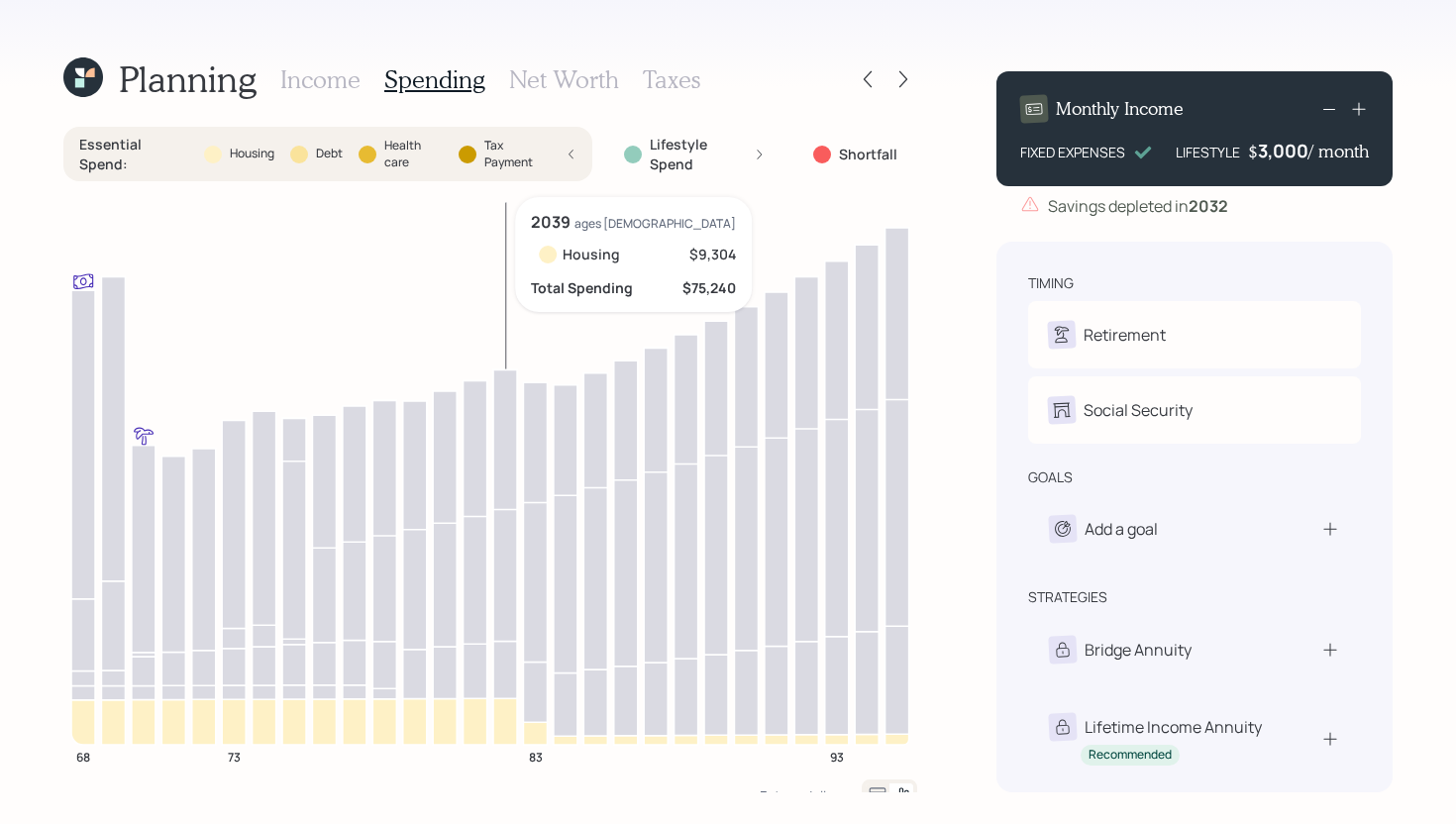 click 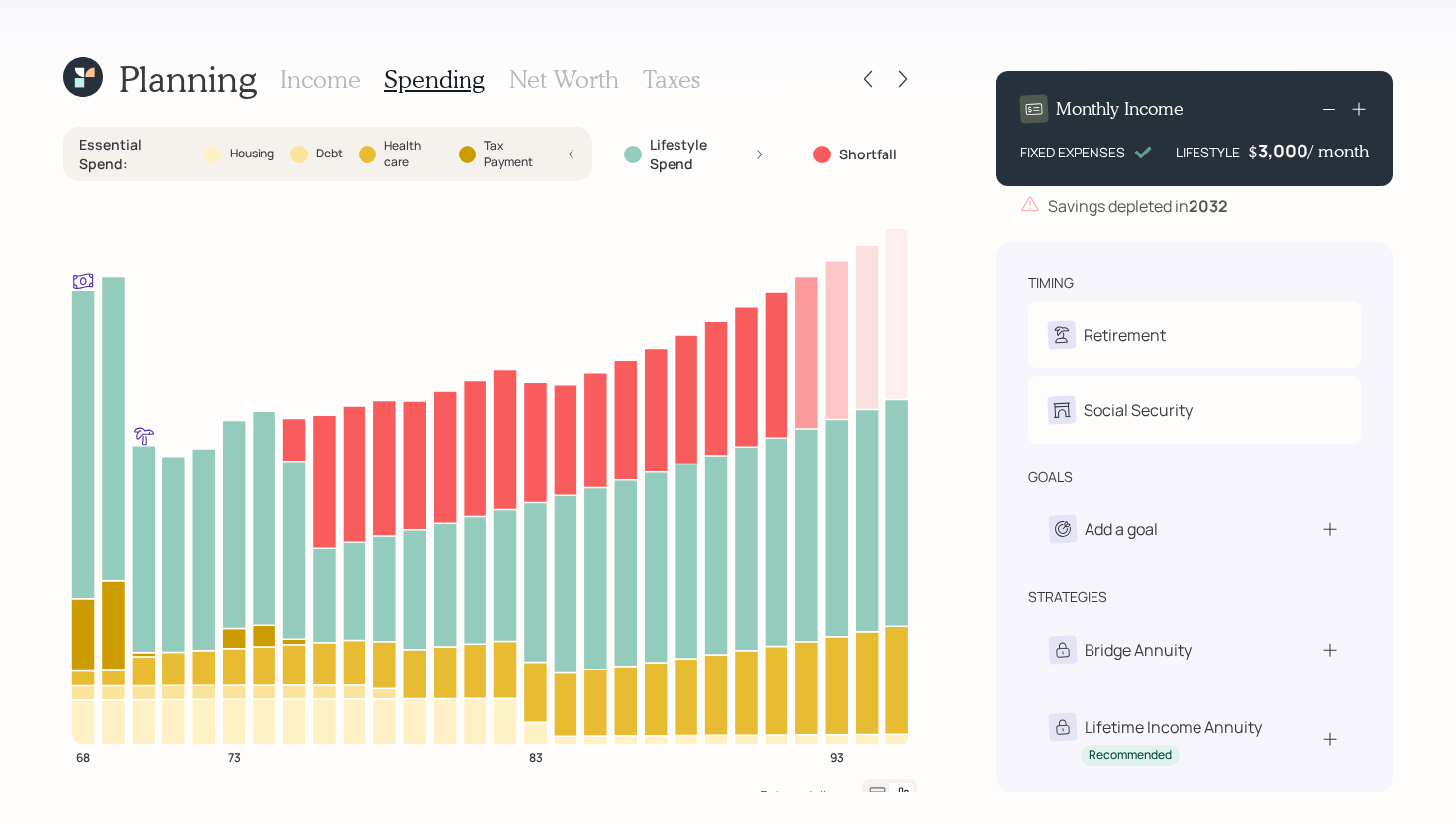 click on "Essential Spend : Housing Debt Health care Tax Payment" at bounding box center (328, 154) 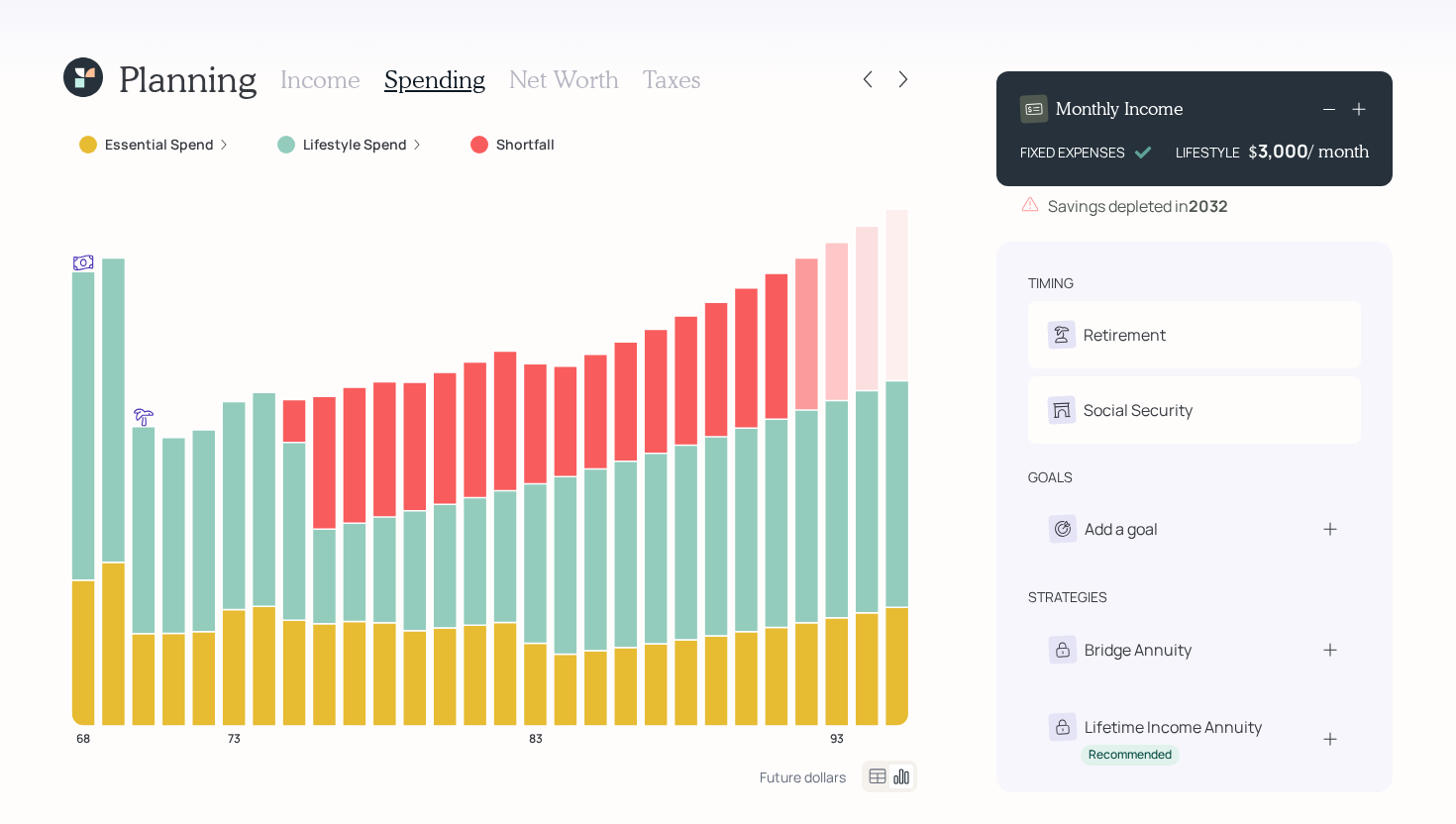 click on "Income" at bounding box center (320, 79) 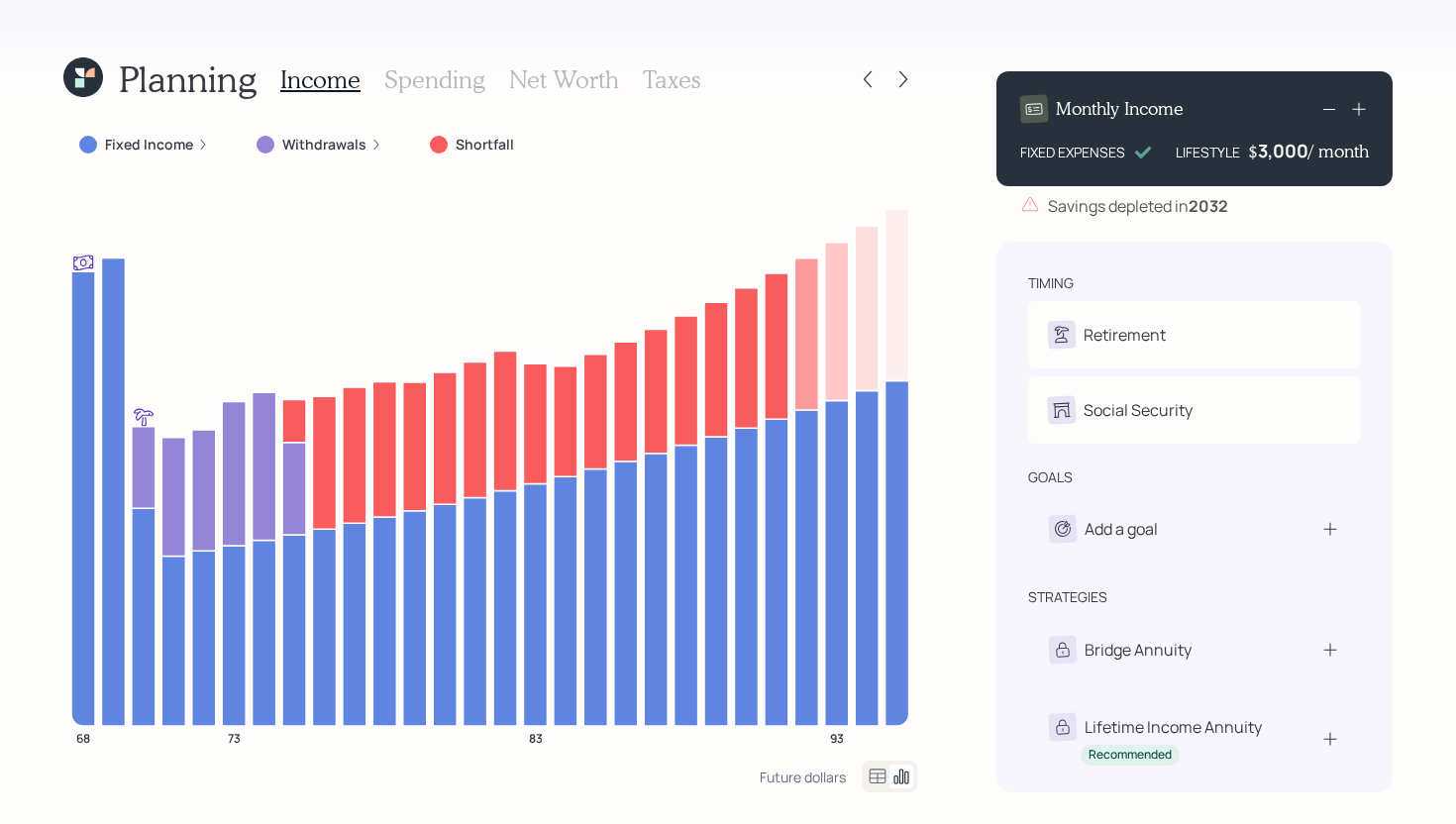 click on "Spending" at bounding box center (435, 79) 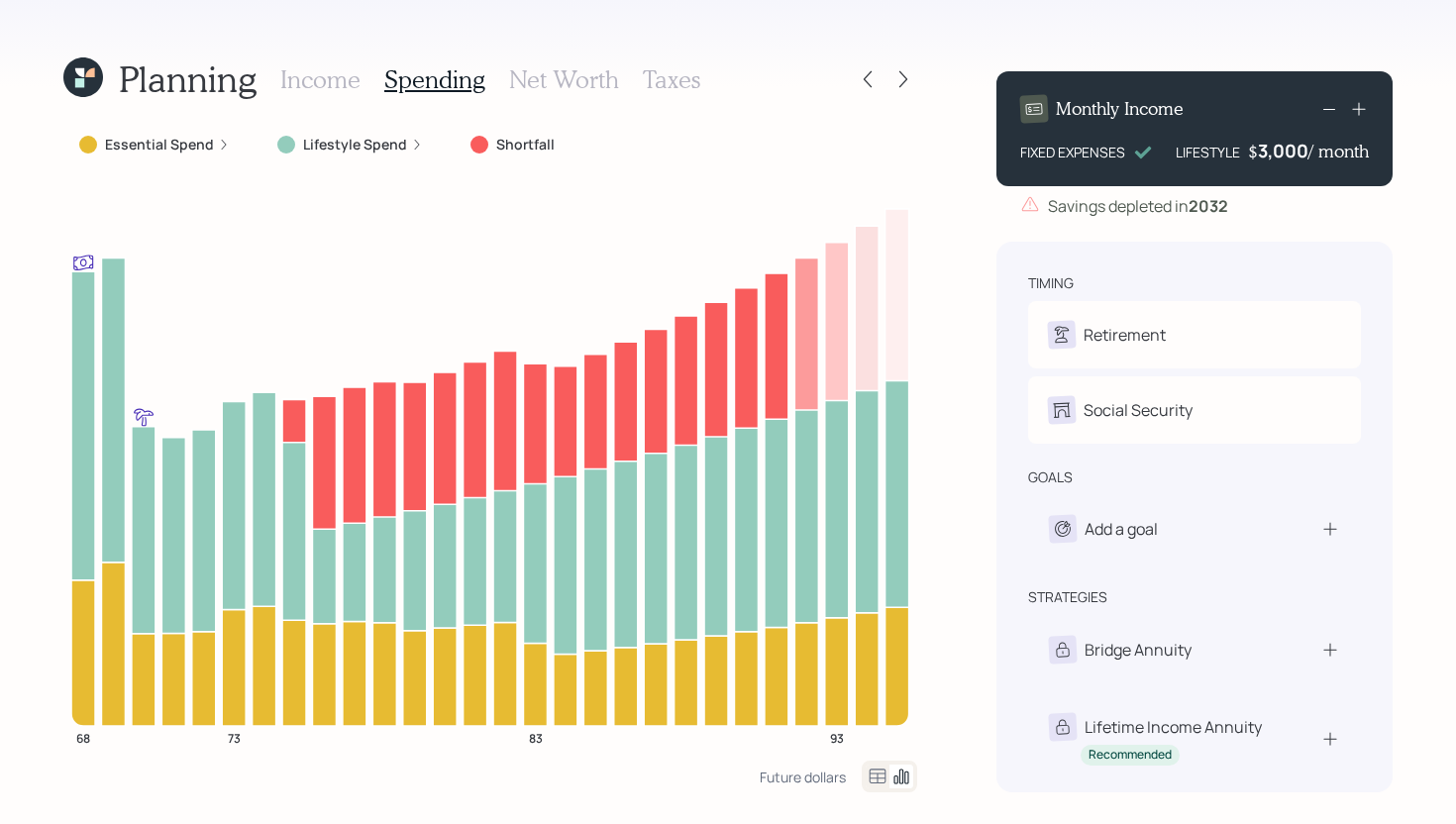click 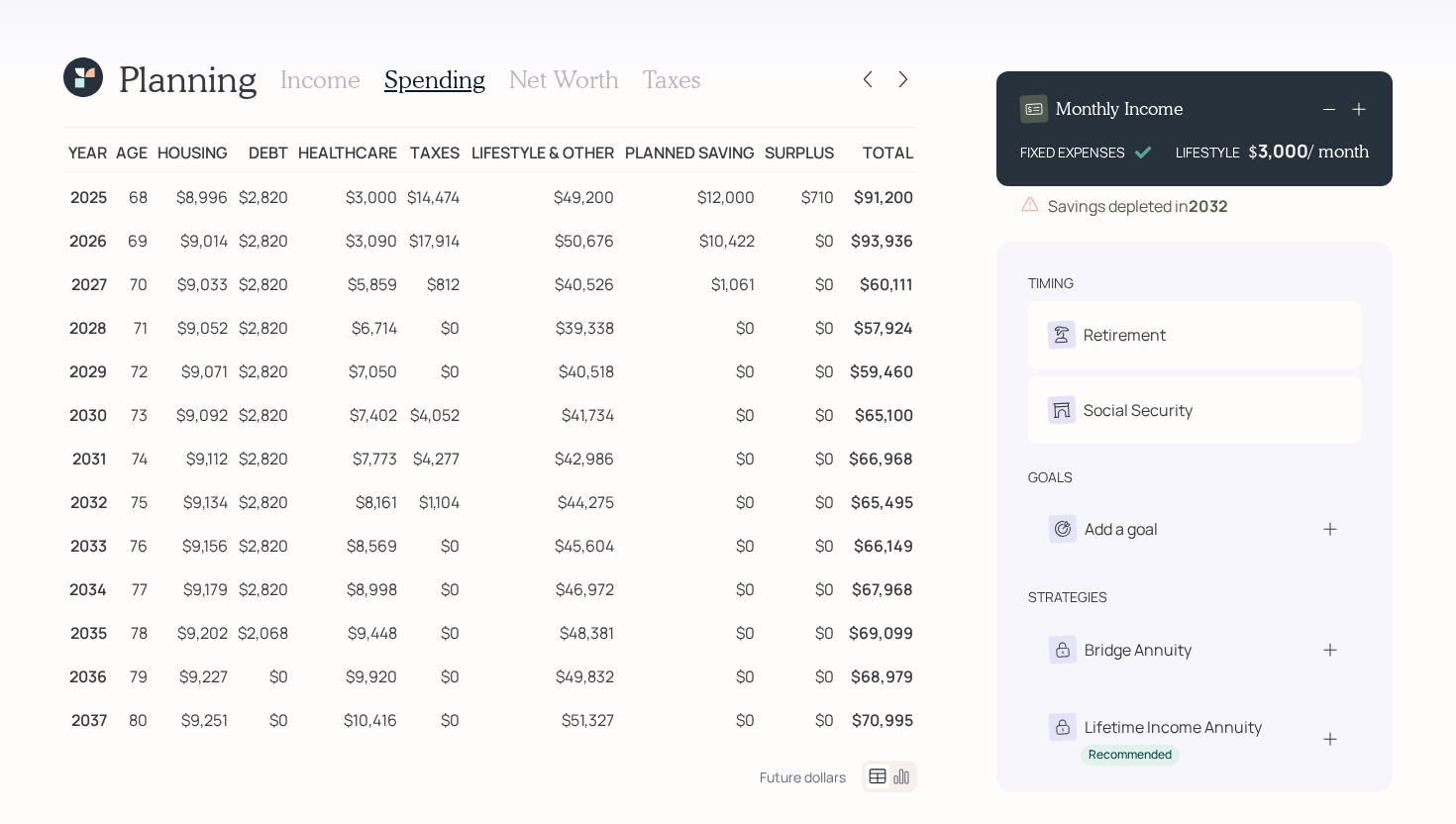 click 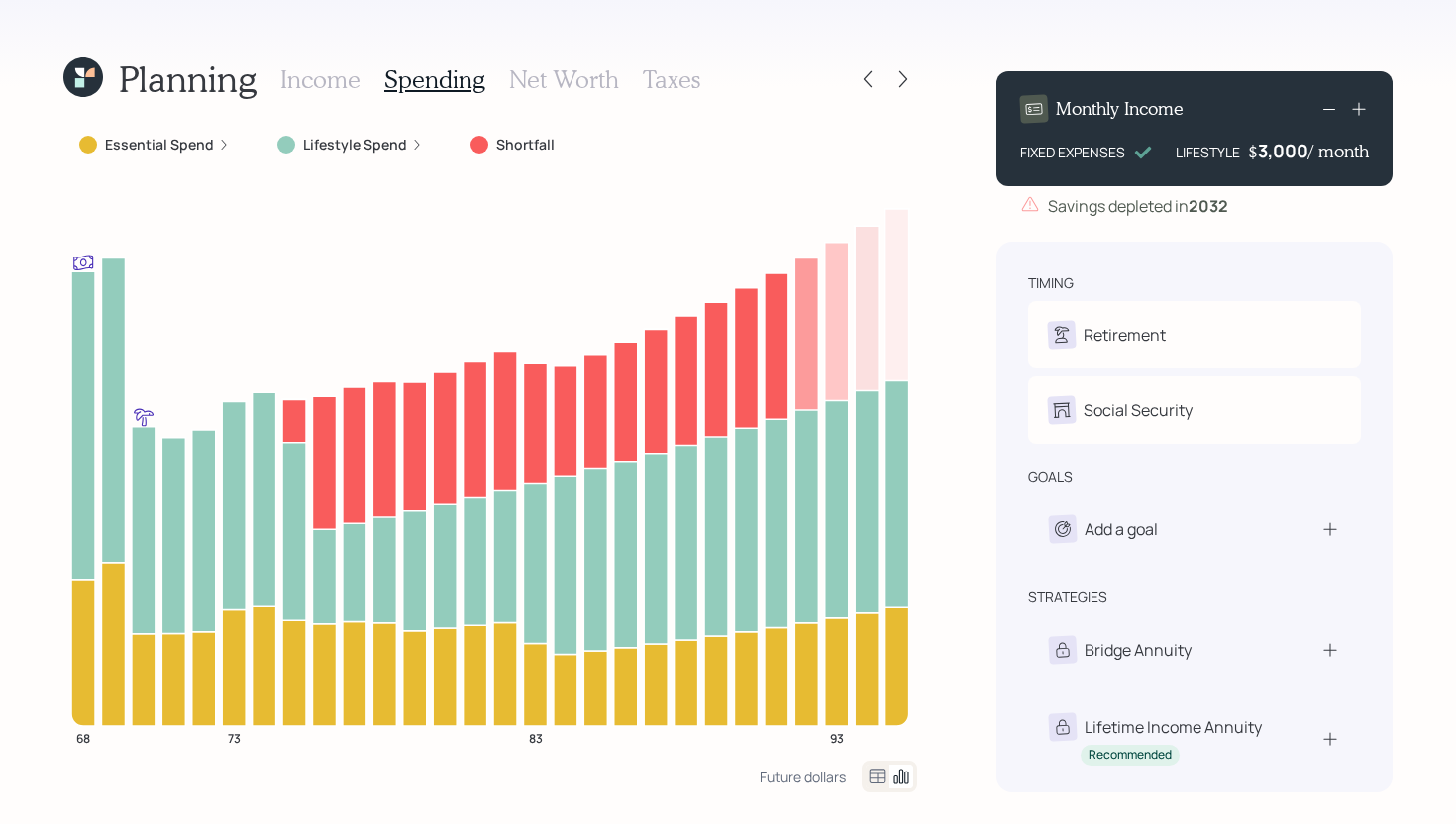 click on "Income" at bounding box center [320, 79] 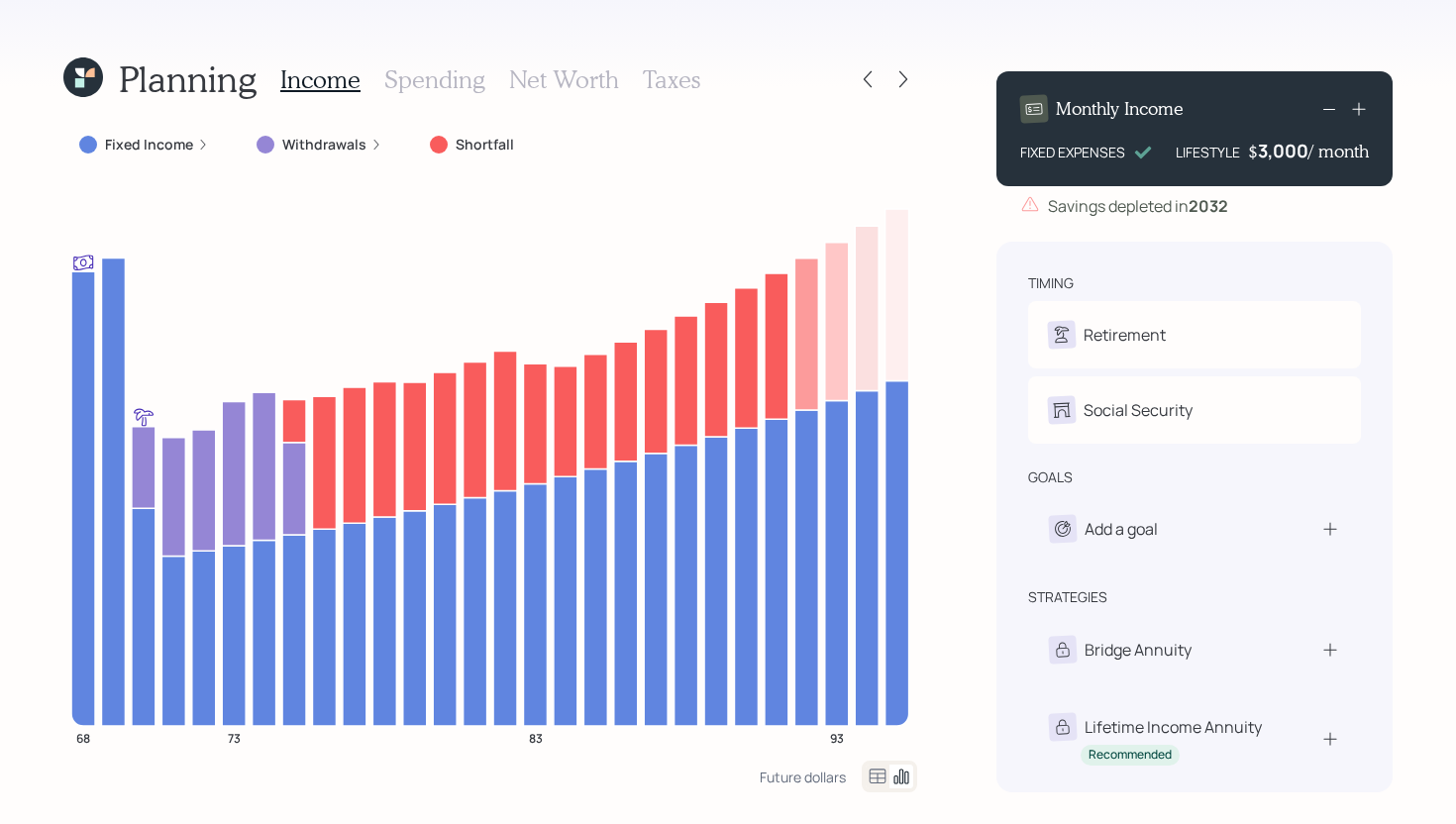 click 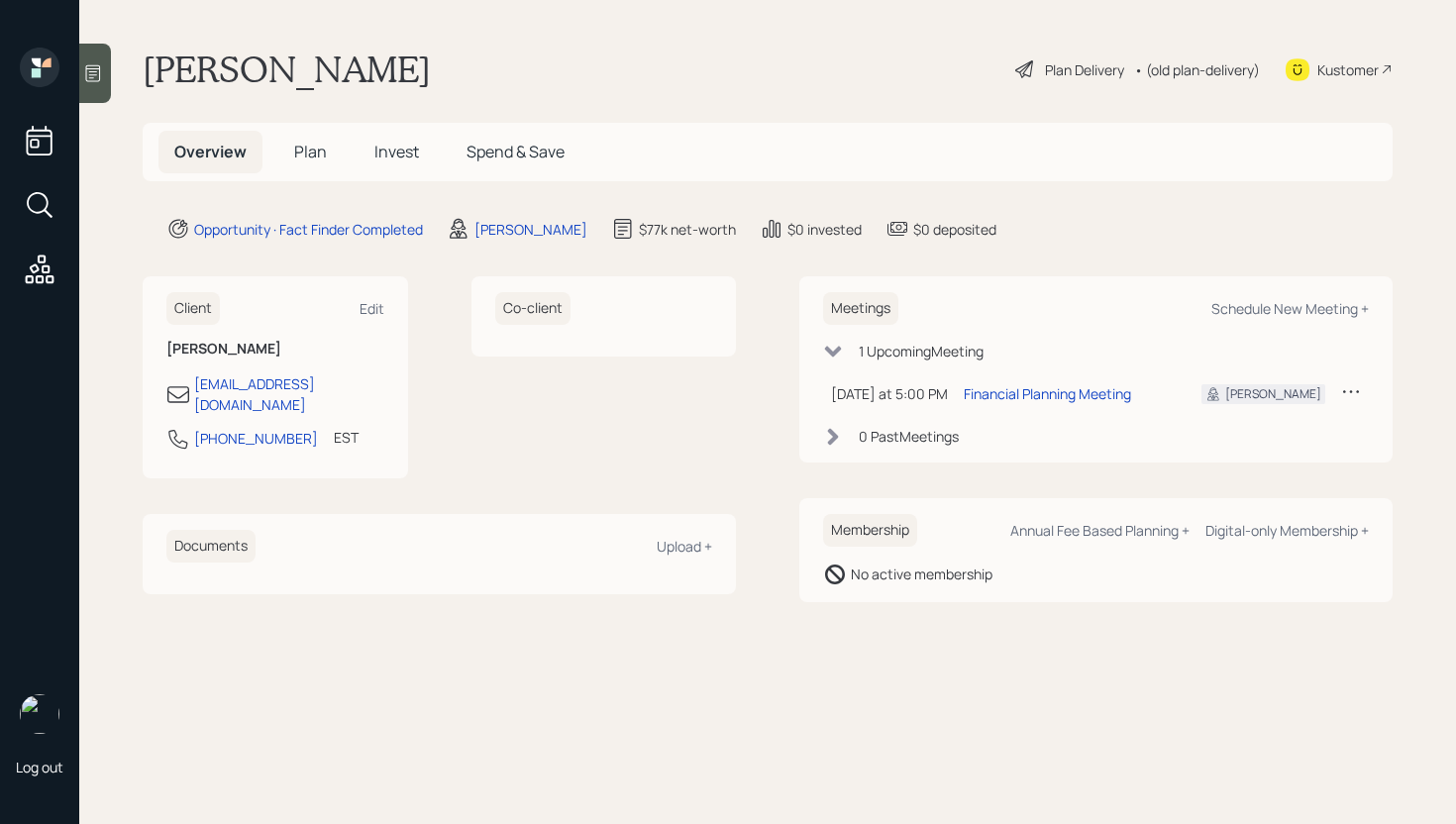 click on "Plan" at bounding box center [310, 152] 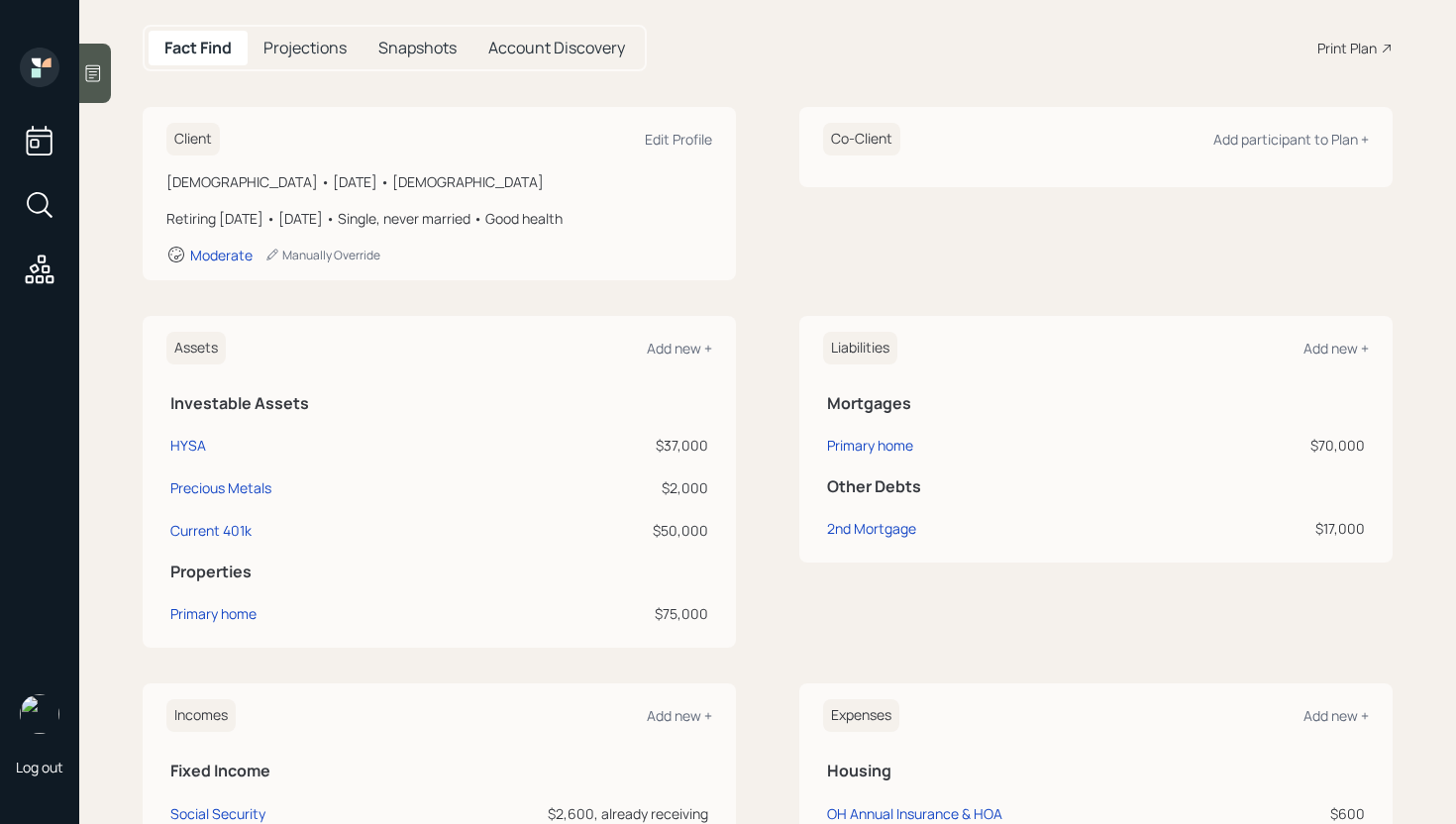 scroll, scrollTop: 0, scrollLeft: 0, axis: both 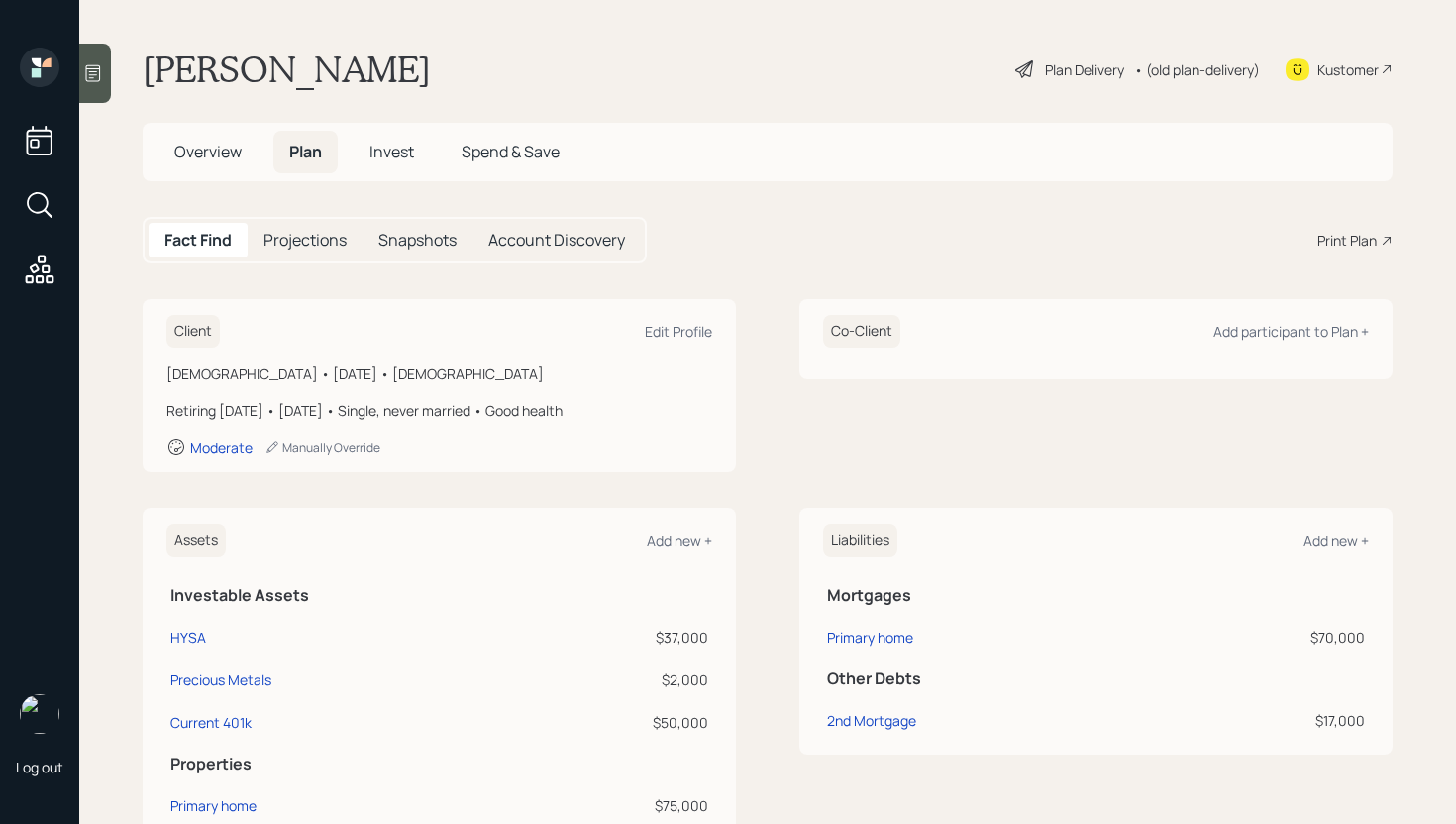 click on "Plan Delivery" at bounding box center (1085, 69) 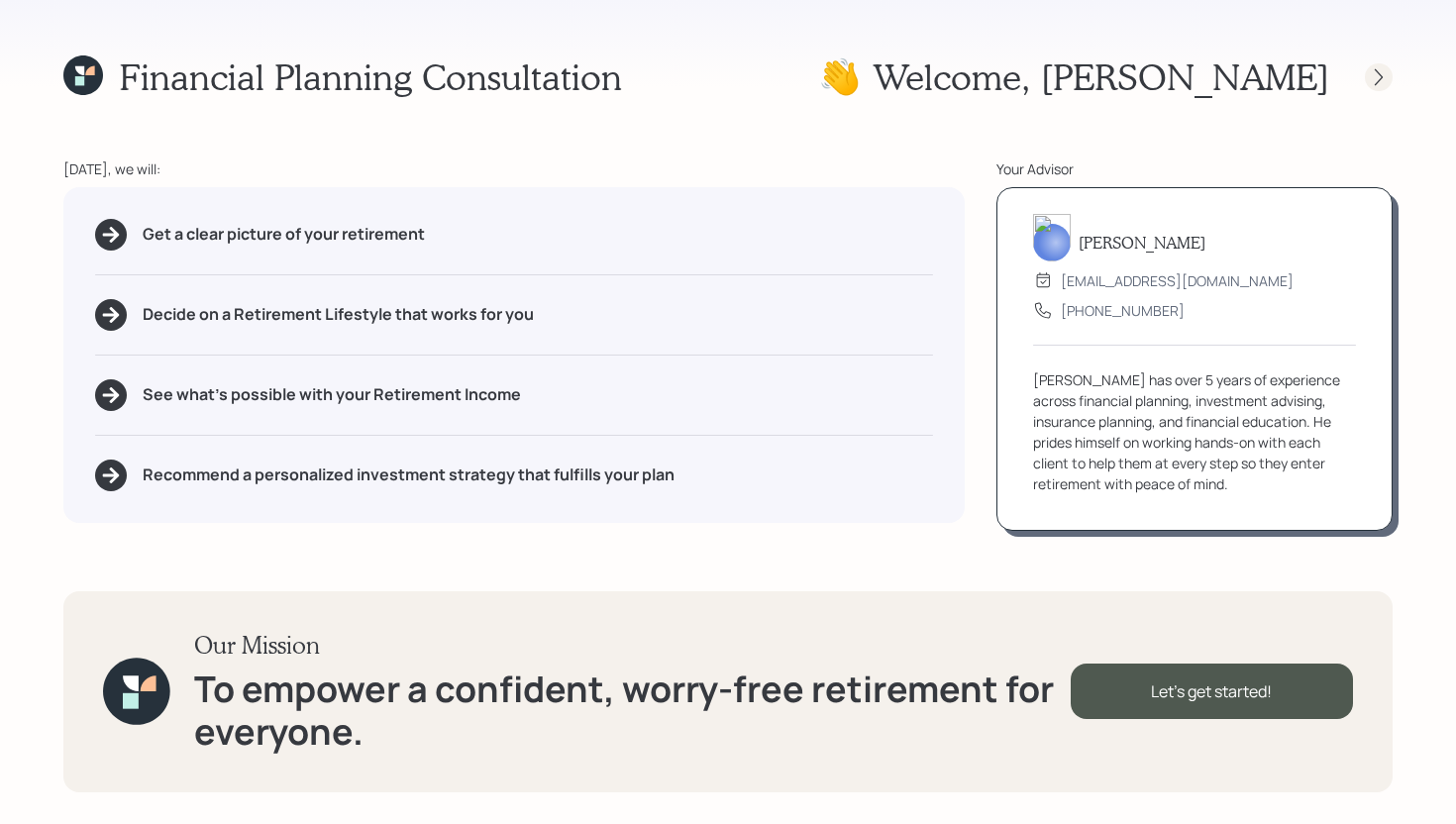 click 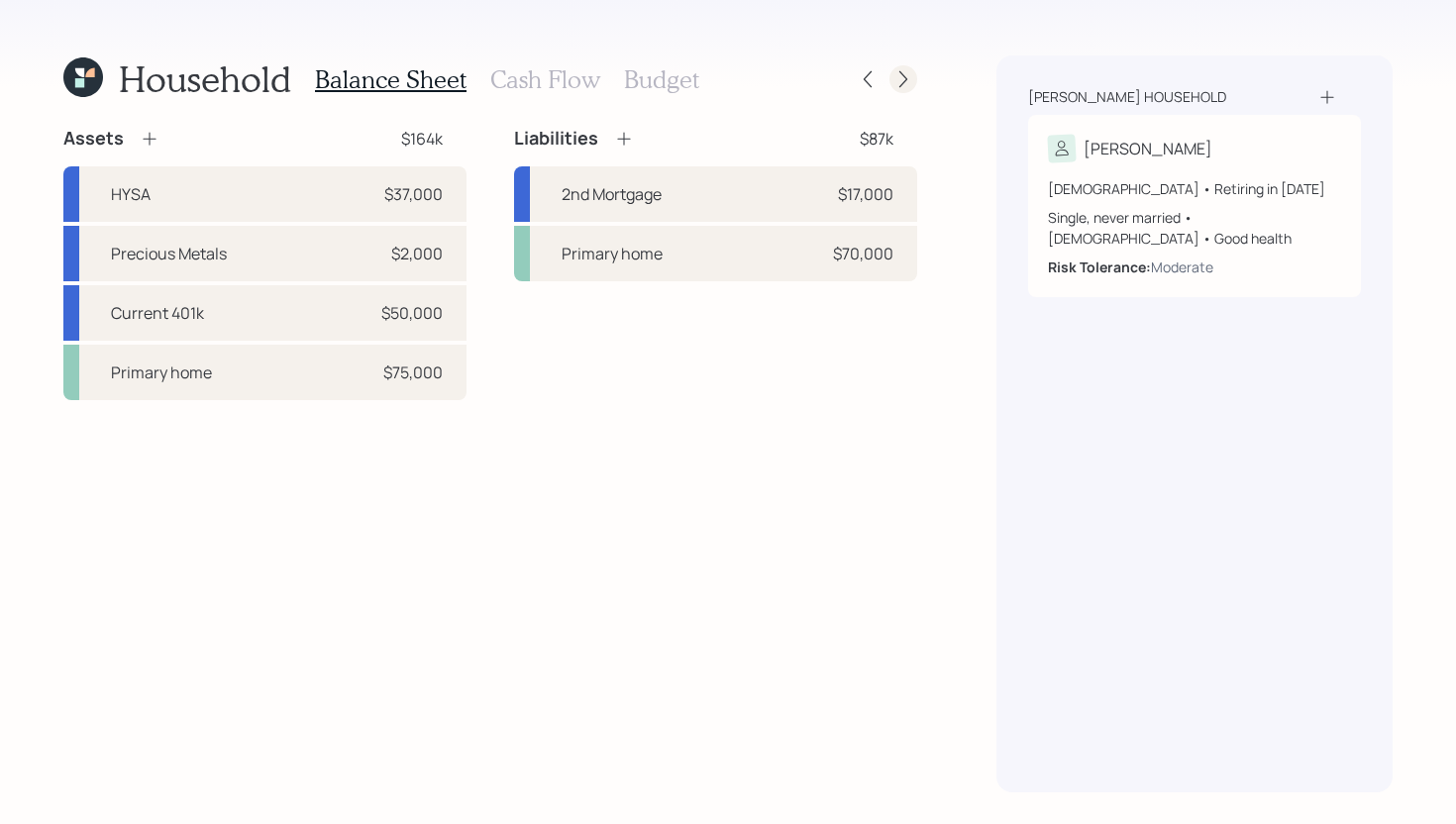 click 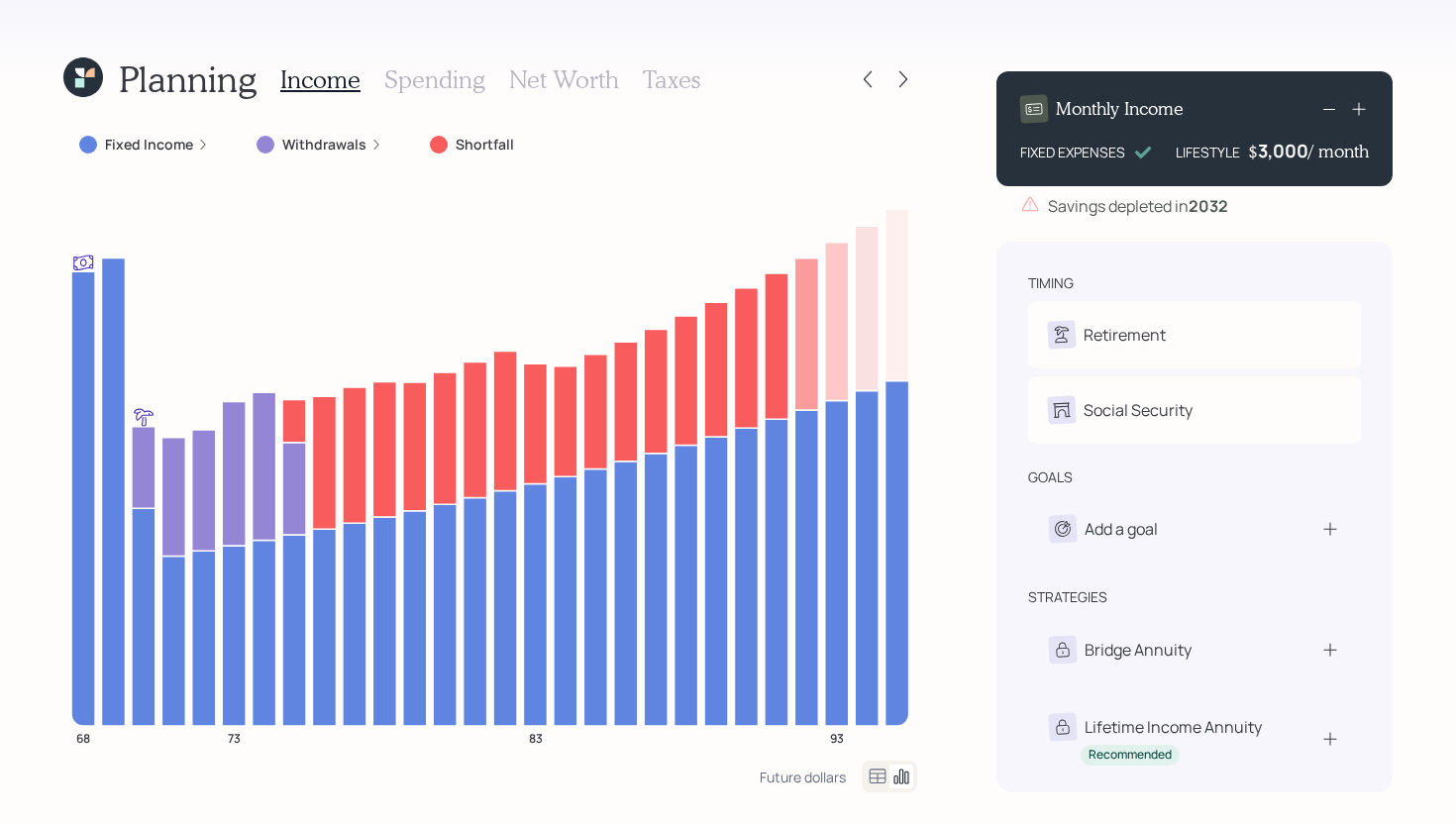 click 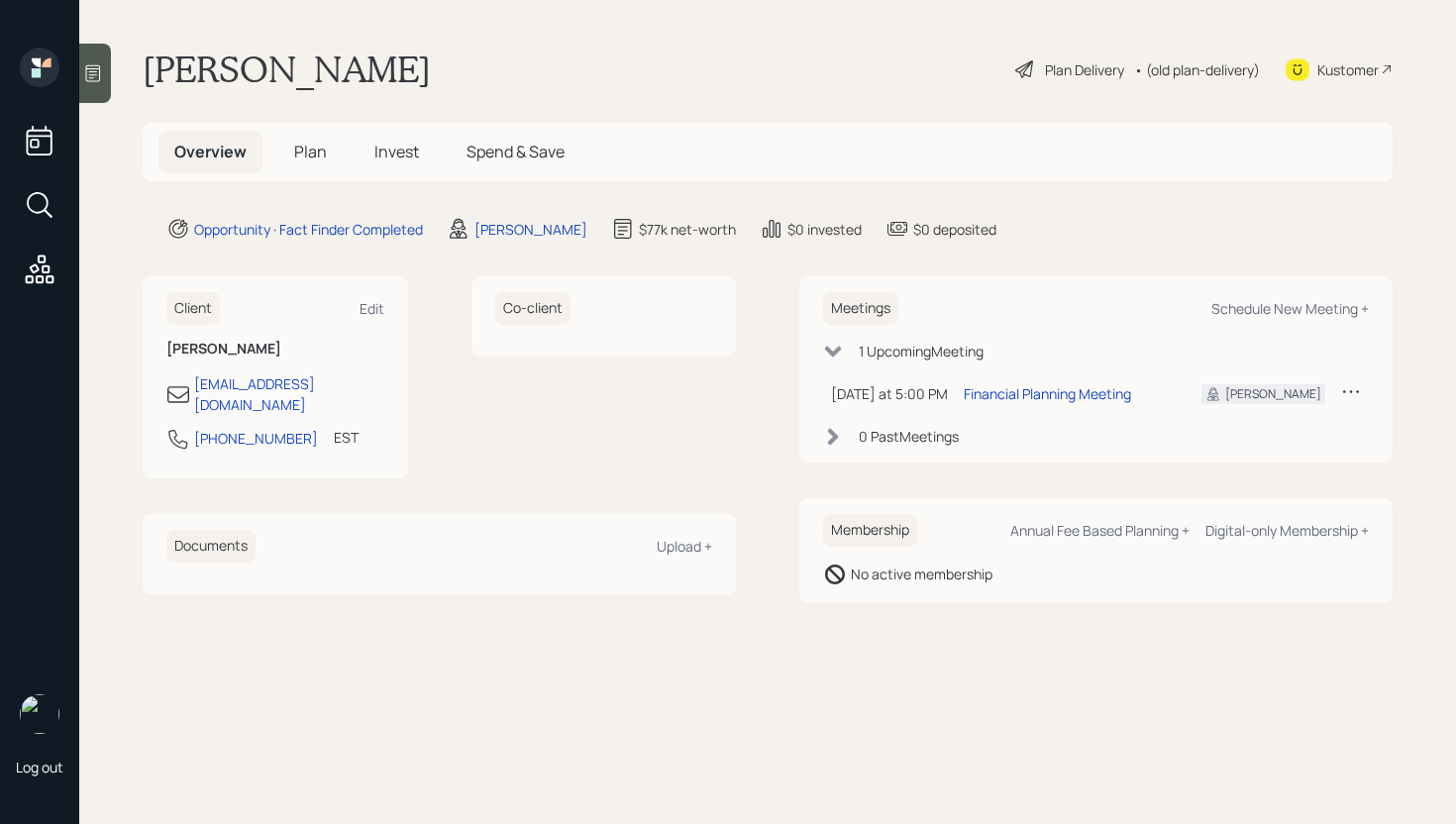 click on "Plan" at bounding box center (310, 152) 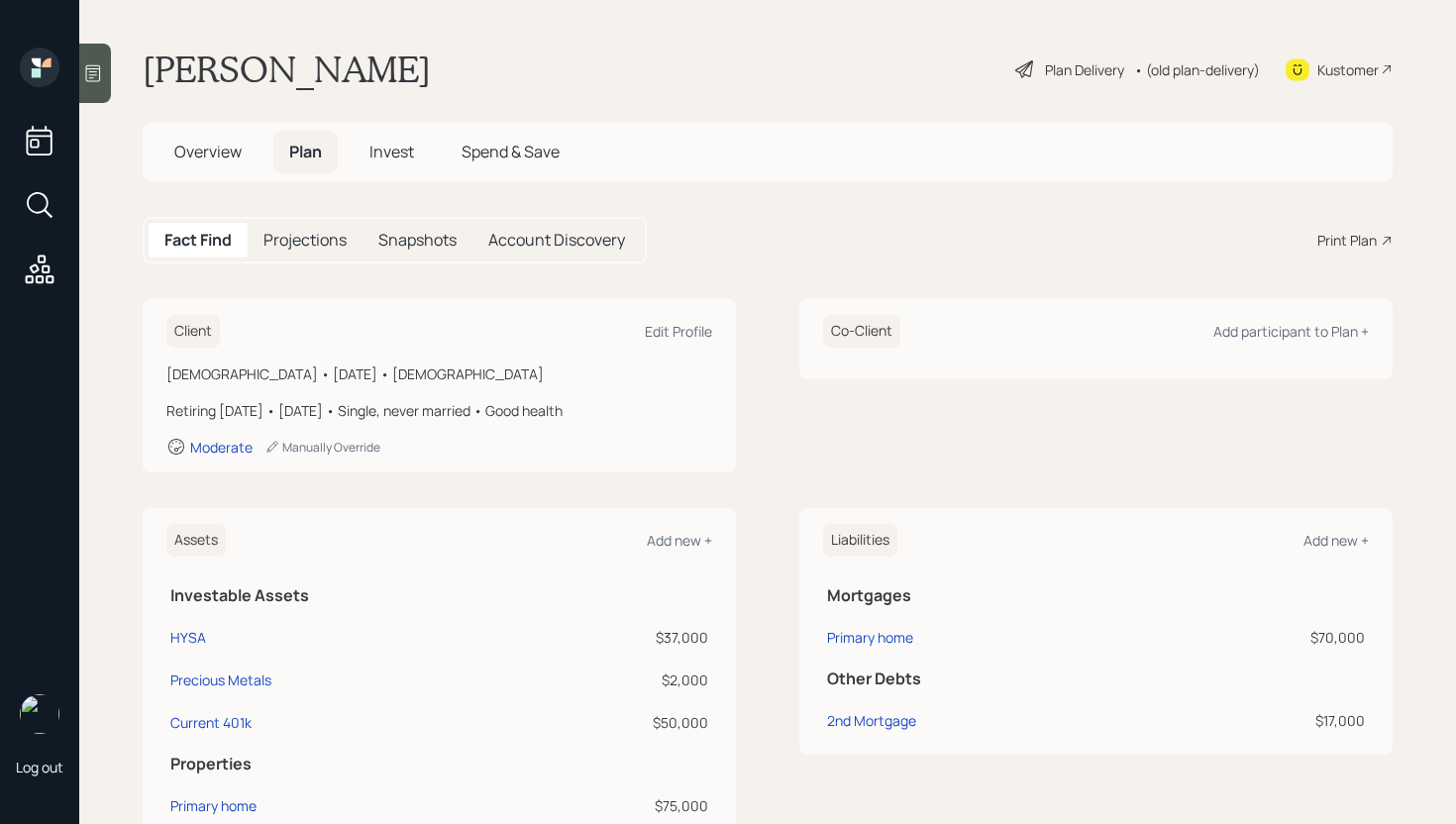 scroll, scrollTop: 202, scrollLeft: 0, axis: vertical 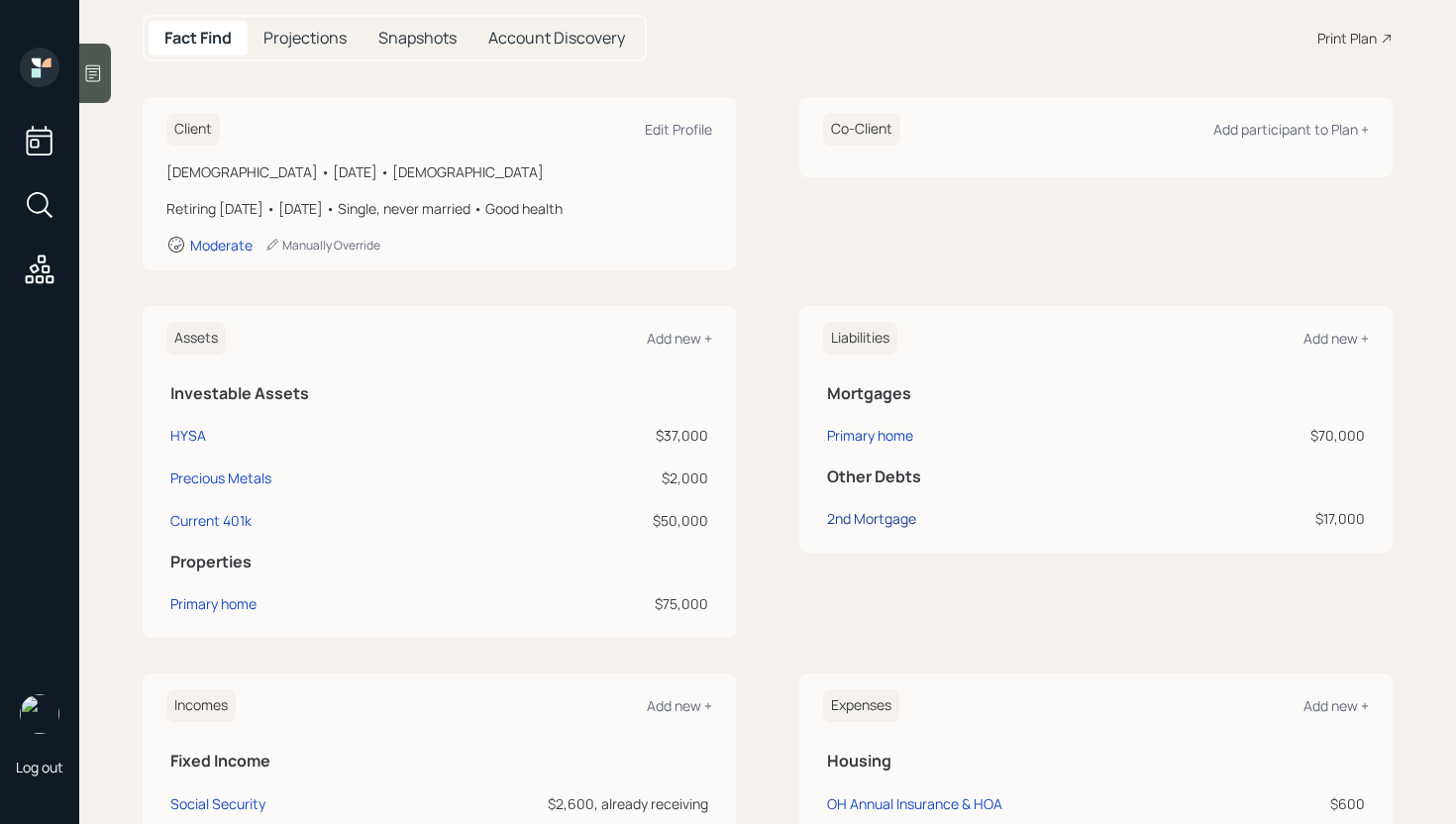 click on "2nd Mortgage" at bounding box center (872, 518) 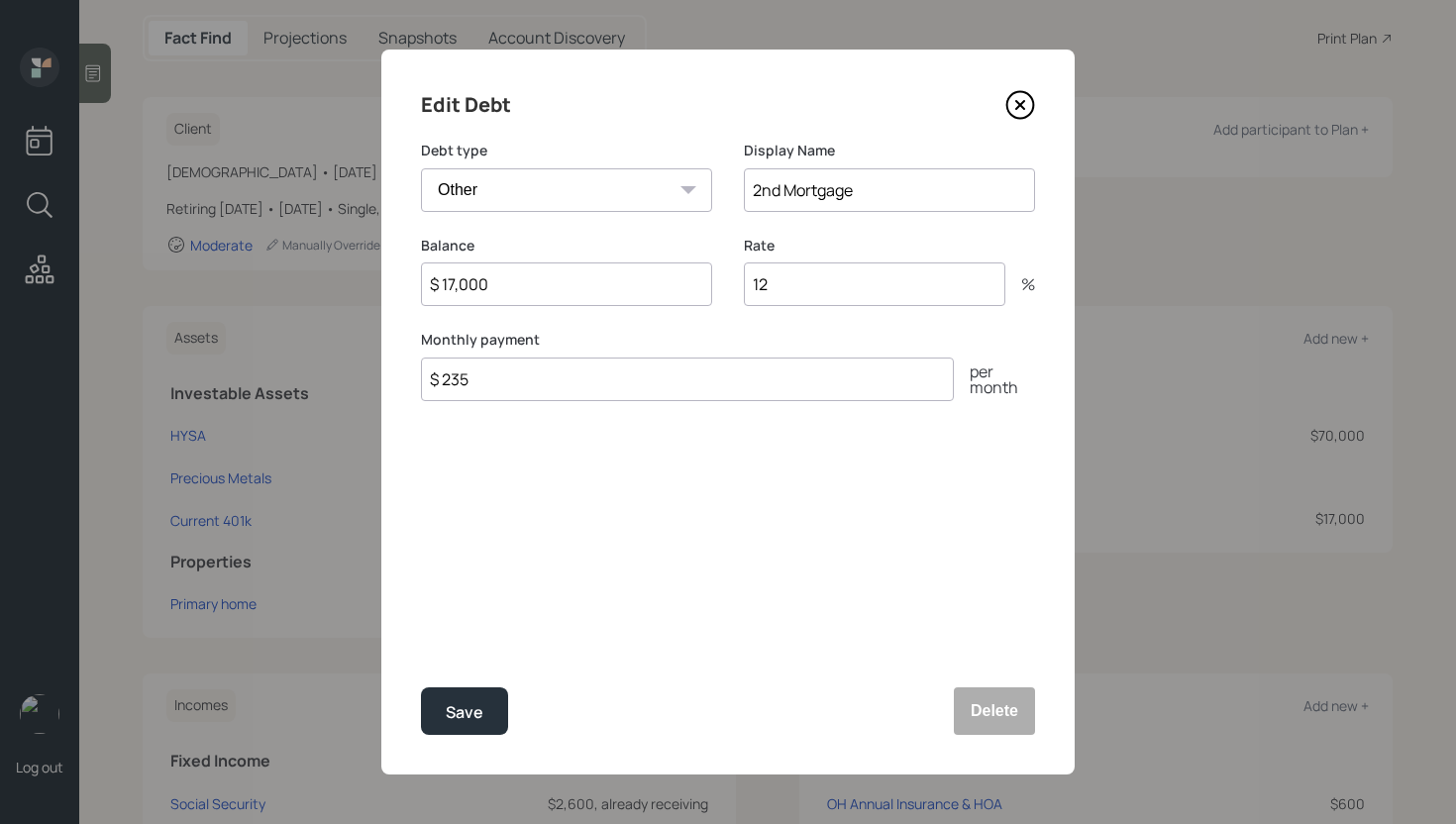 click on "$ 235" at bounding box center (687, 379) 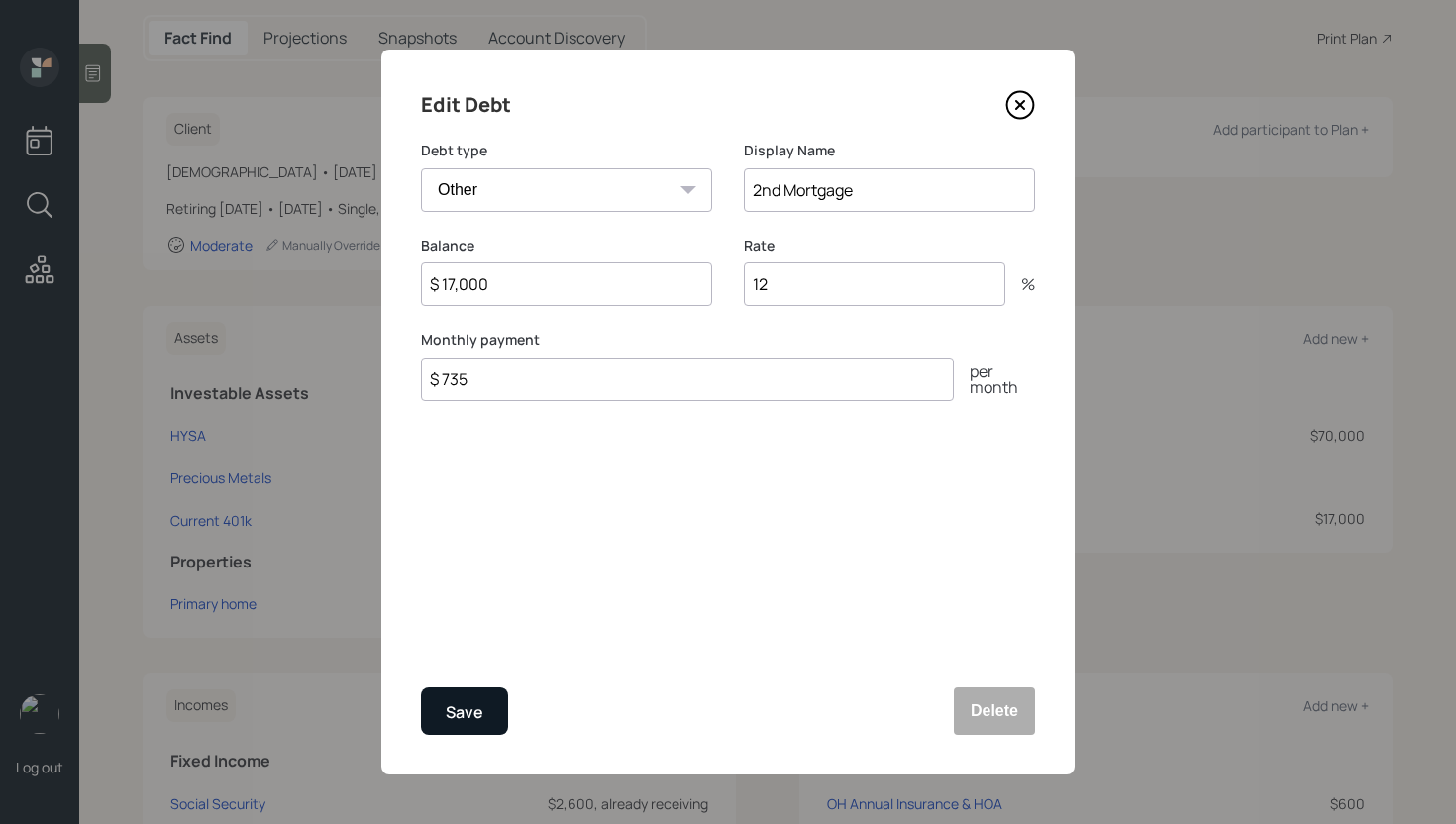 type on "$ 735" 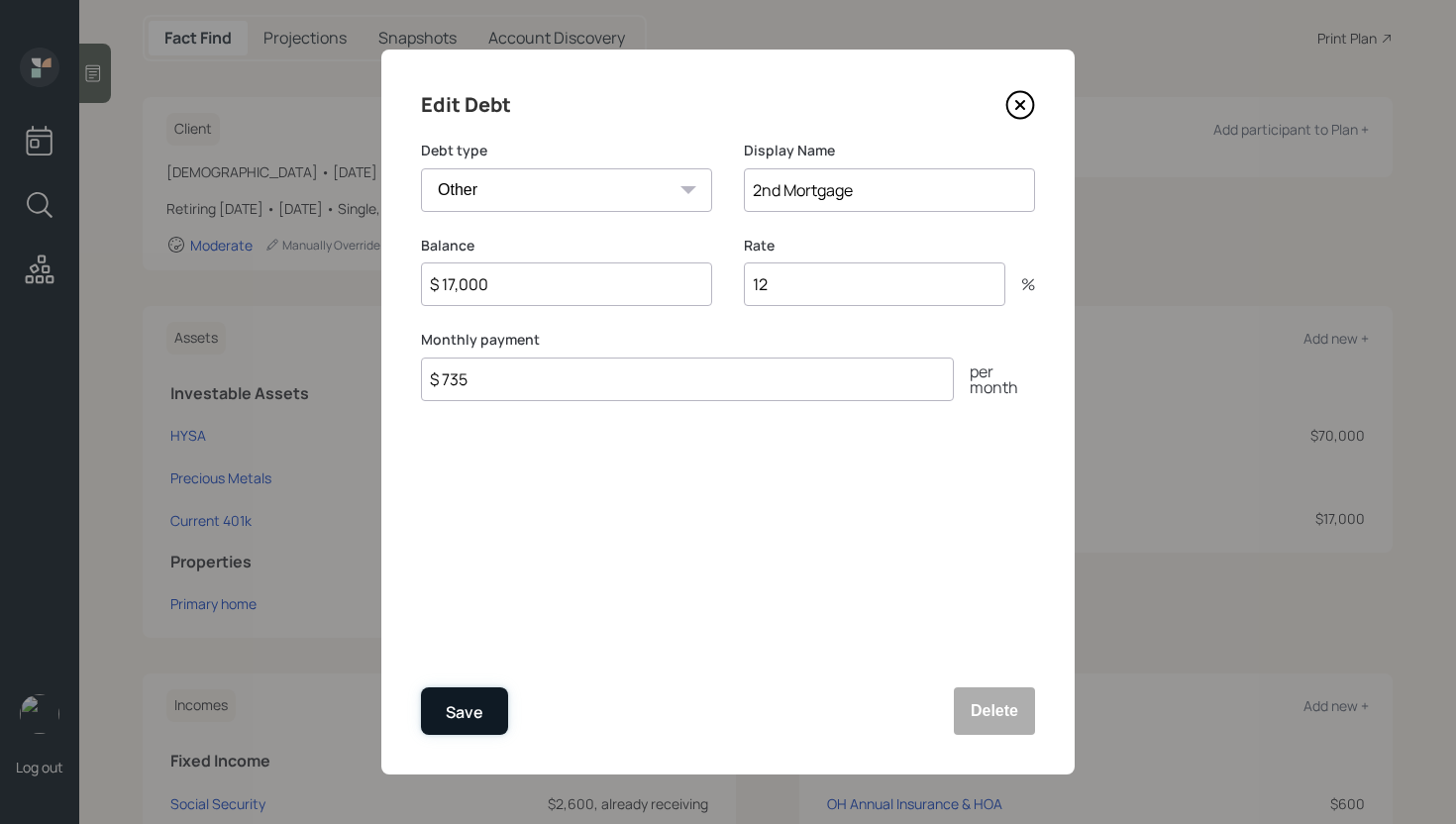 click on "Save" at bounding box center (465, 712) 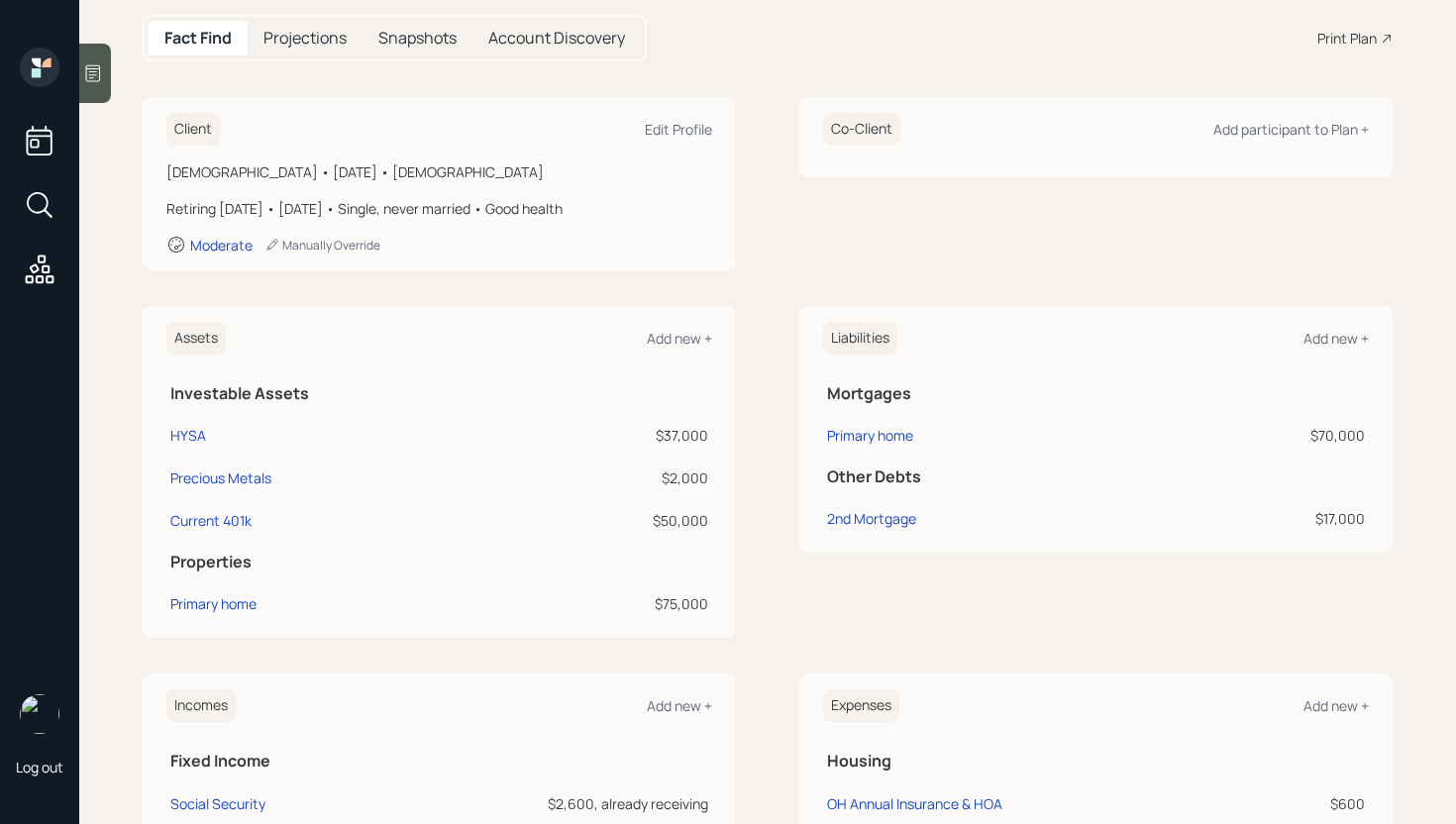 scroll, scrollTop: 0, scrollLeft: 0, axis: both 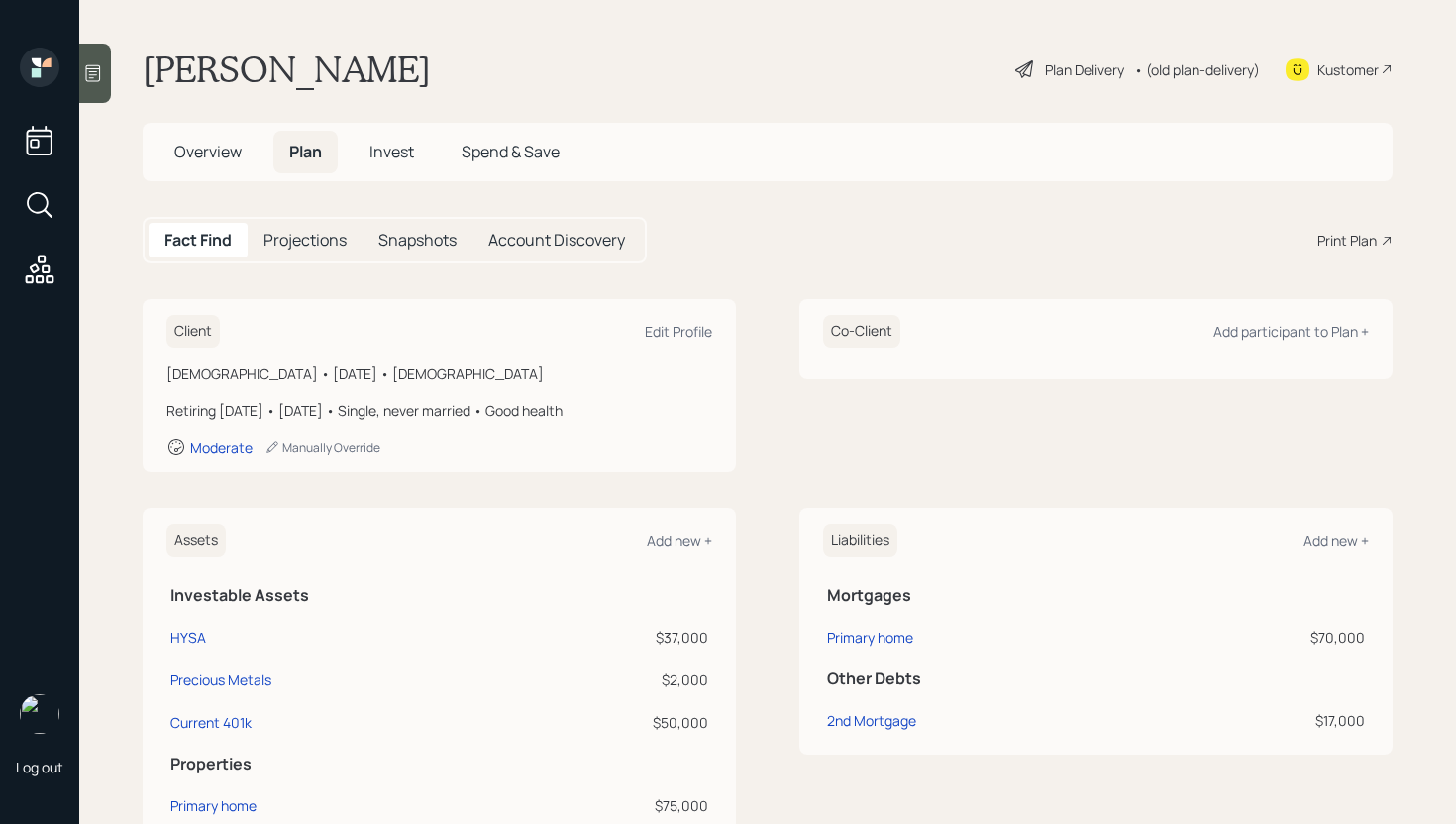 click on "Plan Delivery" at bounding box center (1085, 69) 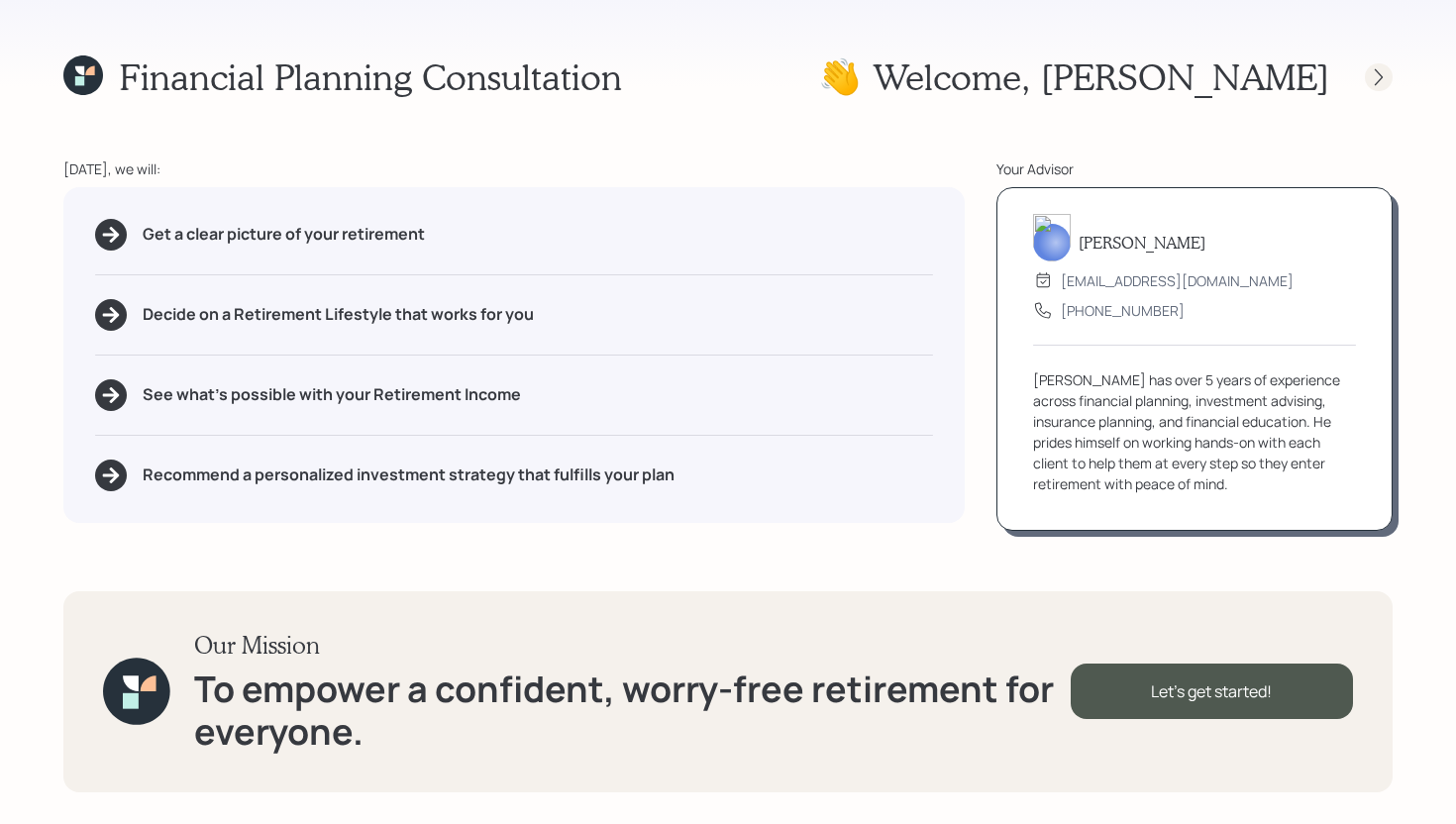 click 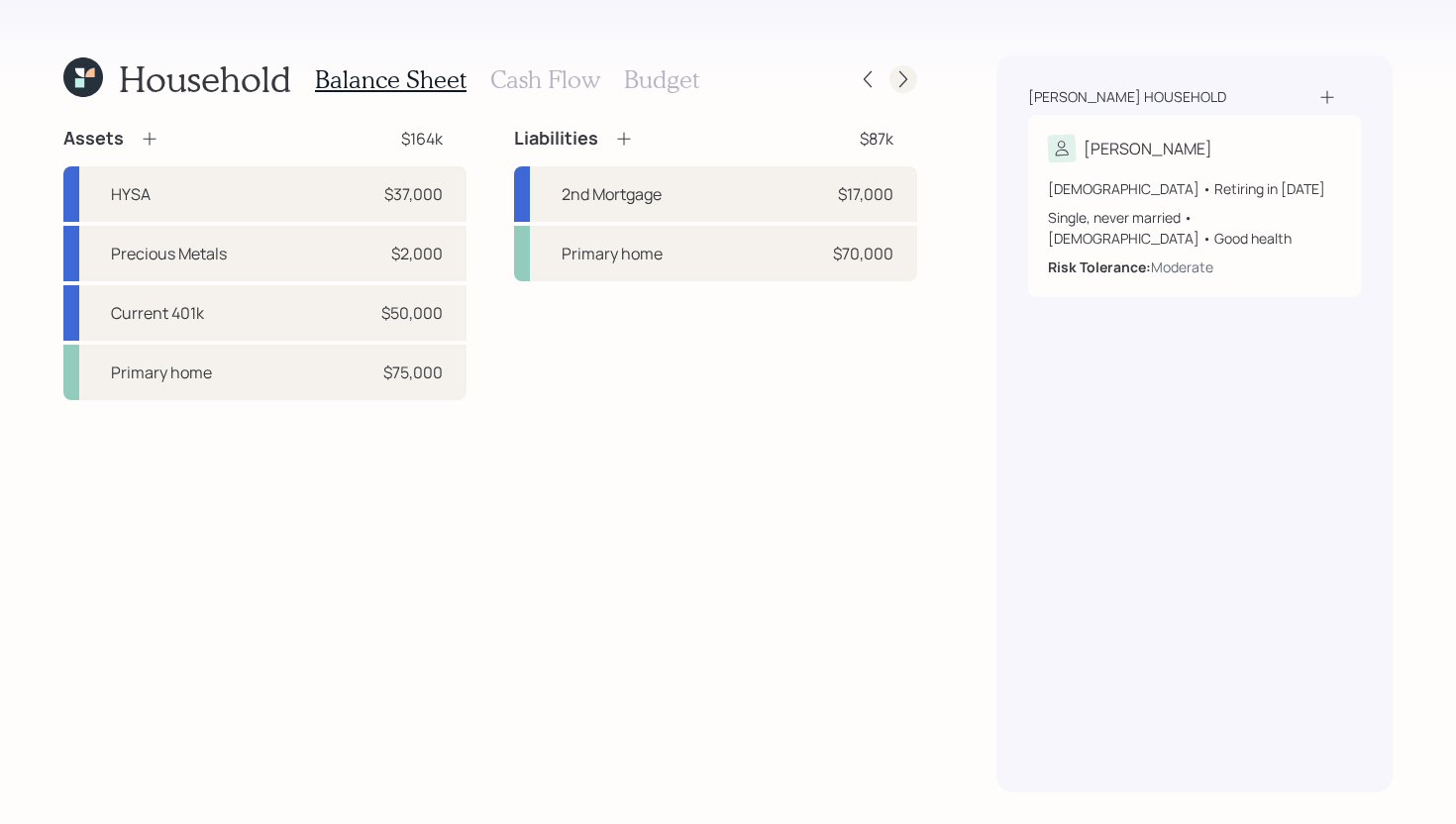 click at bounding box center (903, 79) 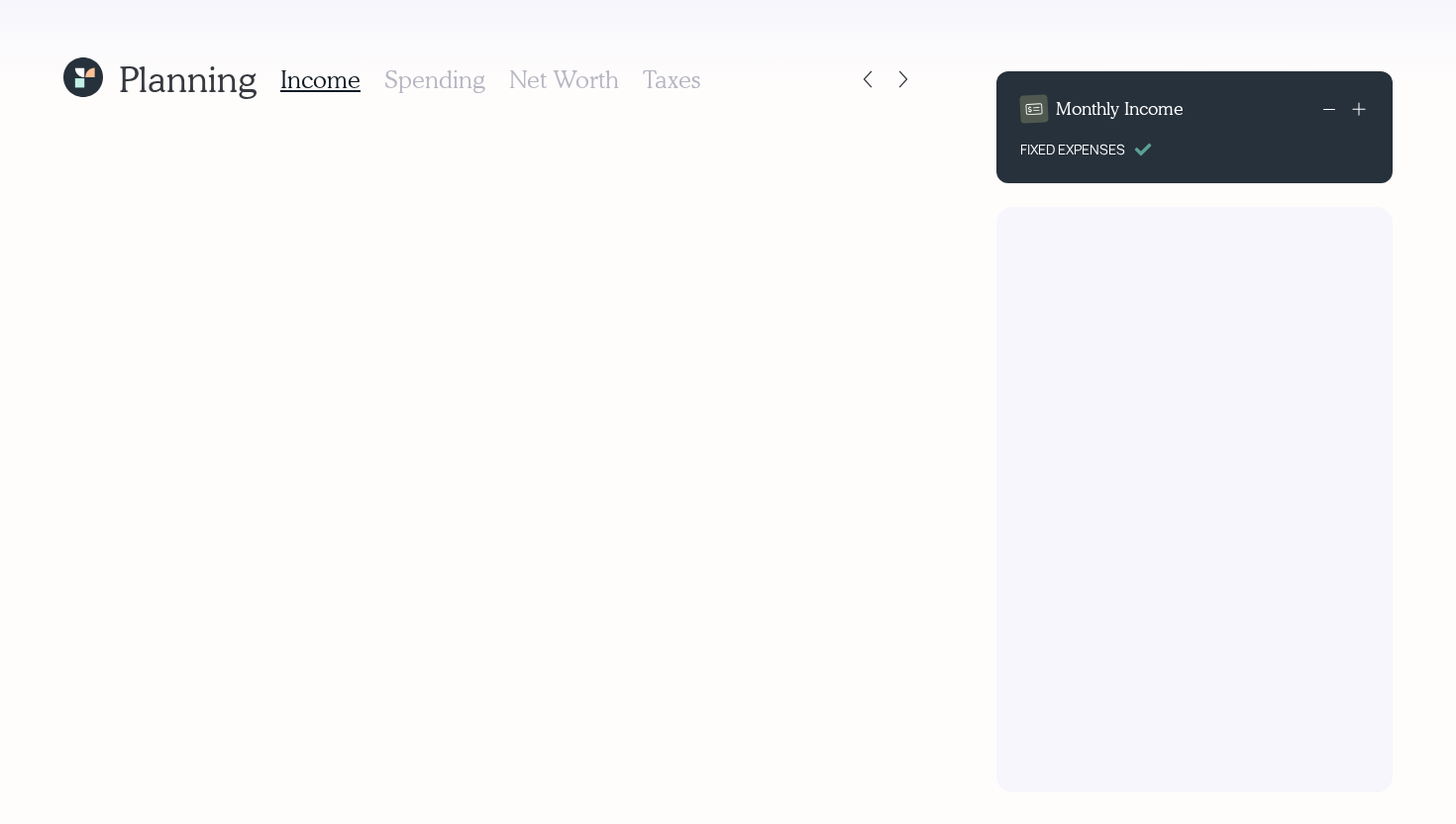 scroll, scrollTop: 0, scrollLeft: 0, axis: both 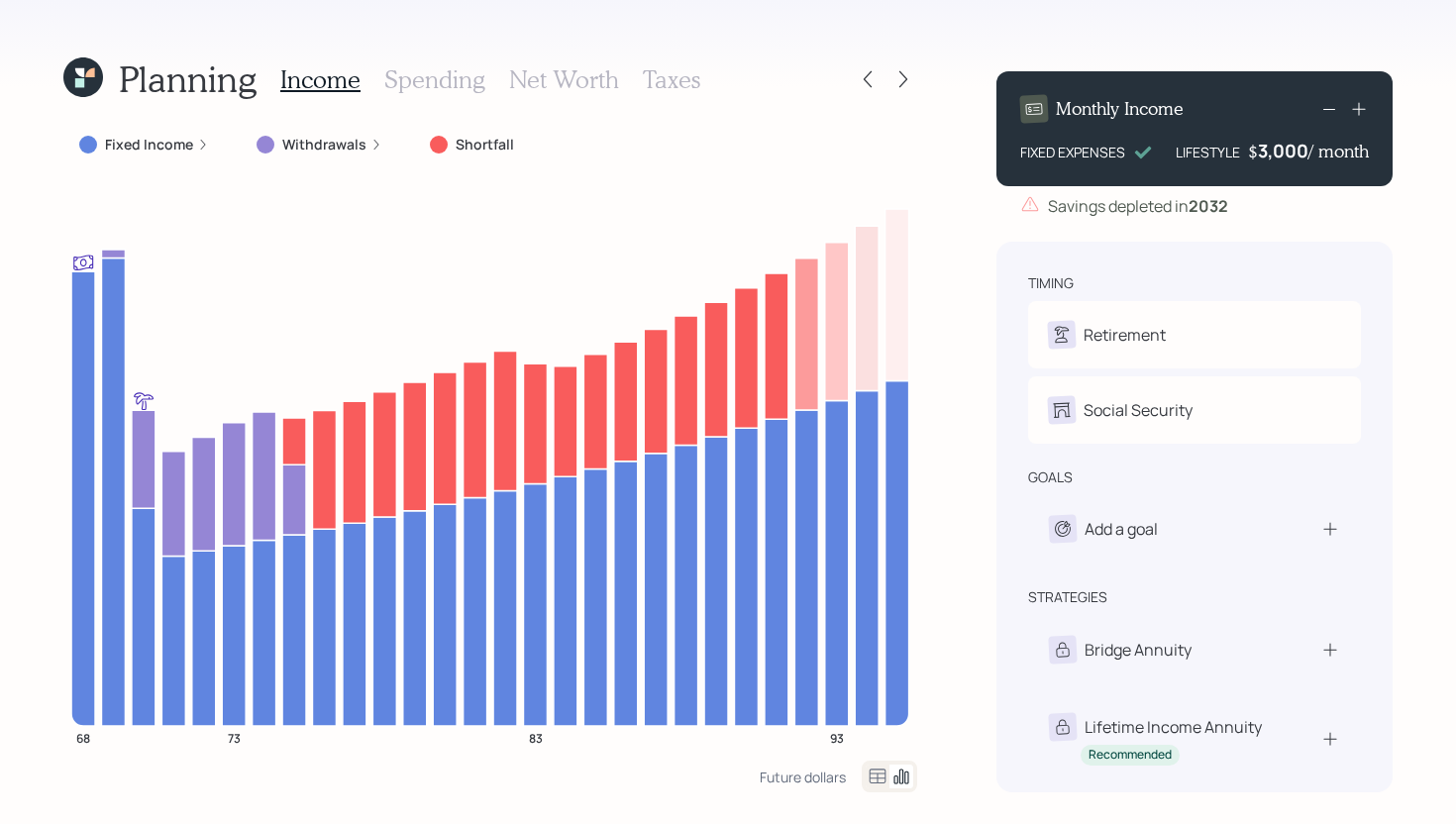 click on "Spending" at bounding box center (435, 79) 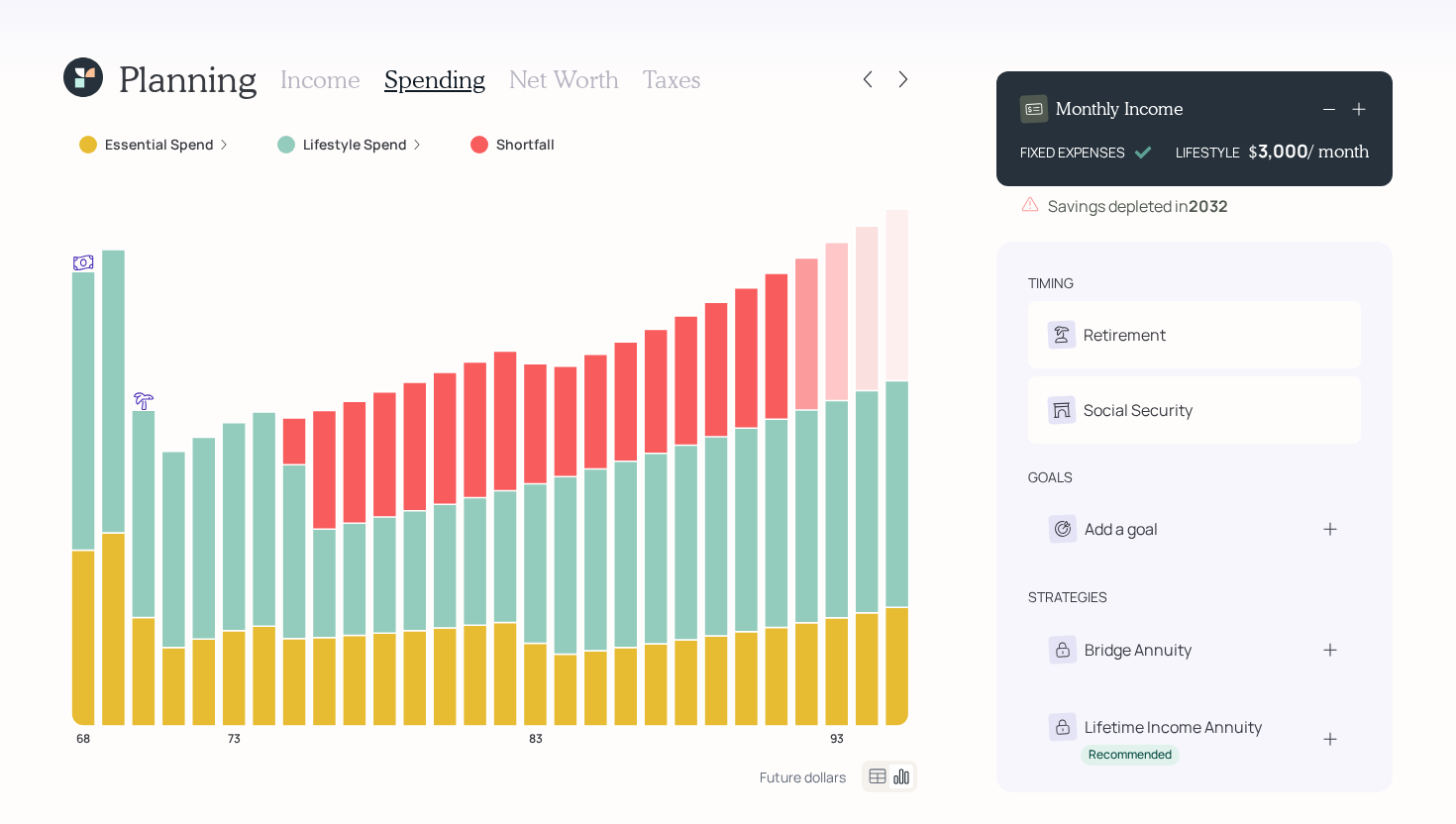 click on "Essential Spend" at bounding box center [159, 145] 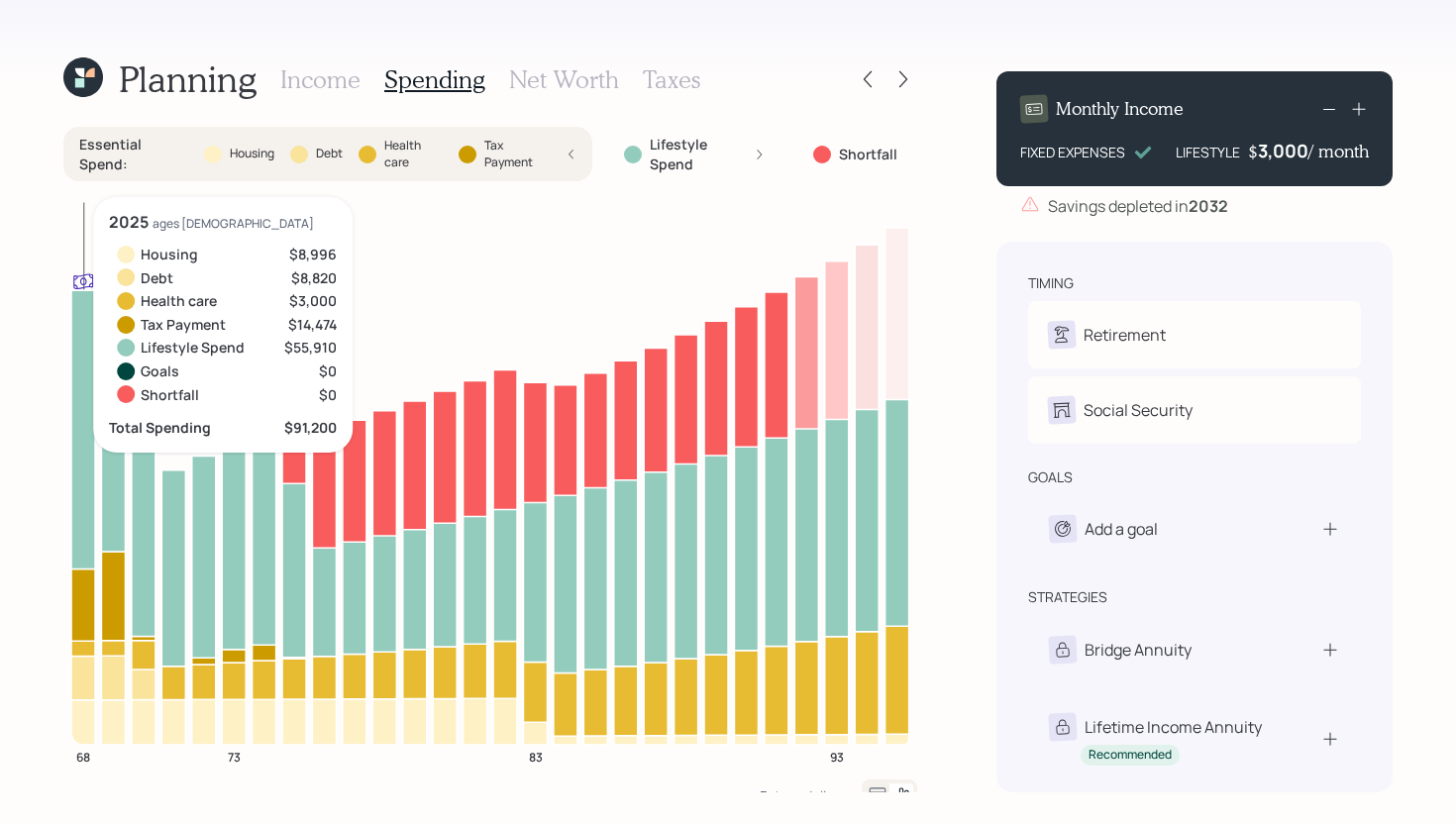 click 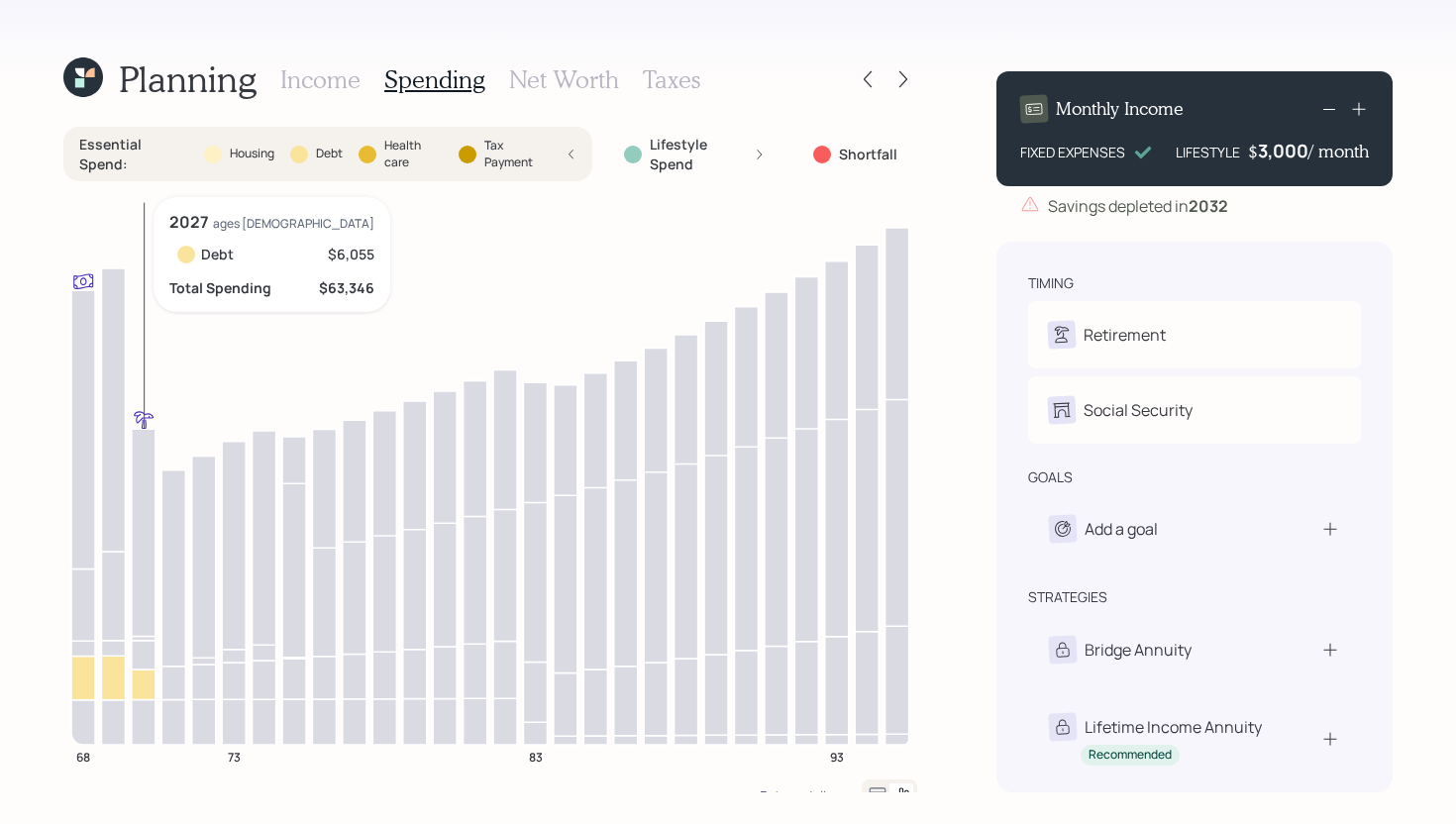click 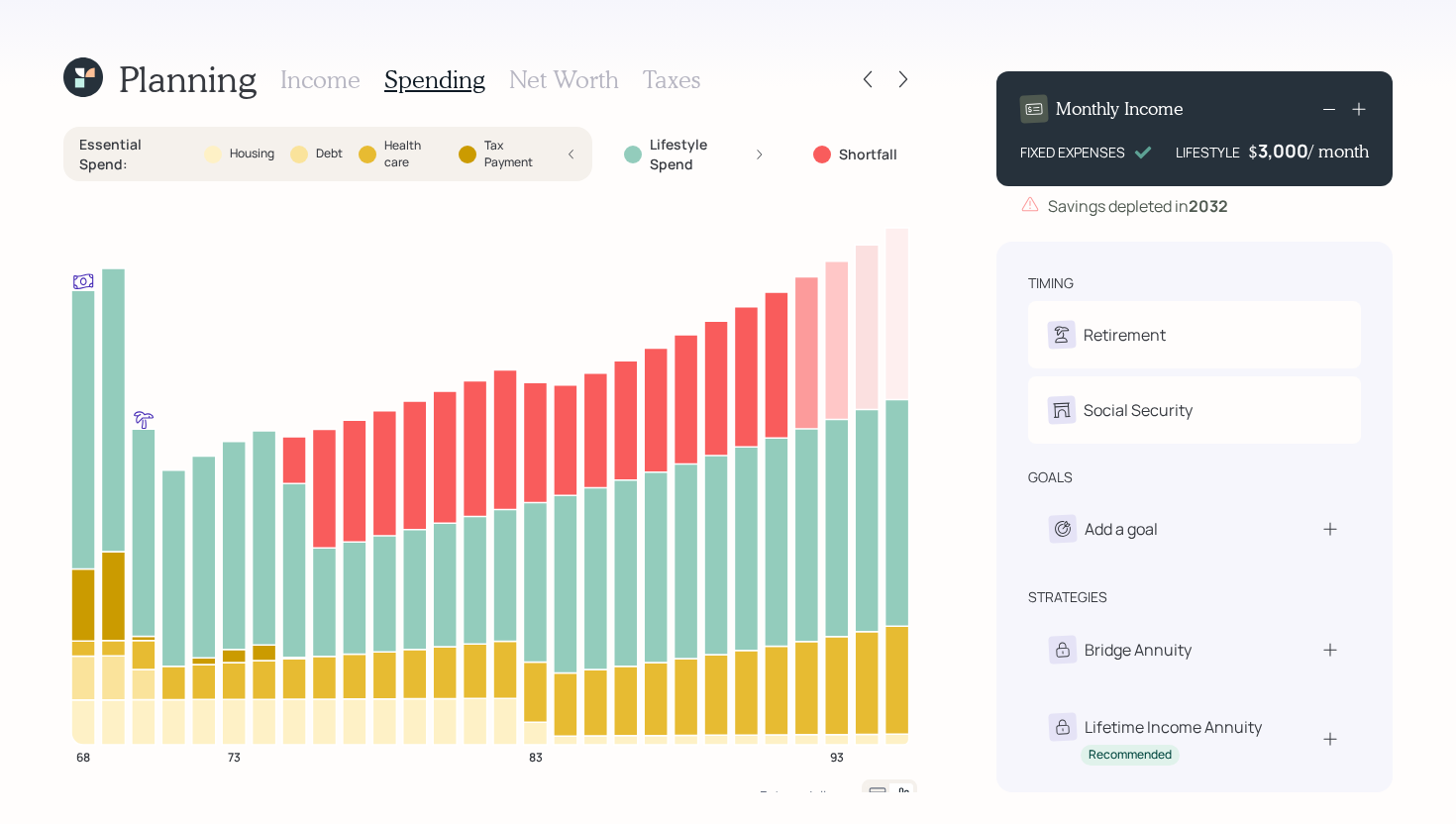 click on "Planning Income Spending Net Worth Taxes Essential Spend : Housing Debt Health care Tax Payment Lifestyle Spend Shortfall 68 73 83 93 Future dollars" at bounding box center (490, 424) 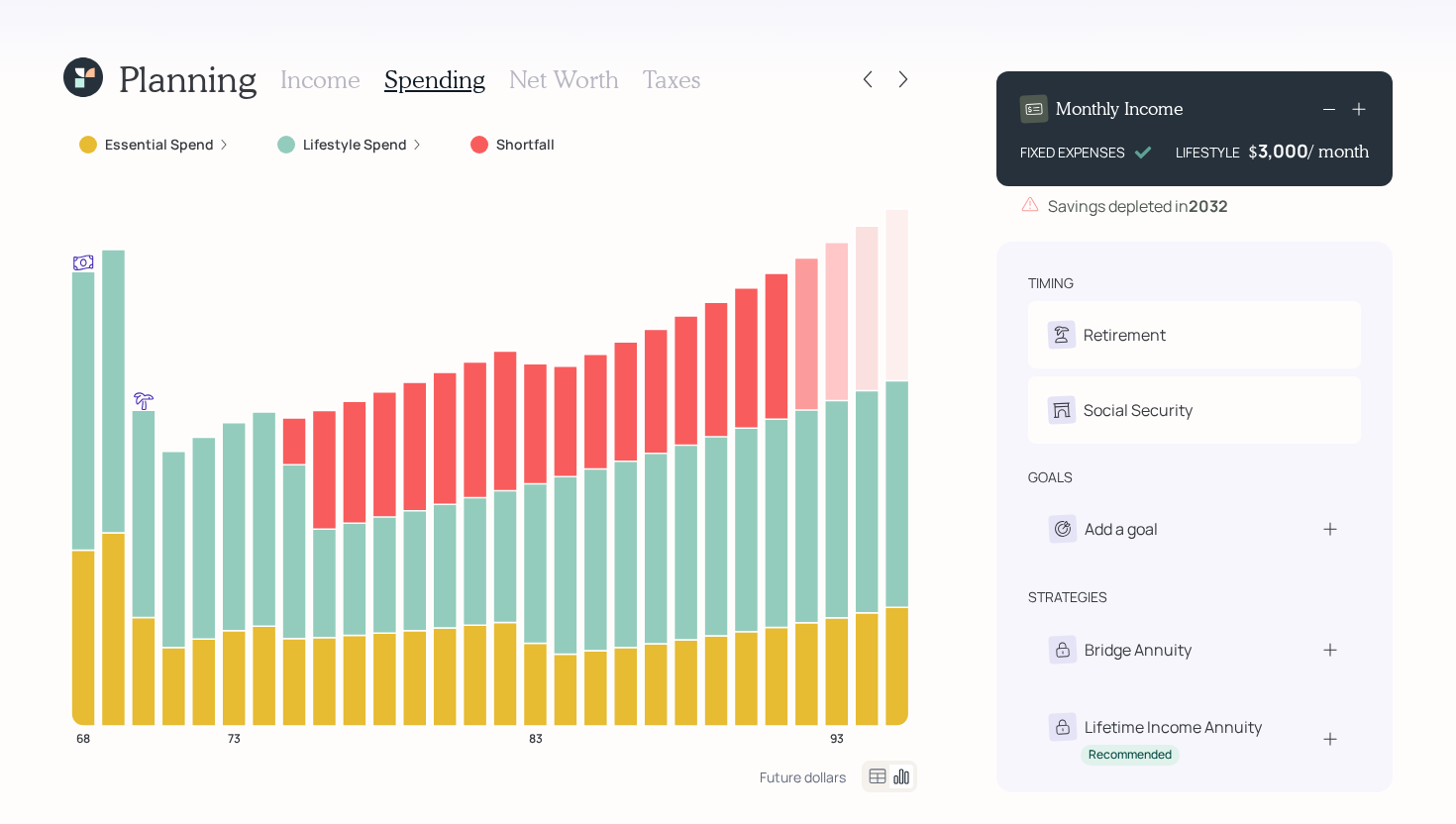 click on "Income" at bounding box center [320, 79] 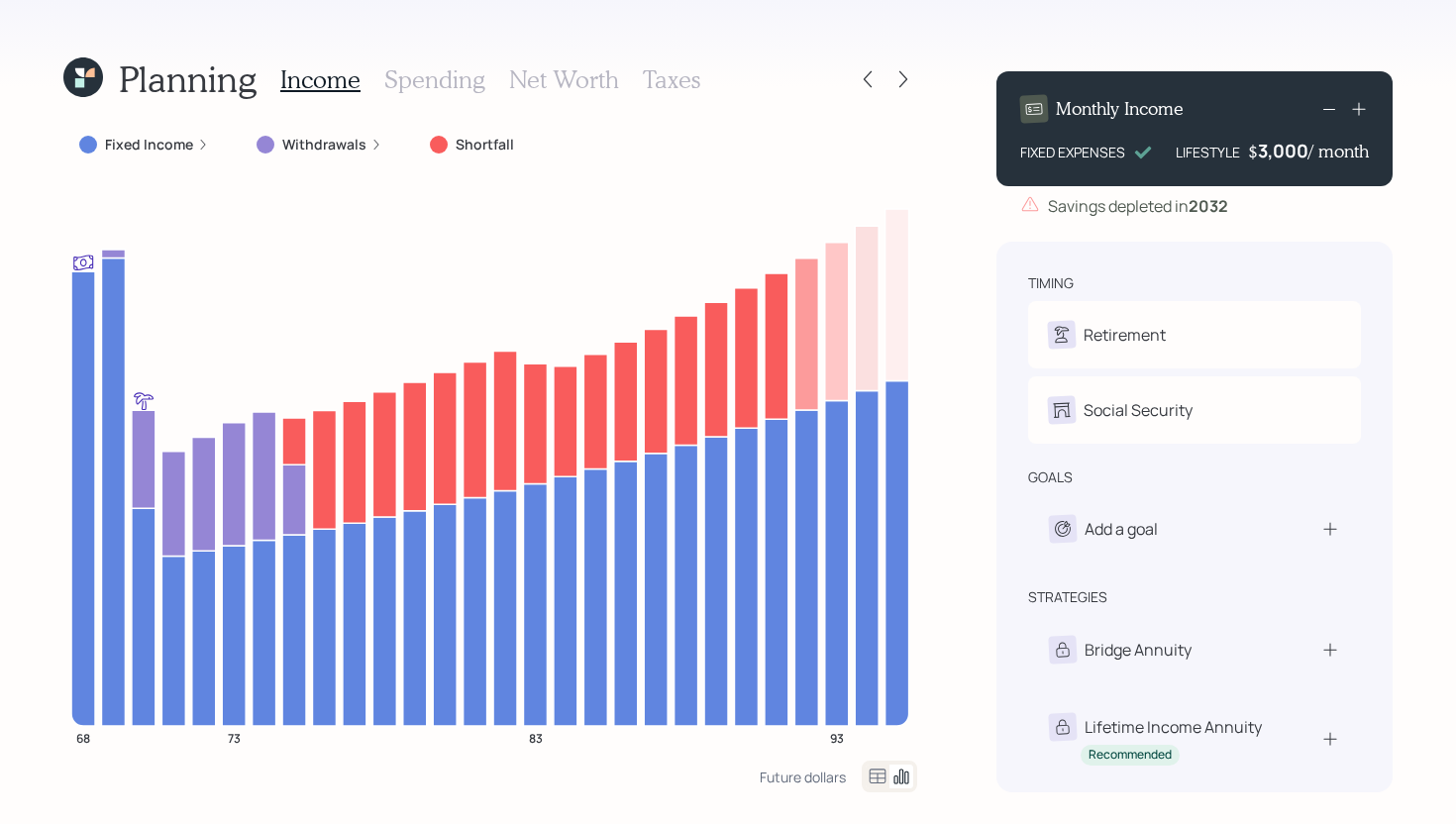 click 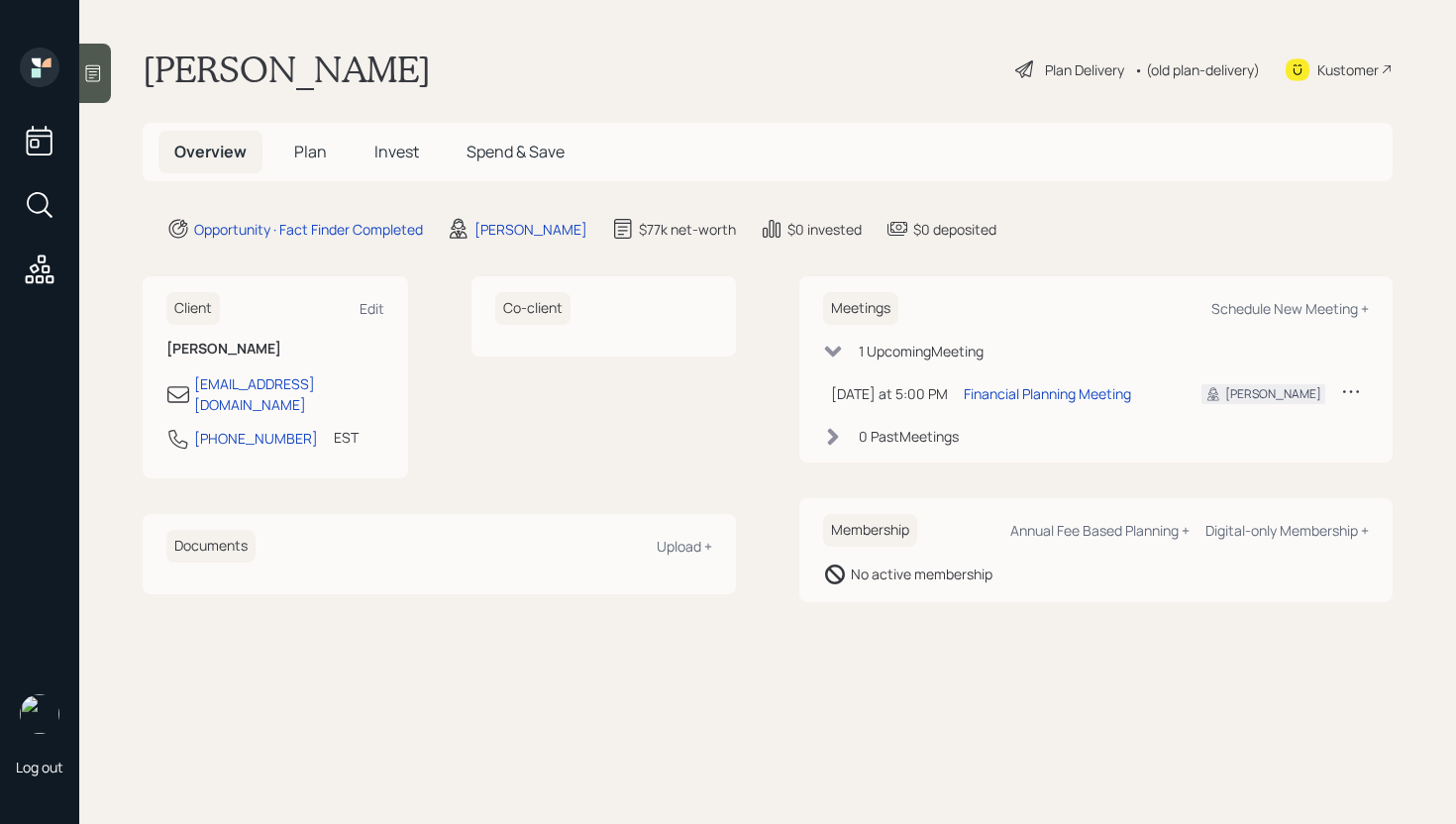 click on "Plan" at bounding box center [310, 152] 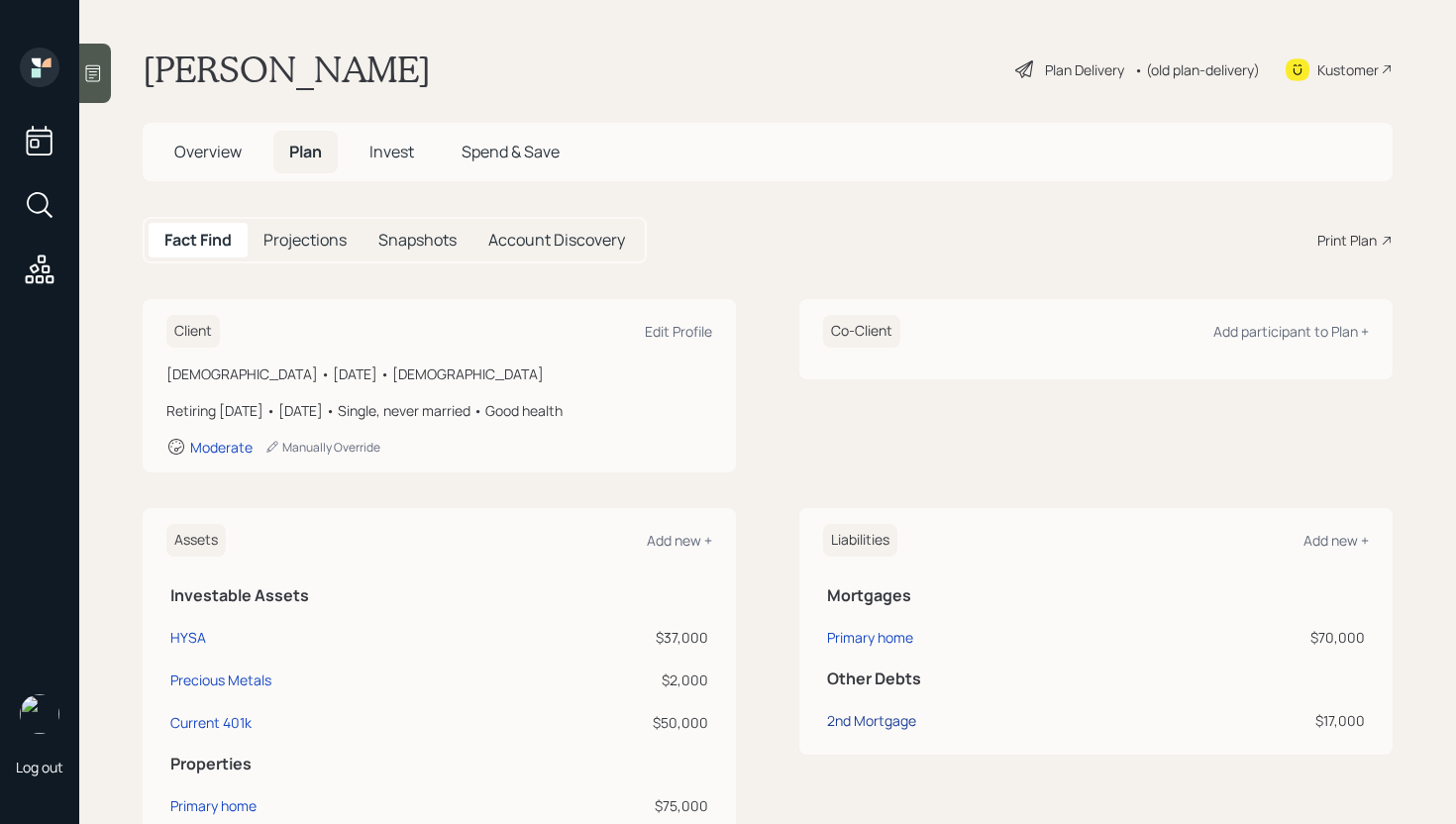 click on "2nd Mortgage" at bounding box center (872, 720) 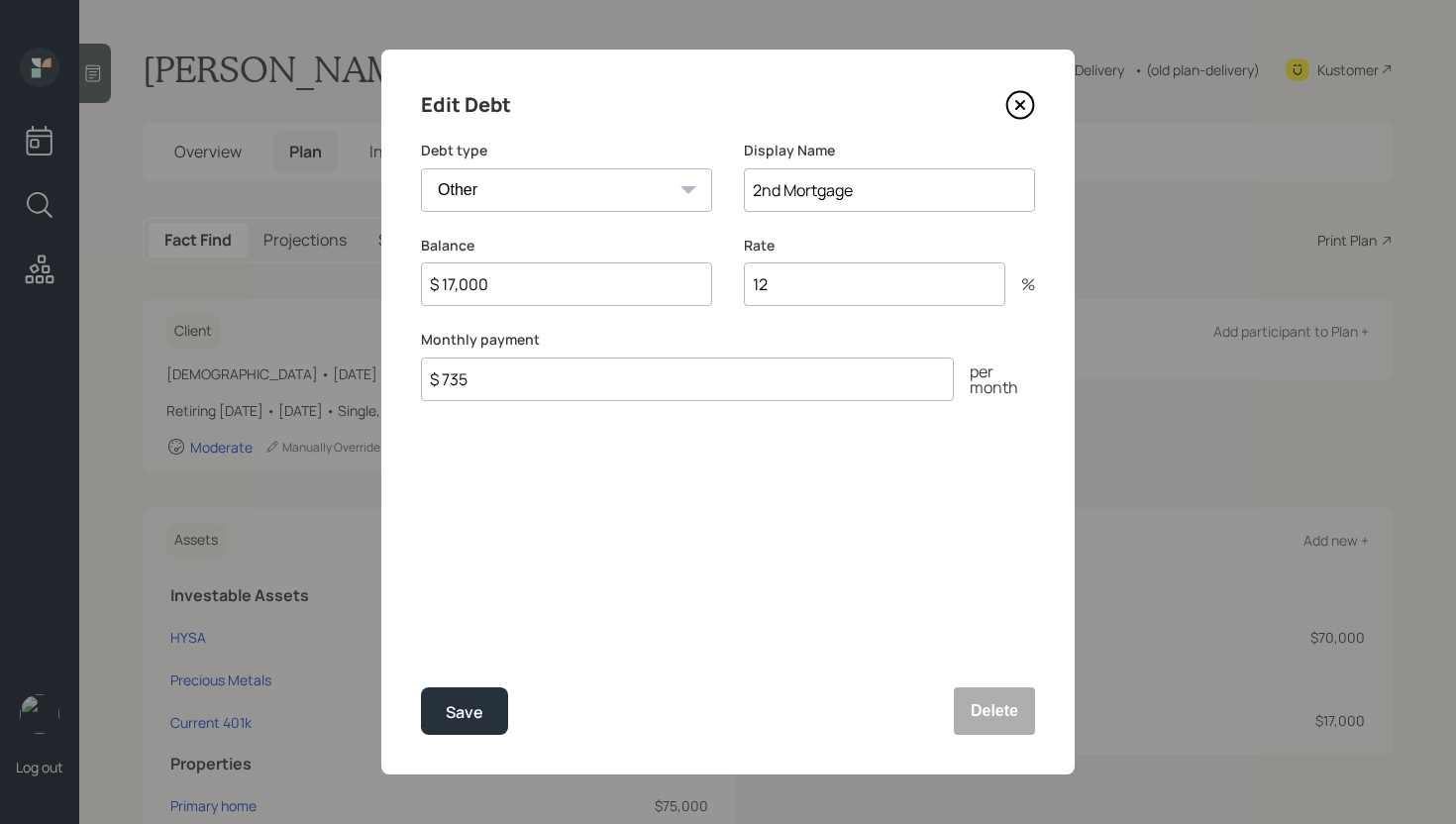 click on "$ 735" at bounding box center [687, 379] 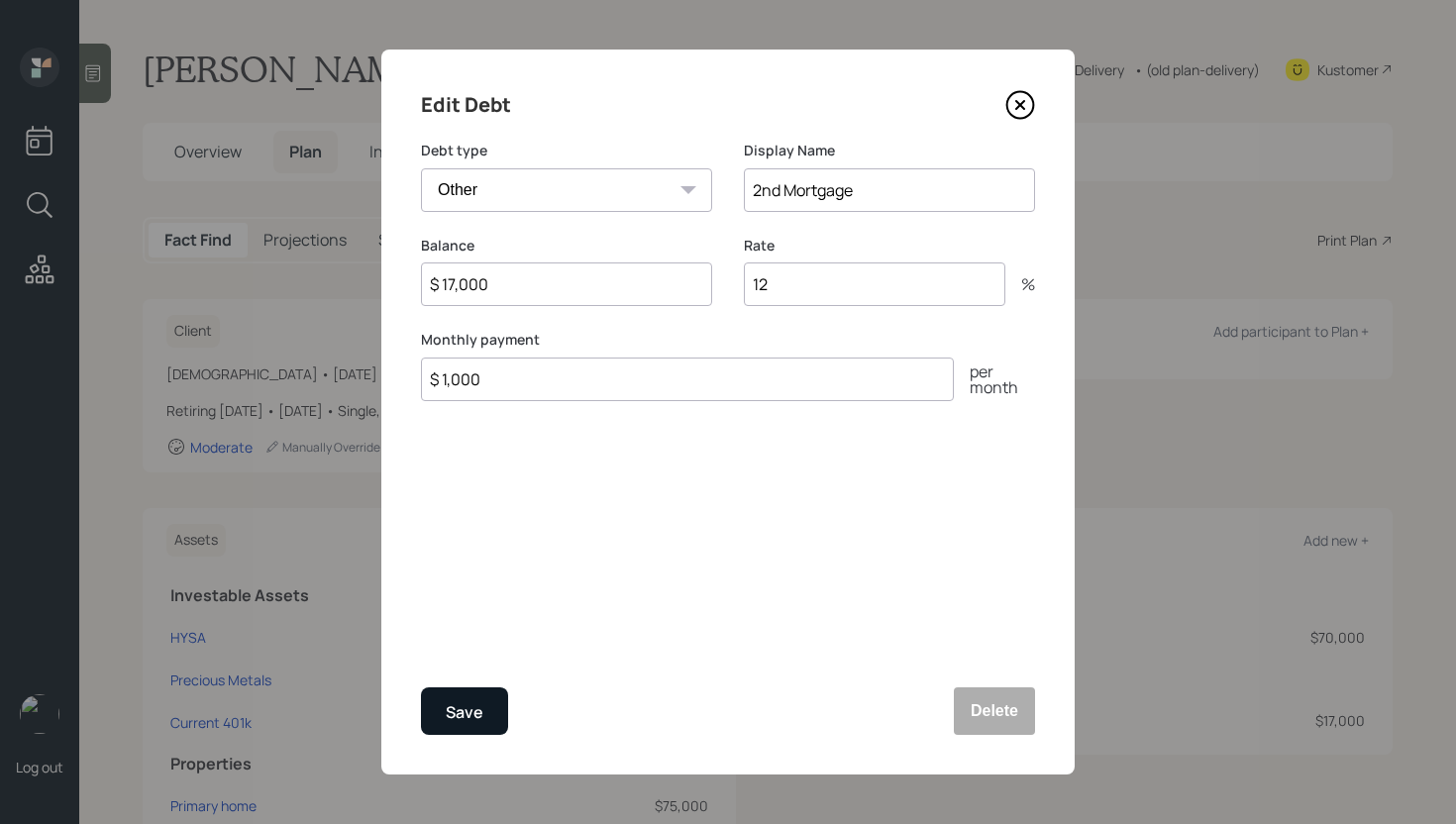 type on "$ 1,000" 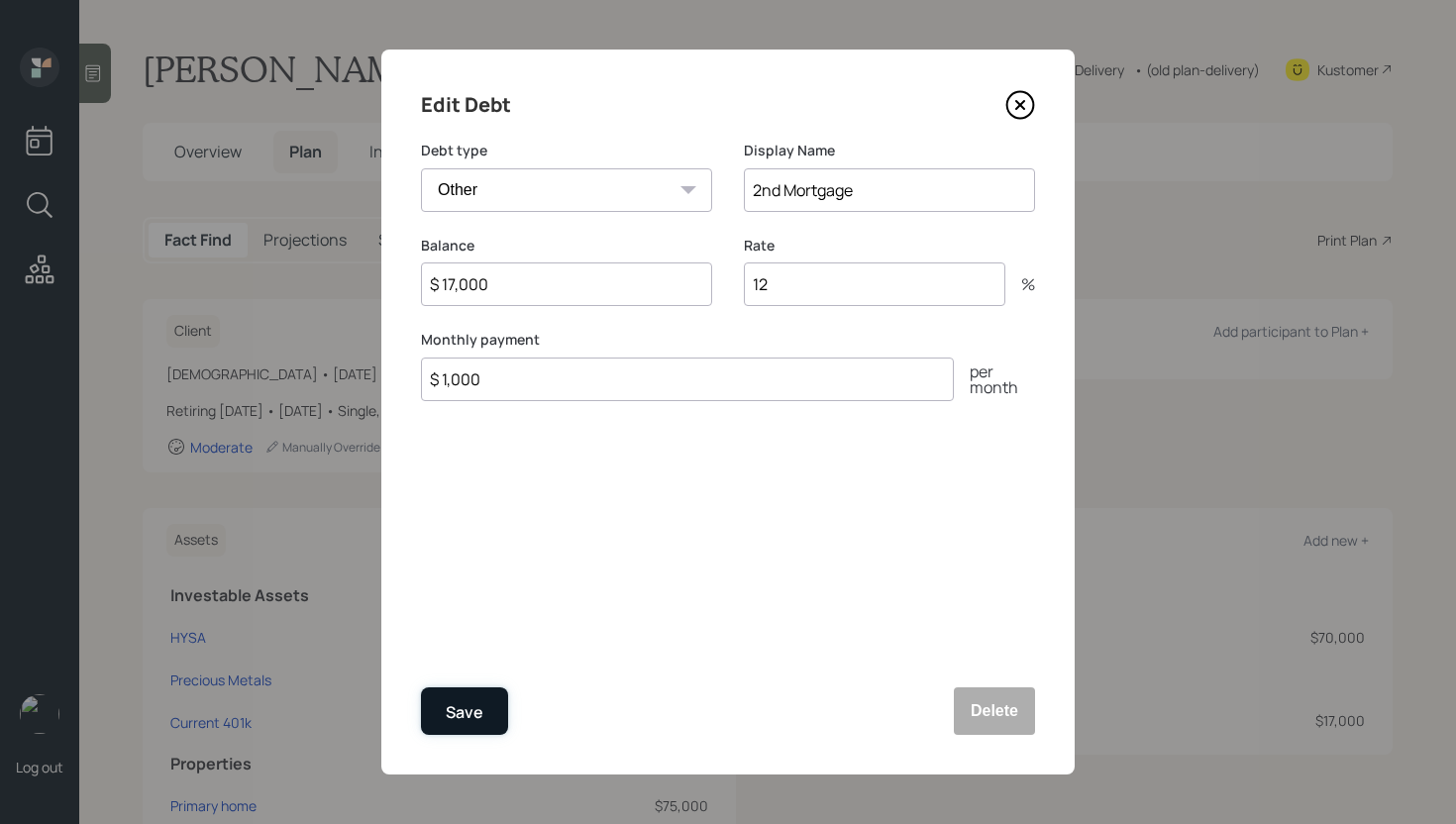 click on "Save" at bounding box center (465, 712) 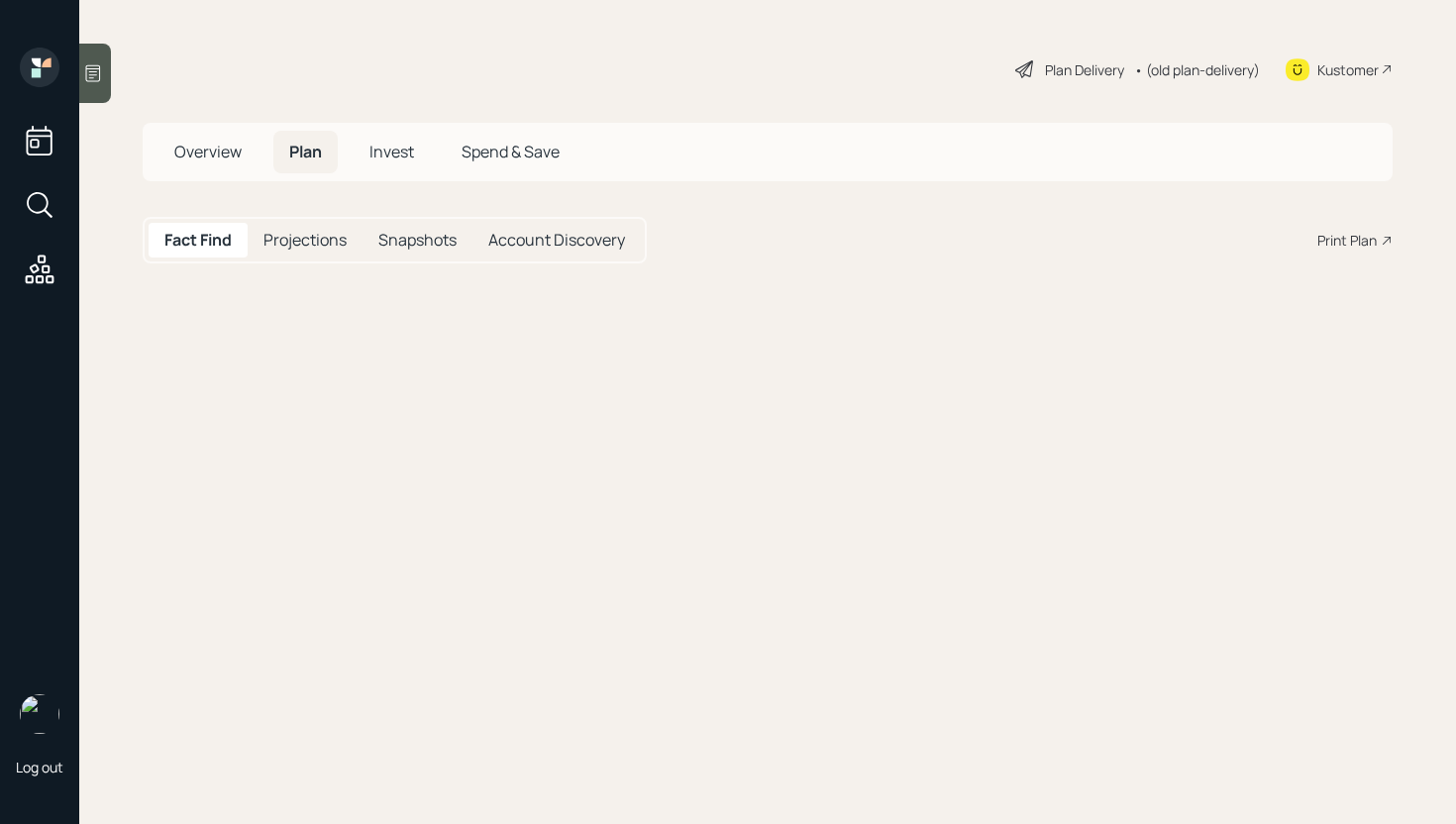 scroll, scrollTop: 0, scrollLeft: 0, axis: both 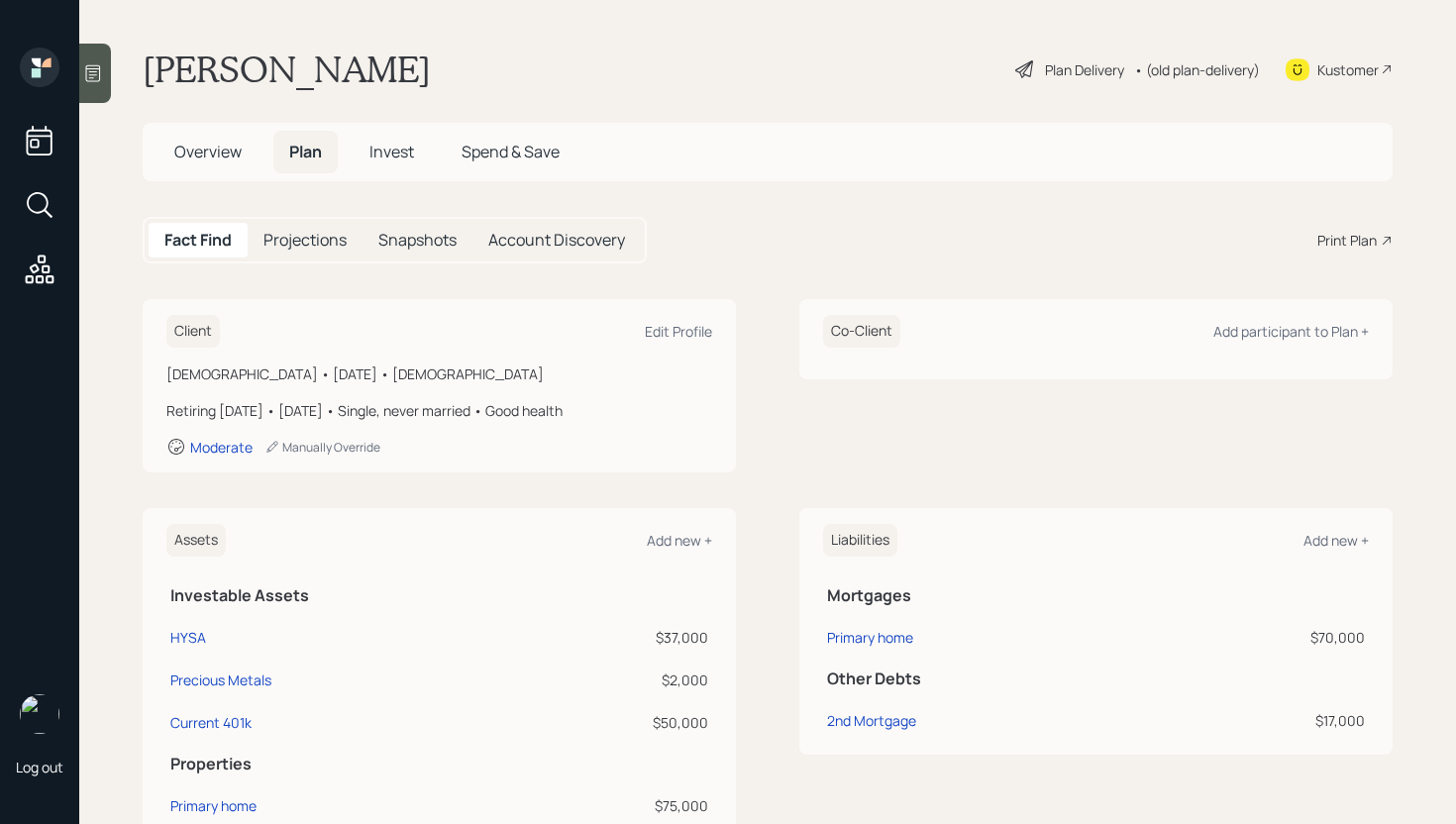 click on "Plan Delivery" at bounding box center (1085, 69) 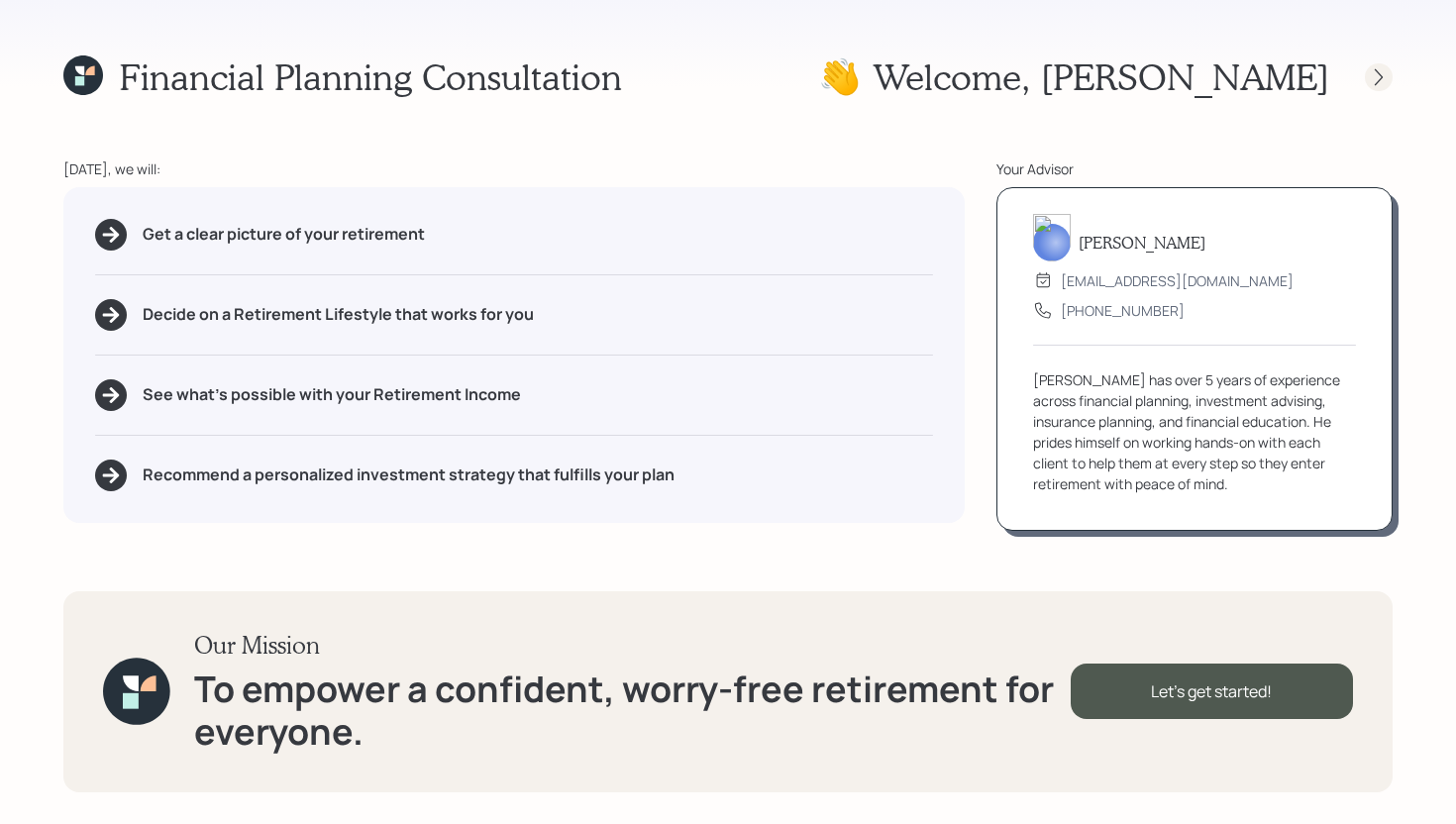 click 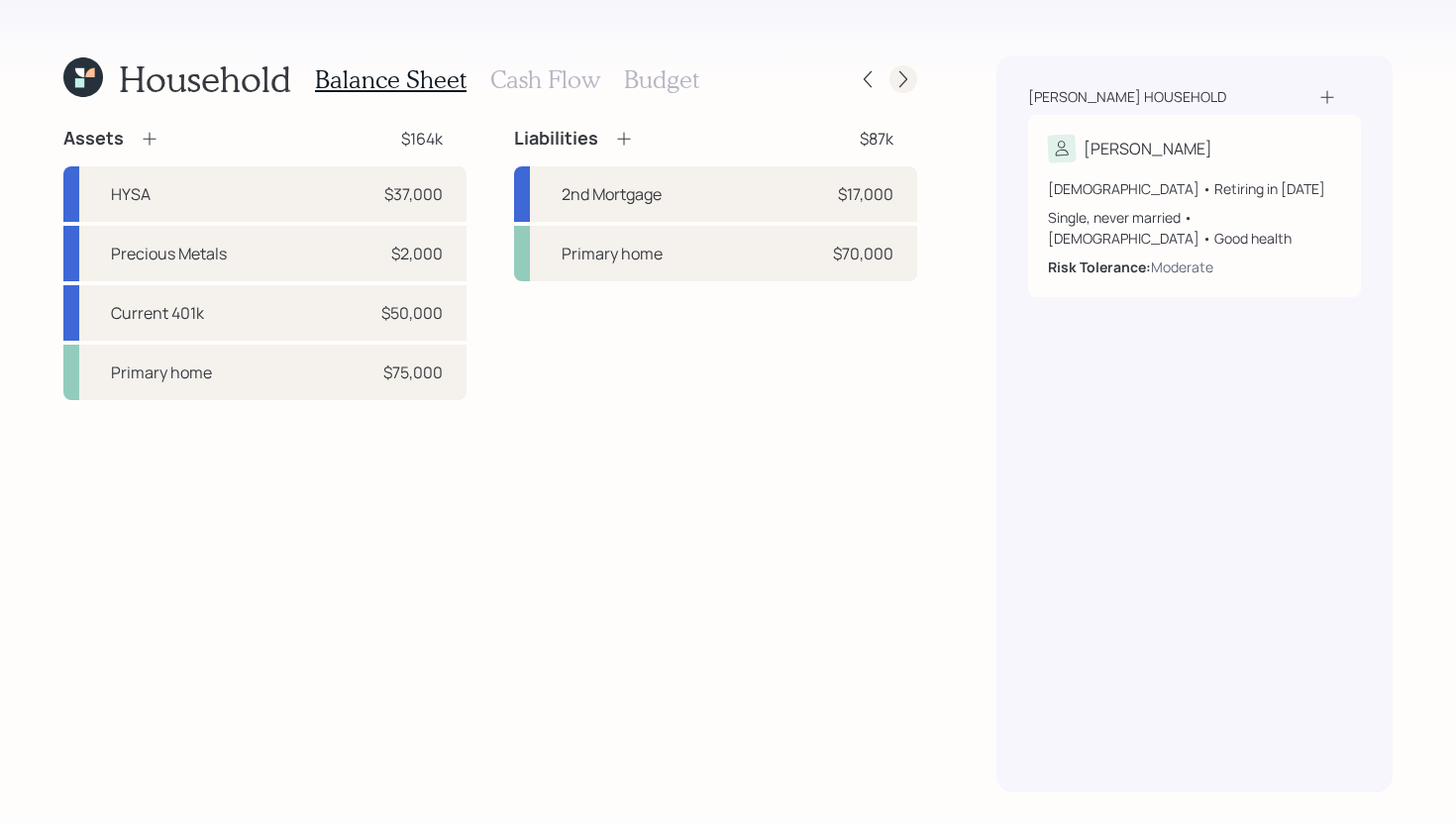 click at bounding box center (903, 79) 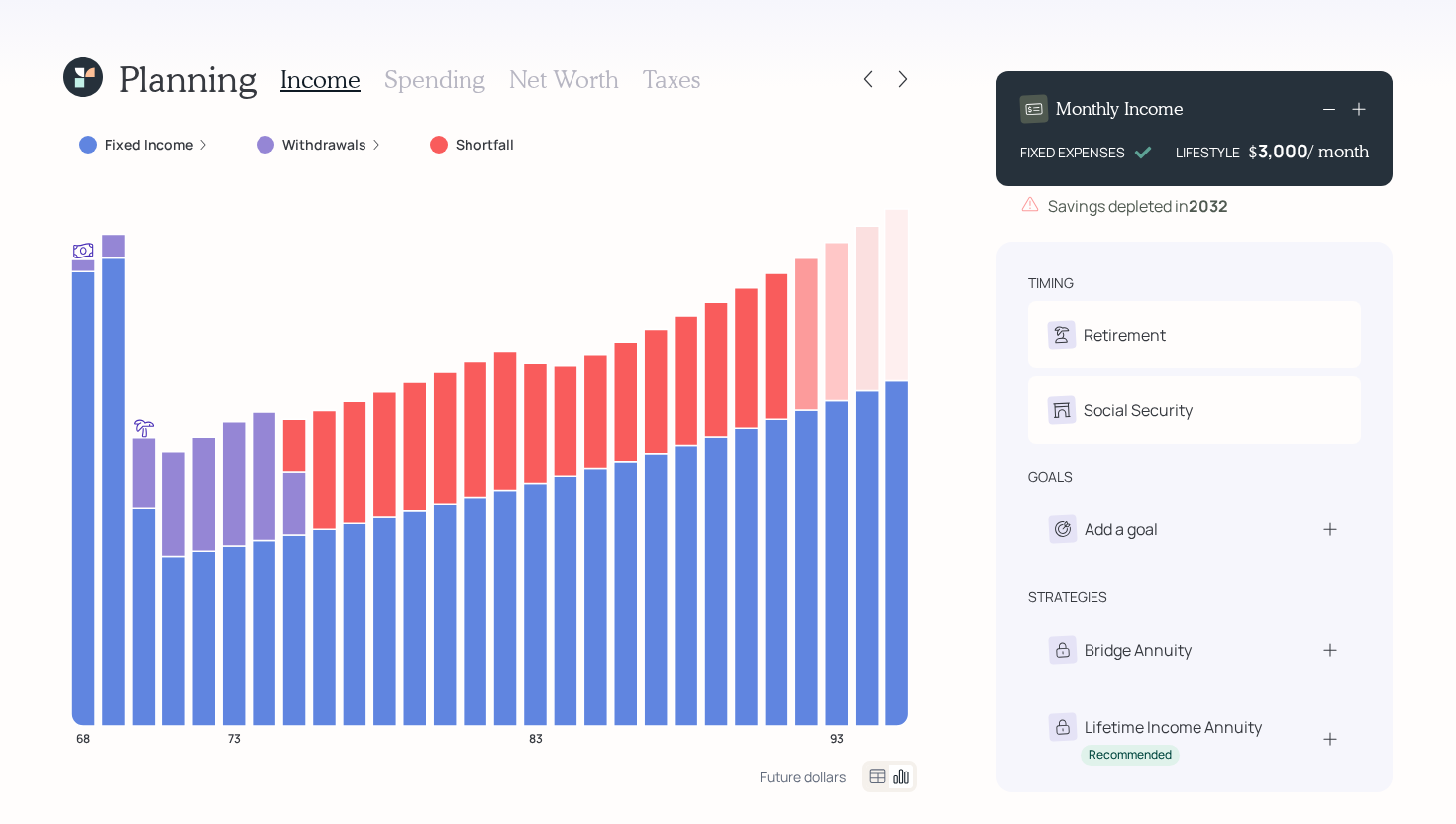 click on "Spending" at bounding box center (435, 79) 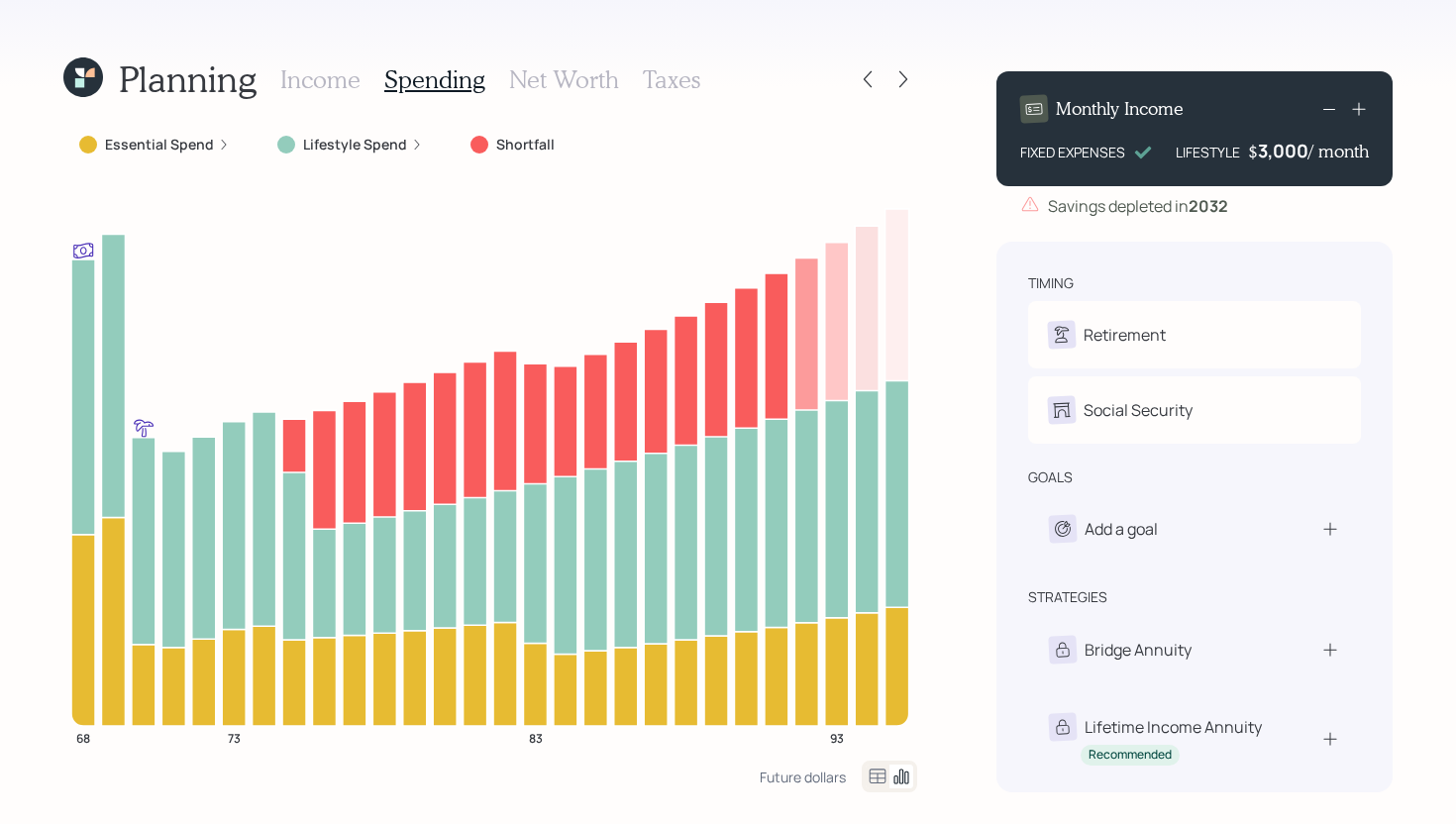 click on "Essential Spend" at bounding box center (159, 145) 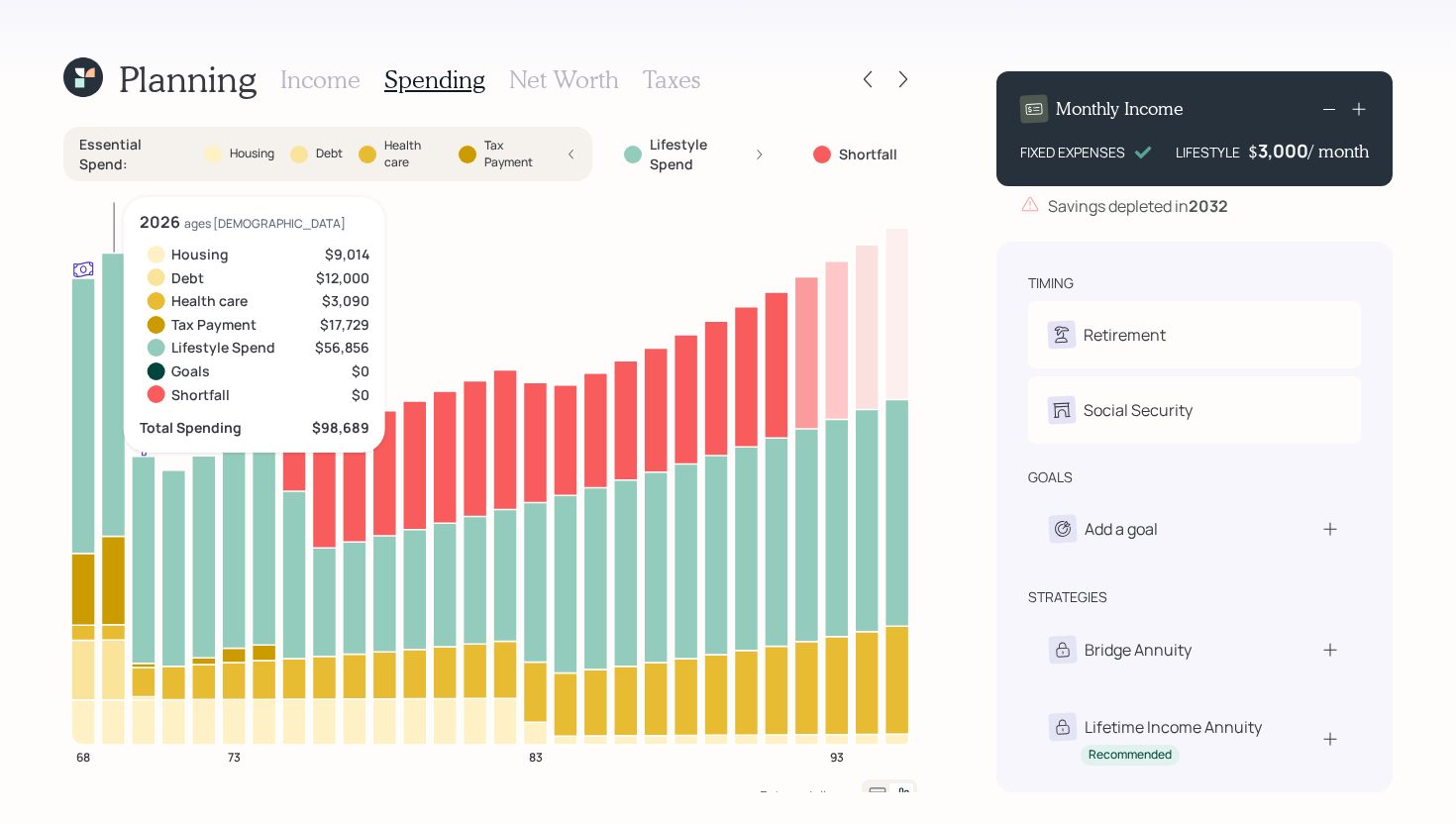 click 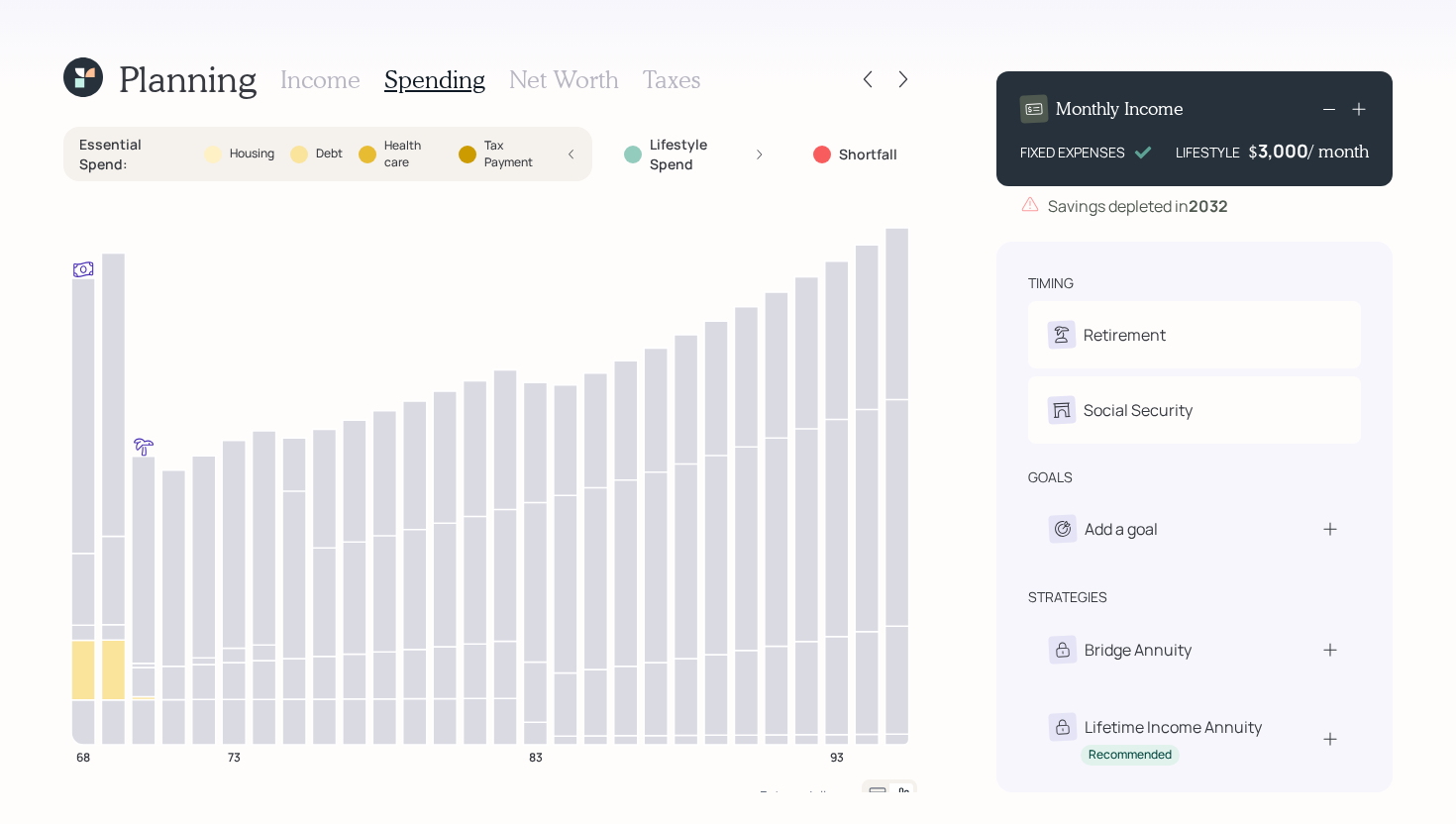 click on "Essential Spend : Housing Debt Health care Tax Payment" at bounding box center (328, 154) 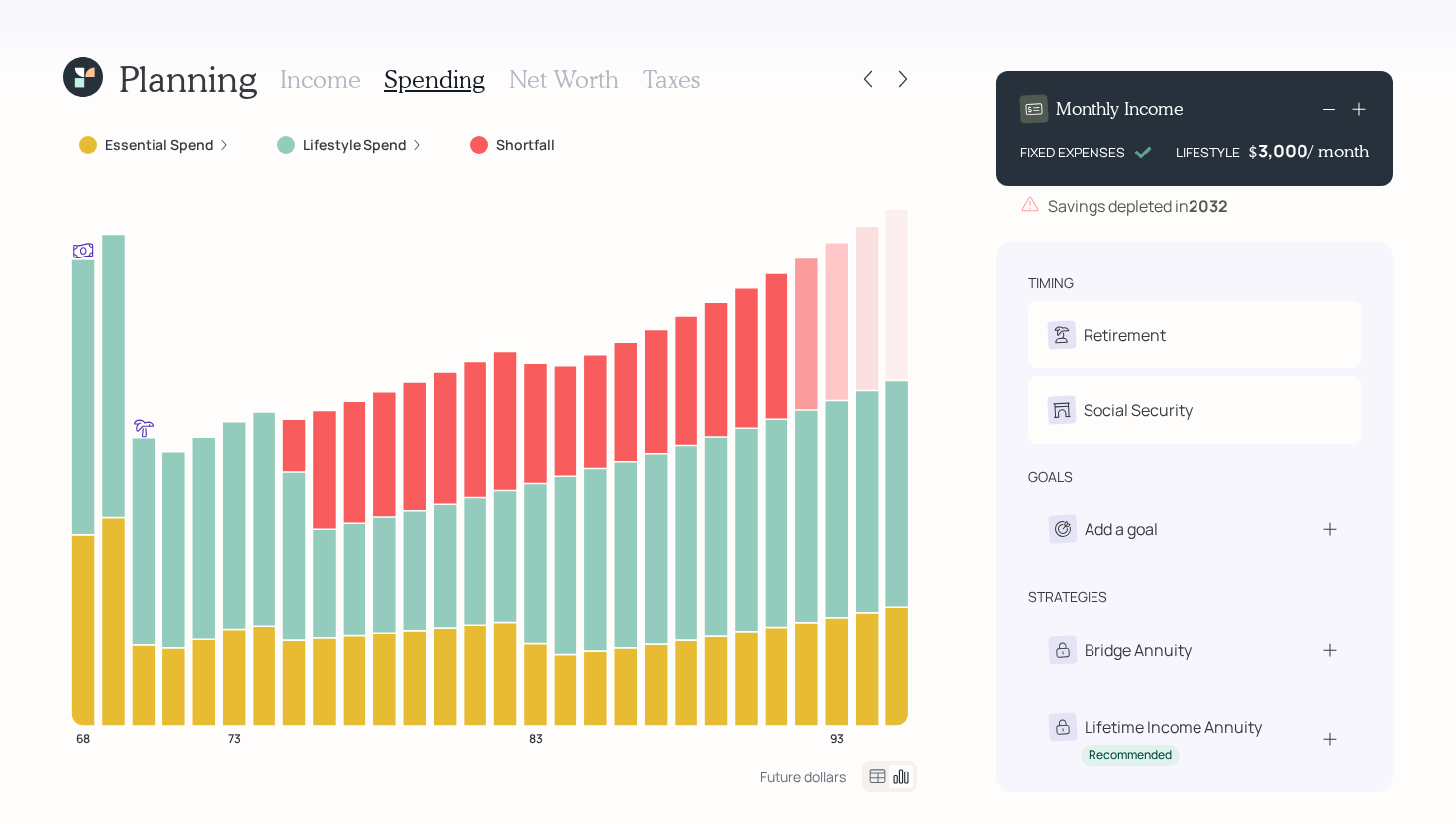 click on "Income" at bounding box center (320, 79) 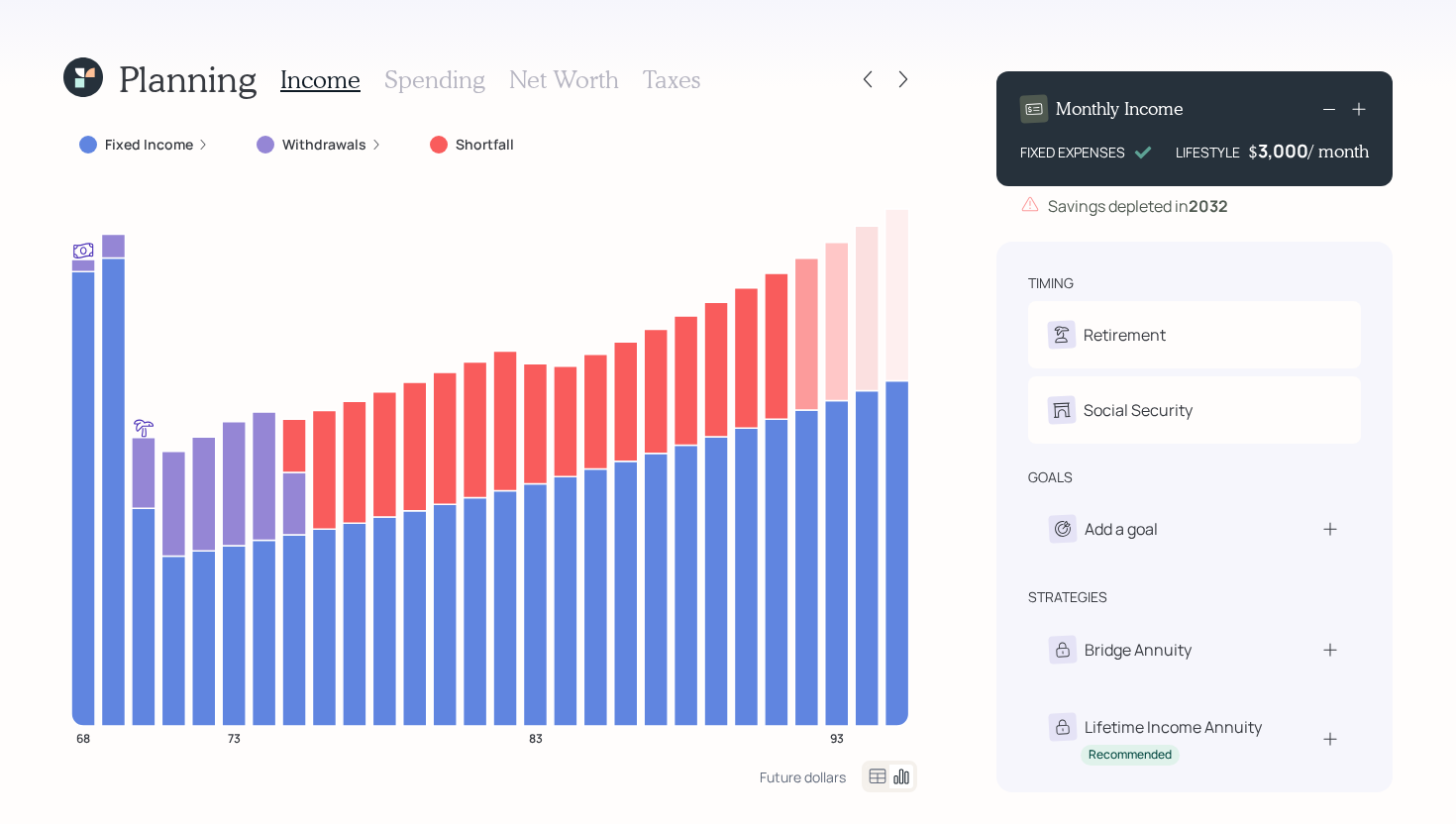 click on "Spending" at bounding box center (435, 79) 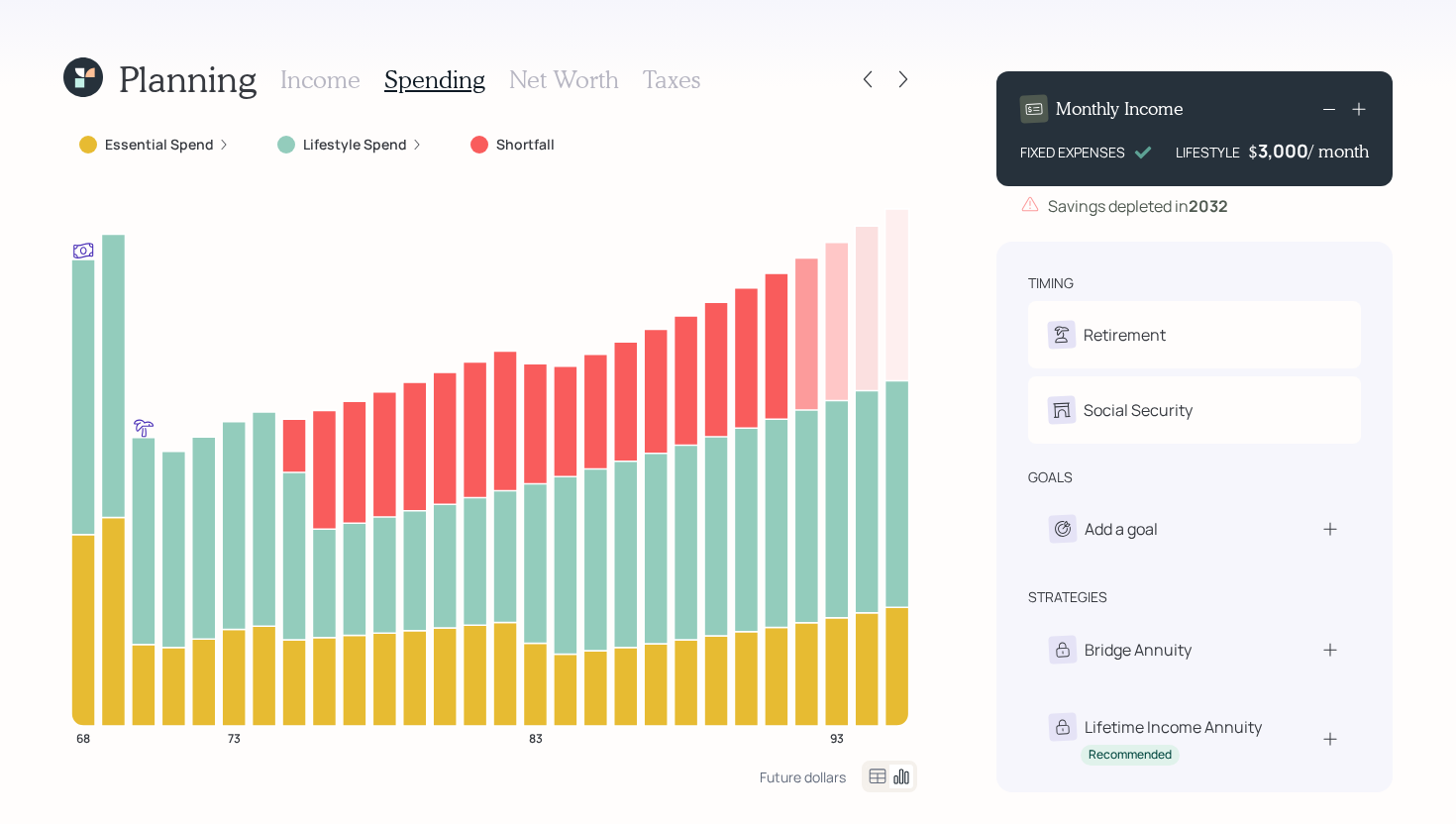 click on "Income" at bounding box center (320, 79) 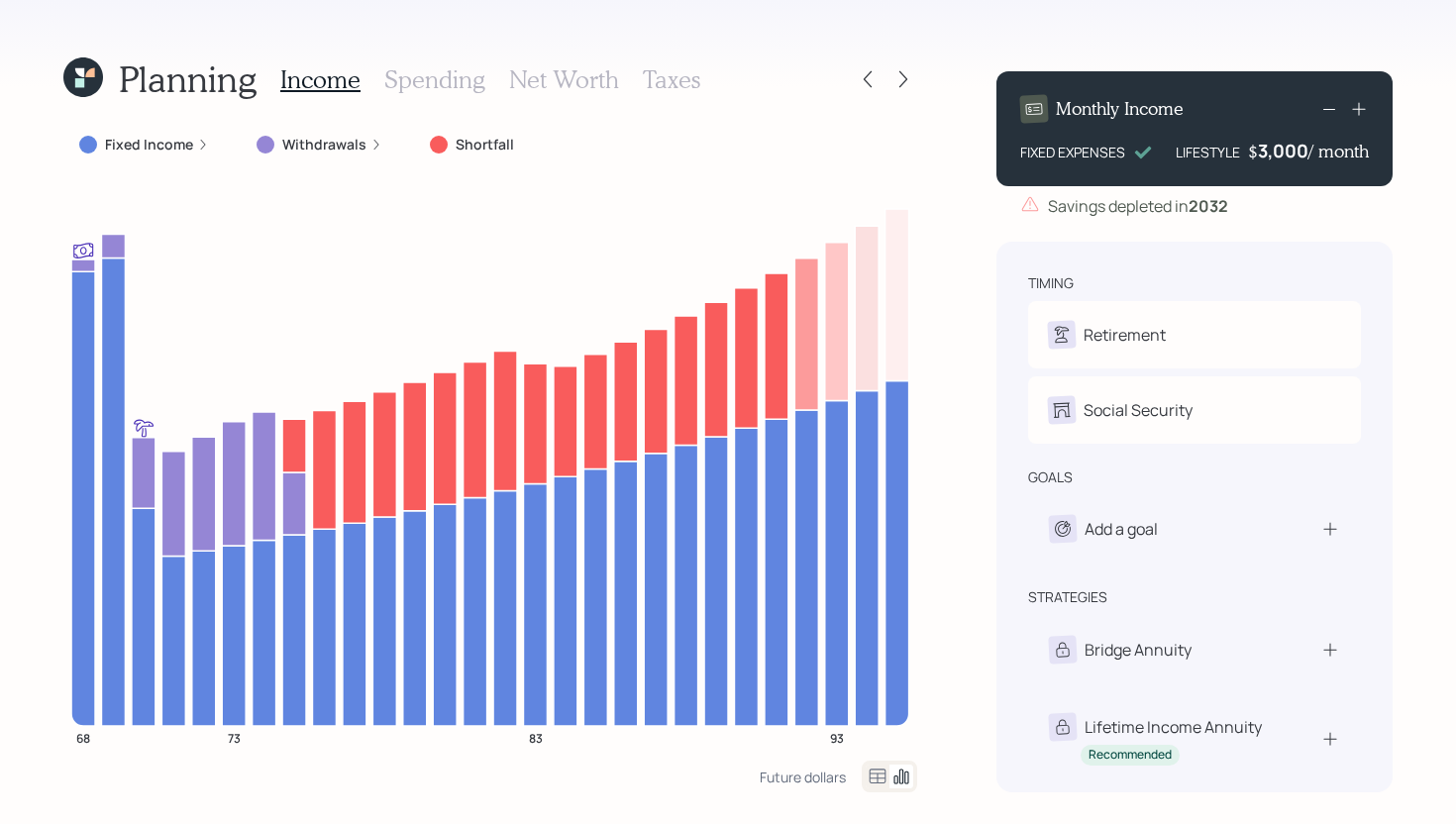click 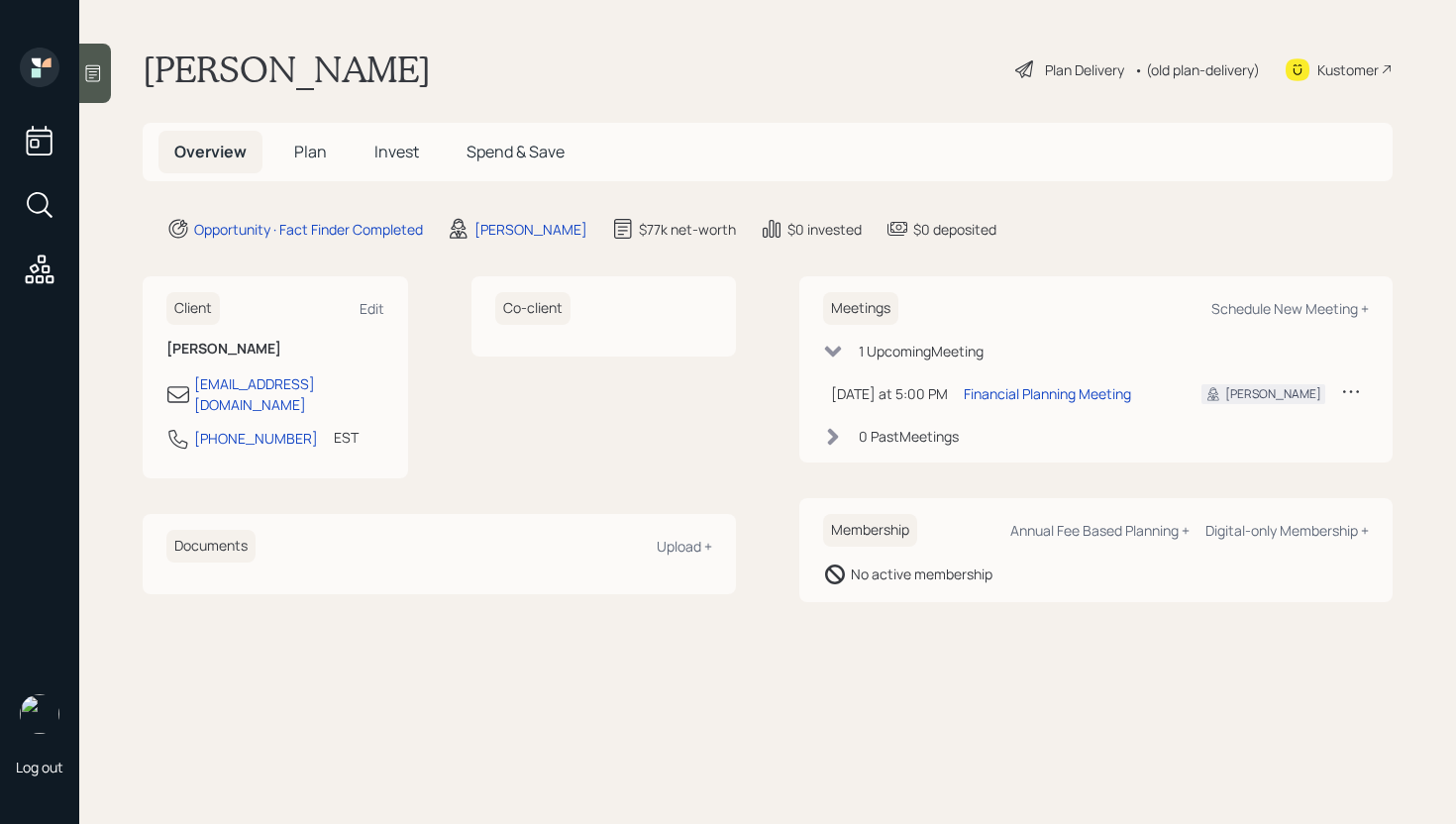 click on "Invest" at bounding box center (396, 152) 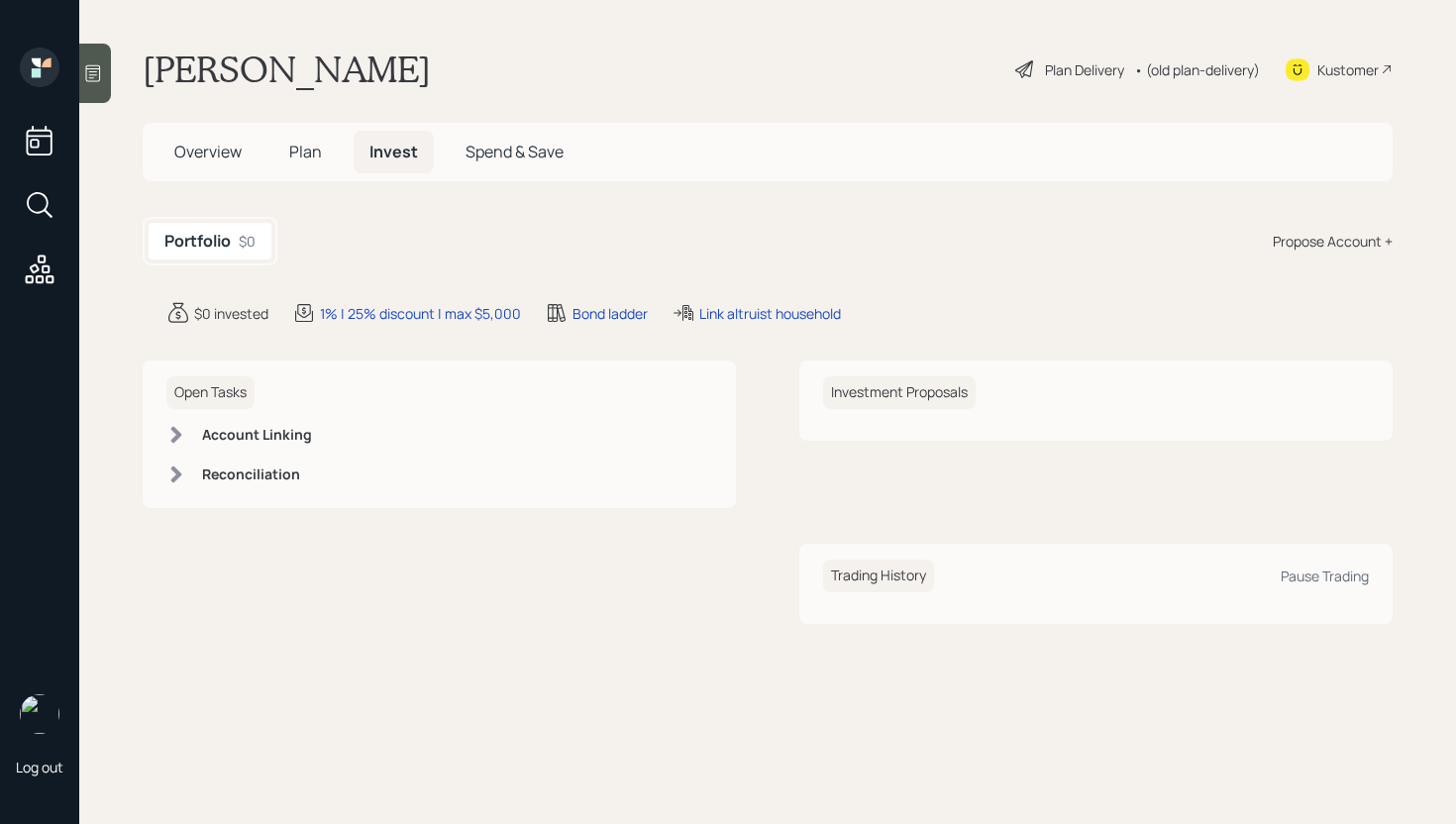 click on "Plan" at bounding box center [305, 152] 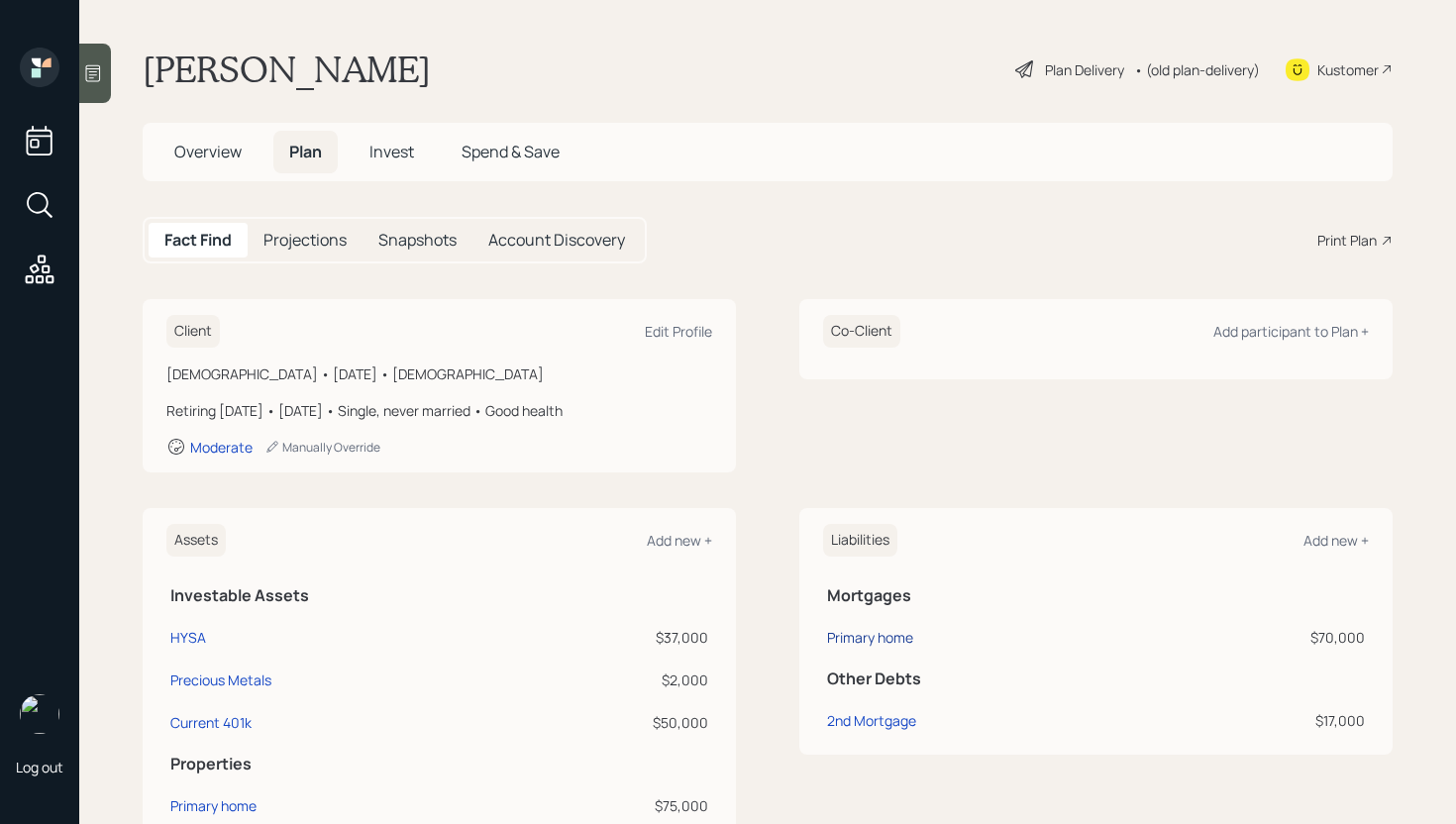 click on "Primary home" at bounding box center (870, 637) 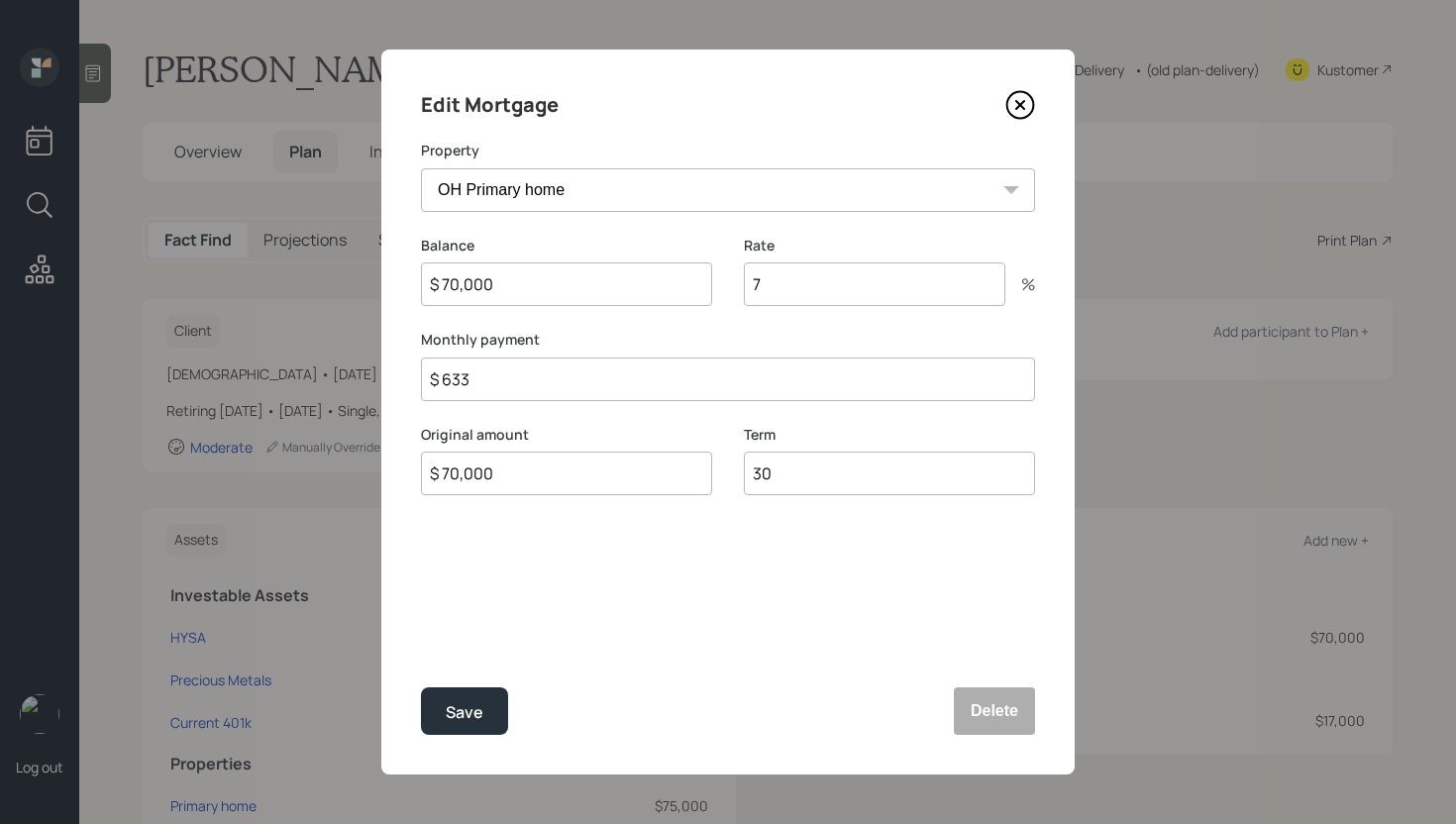 click on "$ 633" at bounding box center (728, 379) 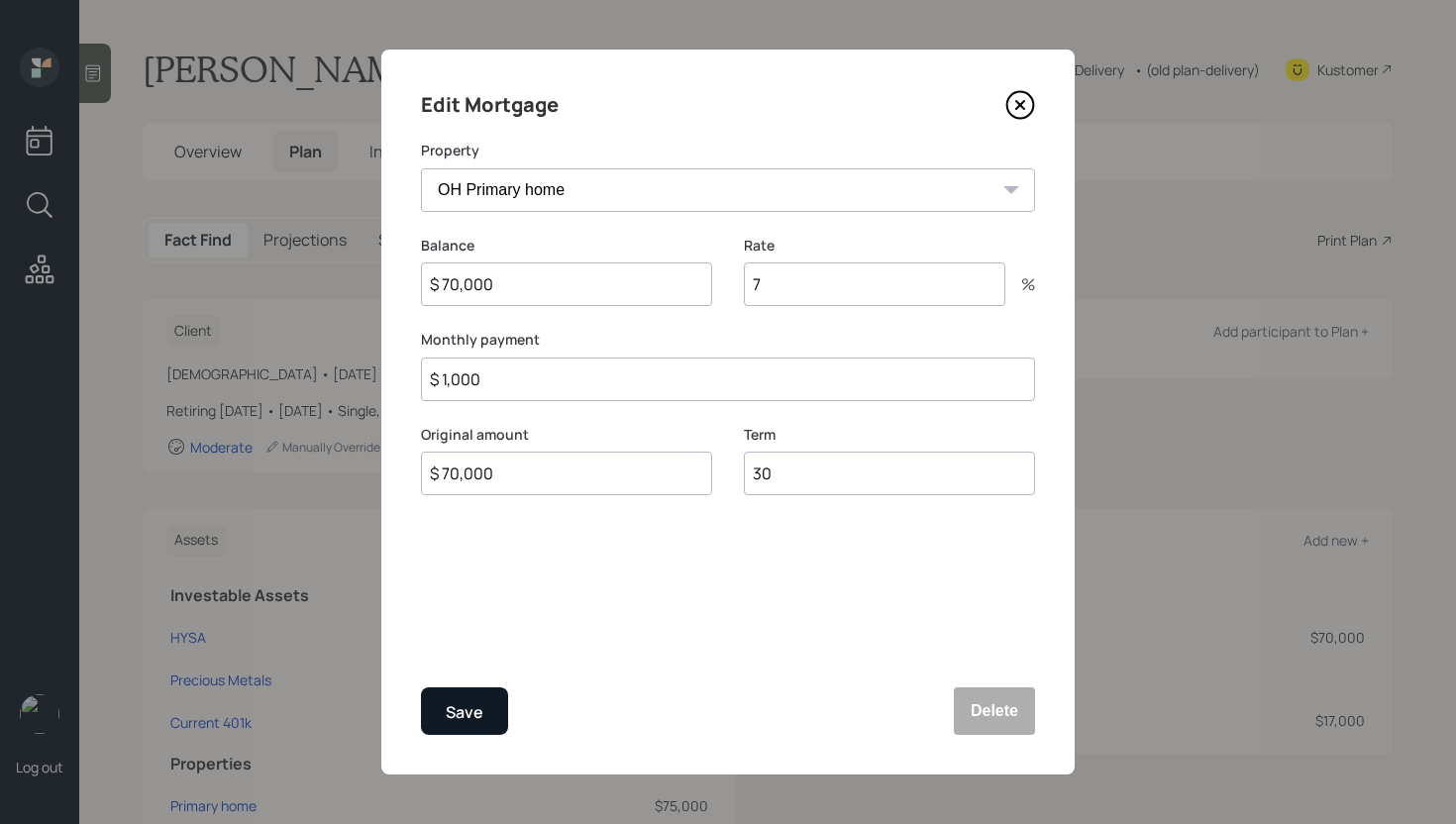 type on "$ 1,000" 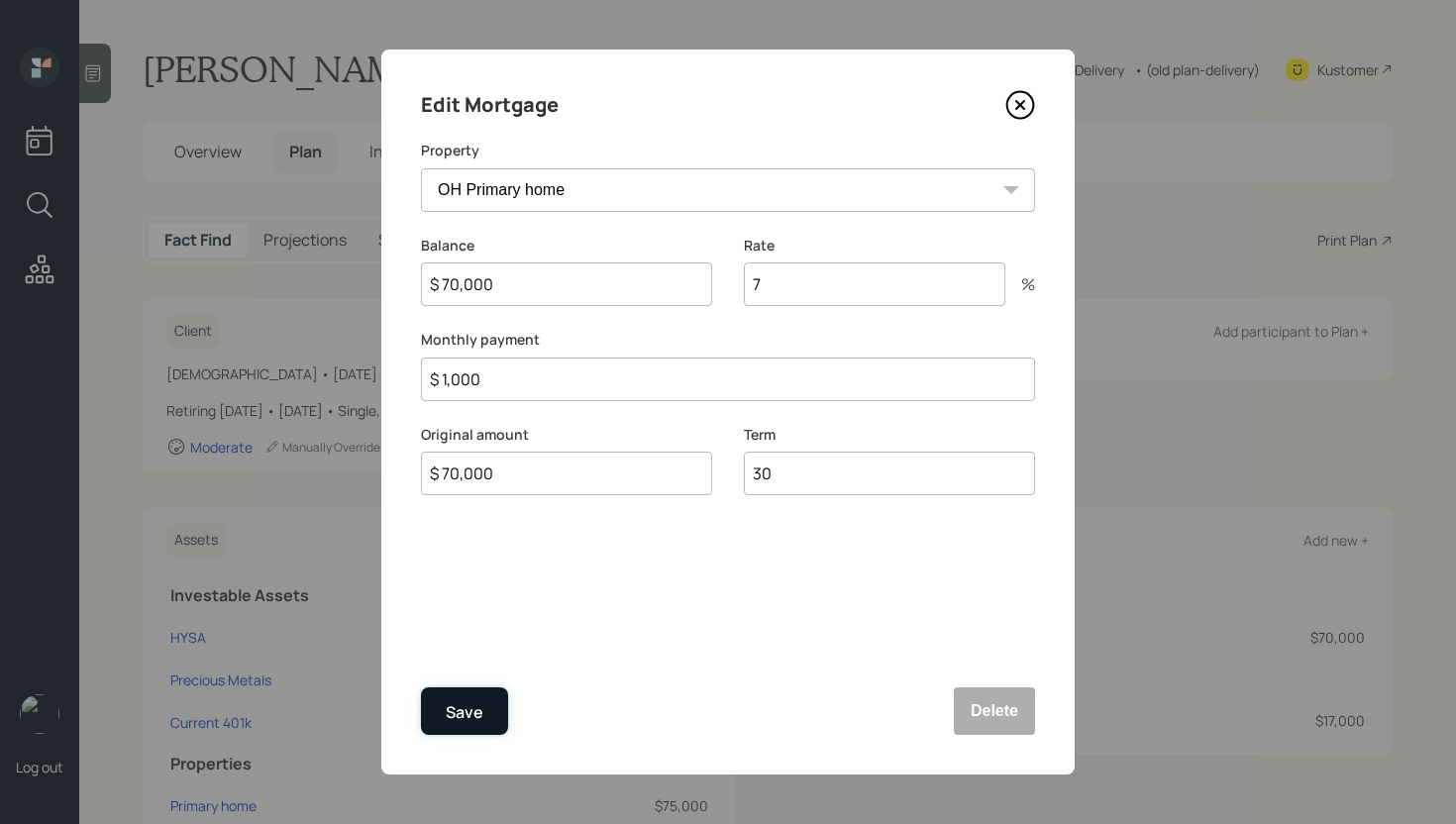 click on "Save" at bounding box center [465, 711] 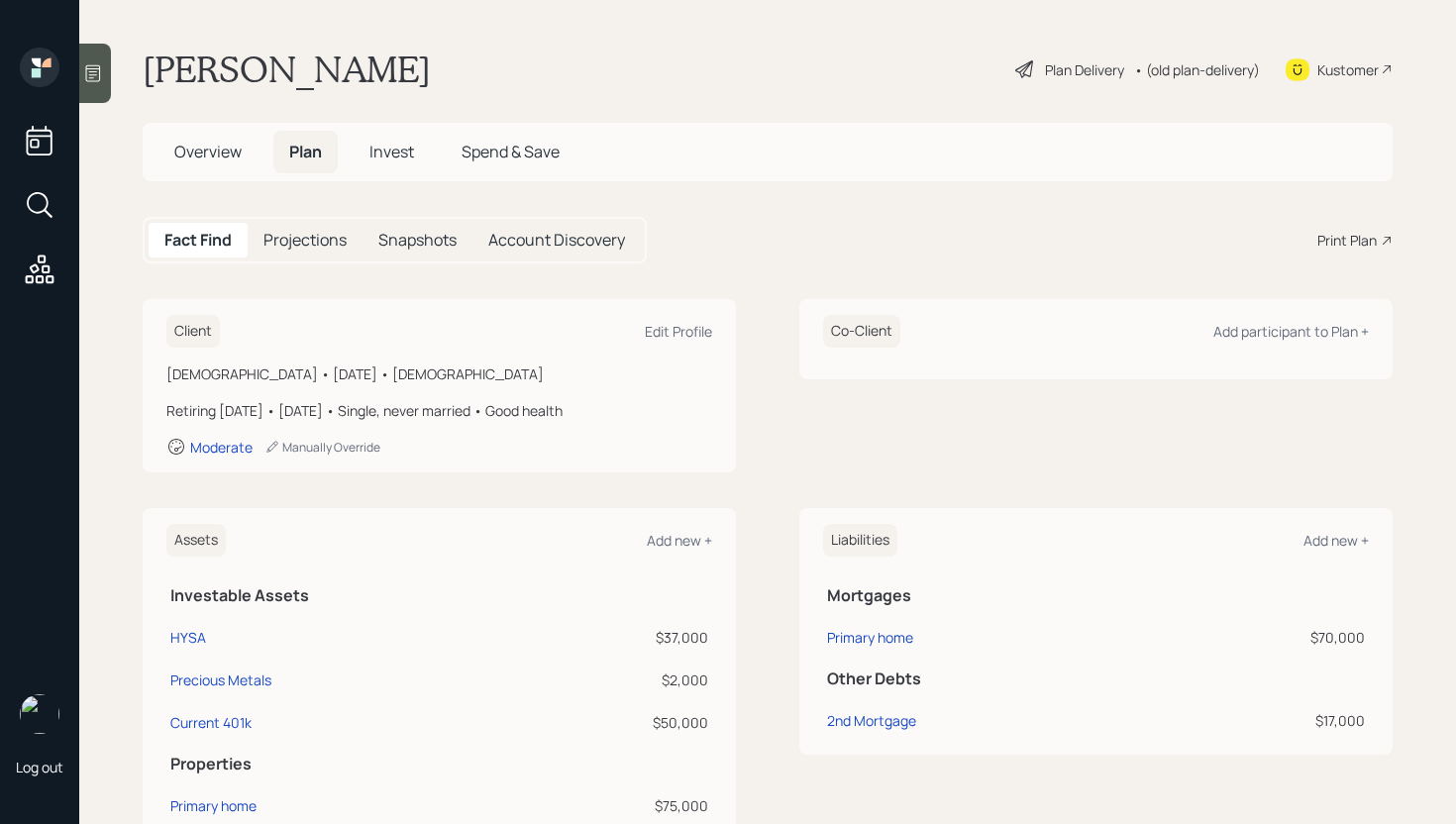 scroll, scrollTop: 0, scrollLeft: 0, axis: both 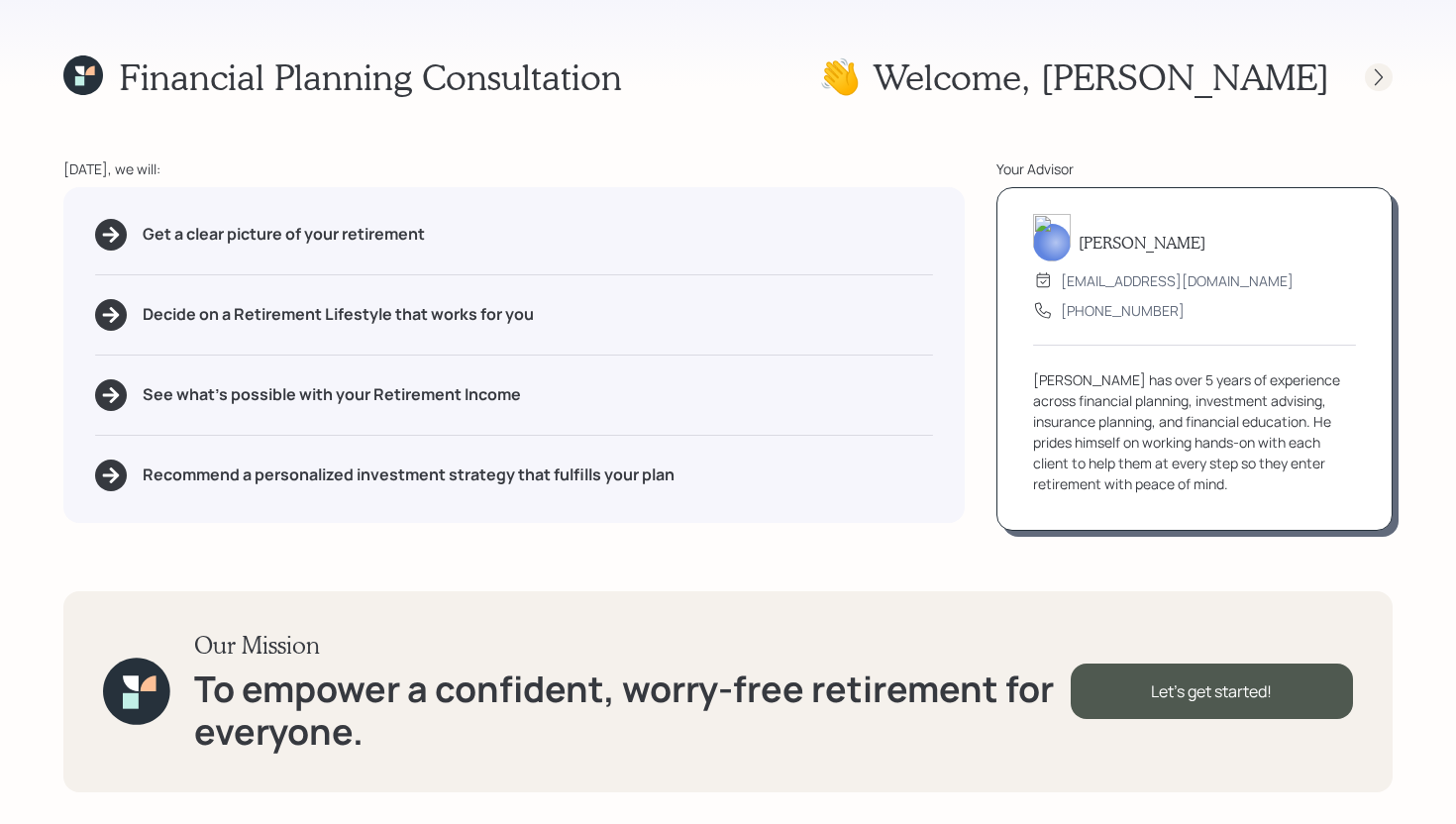 click 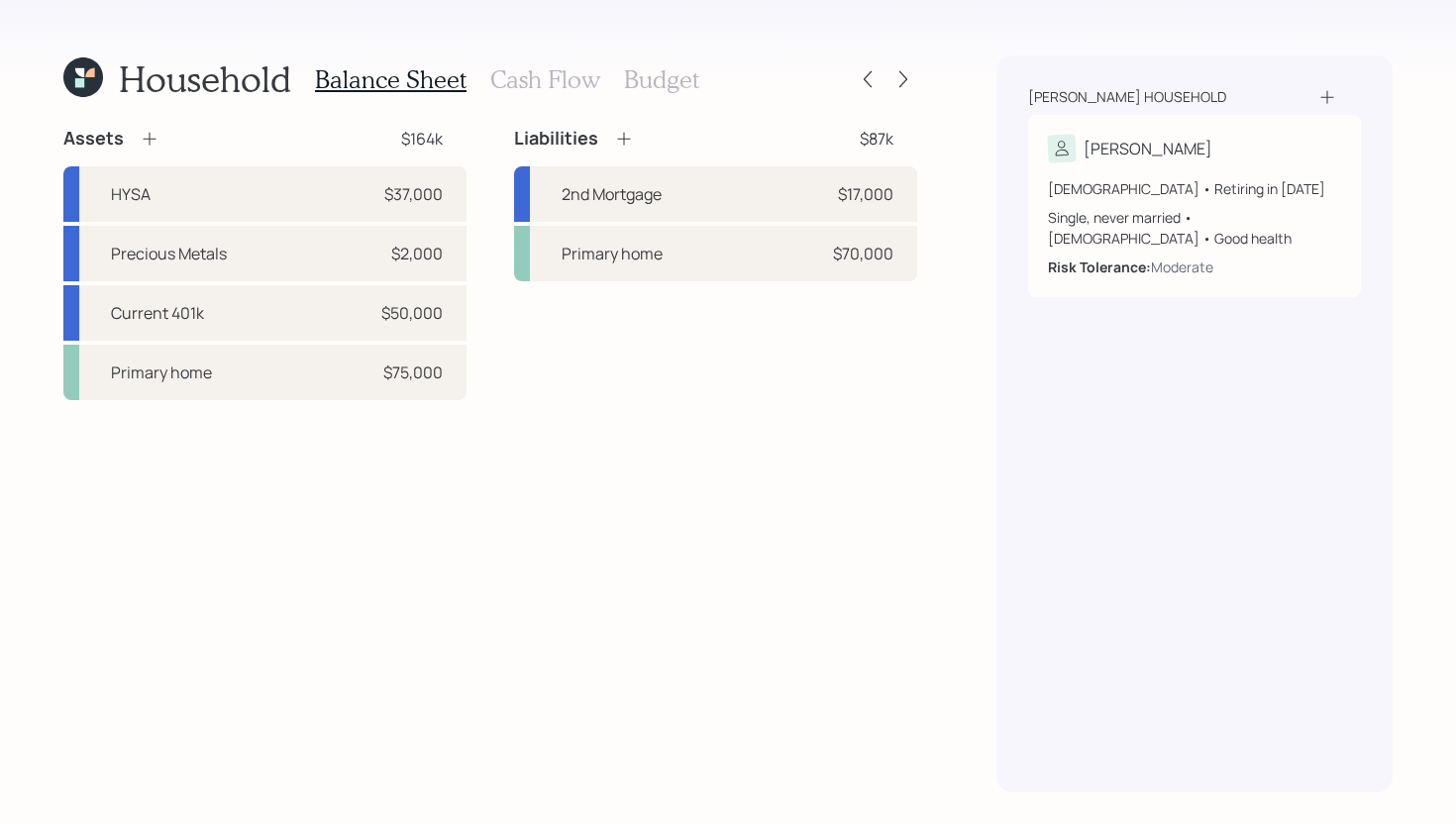 click at bounding box center [885, 79] 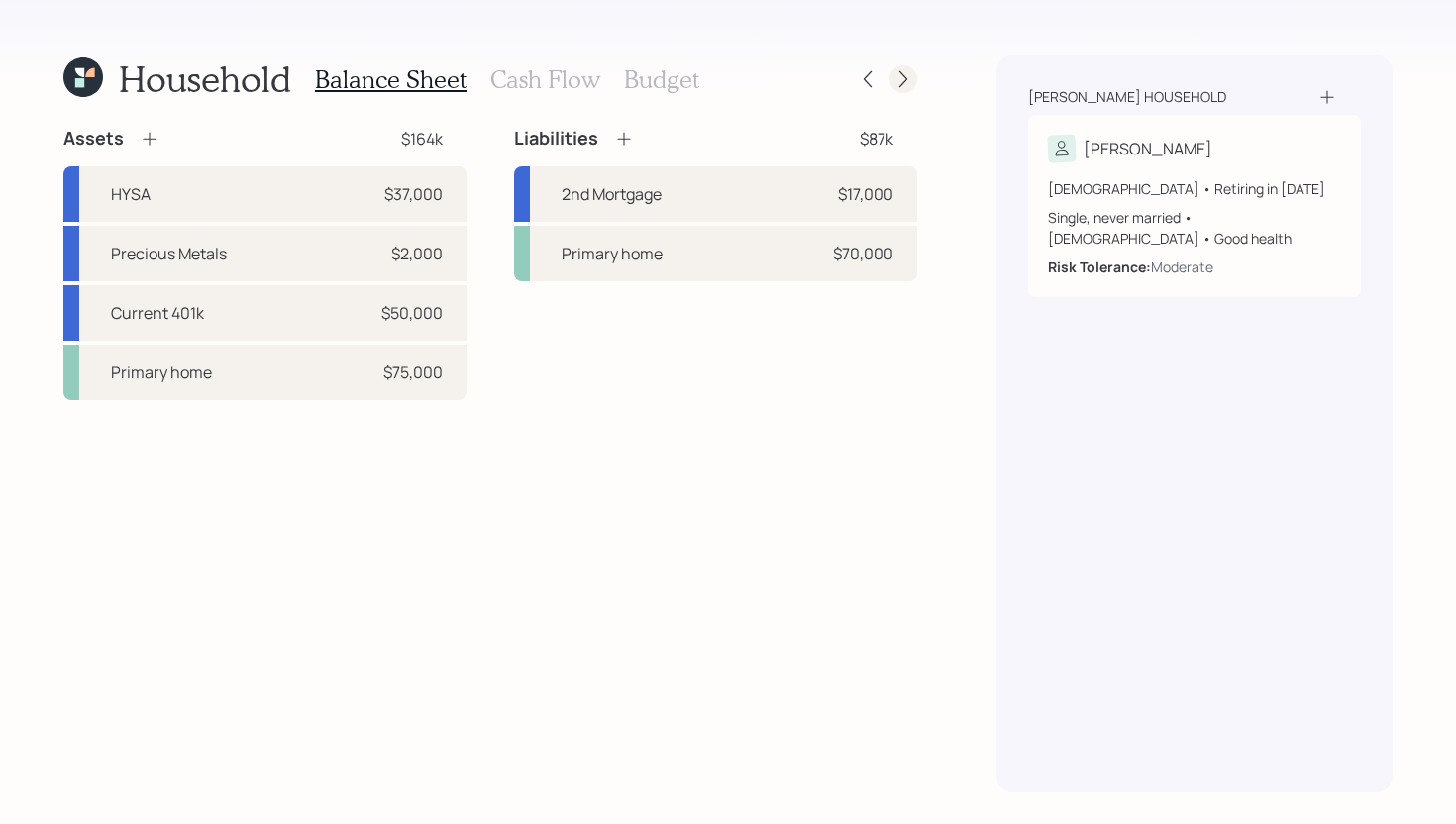 click 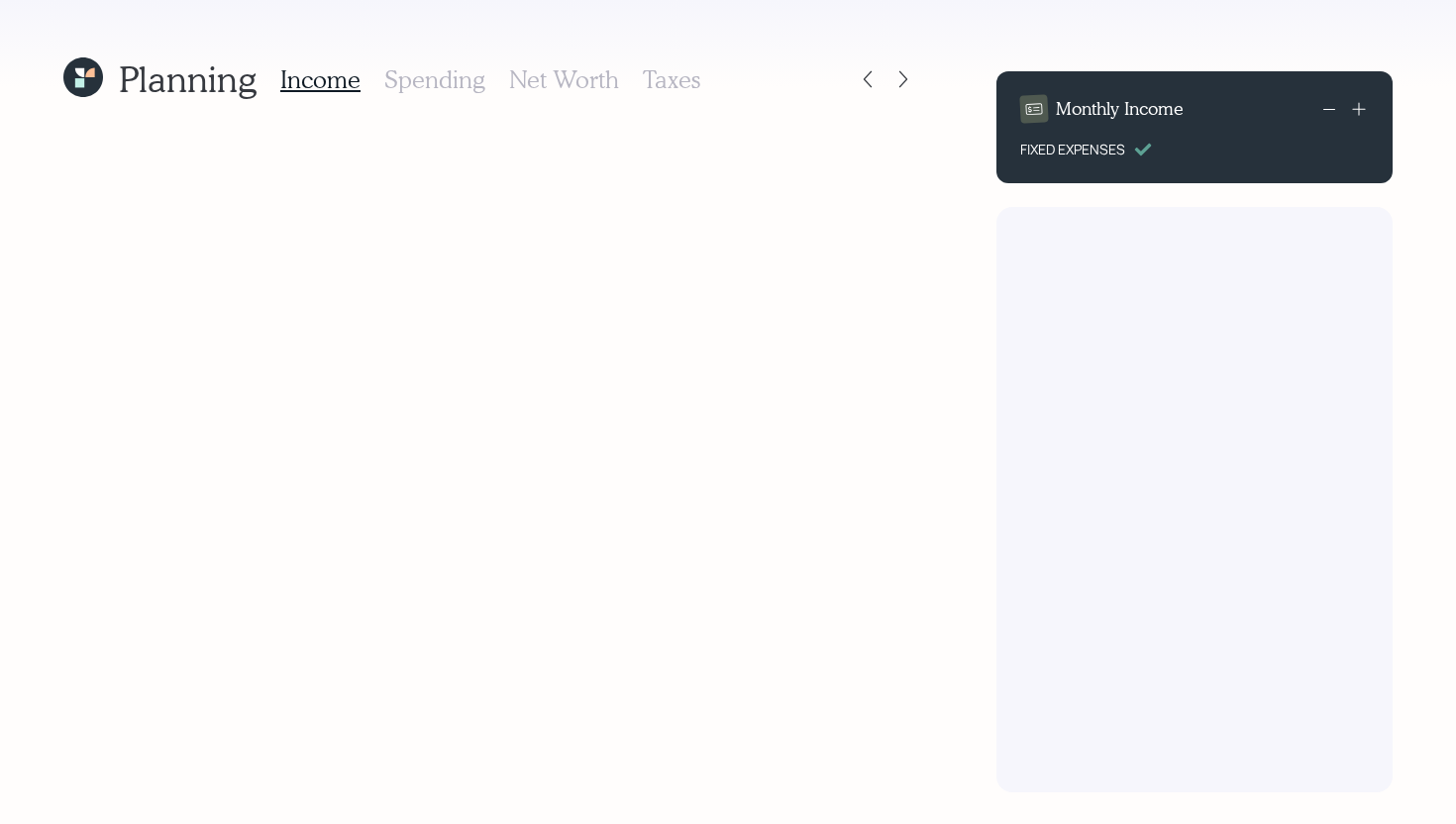 scroll, scrollTop: 0, scrollLeft: 0, axis: both 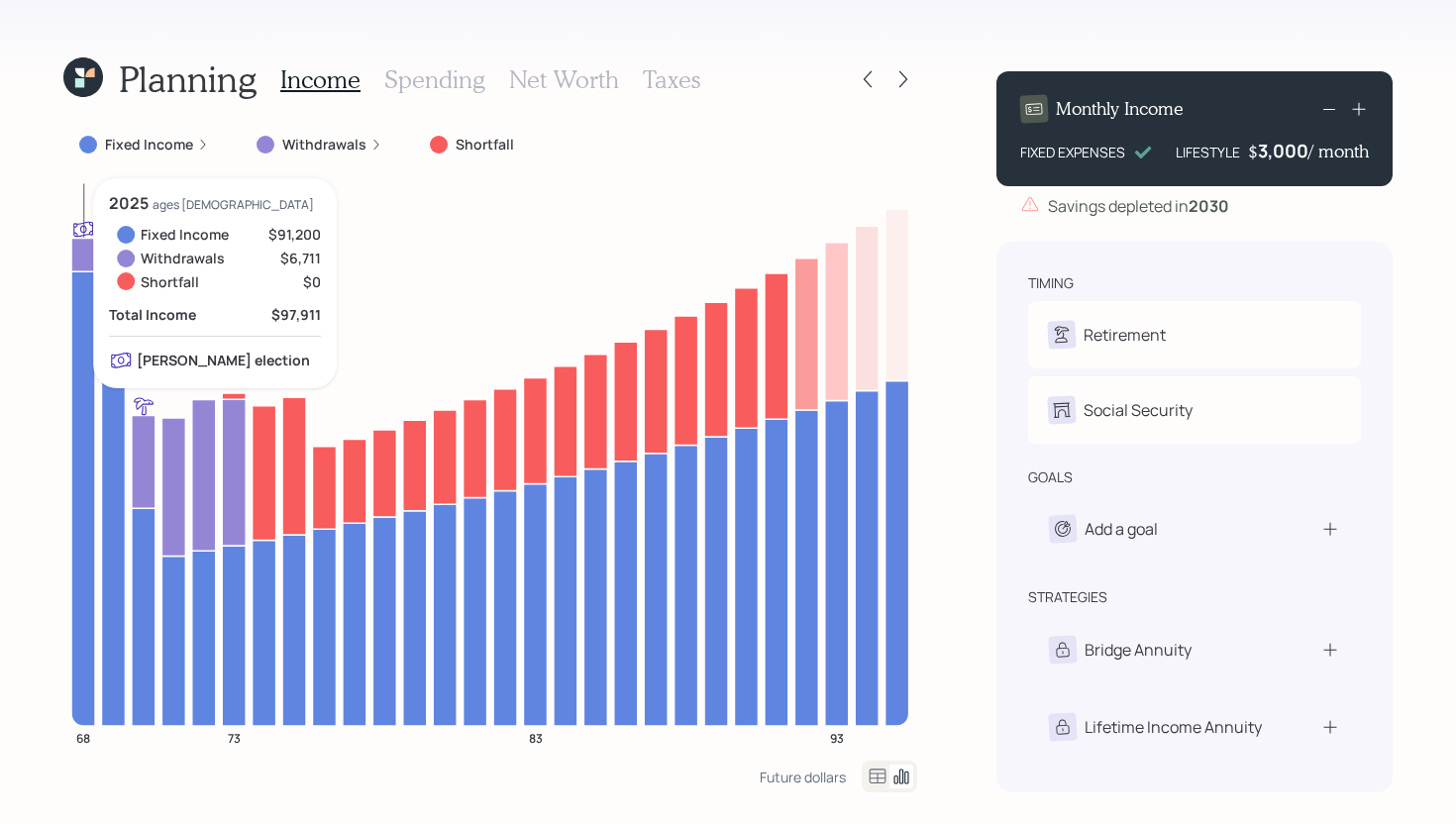 click 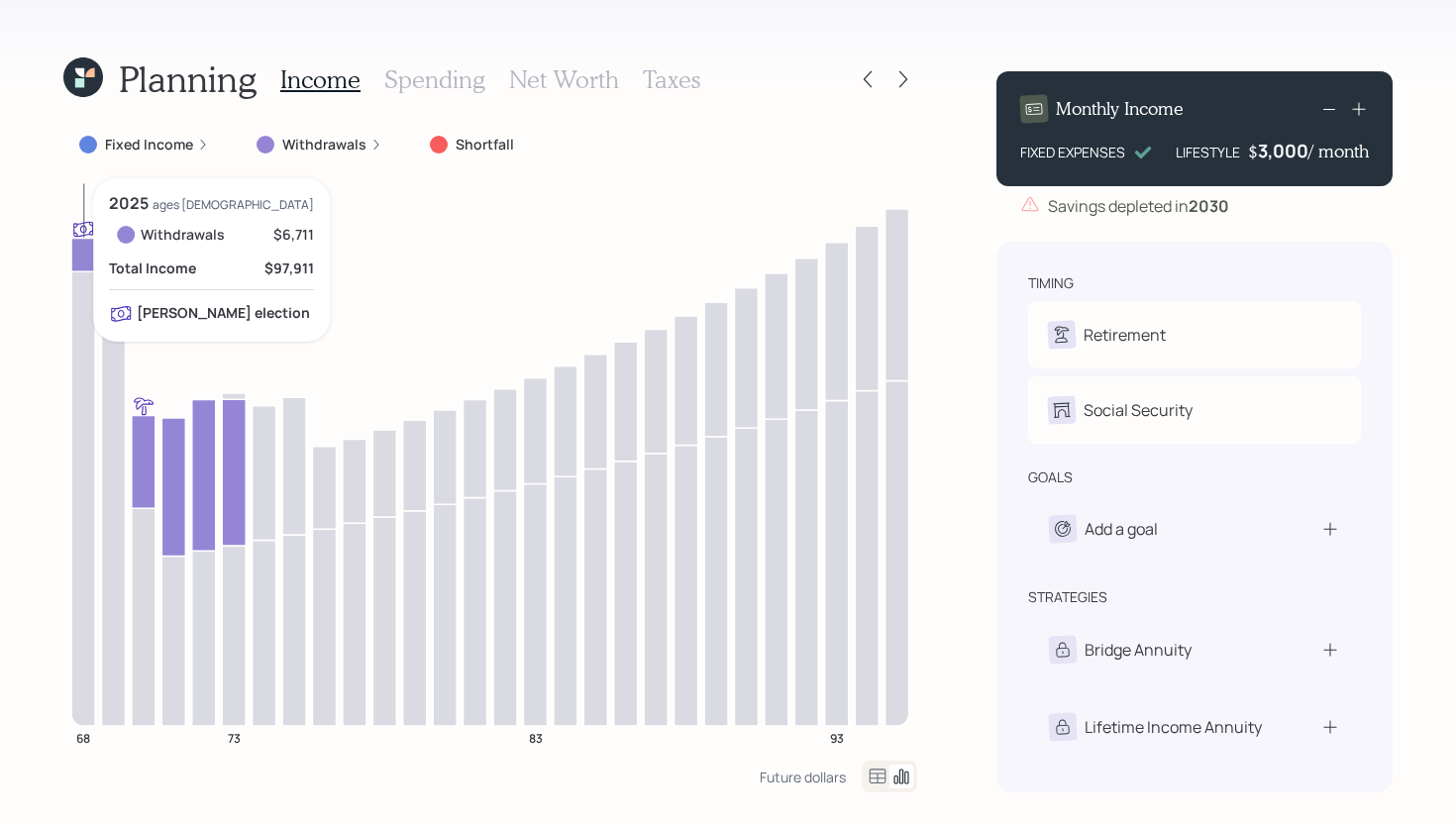click 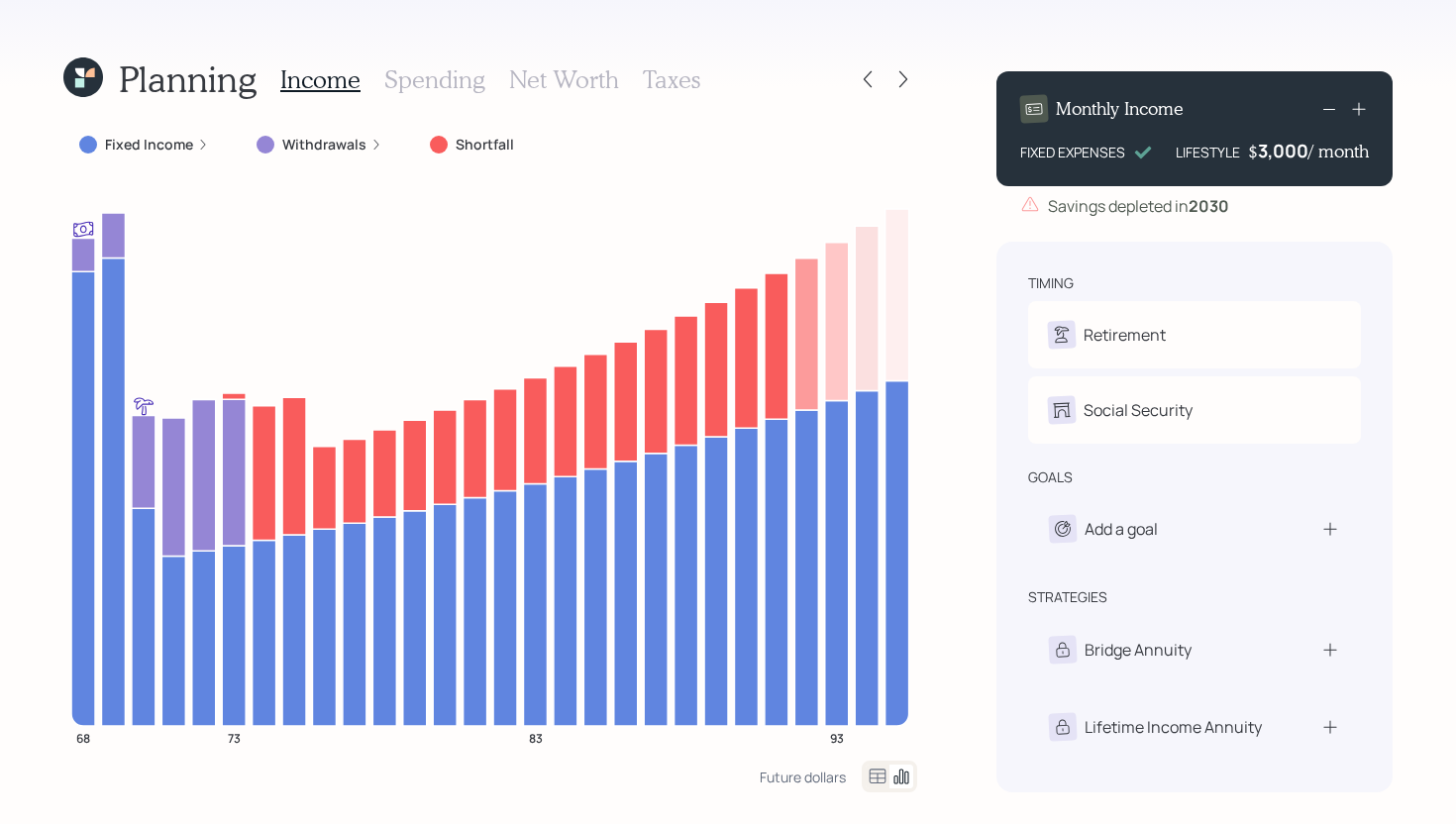 click on "Spending" at bounding box center [435, 79] 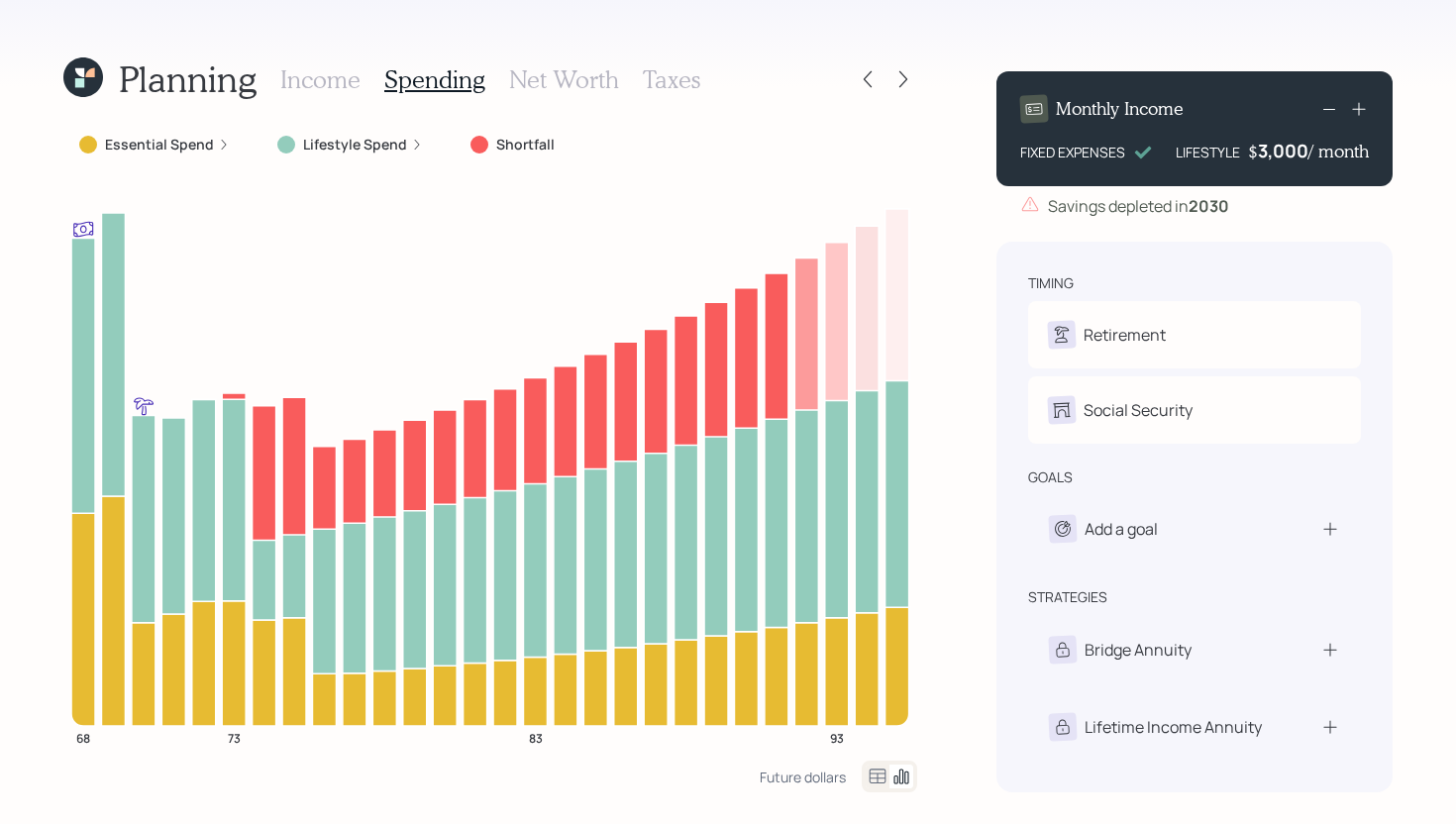 click on "Essential Spend" at bounding box center (159, 145) 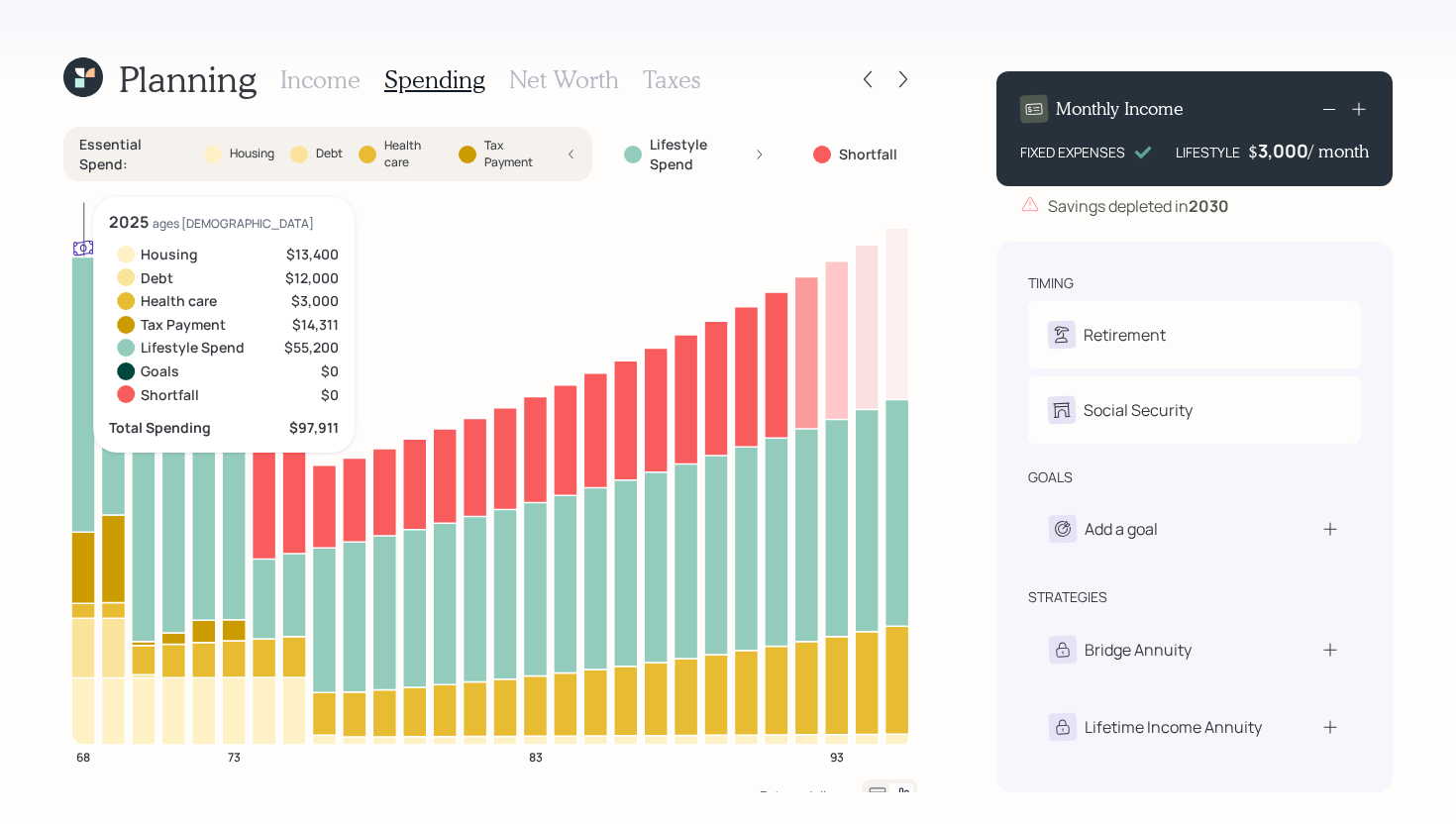 click 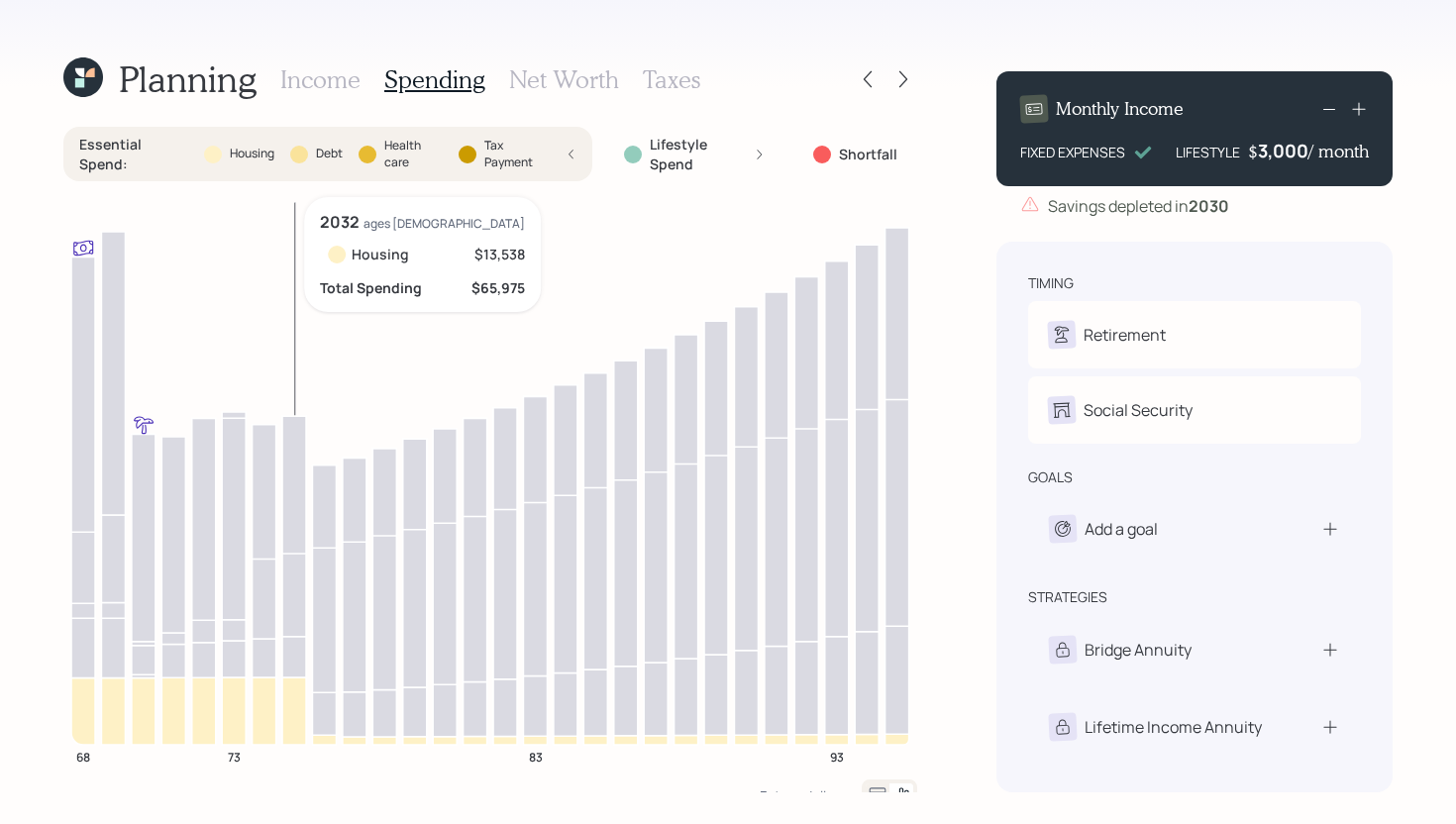 click 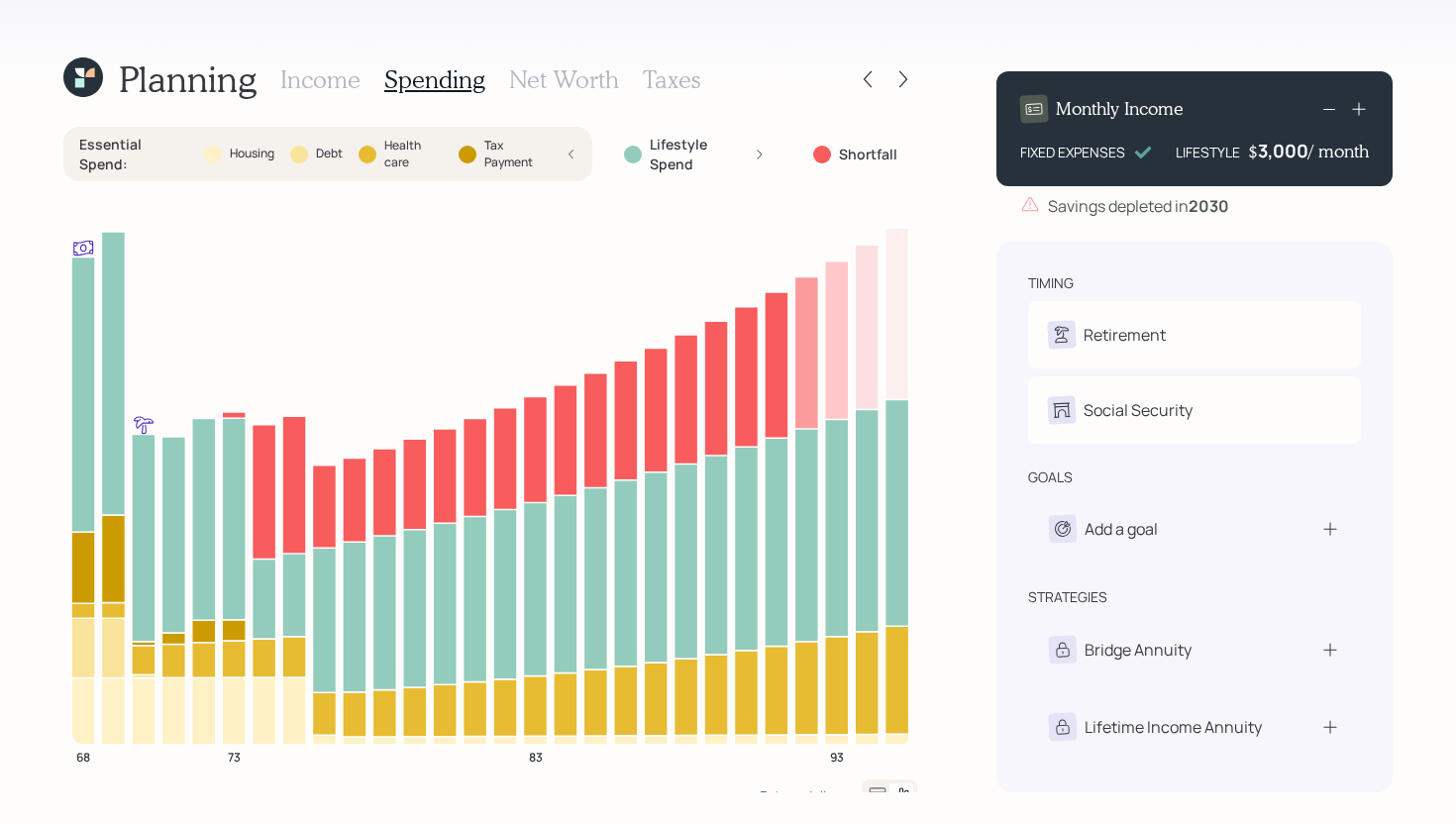 click on "Essential Spend : Housing Debt Health care Tax Payment" at bounding box center [328, 154] 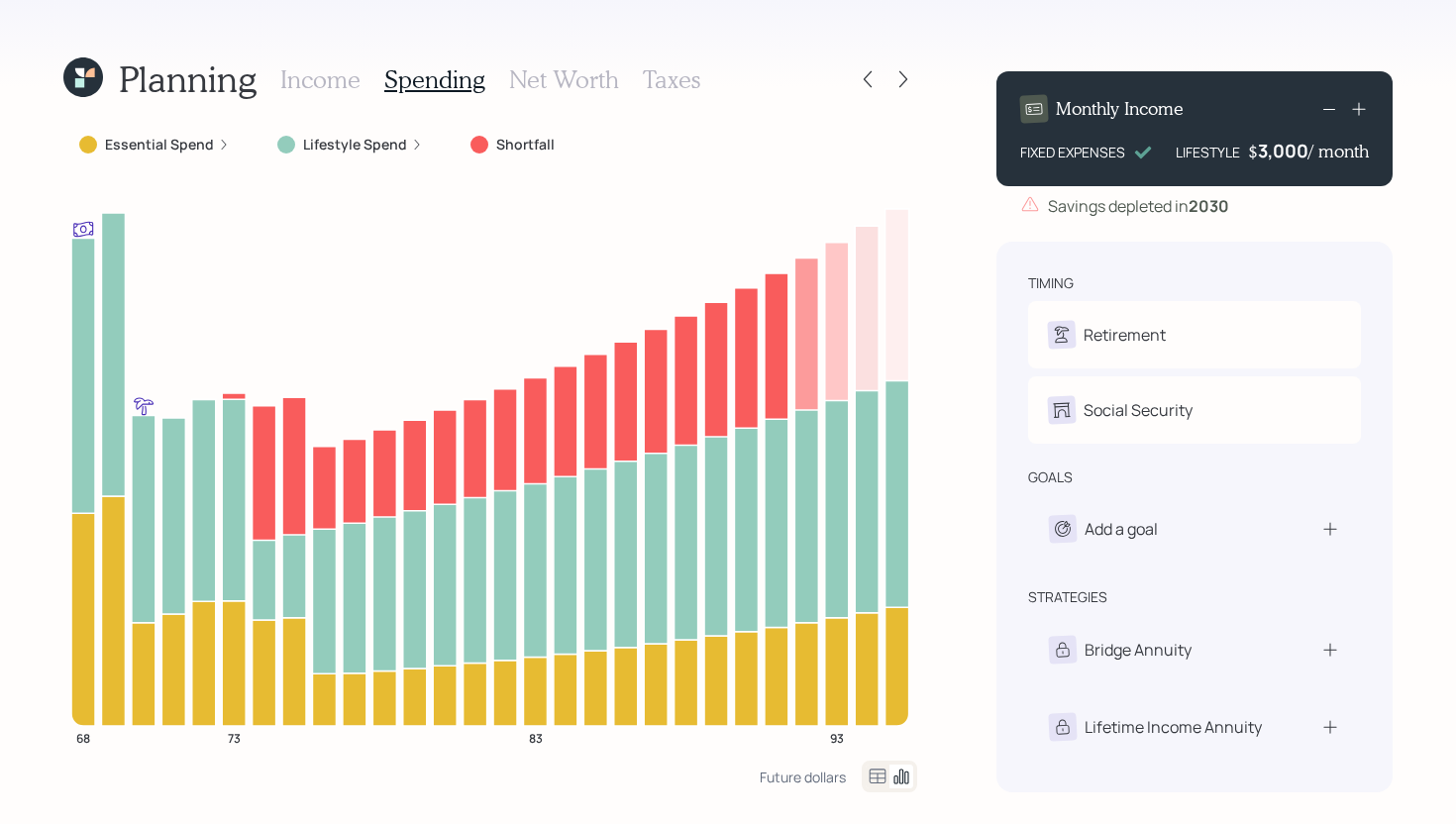 click on "Income" at bounding box center [320, 79] 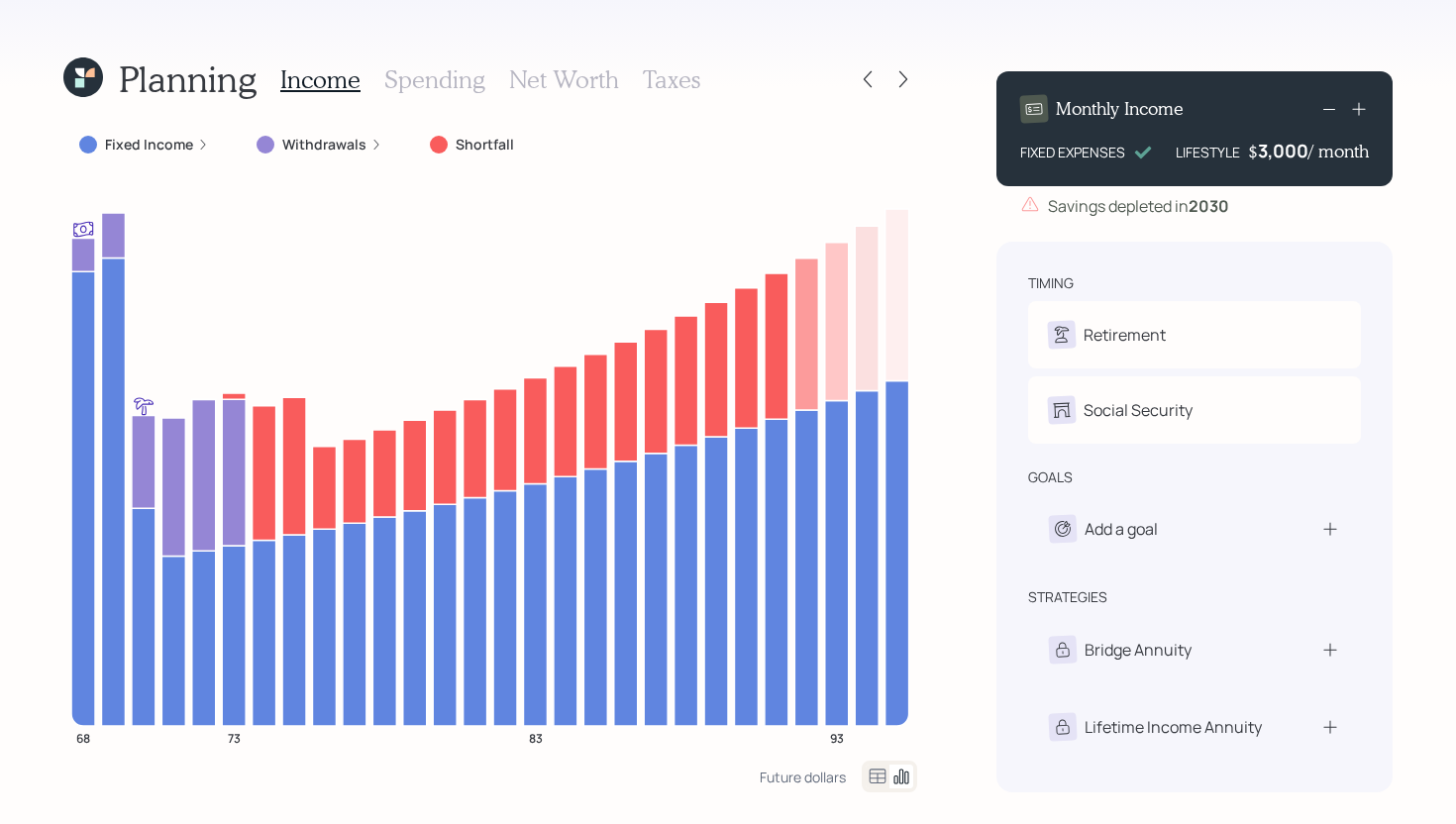 click on "Spending" at bounding box center (435, 79) 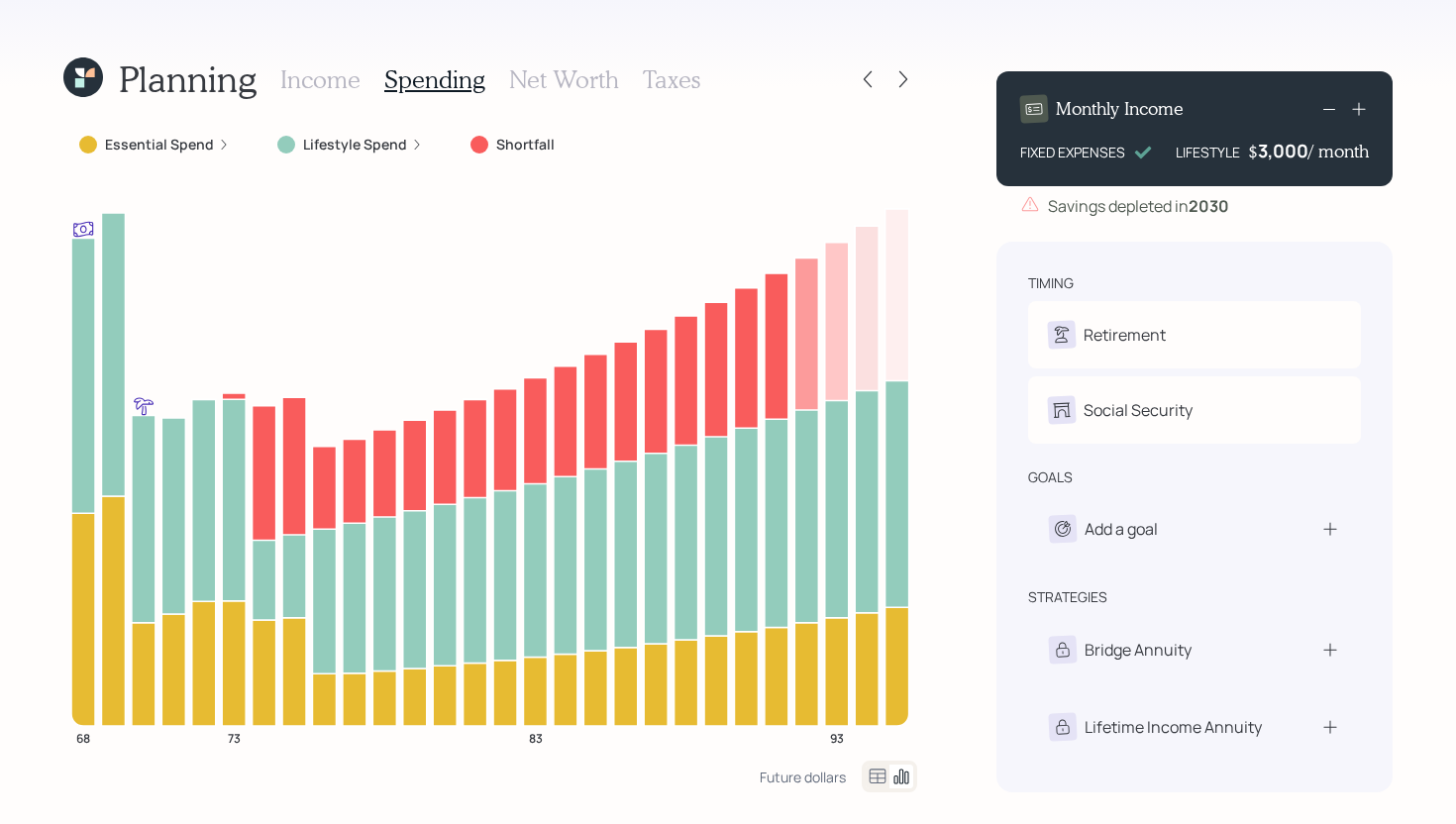 click on "Income" at bounding box center [320, 79] 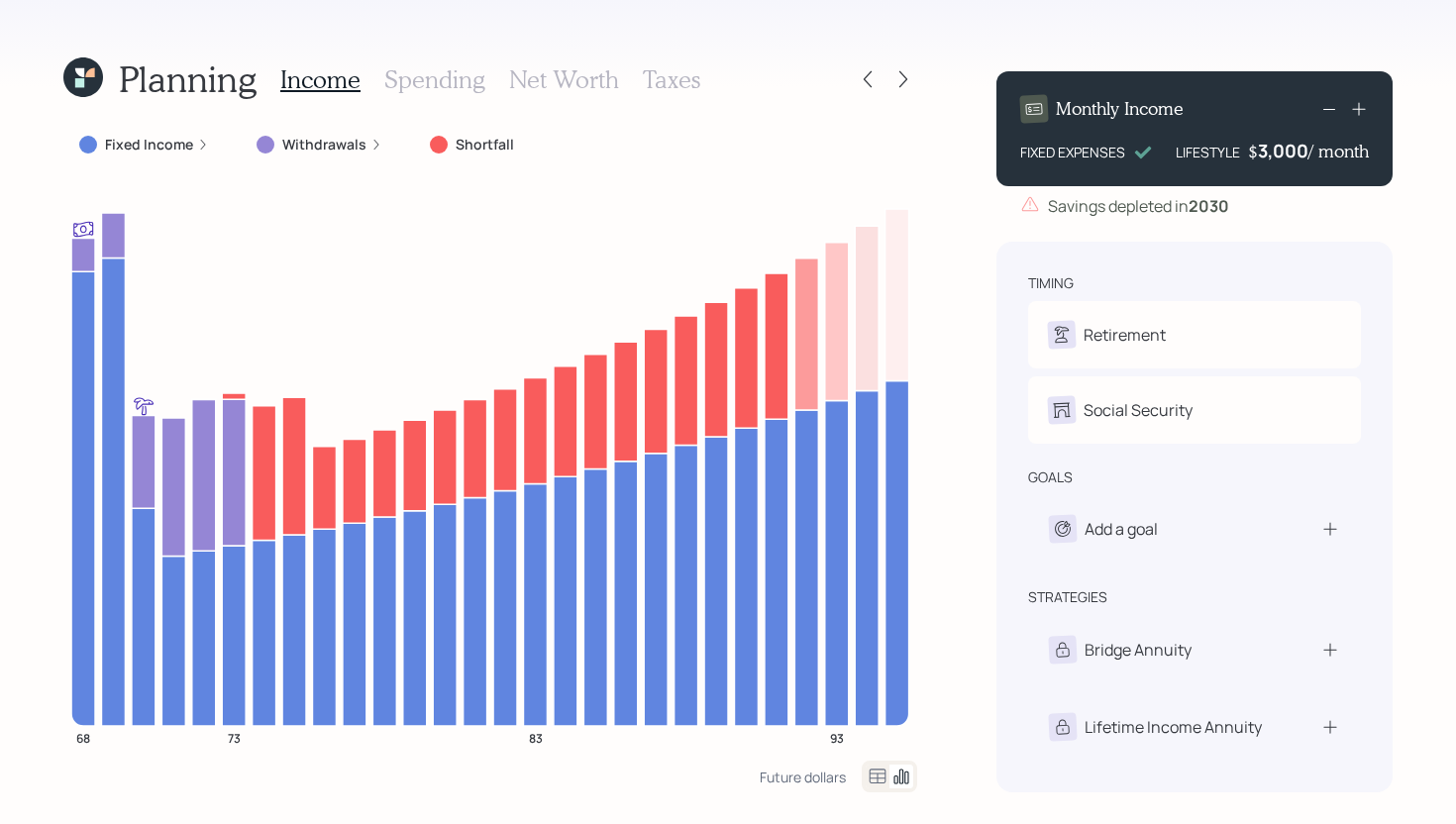 click on "Income Spending Net Worth Taxes" at bounding box center [490, 79] 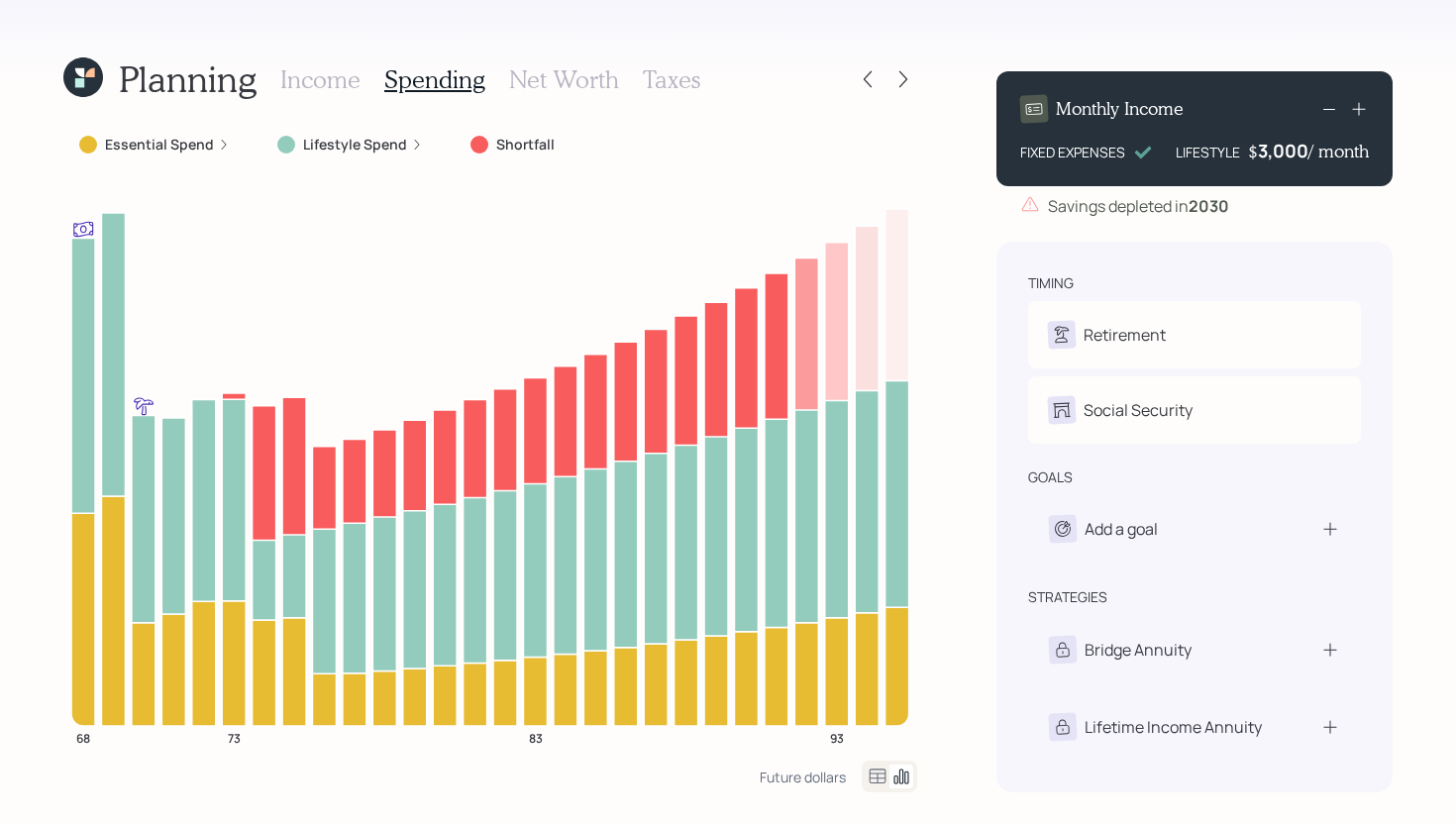click on "Essential Spend" at bounding box center [159, 145] 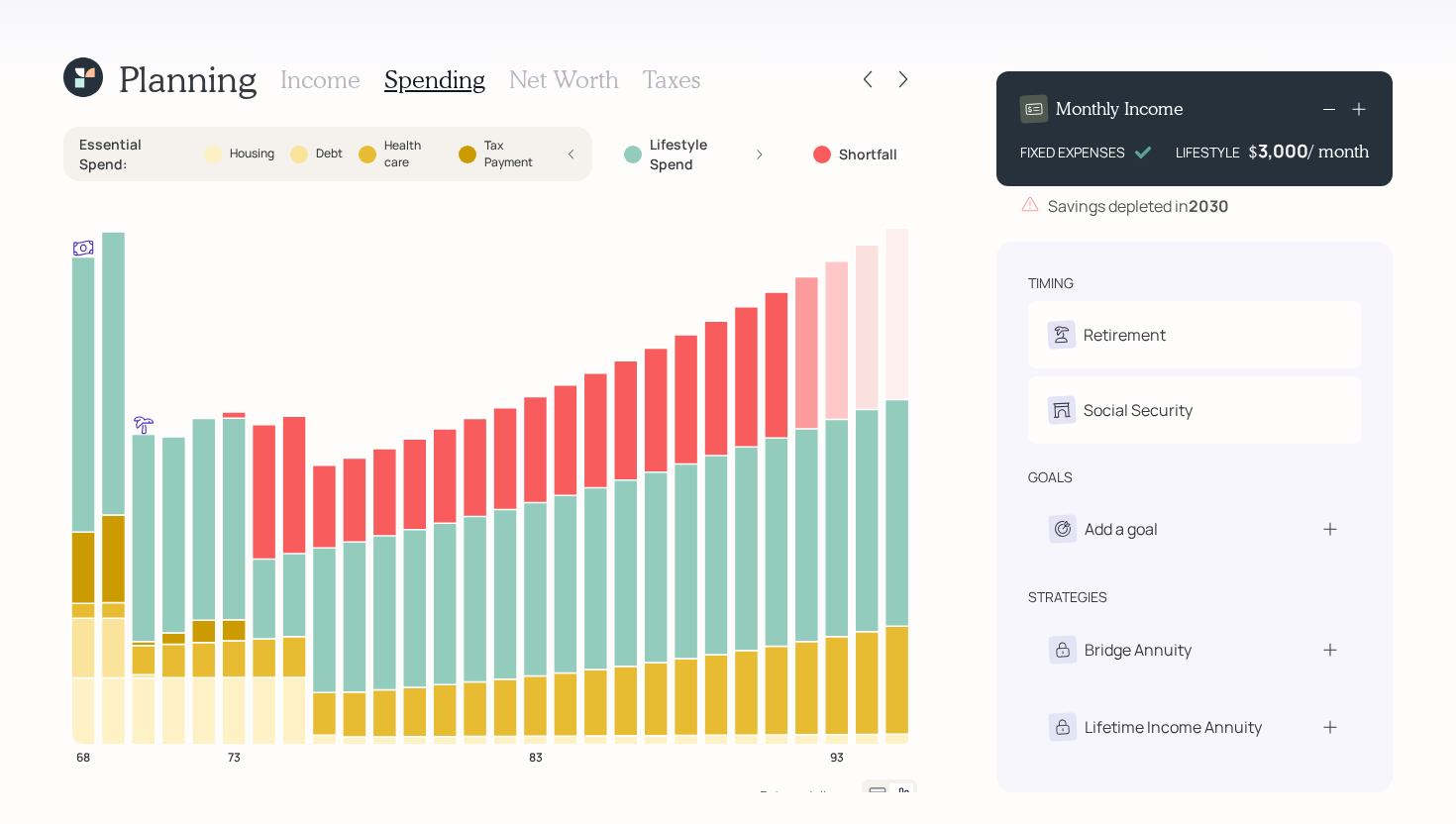 click on "Tax Payment" at bounding box center (516, 154) 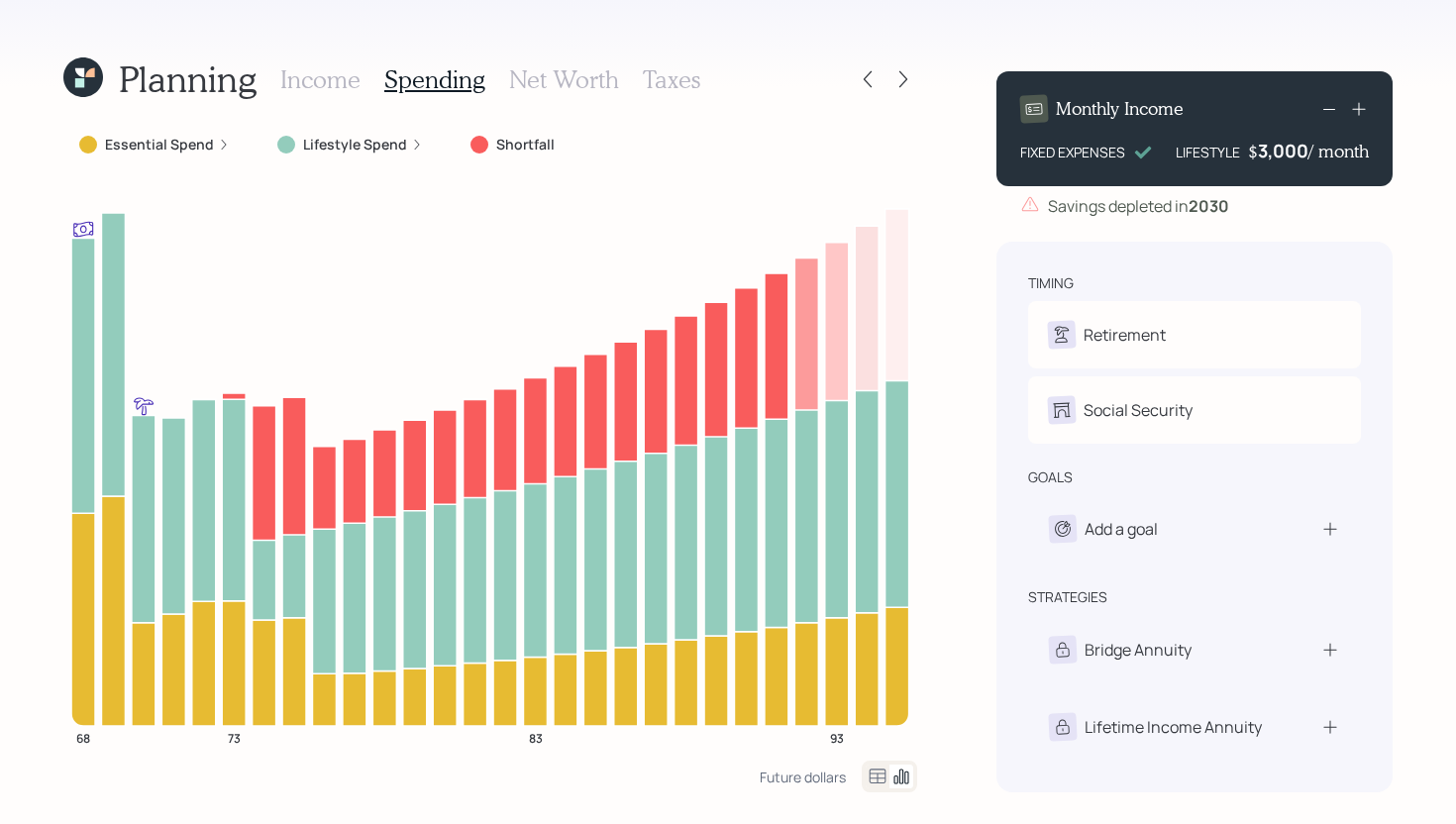 click on "Income" at bounding box center [320, 79] 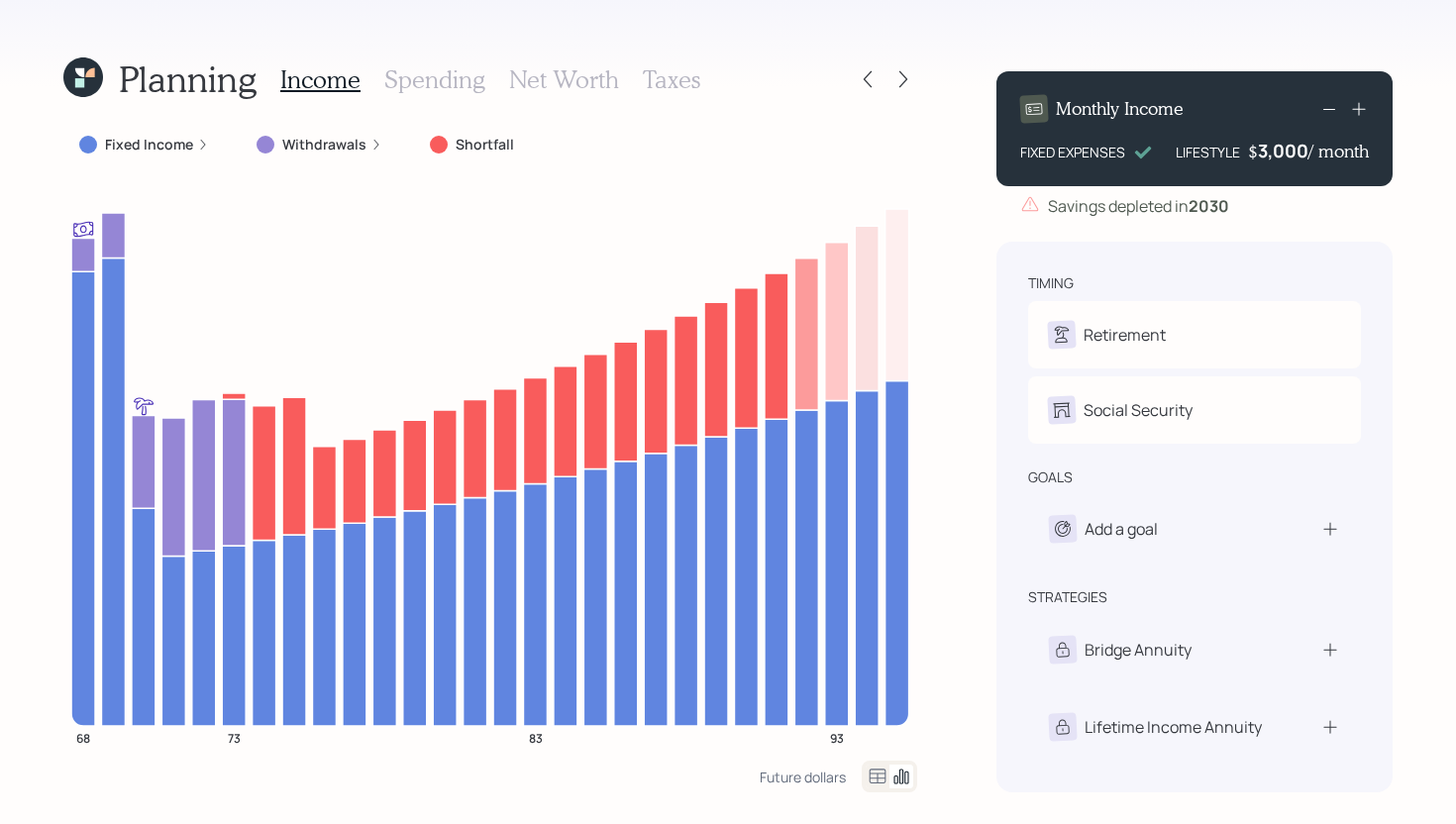 click 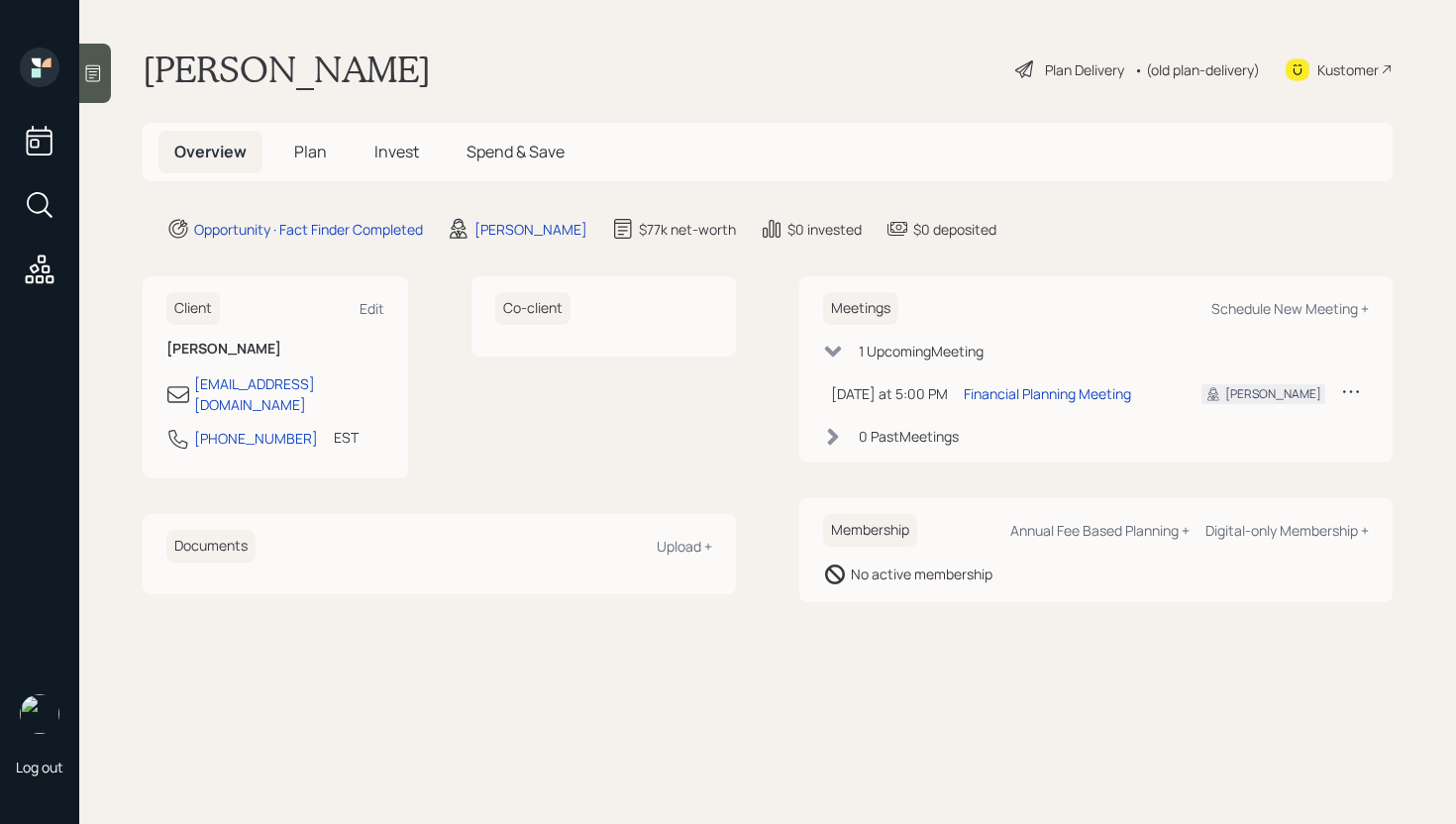 click on "Plan" at bounding box center (310, 152) 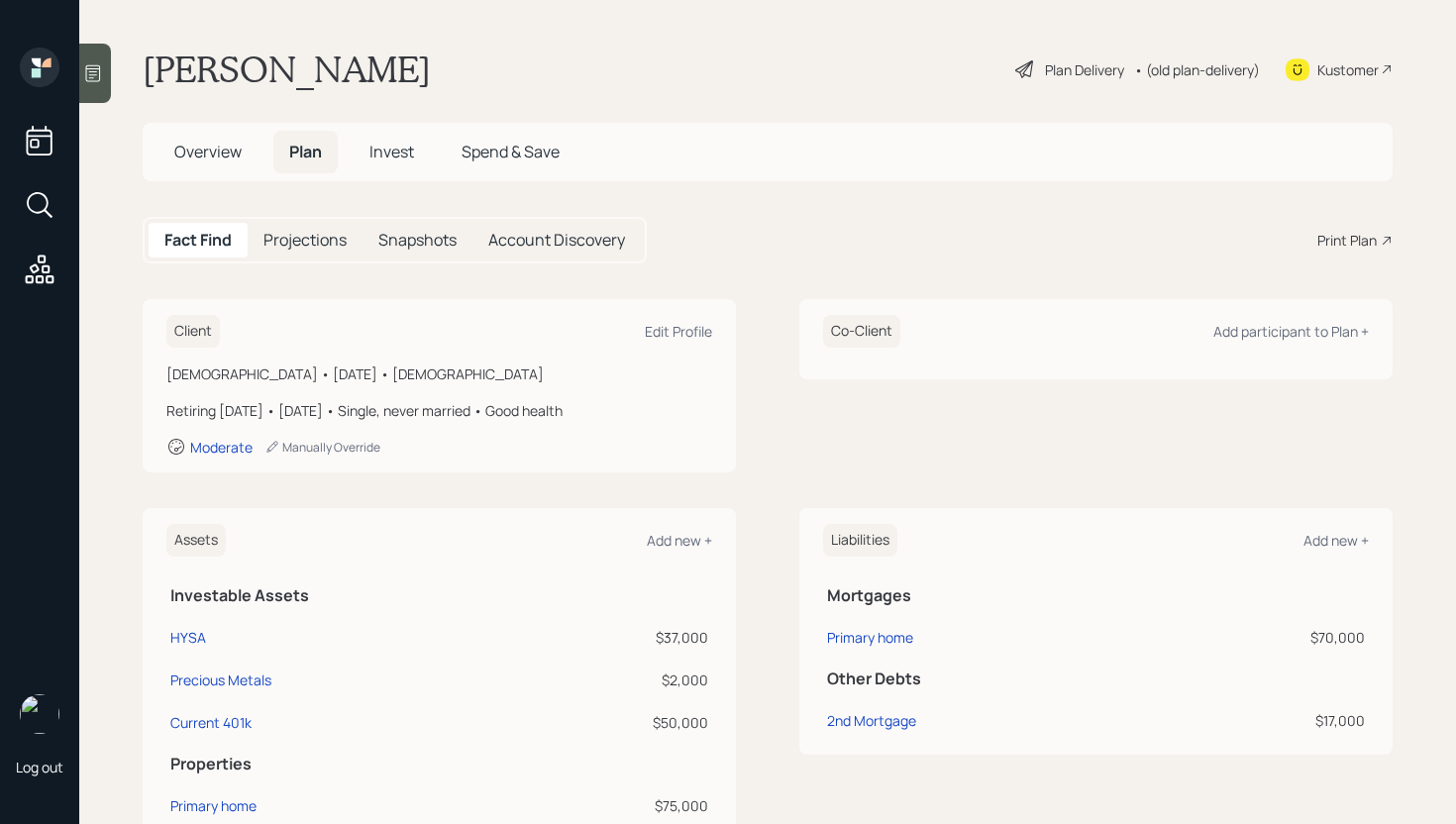 click on "Projections" at bounding box center [305, 240] 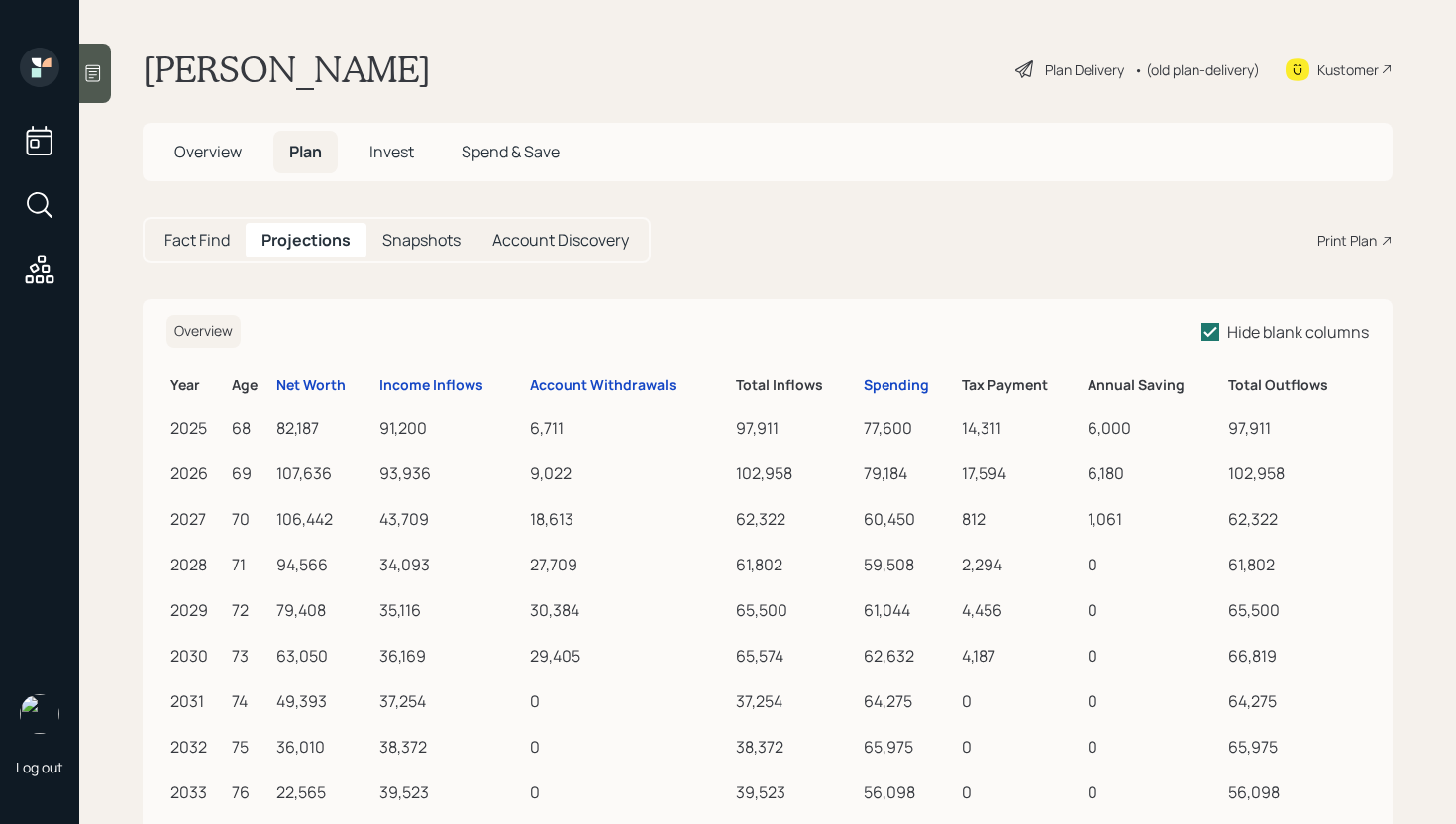 click on "Fact Find" at bounding box center (197, 240) 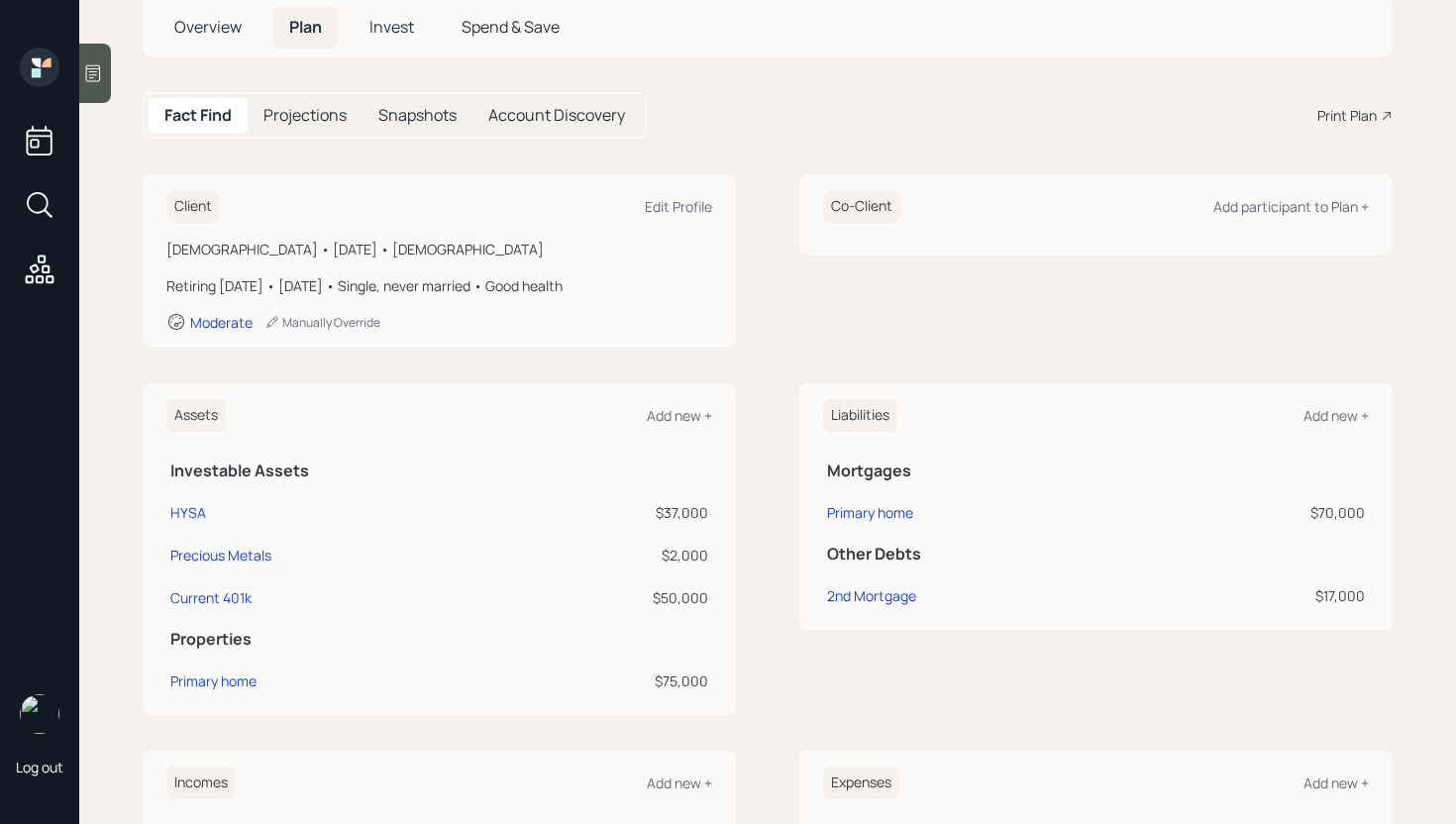 scroll, scrollTop: 162, scrollLeft: 0, axis: vertical 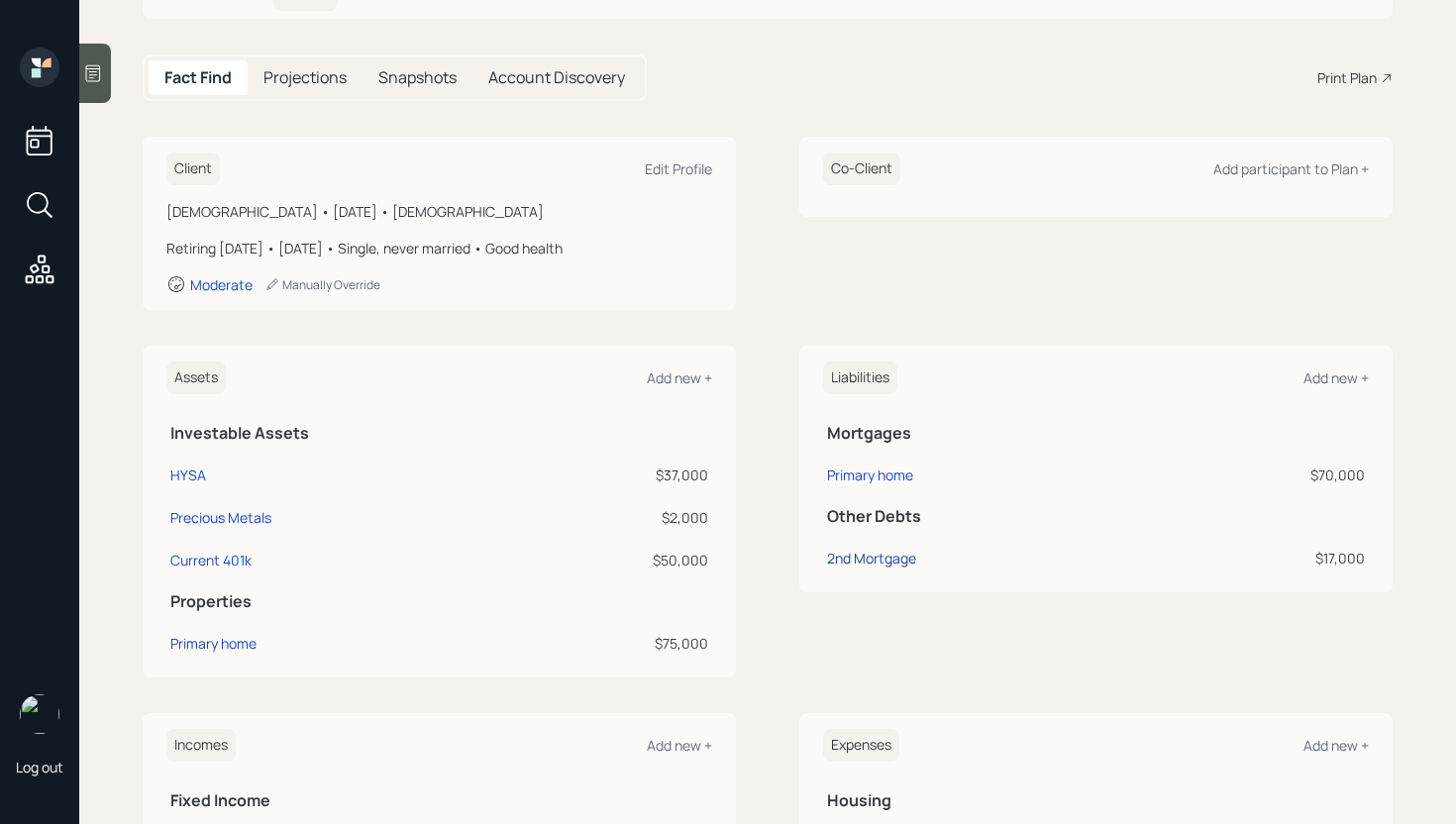 click on "2nd Mortgage" at bounding box center [872, 558] 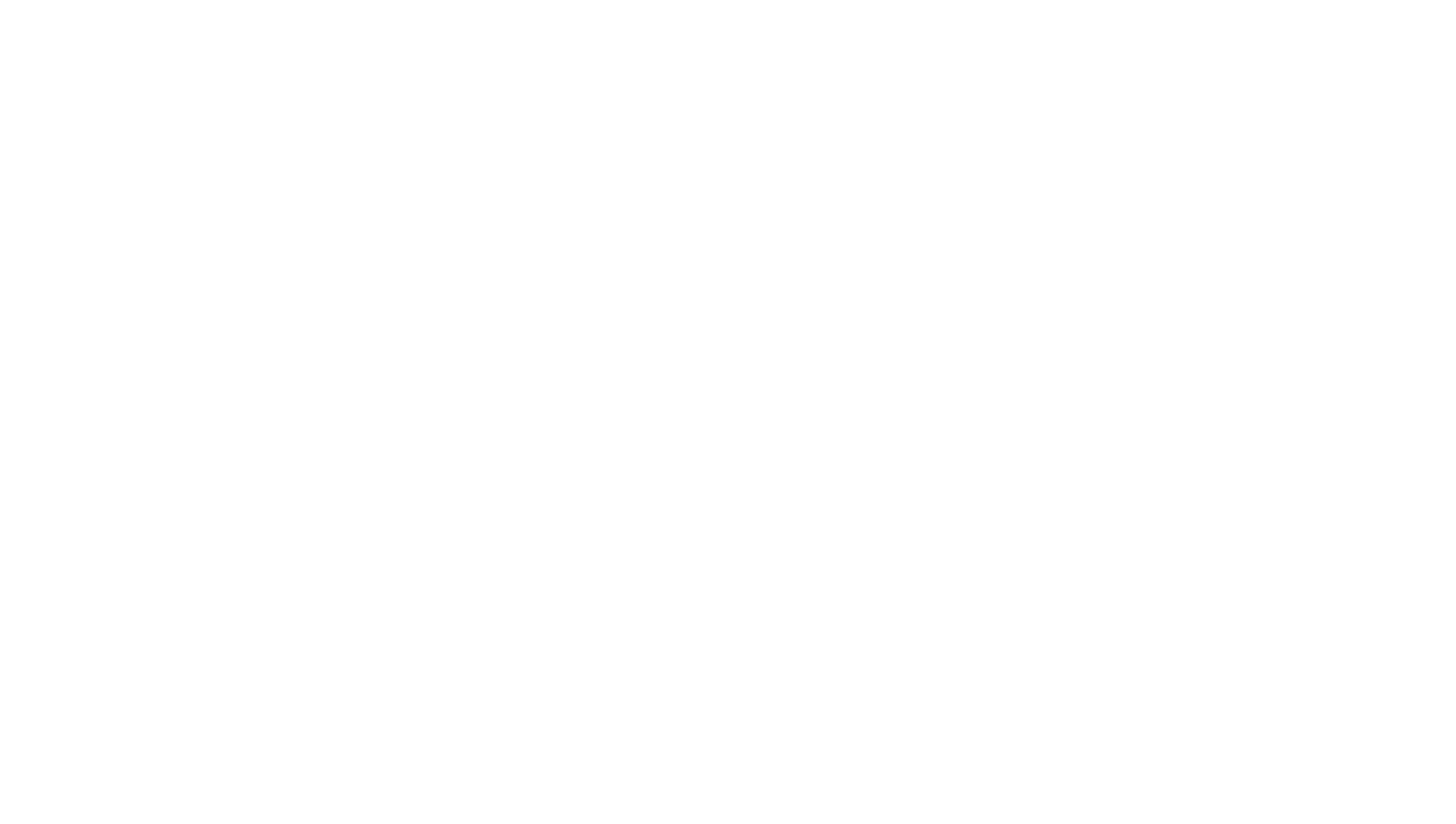 scroll, scrollTop: 0, scrollLeft: 0, axis: both 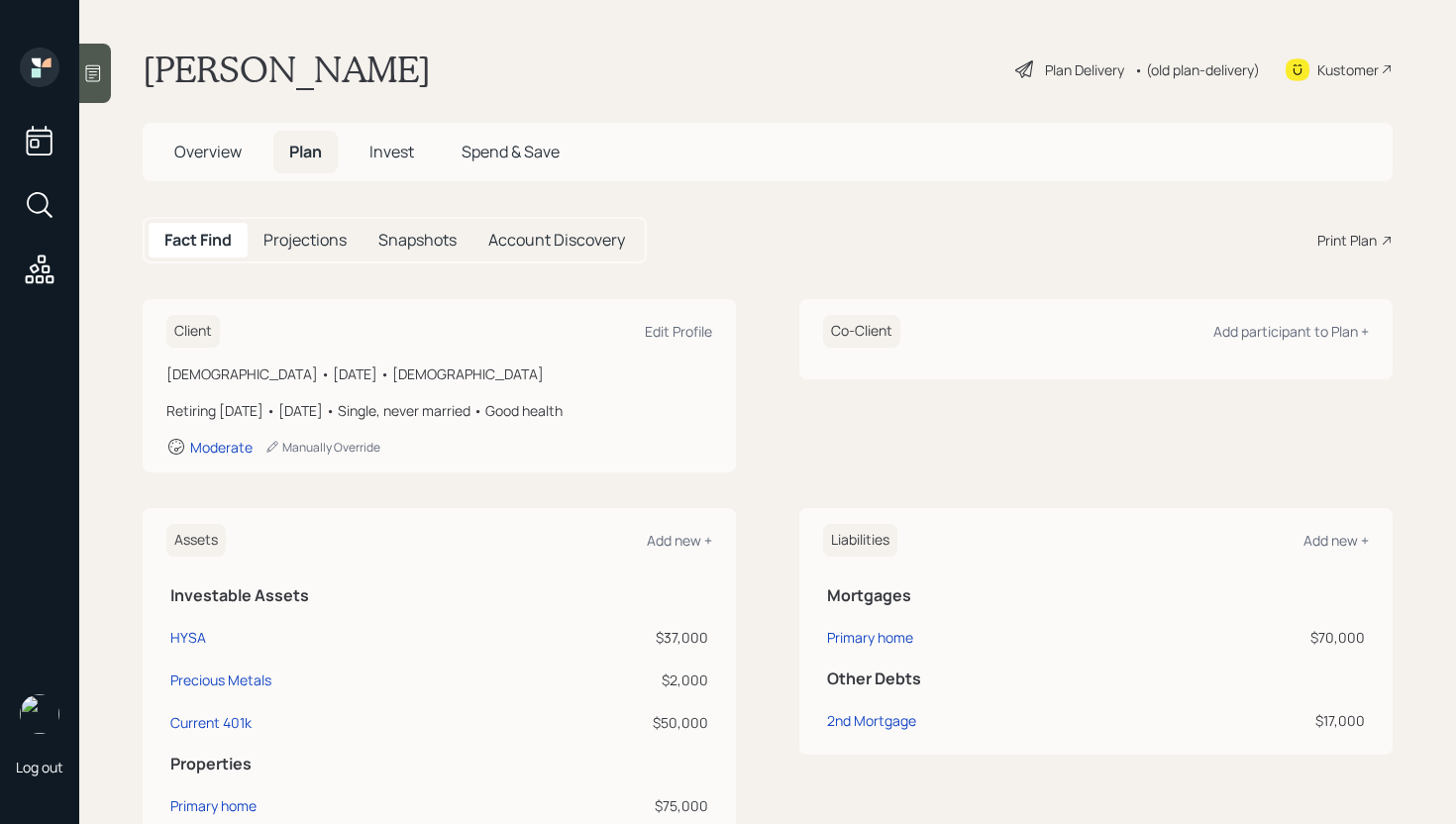 select on "other" 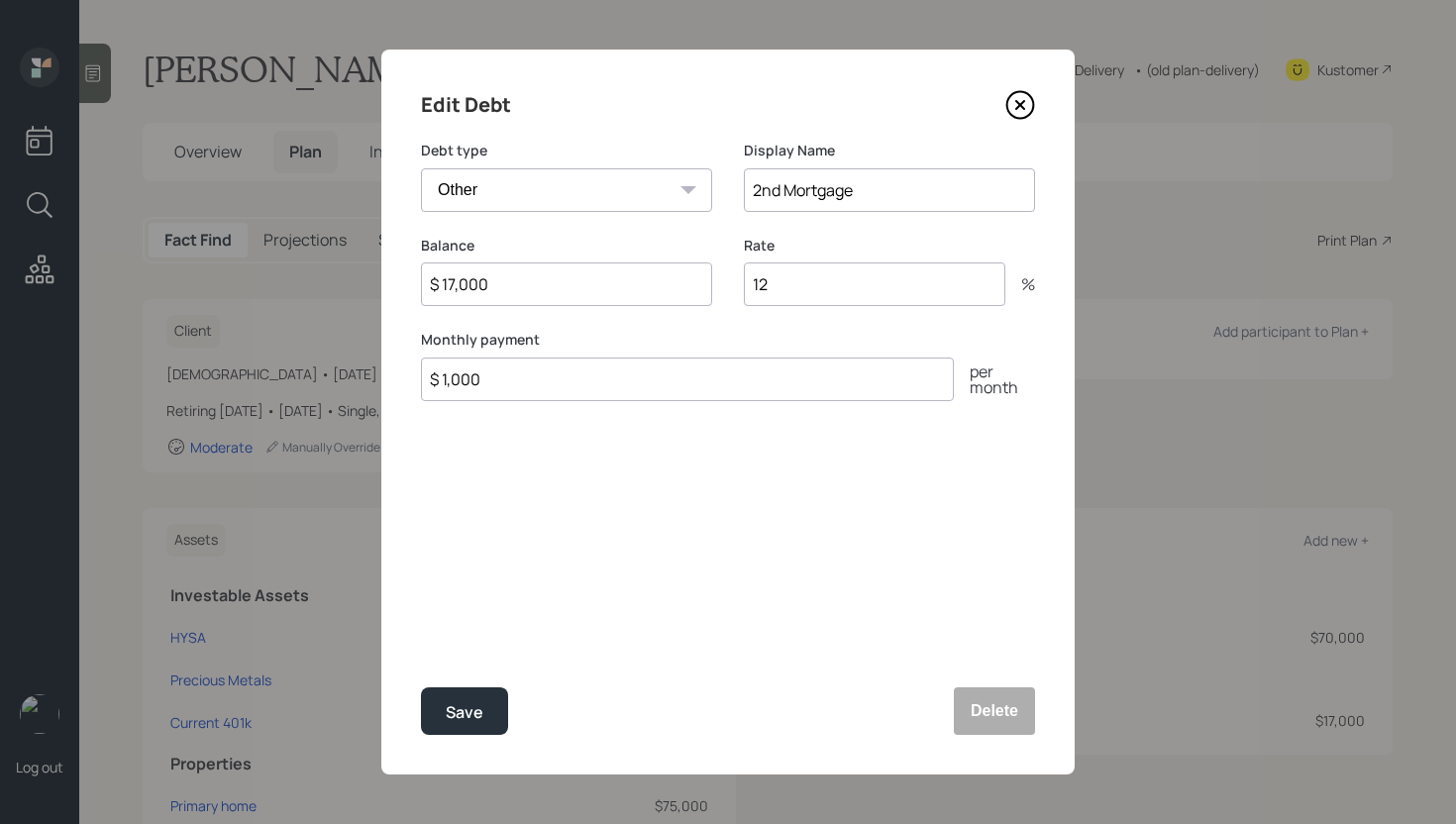 click on "$ 1,000" at bounding box center (687, 379) 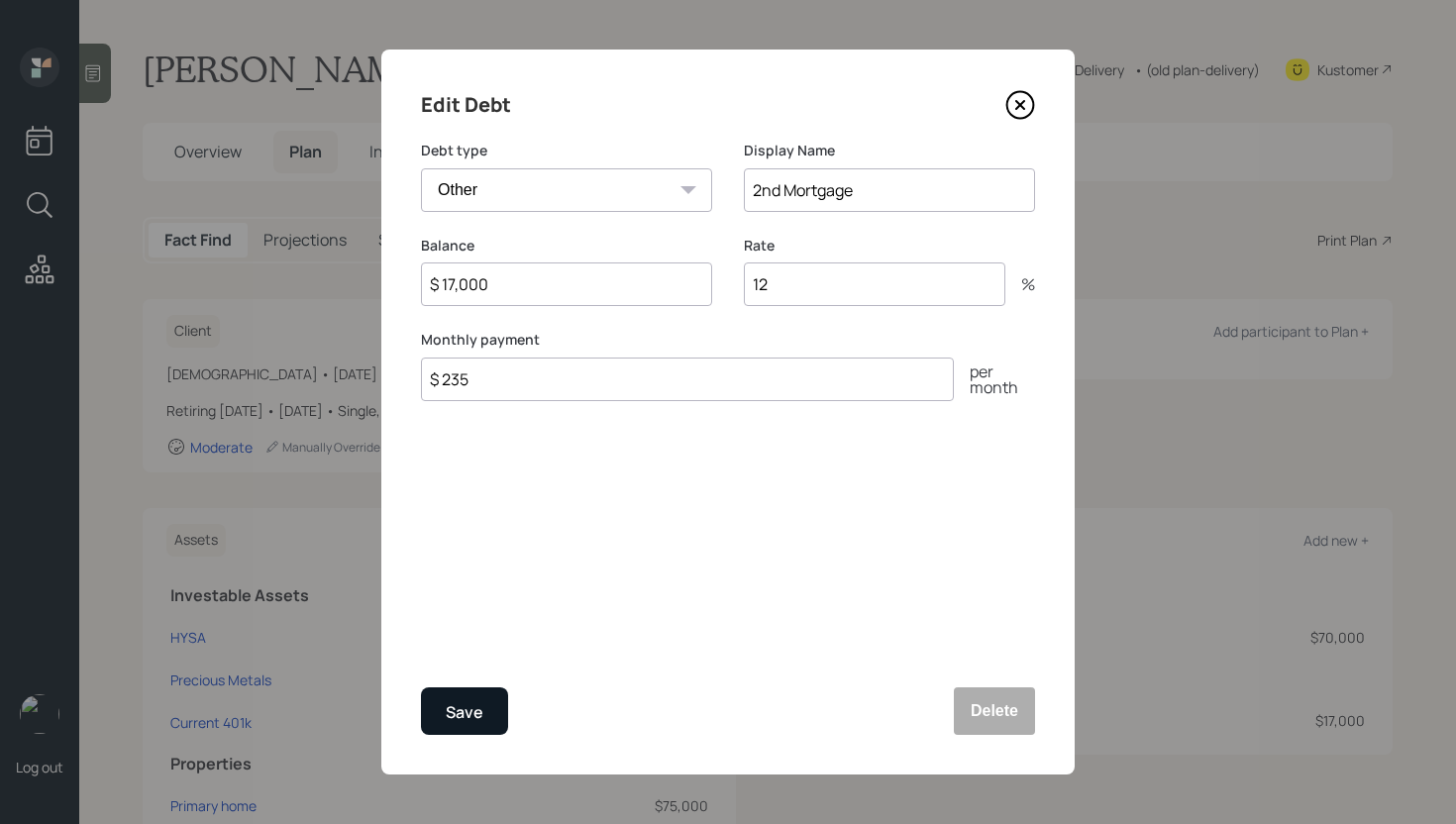 type on "$ 235" 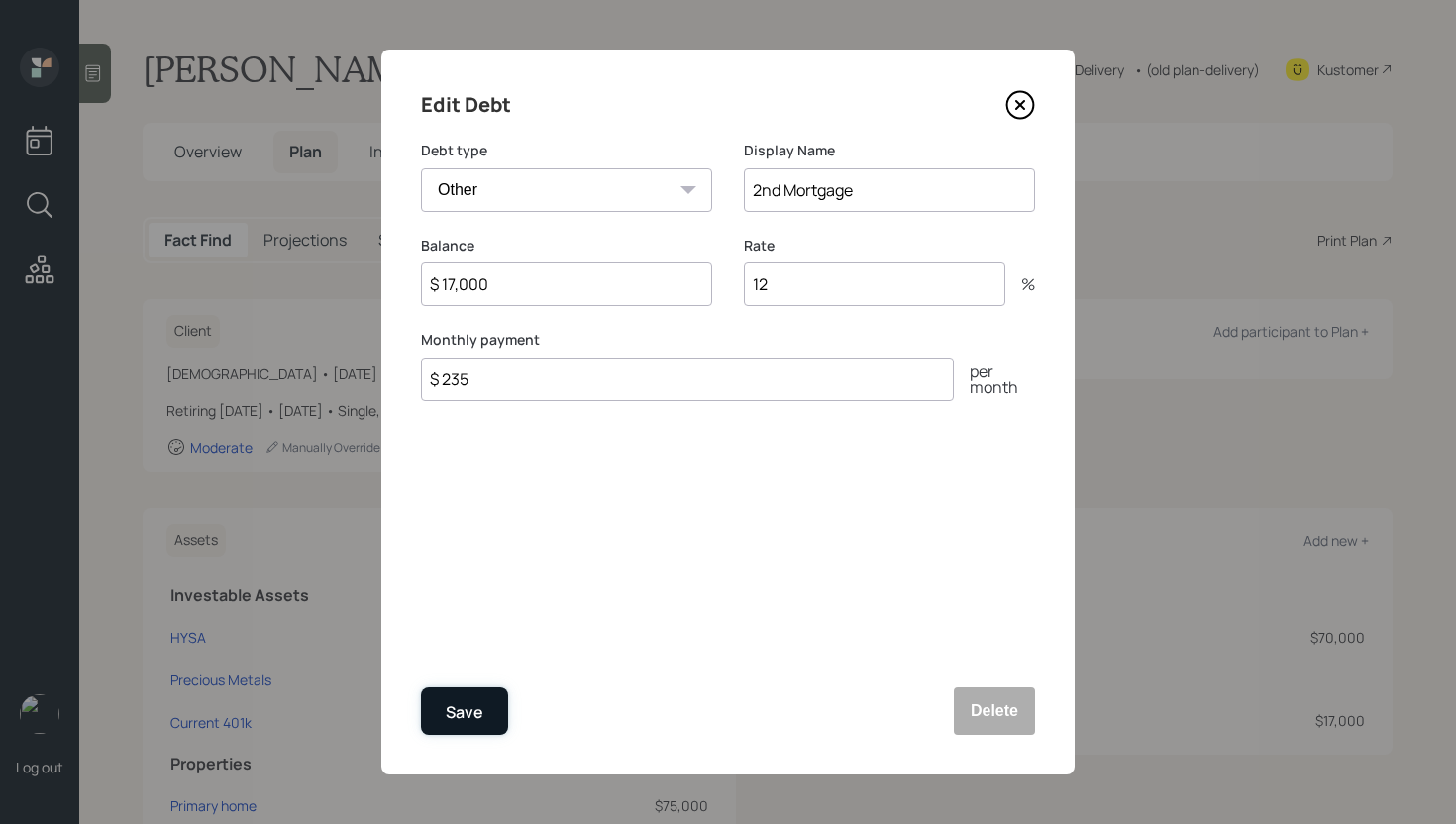 click on "Save" at bounding box center [465, 712] 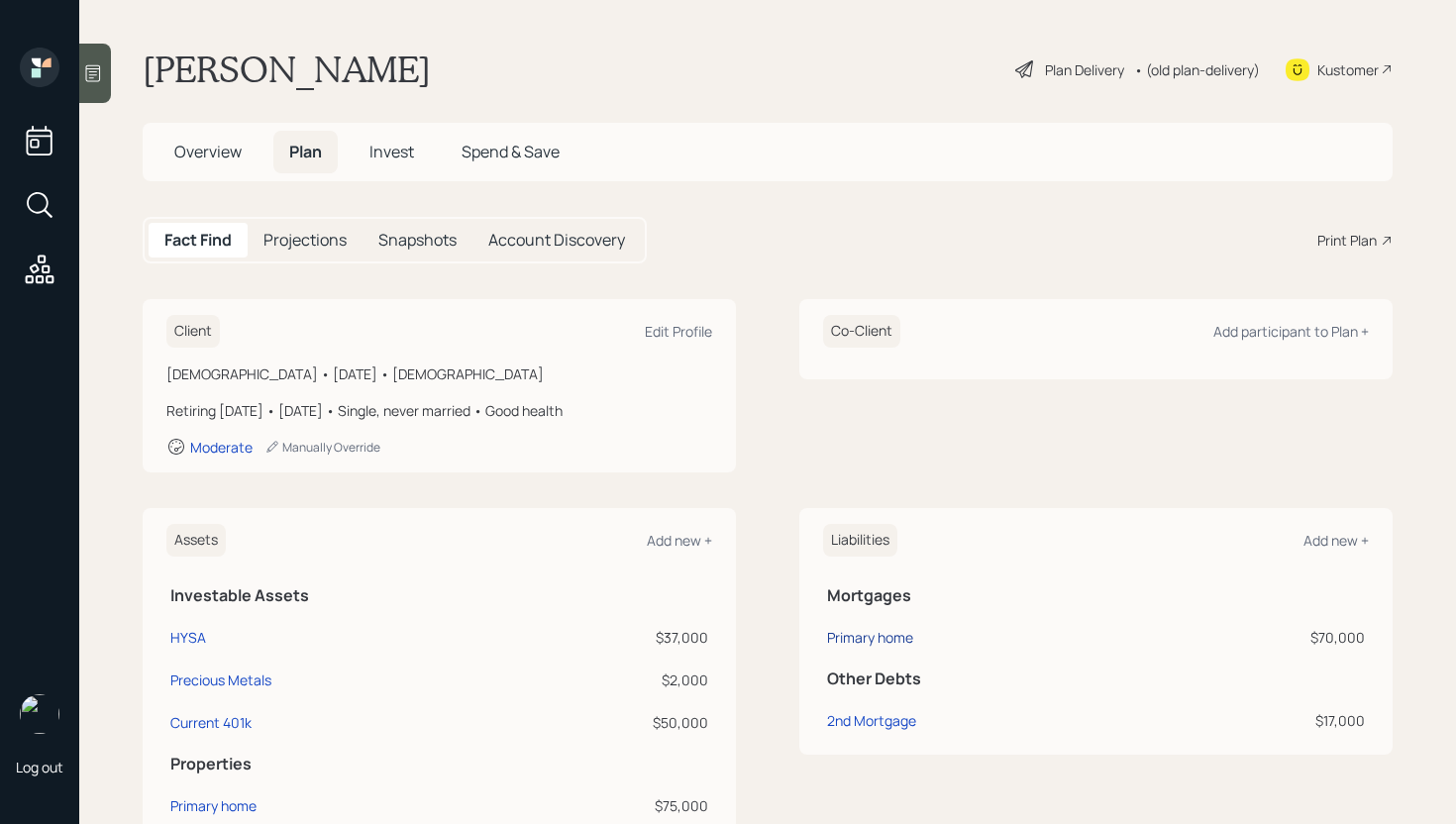 click on "Primary home" at bounding box center [870, 637] 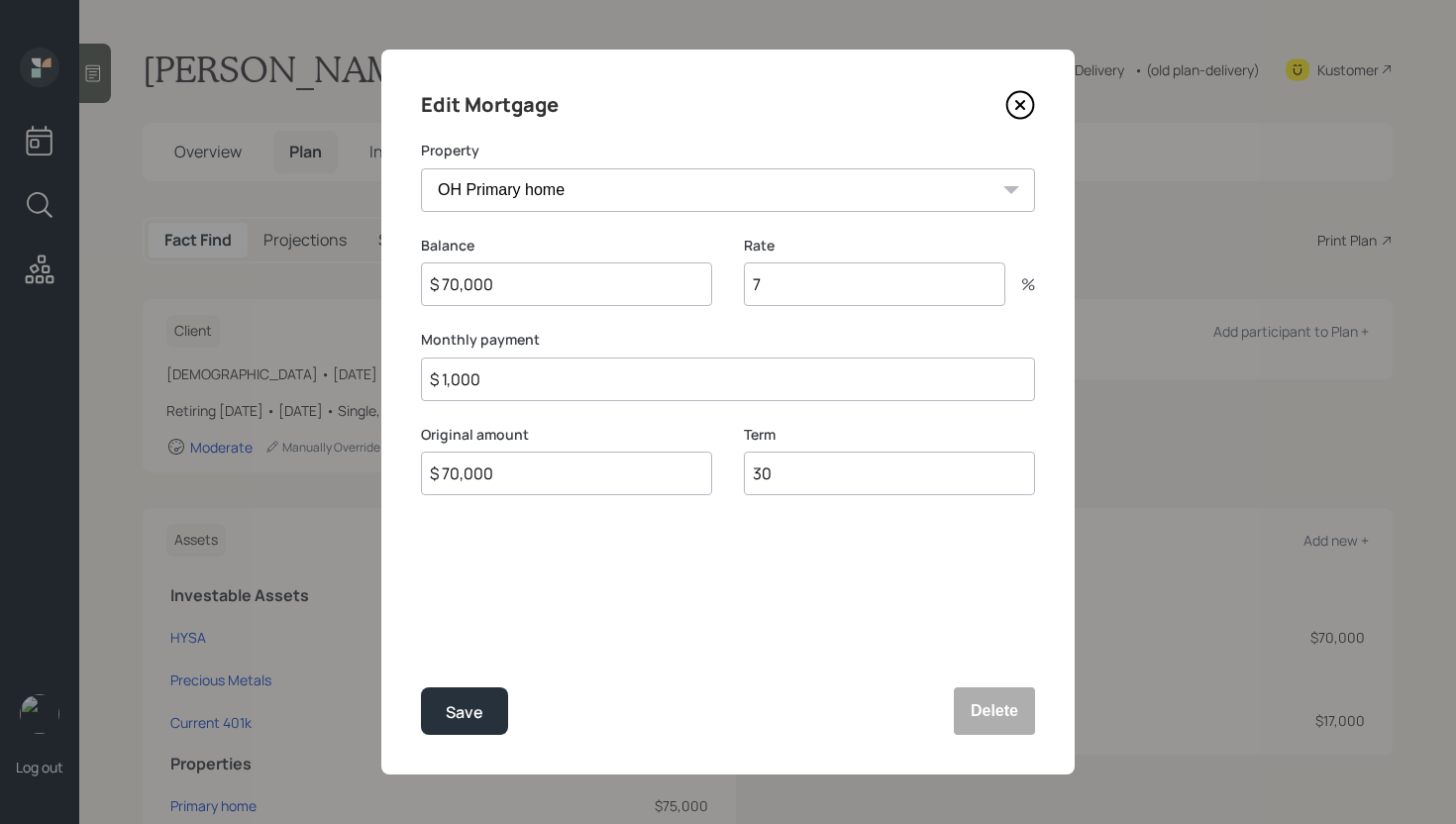click on "$ 1,000" at bounding box center [728, 379] 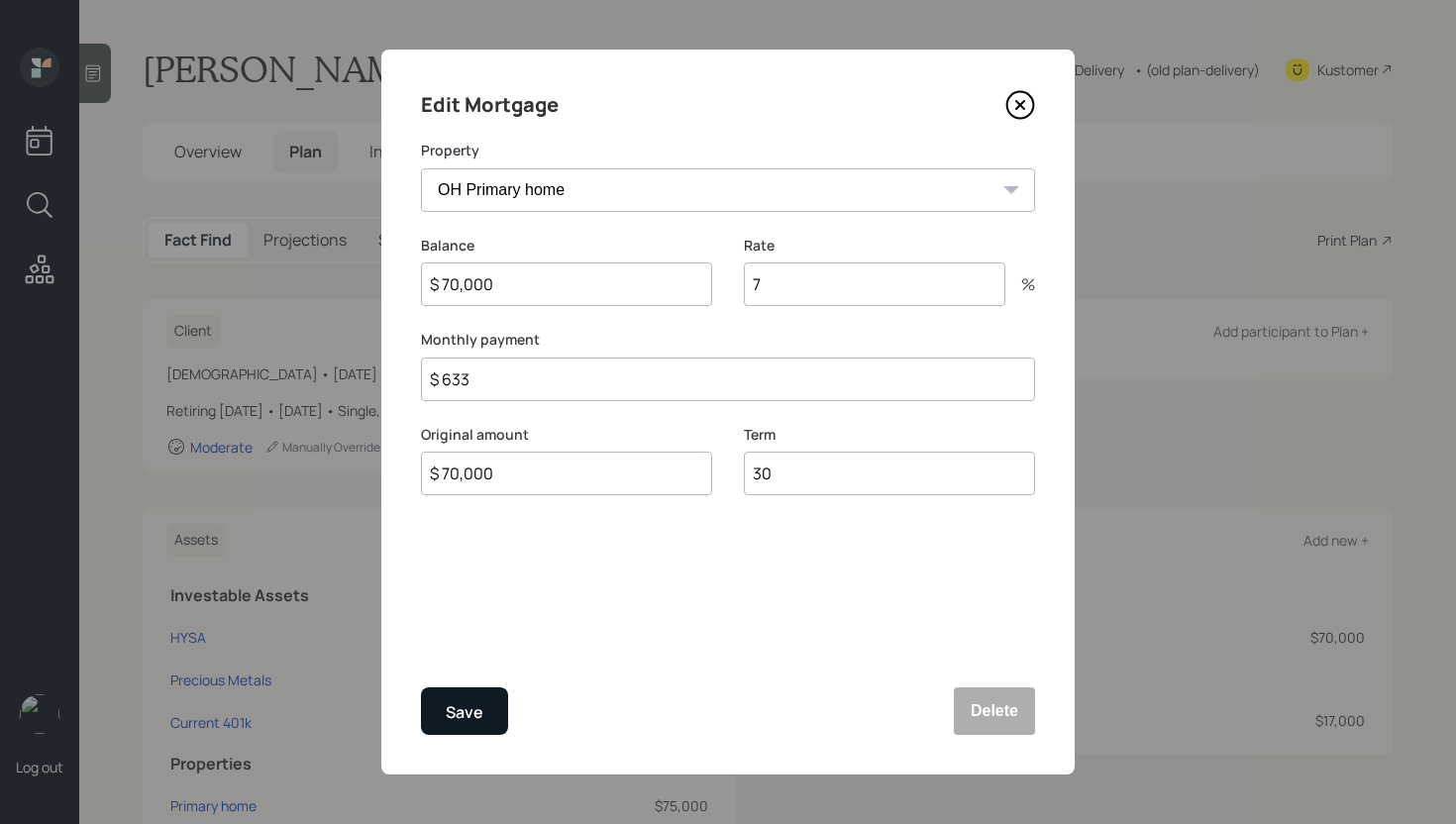 type on "$ 633" 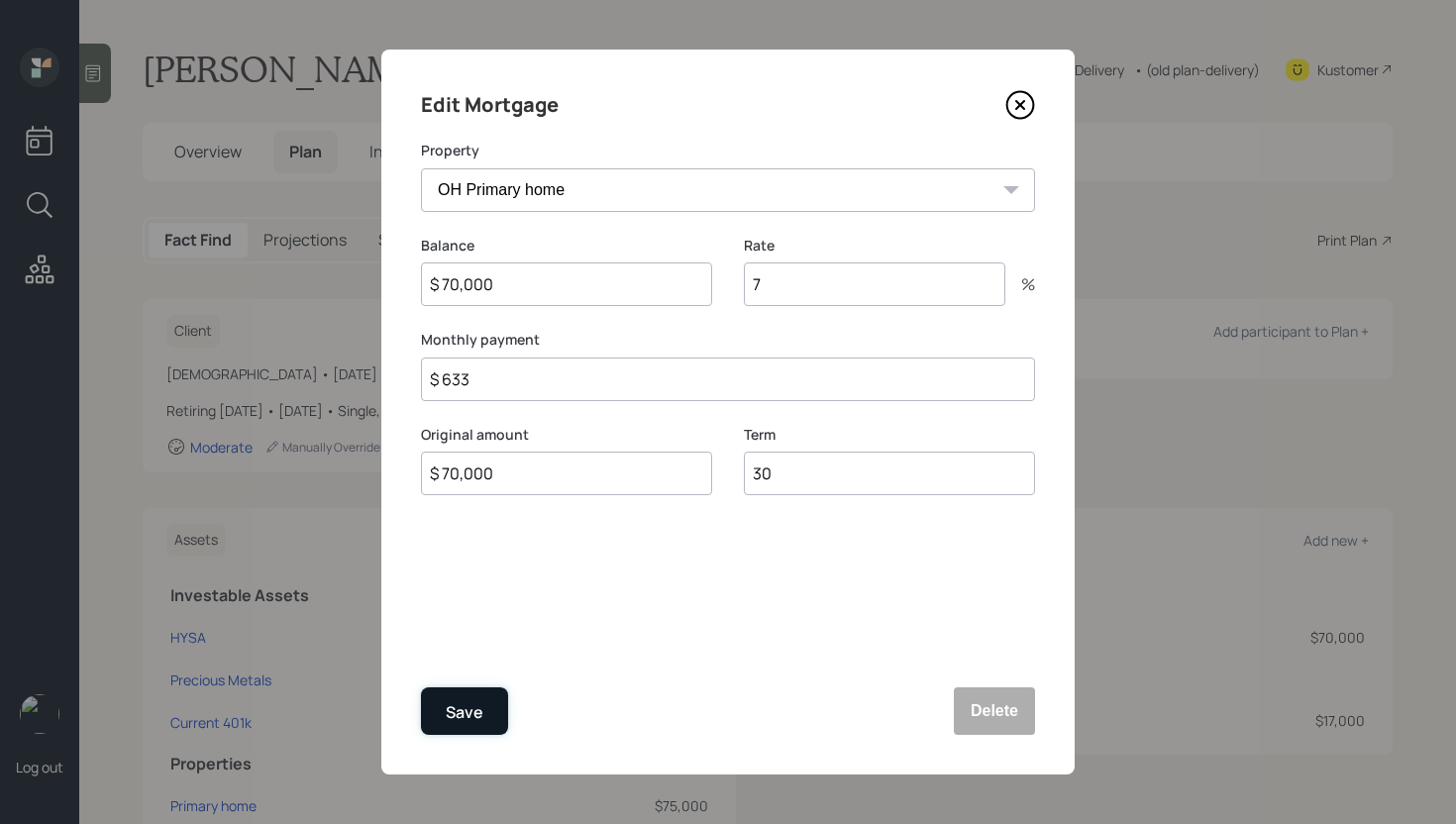 click on "Save" at bounding box center [465, 711] 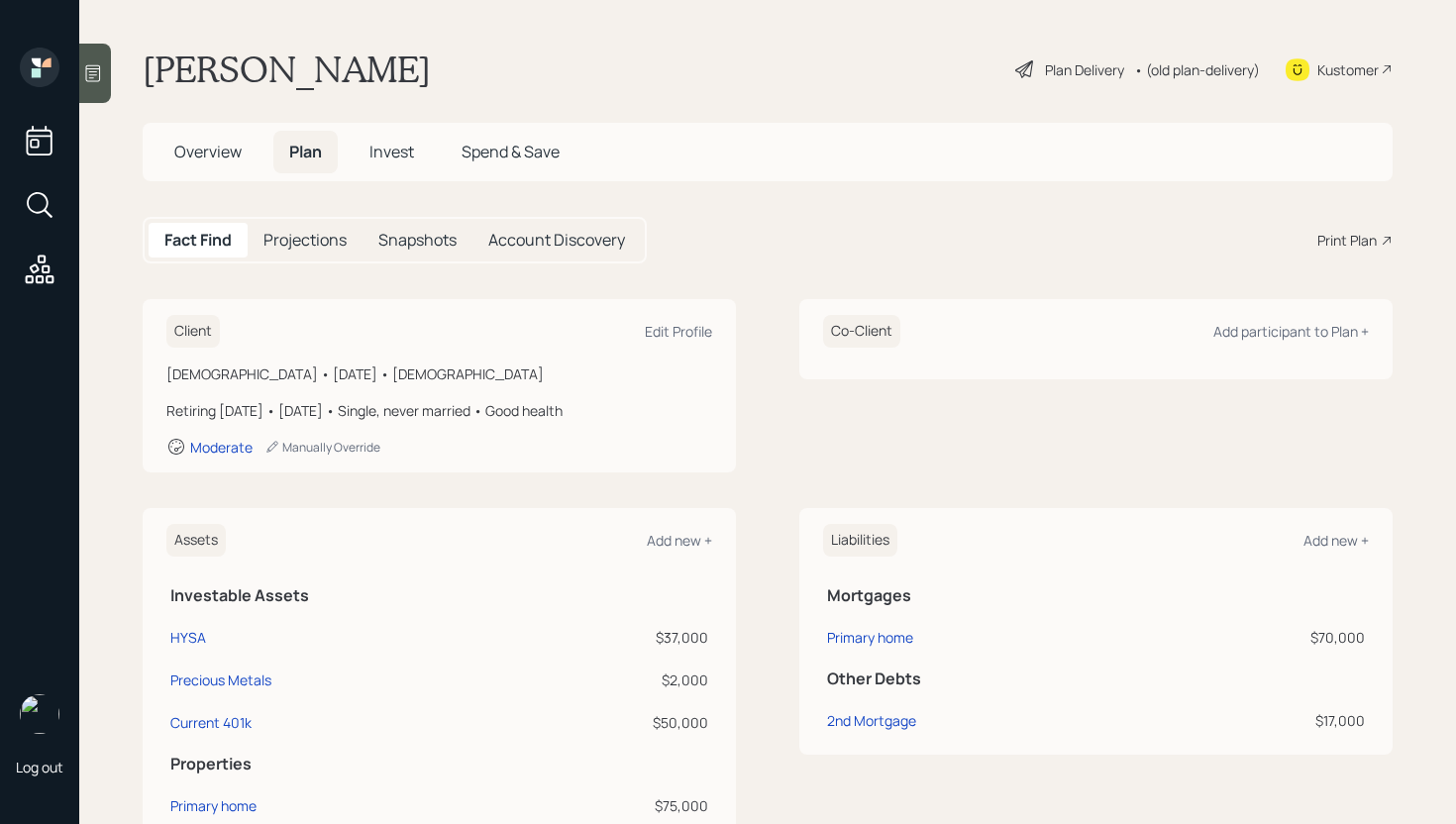 click on "Plan Delivery" at bounding box center (1085, 69) 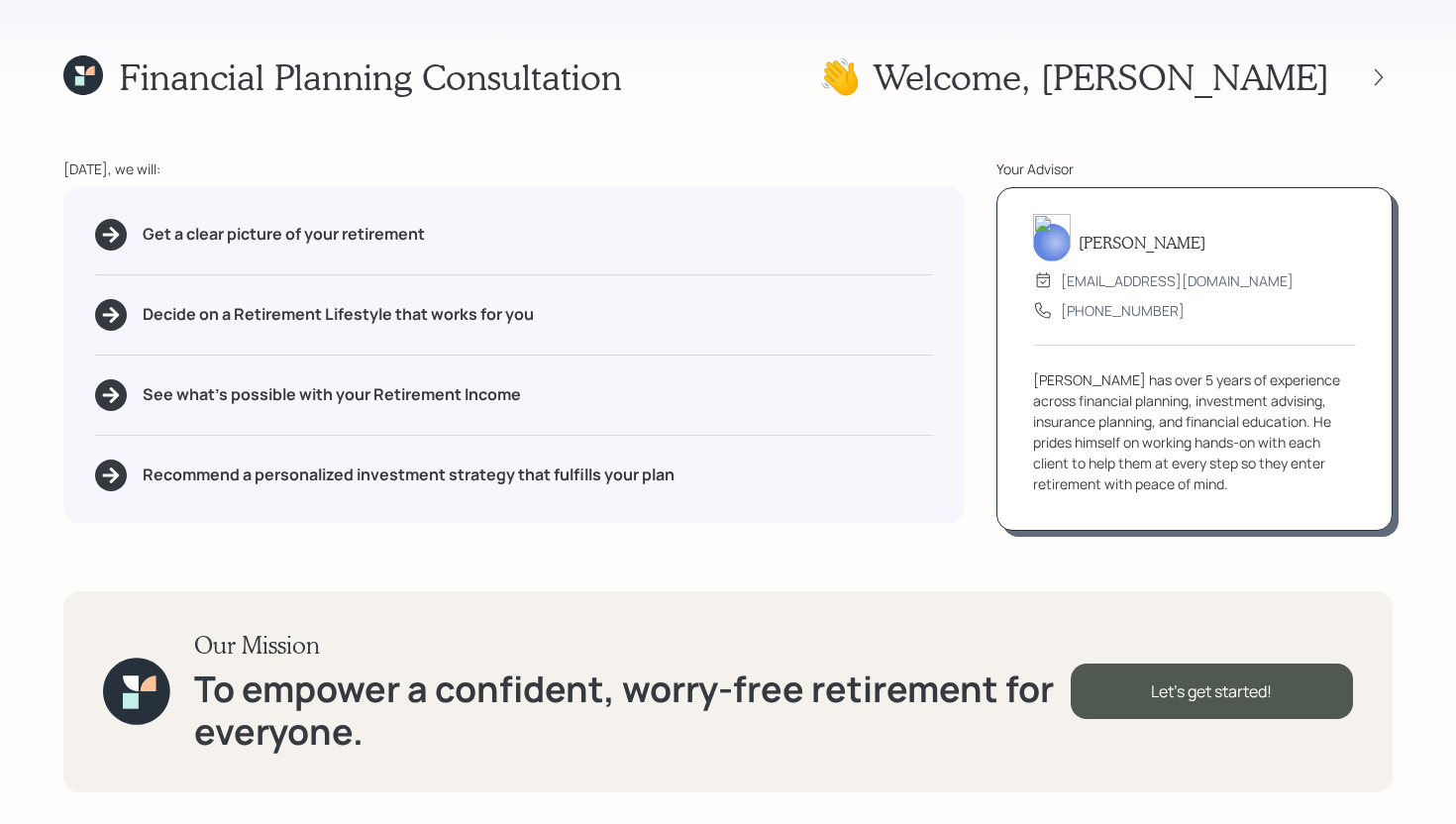 click 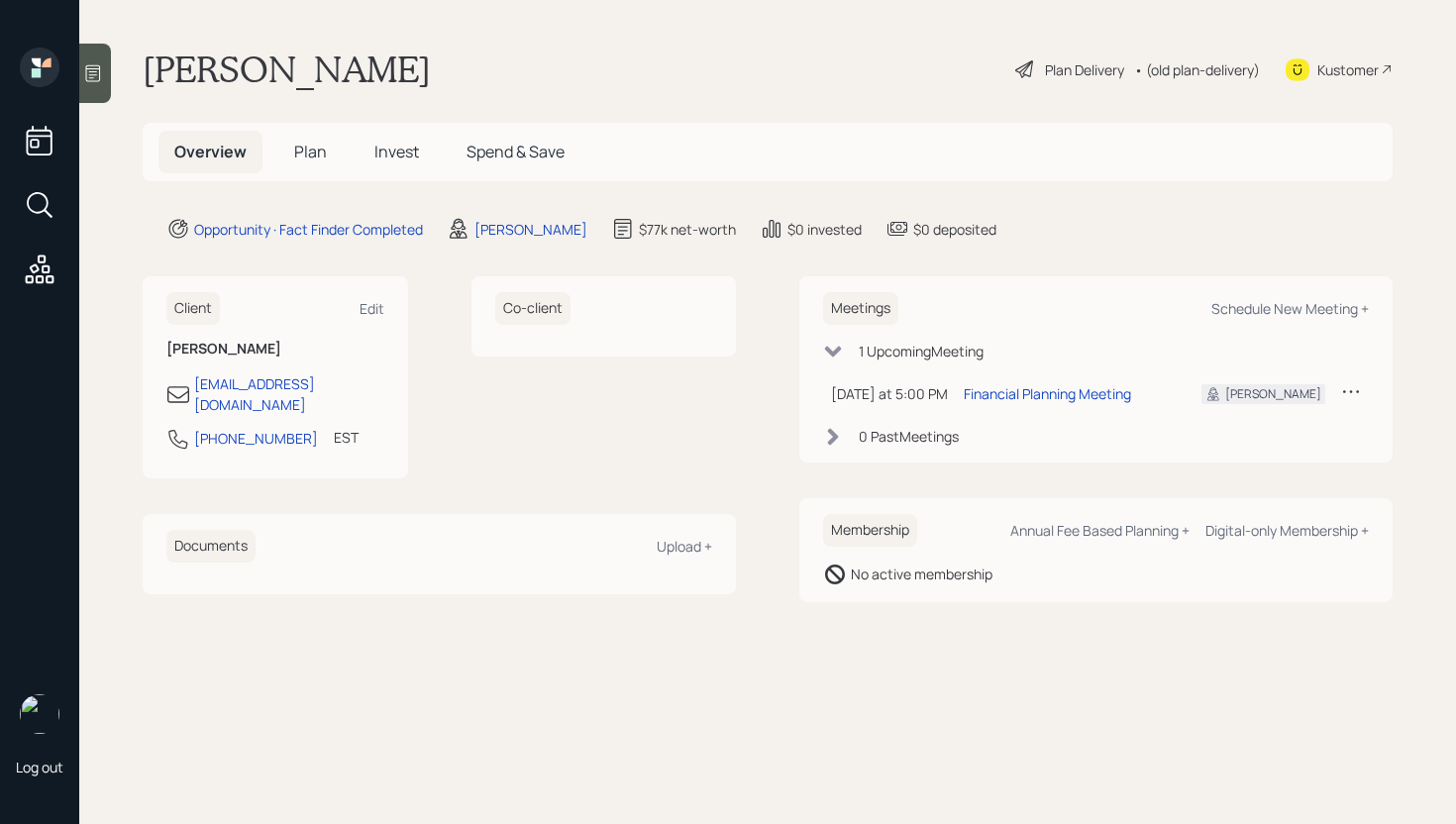 click on "Plan" at bounding box center [310, 152] 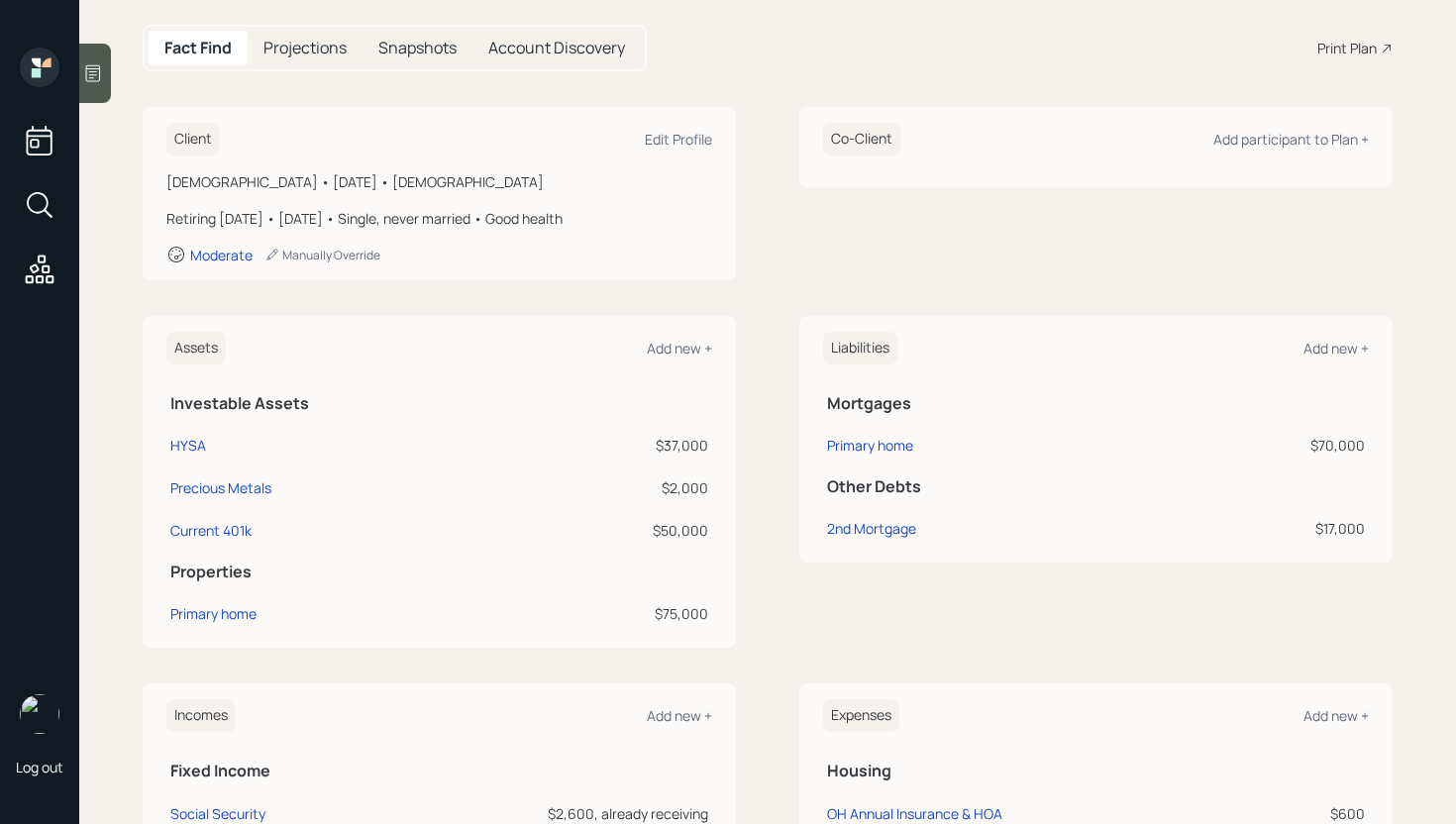 scroll, scrollTop: 0, scrollLeft: 0, axis: both 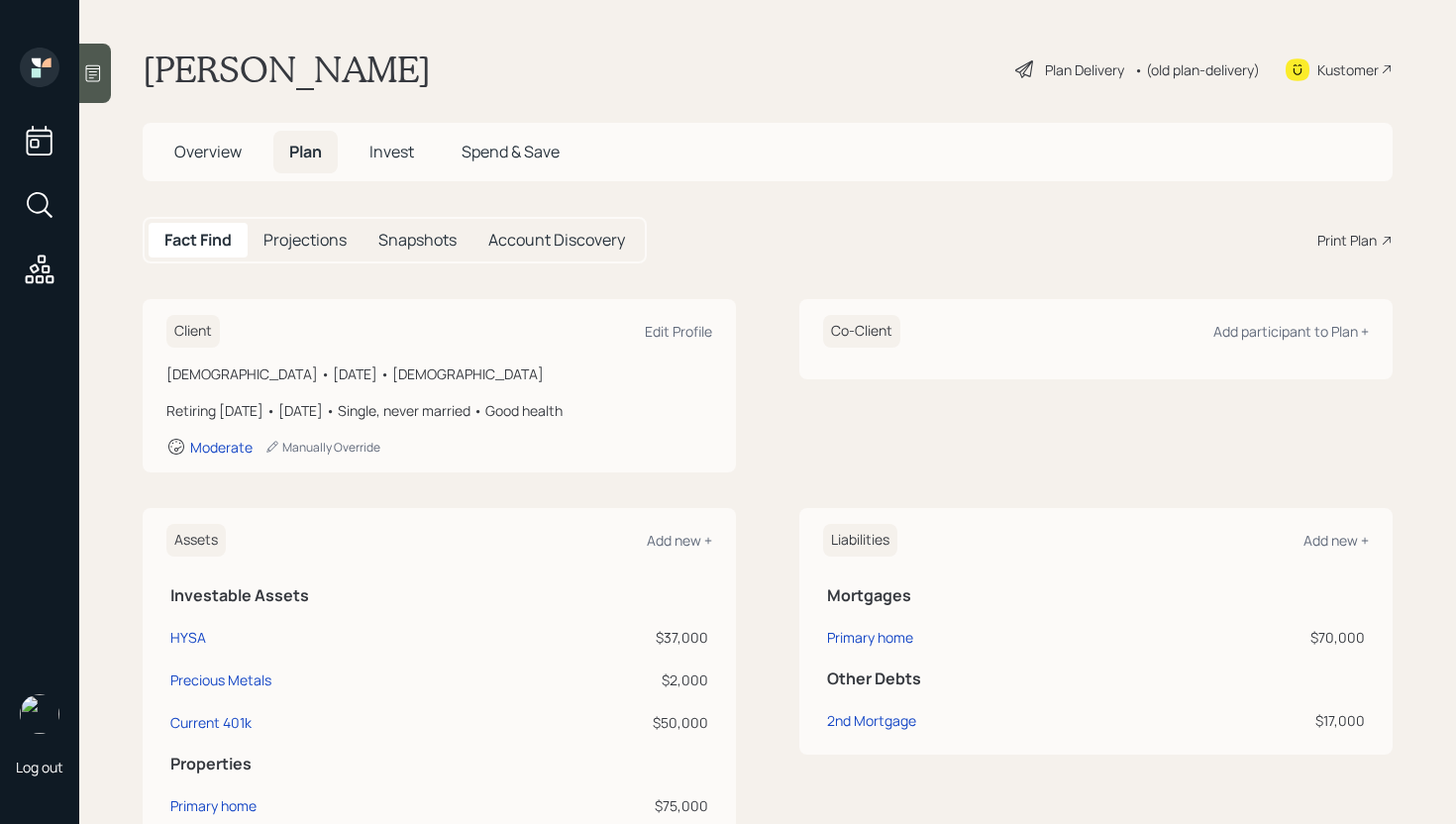 click on "Plan Delivery" at bounding box center [1085, 69] 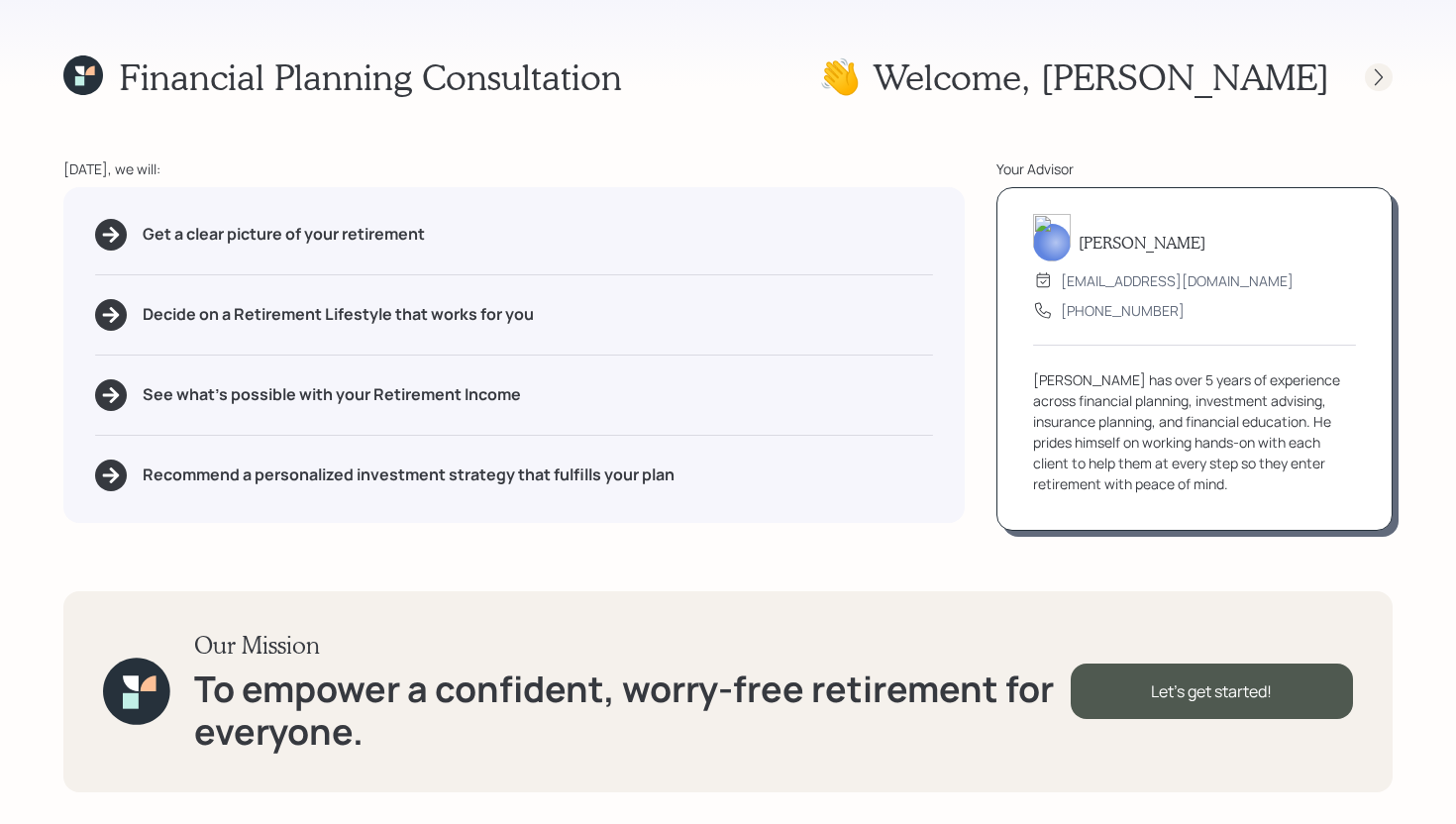 click at bounding box center (1379, 77) 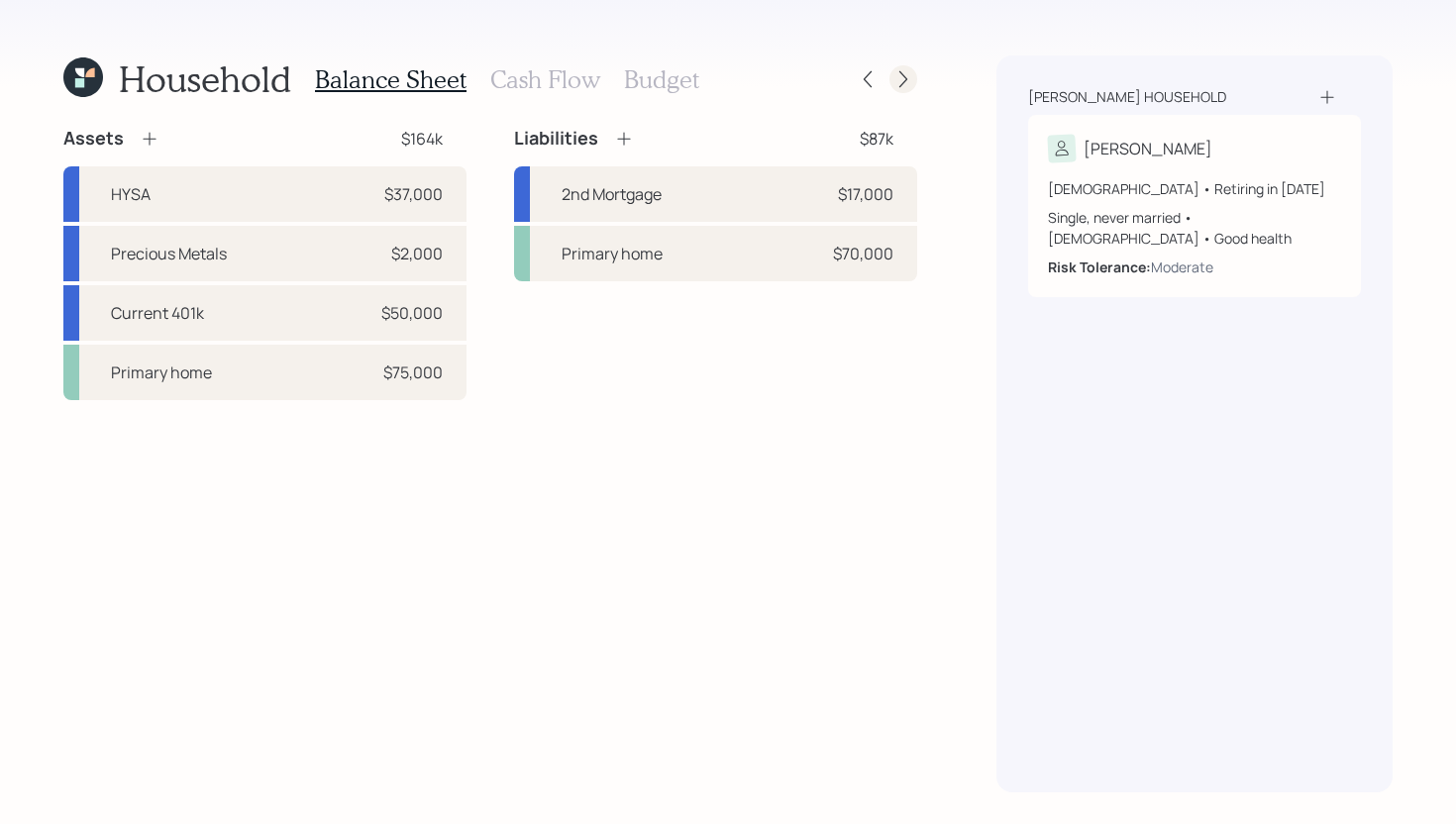 click 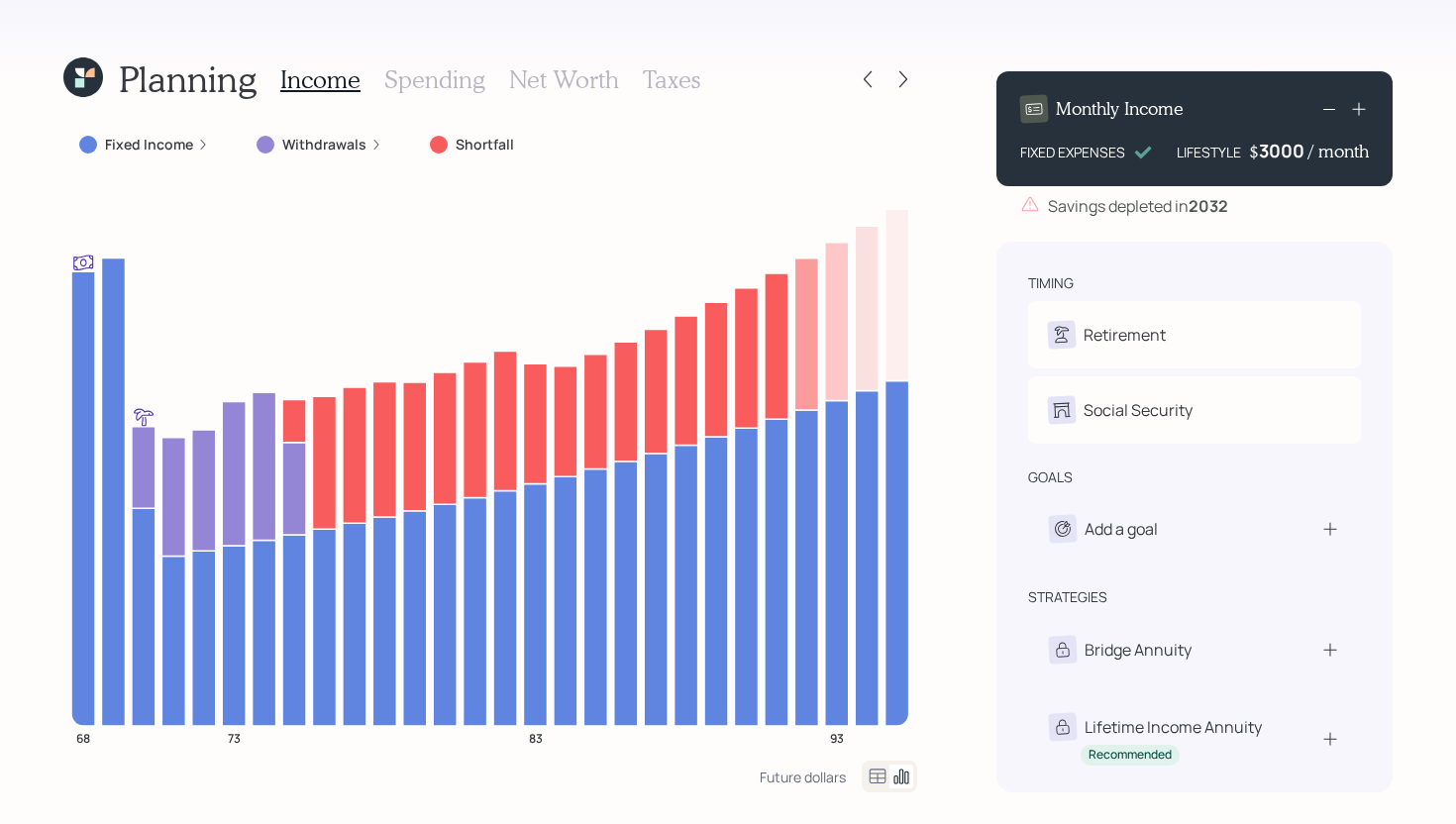 click on "3000" at bounding box center (1284, 151) 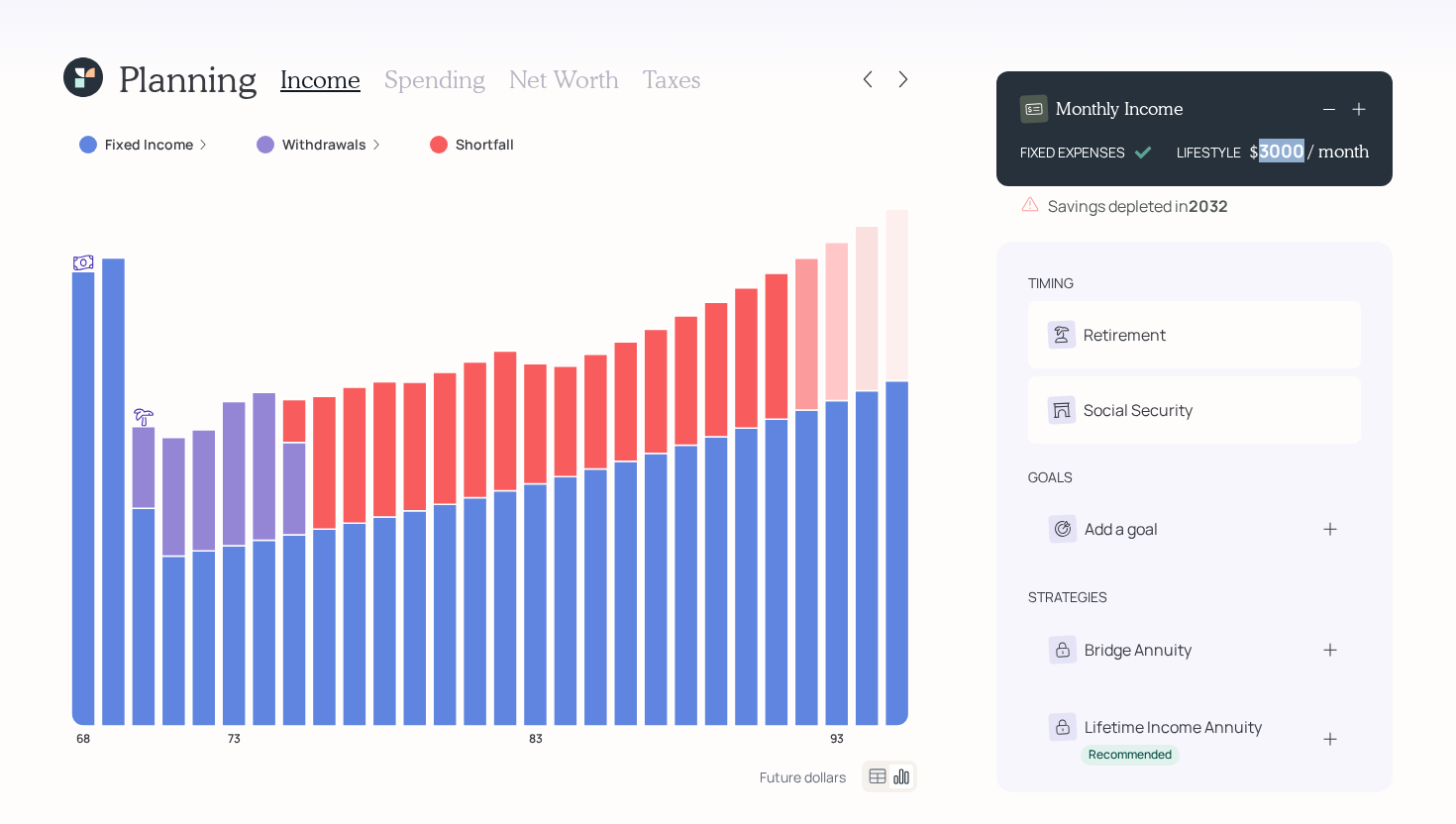 click on "3000" at bounding box center [1284, 151] 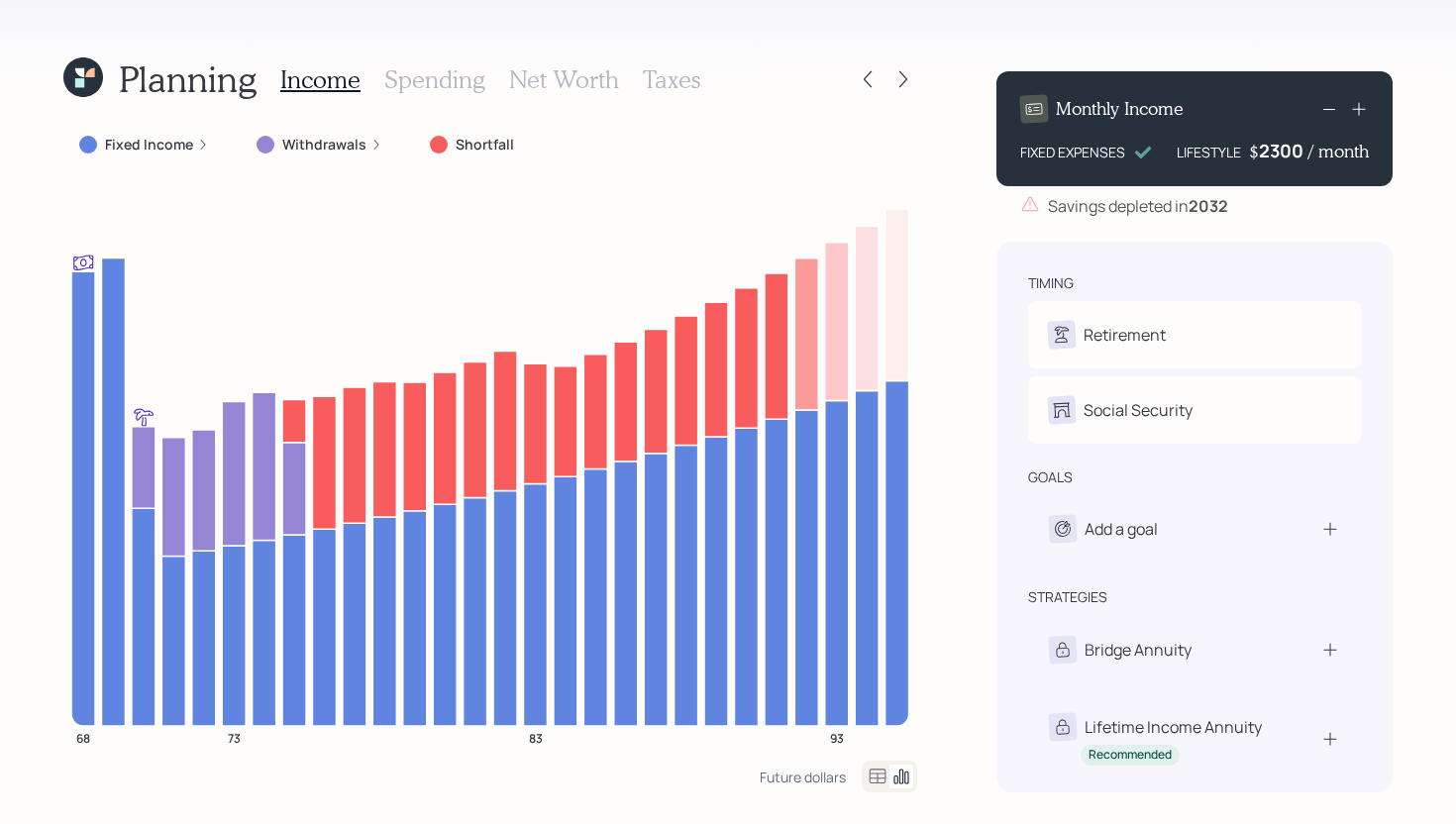 click on "Planning Income Spending Net Worth Taxes Fixed Income Withdrawals Shortfall 68 73 83 93 Future dollars Monthly Income FIXED EXPENSES LIFESTYLE $ 2300  / month Savings depleted in  [DATE] timing Retirement D Retire at 69y 3m Social Security D Receiving goals Add a goal strategies Bridge Annuity Lifetime Income Annuity Recommended" at bounding box center (728, 412) 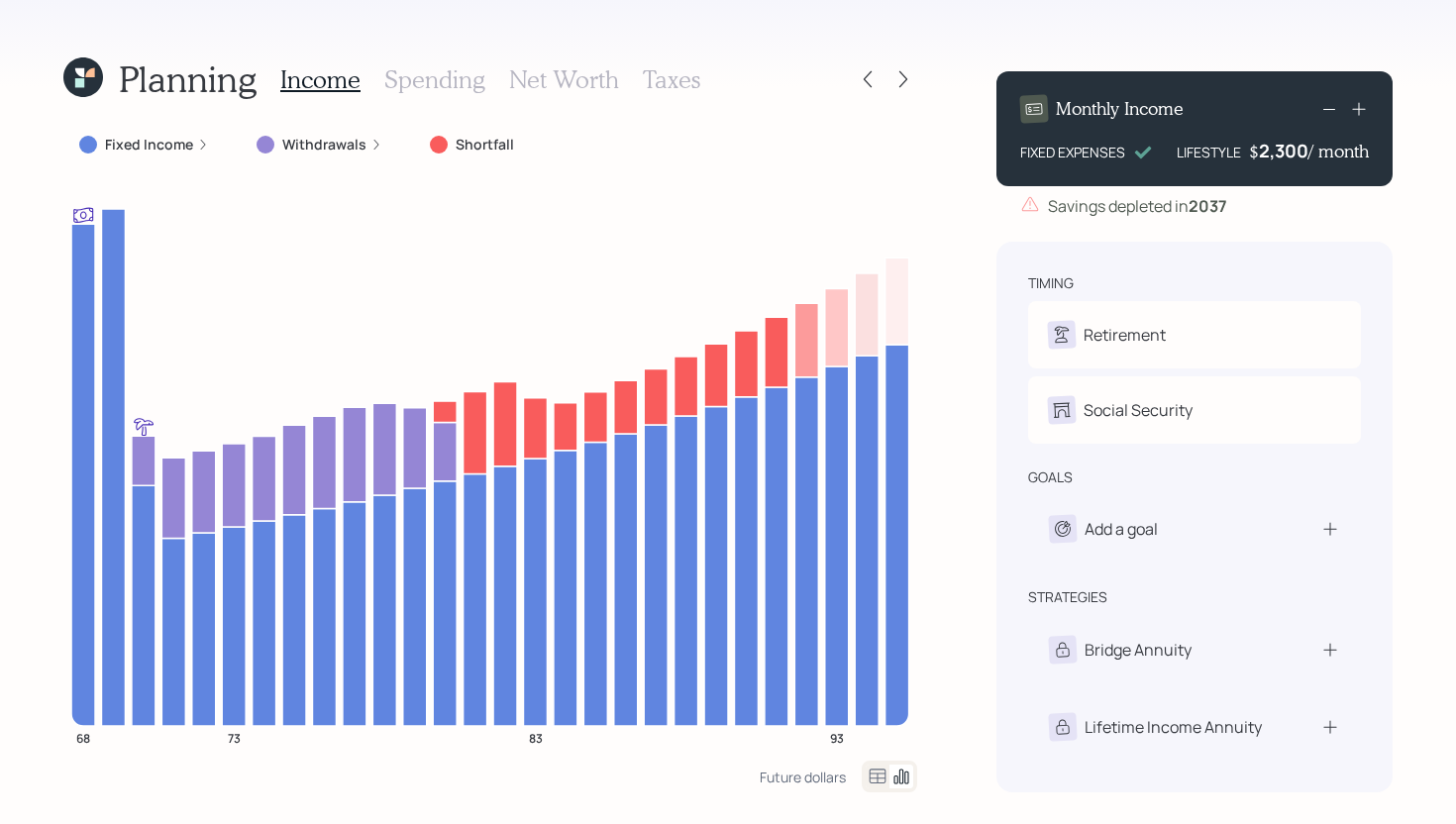 click on "Planning Income Spending Net Worth Taxes Fixed Income Withdrawals Shortfall 68 73 83 93 Future dollars Monthly Income FIXED EXPENSES LIFESTYLE $ 2,300  / month Savings depleted in  [DATE] timing Retirement D Retire at 69y 3m Social Security D Receiving goals Add a goal strategies Bridge Annuity Lifetime Income Annuity" at bounding box center [728, 412] 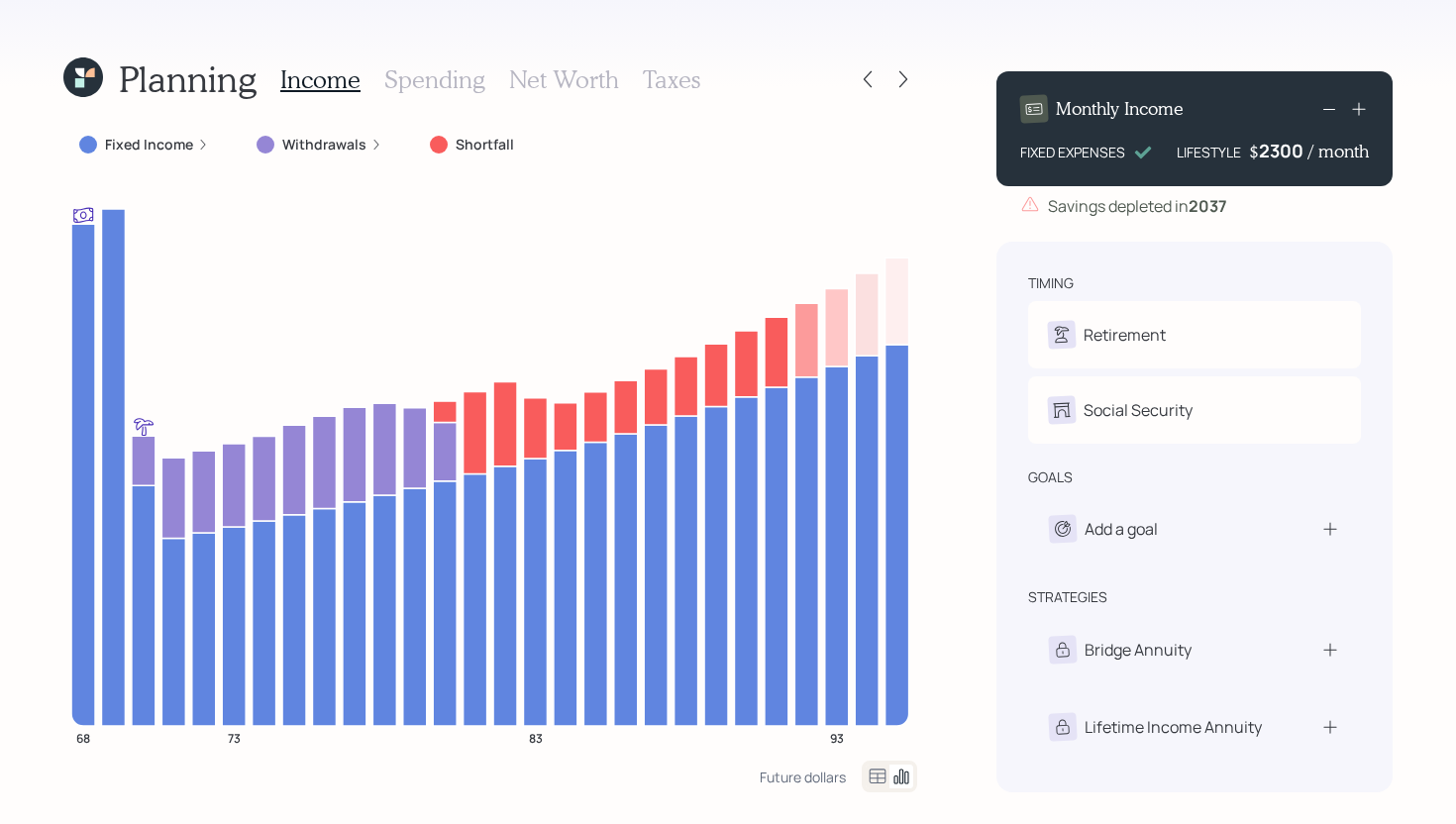 click on "2300" at bounding box center (1284, 151) 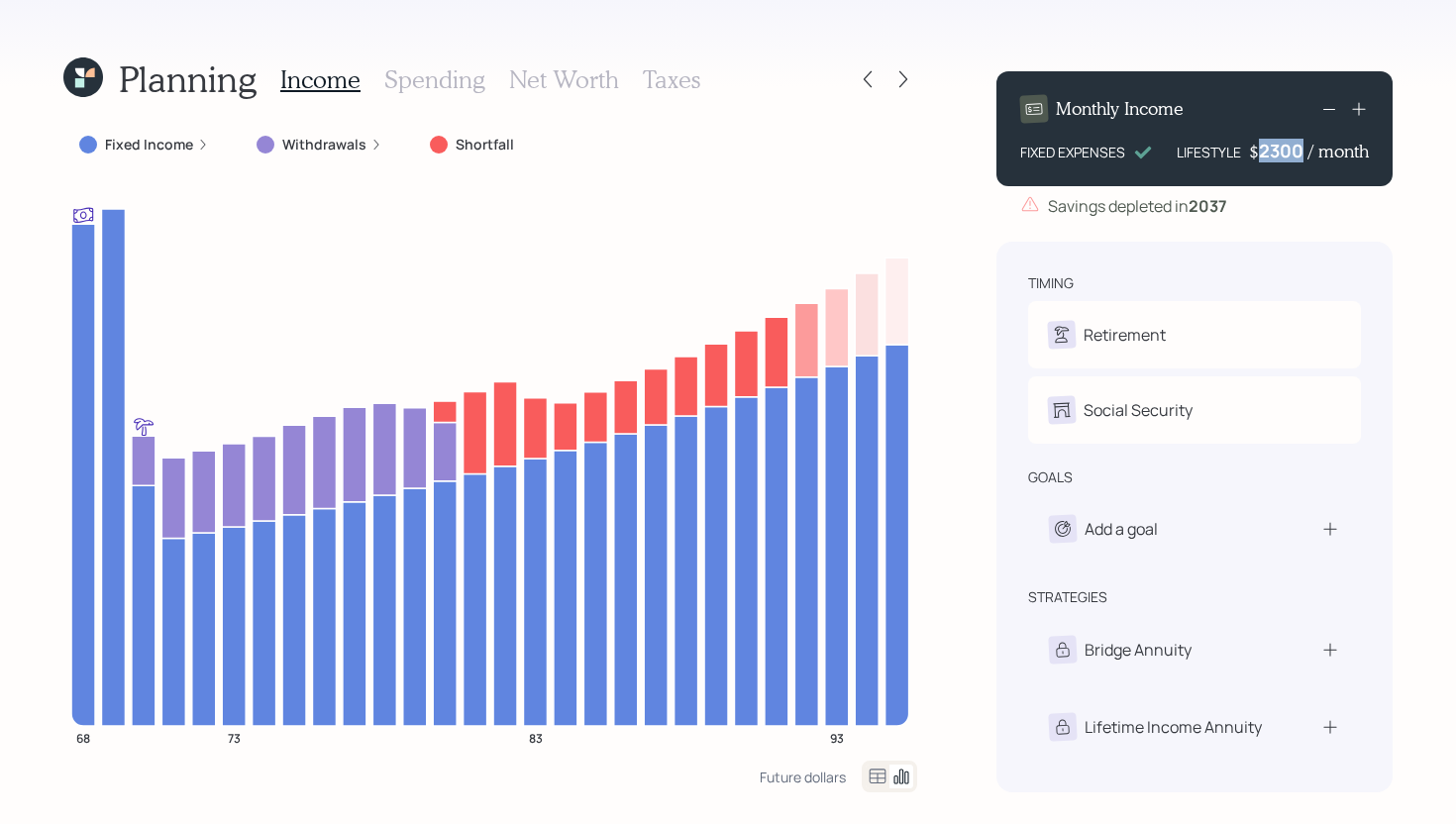 click on "2300" at bounding box center (1284, 151) 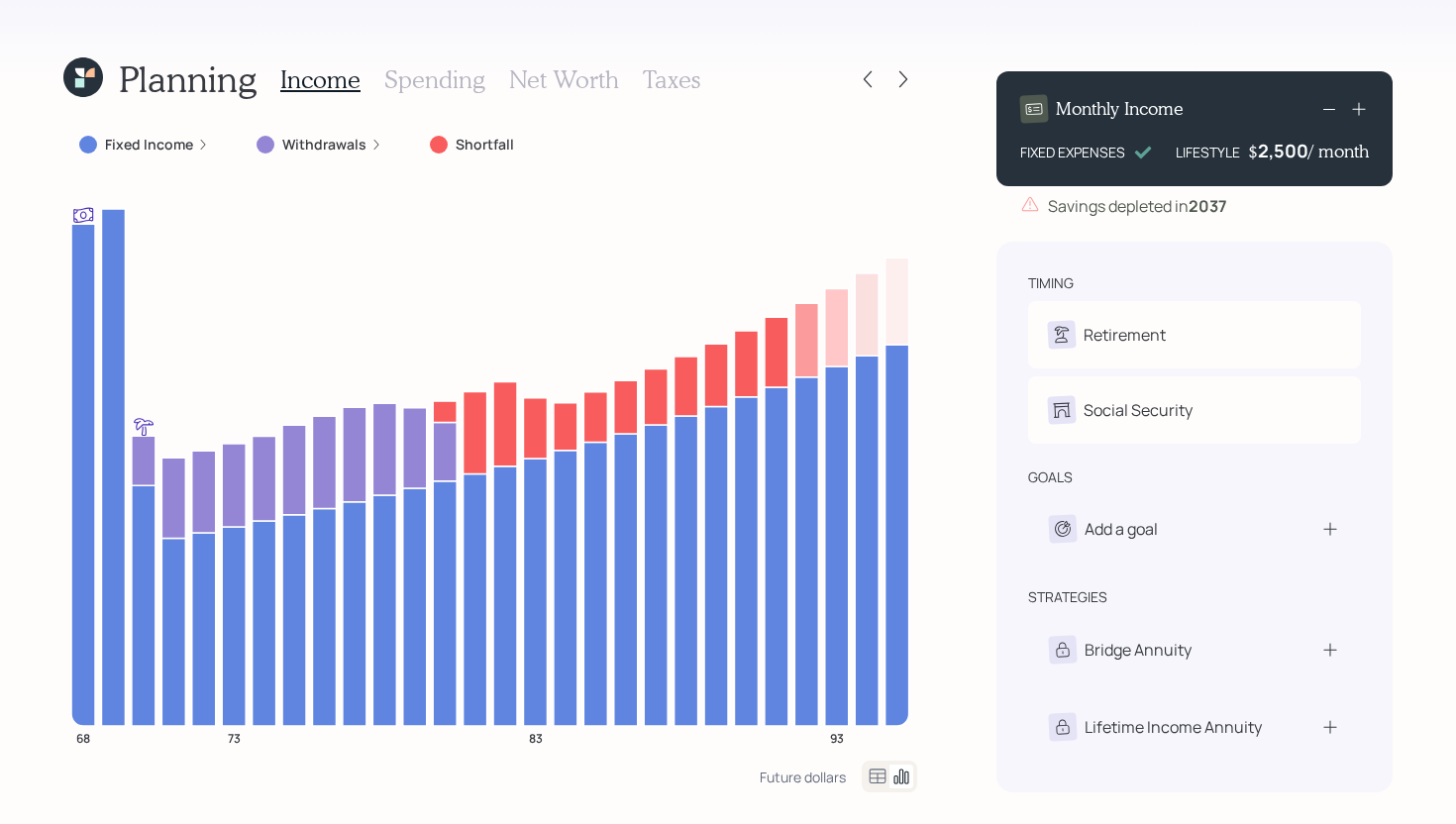 click on "Planning Income Spending Net Worth Taxes Fixed Income Withdrawals Shortfall 68 73 83 93 Future dollars Monthly Income FIXED EXPENSES LIFESTYLE $ 2,500  / month Savings depleted in  [DATE] timing Retirement D Retire at 69y 3m Social Security D Receiving goals Add a goal strategies Bridge Annuity Lifetime Income Annuity" at bounding box center [728, 412] 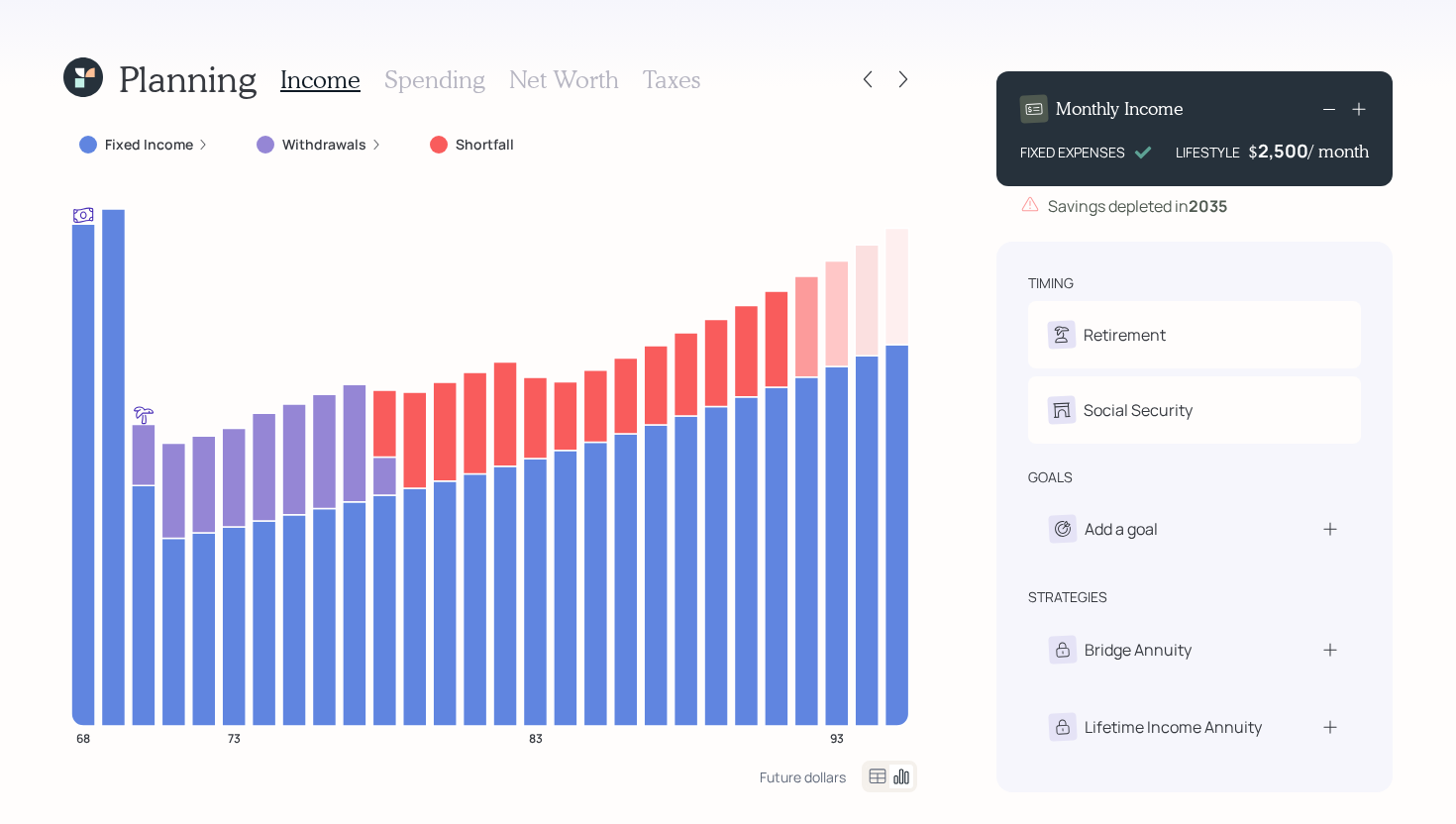 click 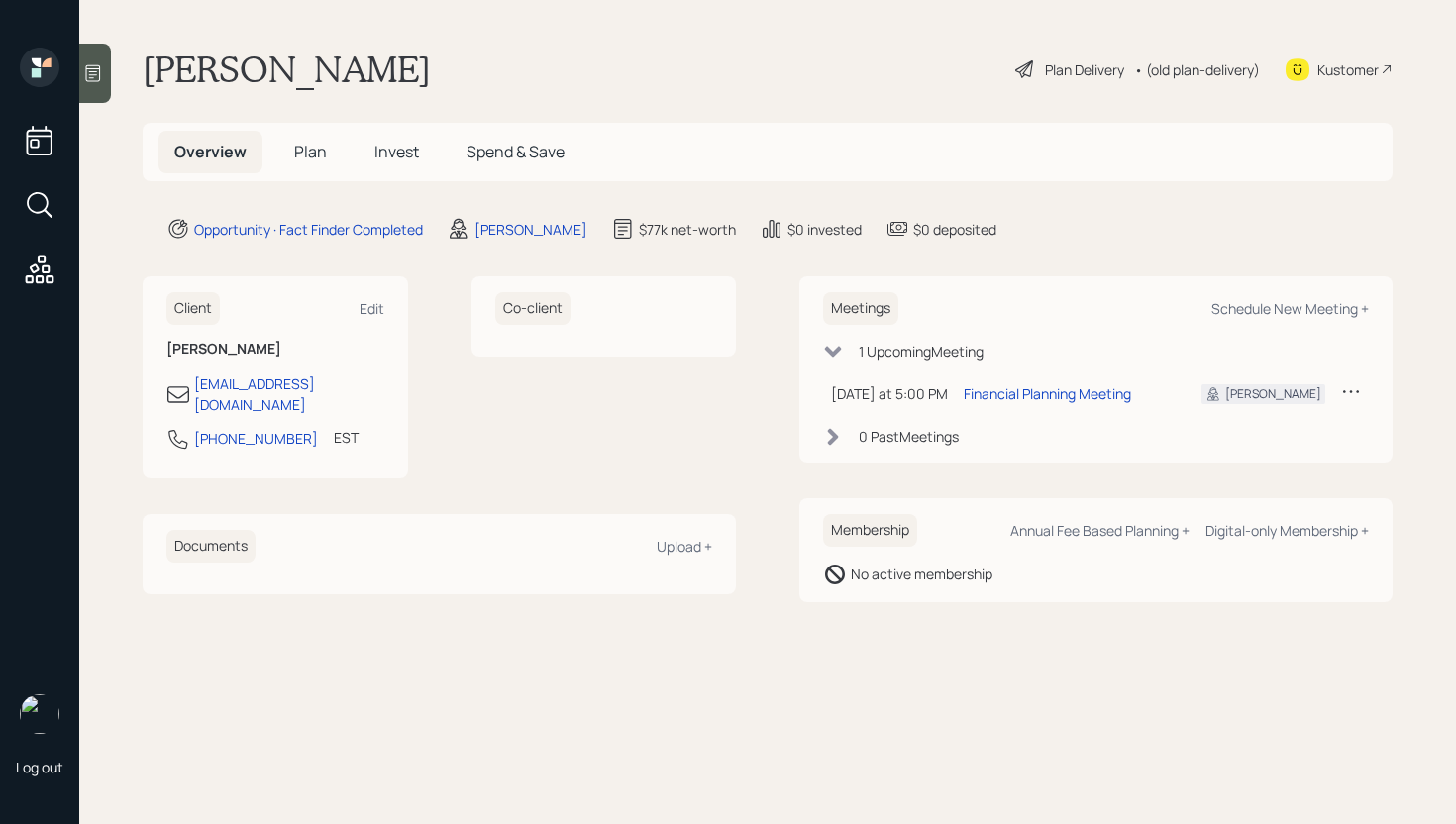 click on "Plan" at bounding box center (310, 152) 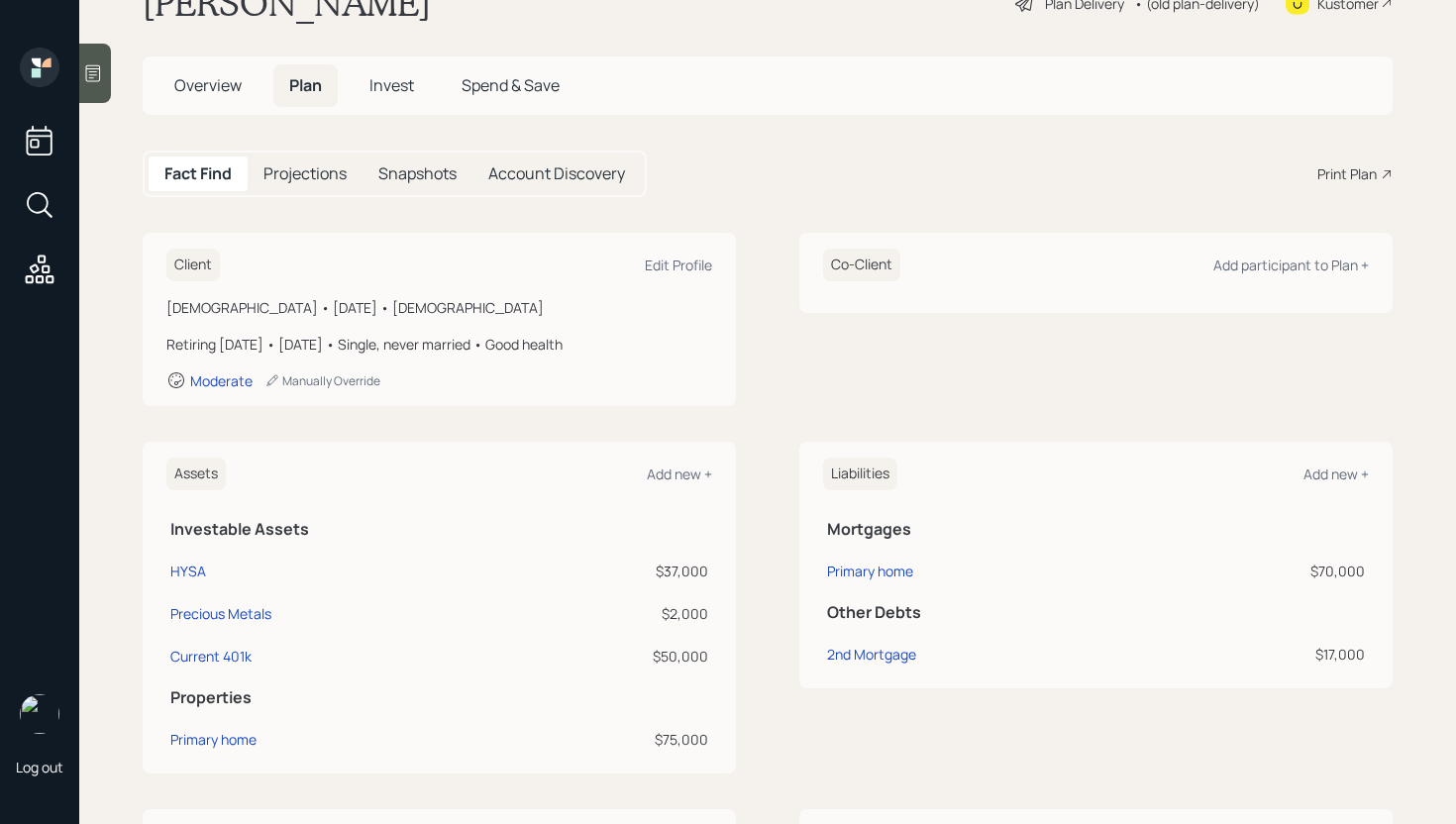 scroll, scrollTop: 0, scrollLeft: 0, axis: both 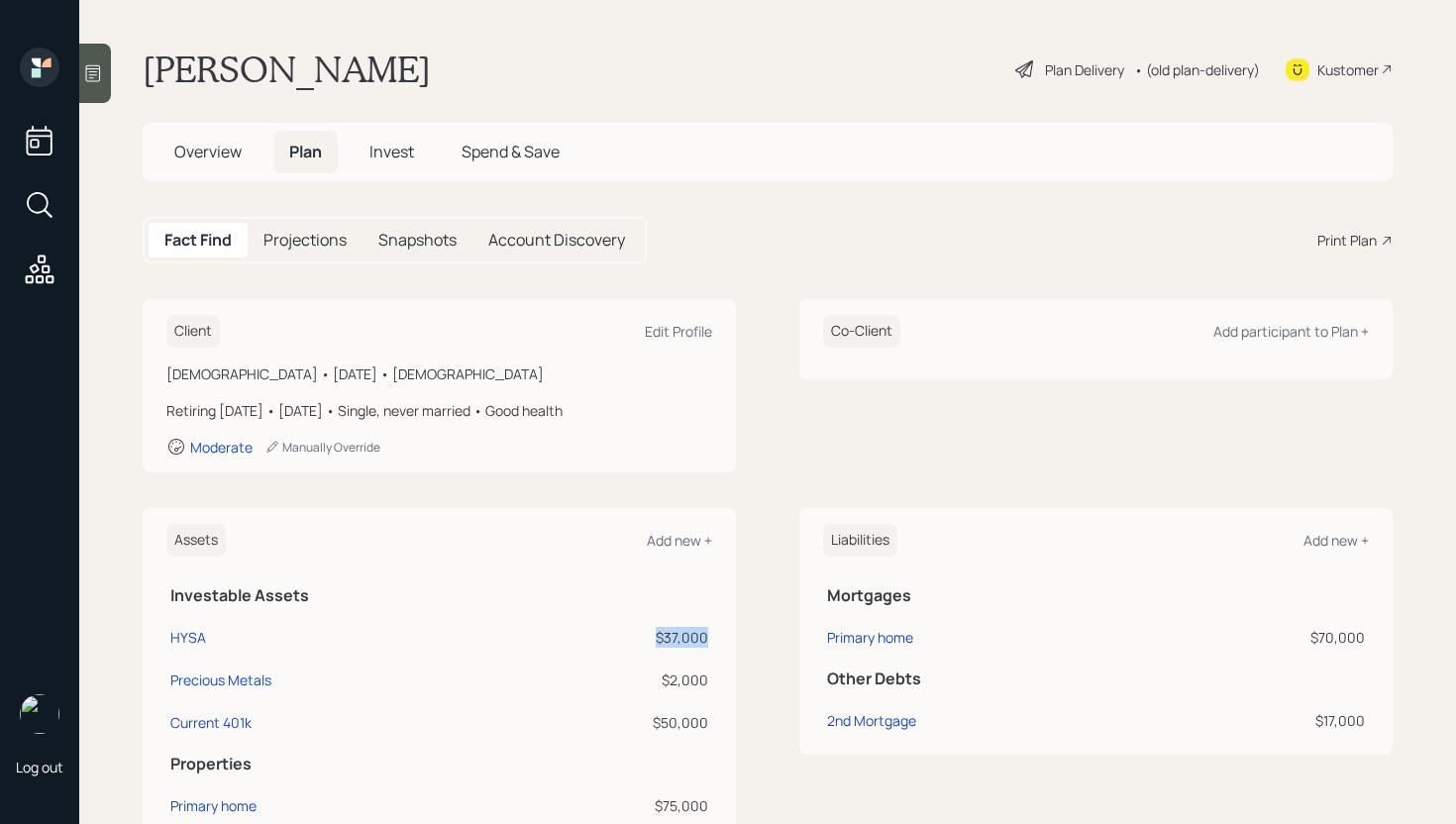 drag, startPoint x: 707, startPoint y: 639, endPoint x: 627, endPoint y: 628, distance: 80.7527 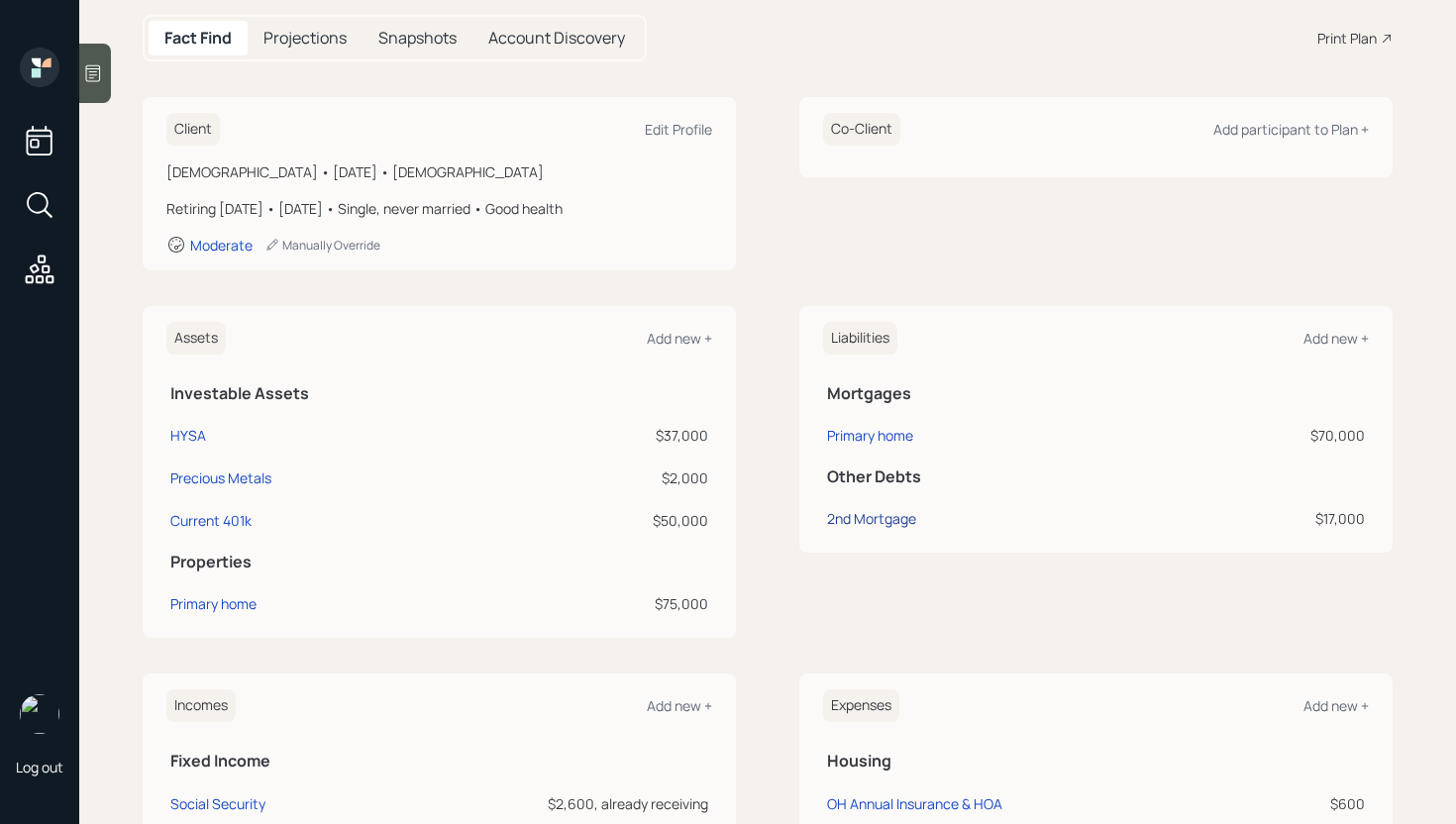 scroll, scrollTop: 201, scrollLeft: 0, axis: vertical 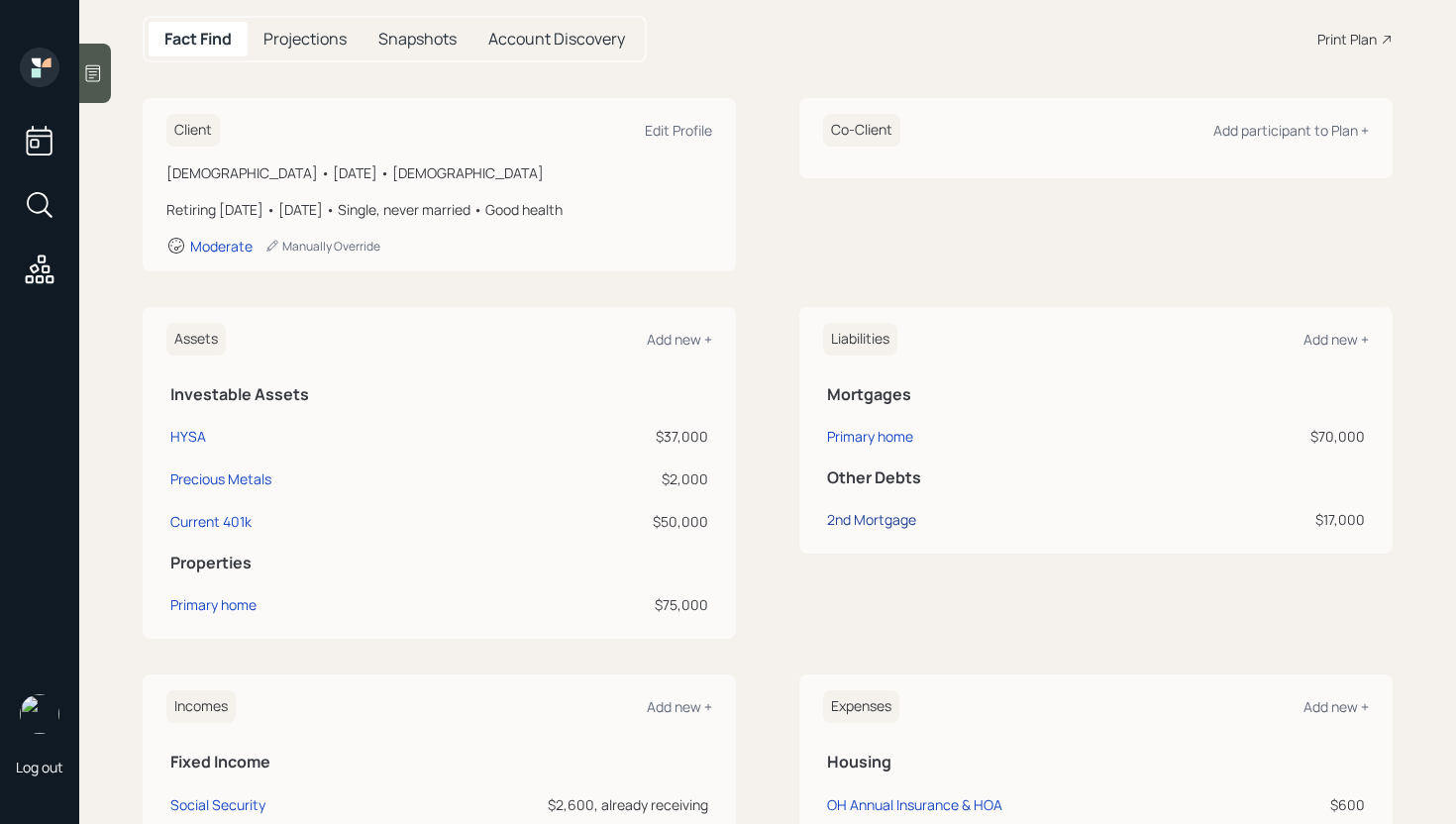 click on "2nd Mortgage" at bounding box center [872, 519] 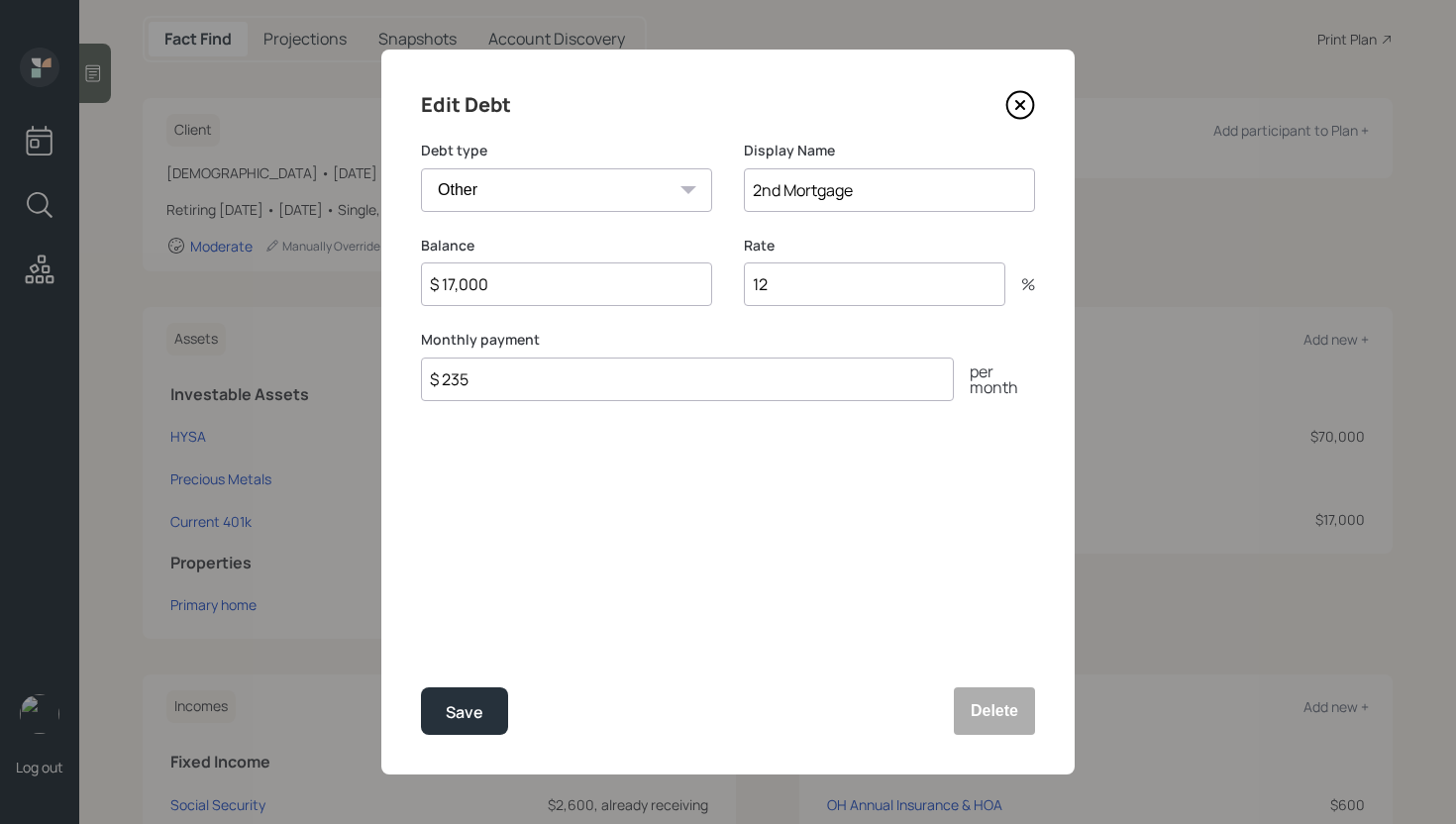 click 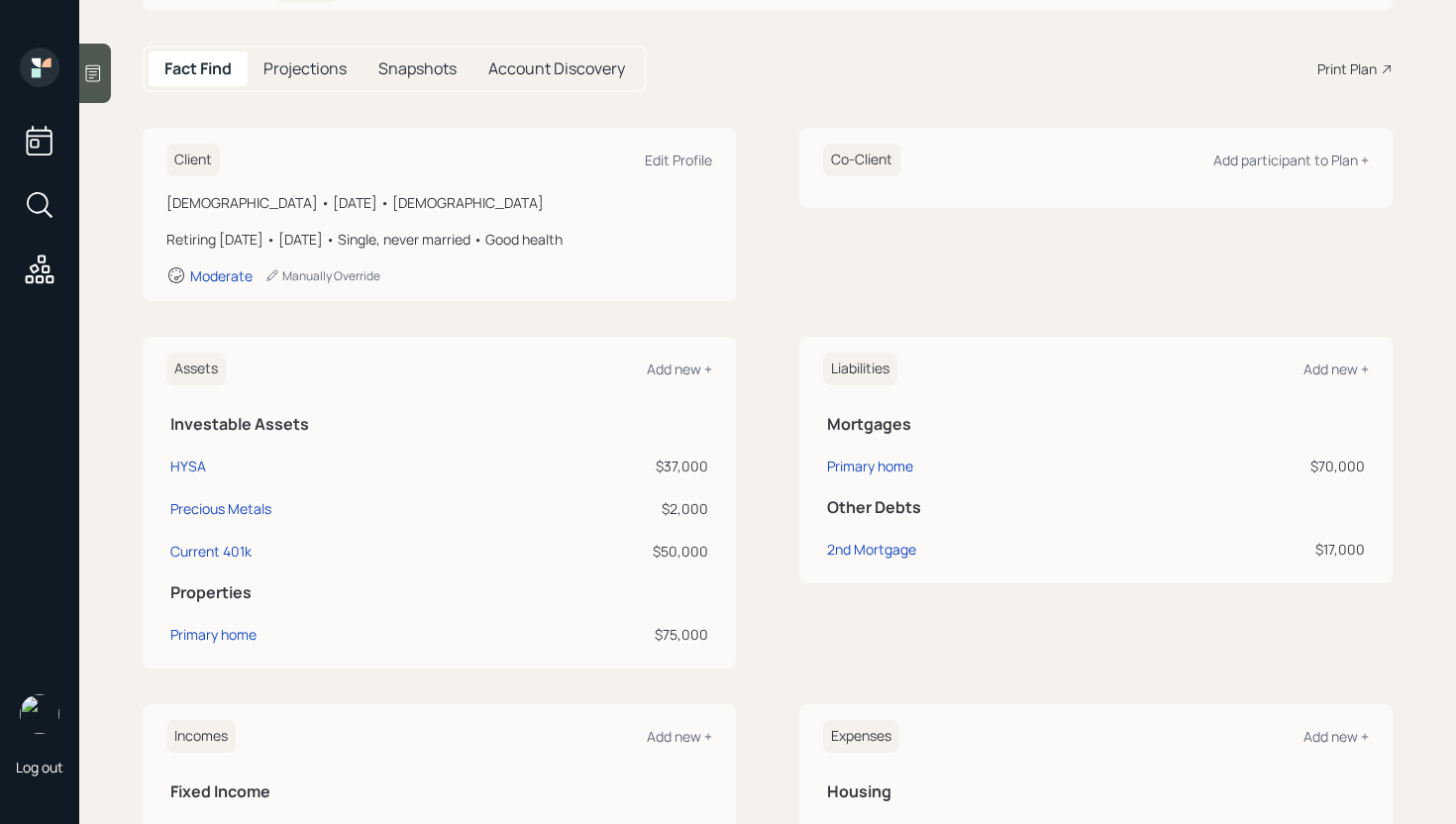 scroll, scrollTop: 0, scrollLeft: 0, axis: both 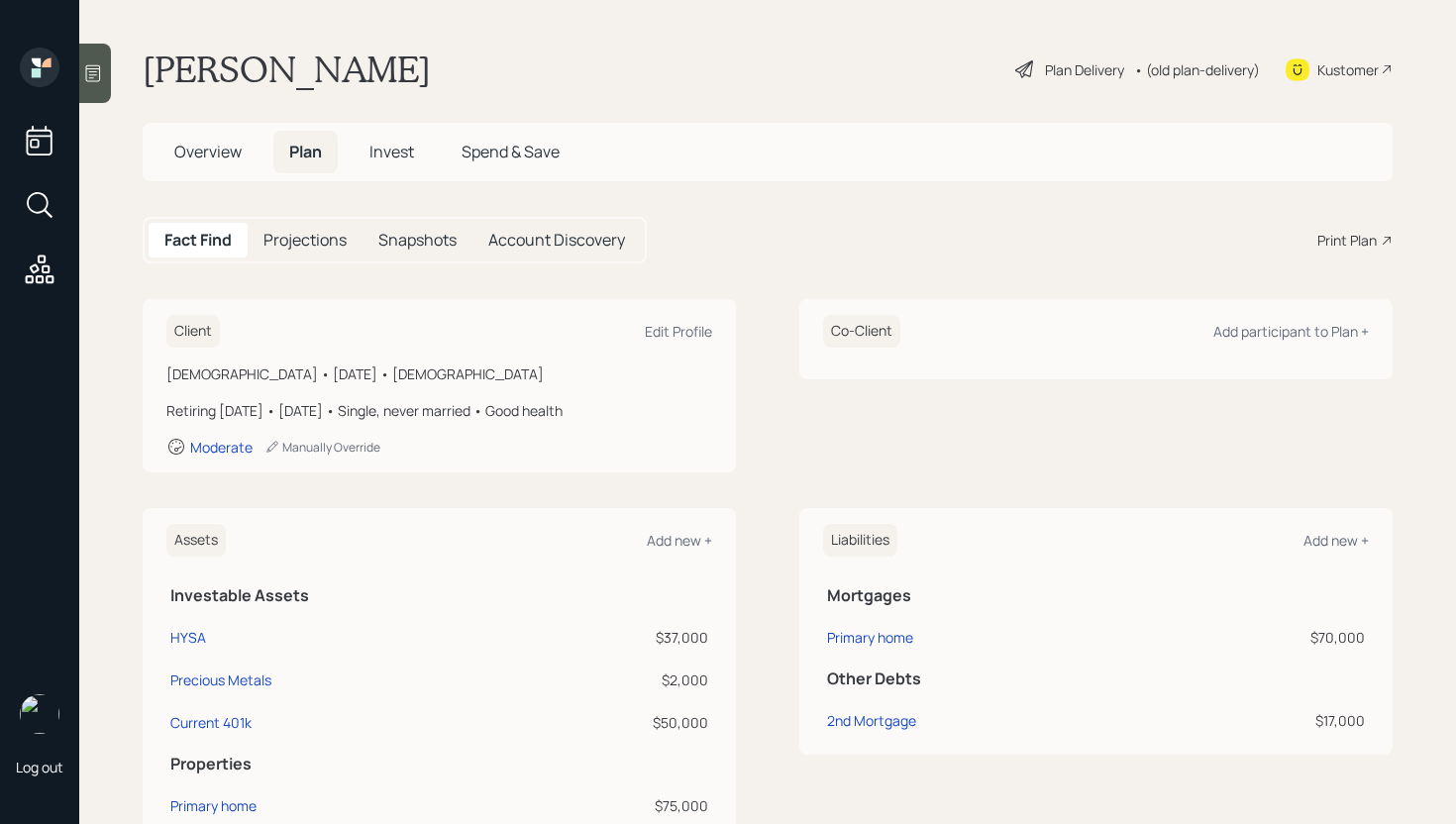 click on "Plan Delivery" at bounding box center (1085, 69) 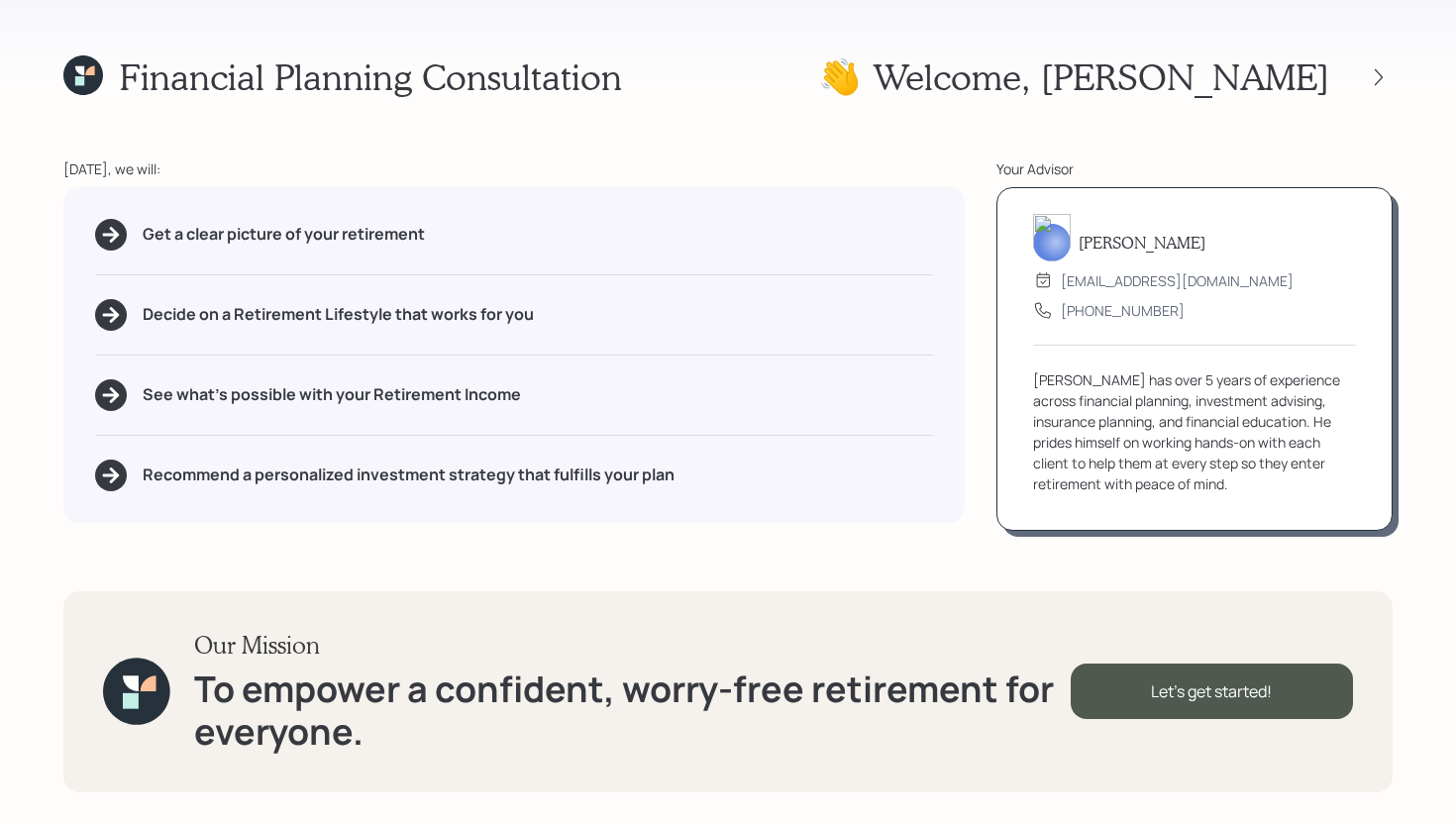 click 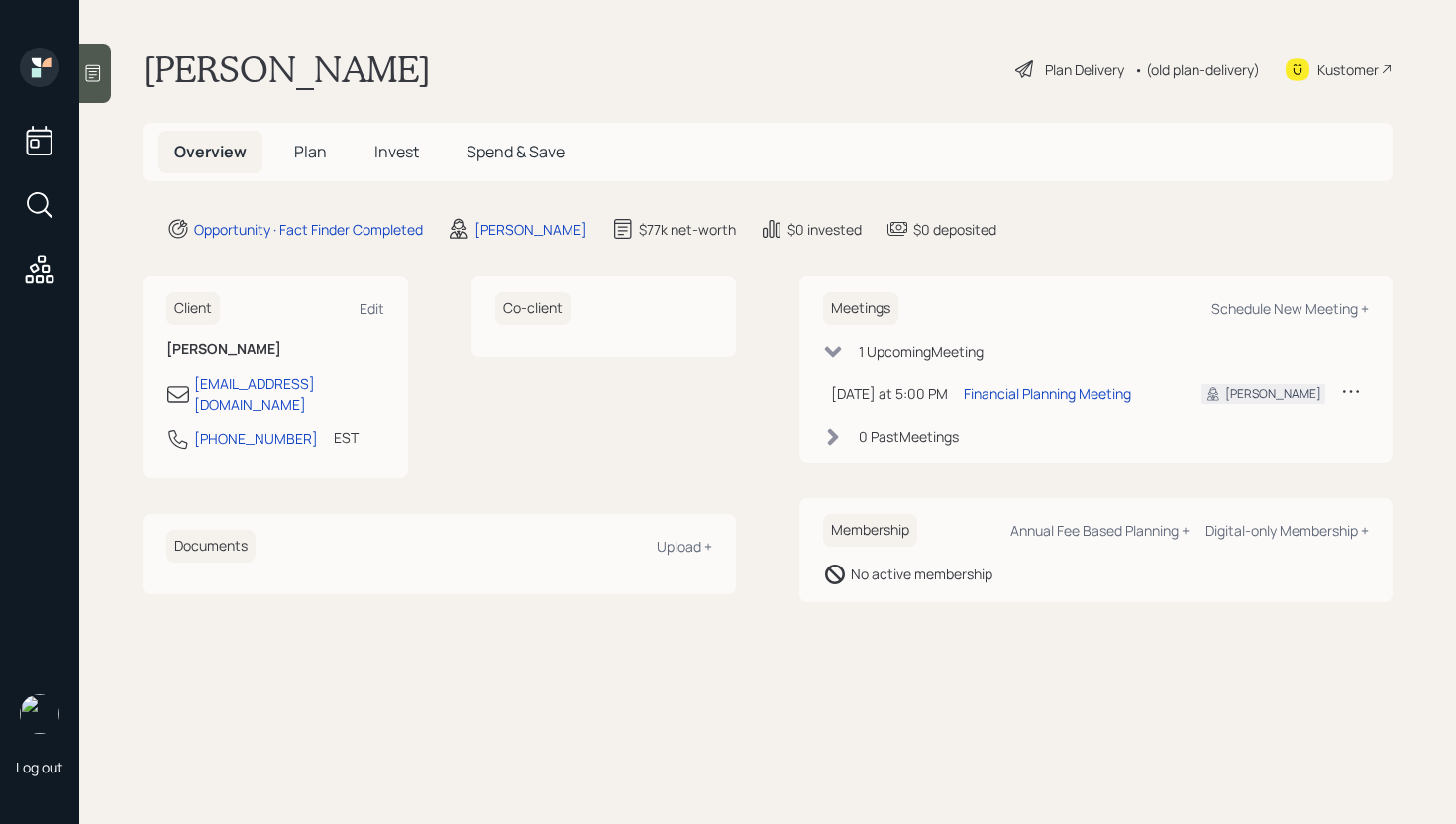 click on "Plan" at bounding box center (310, 152) 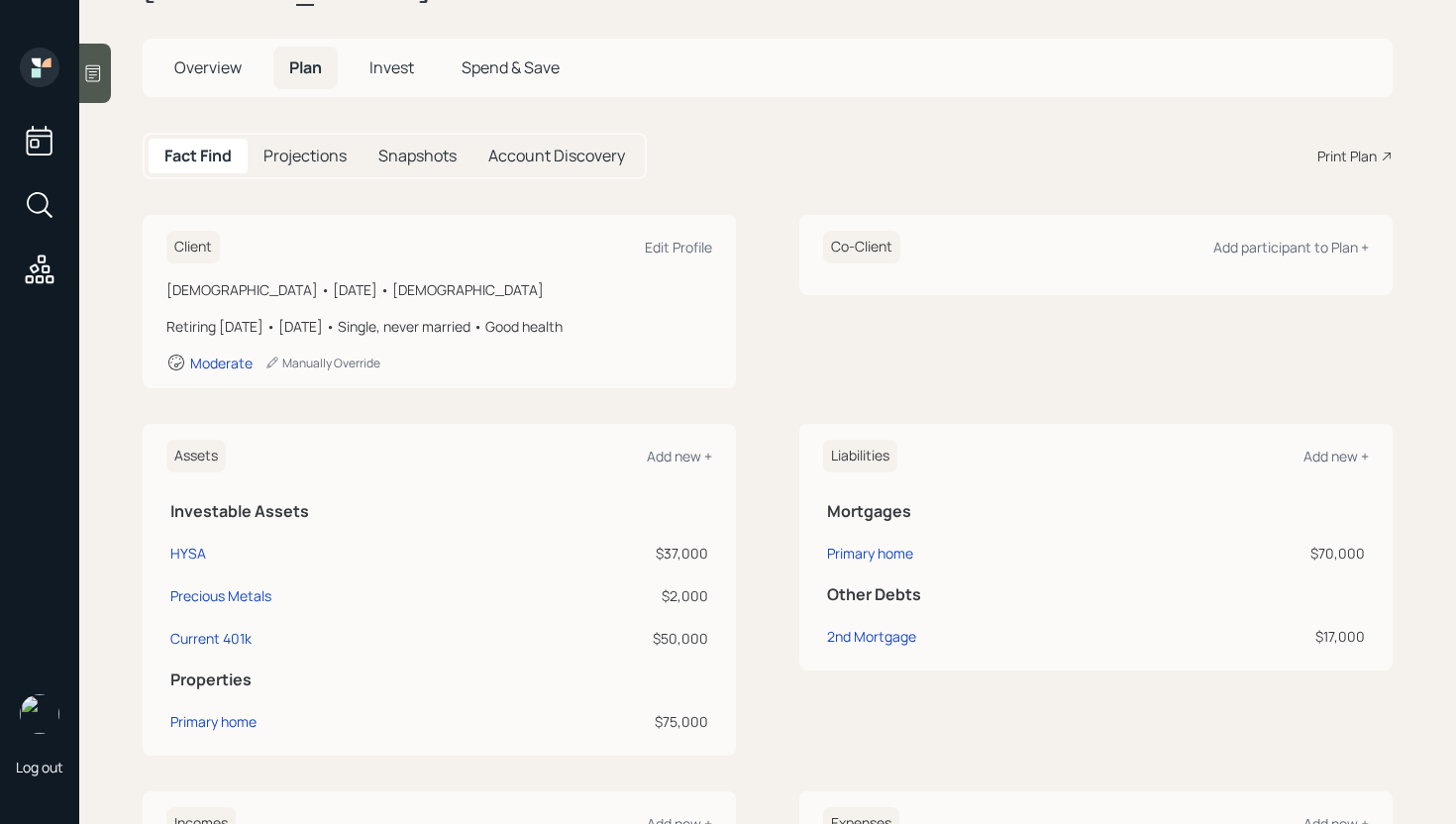 scroll, scrollTop: 0, scrollLeft: 0, axis: both 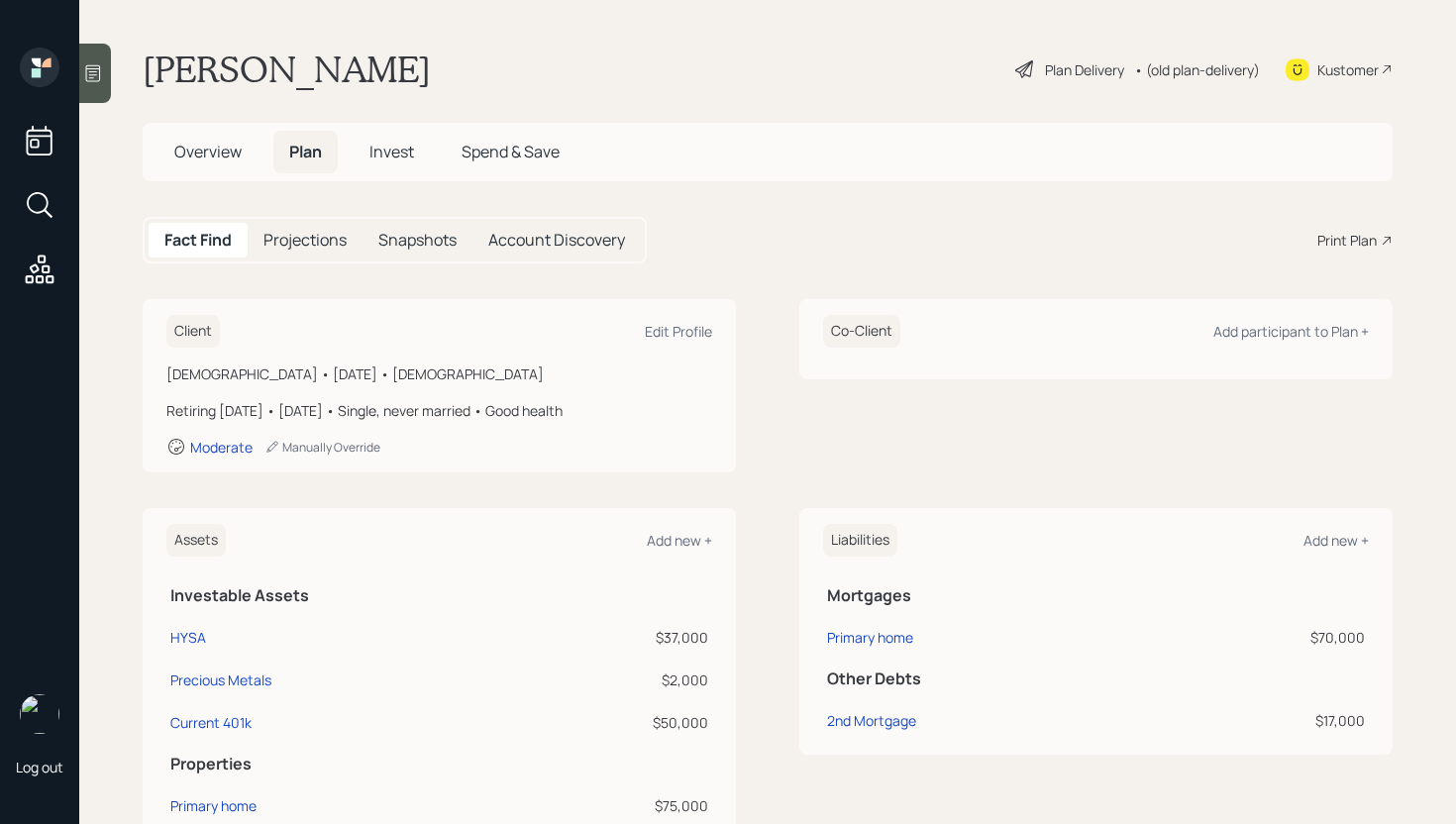 click on "Plan Delivery" at bounding box center [1085, 69] 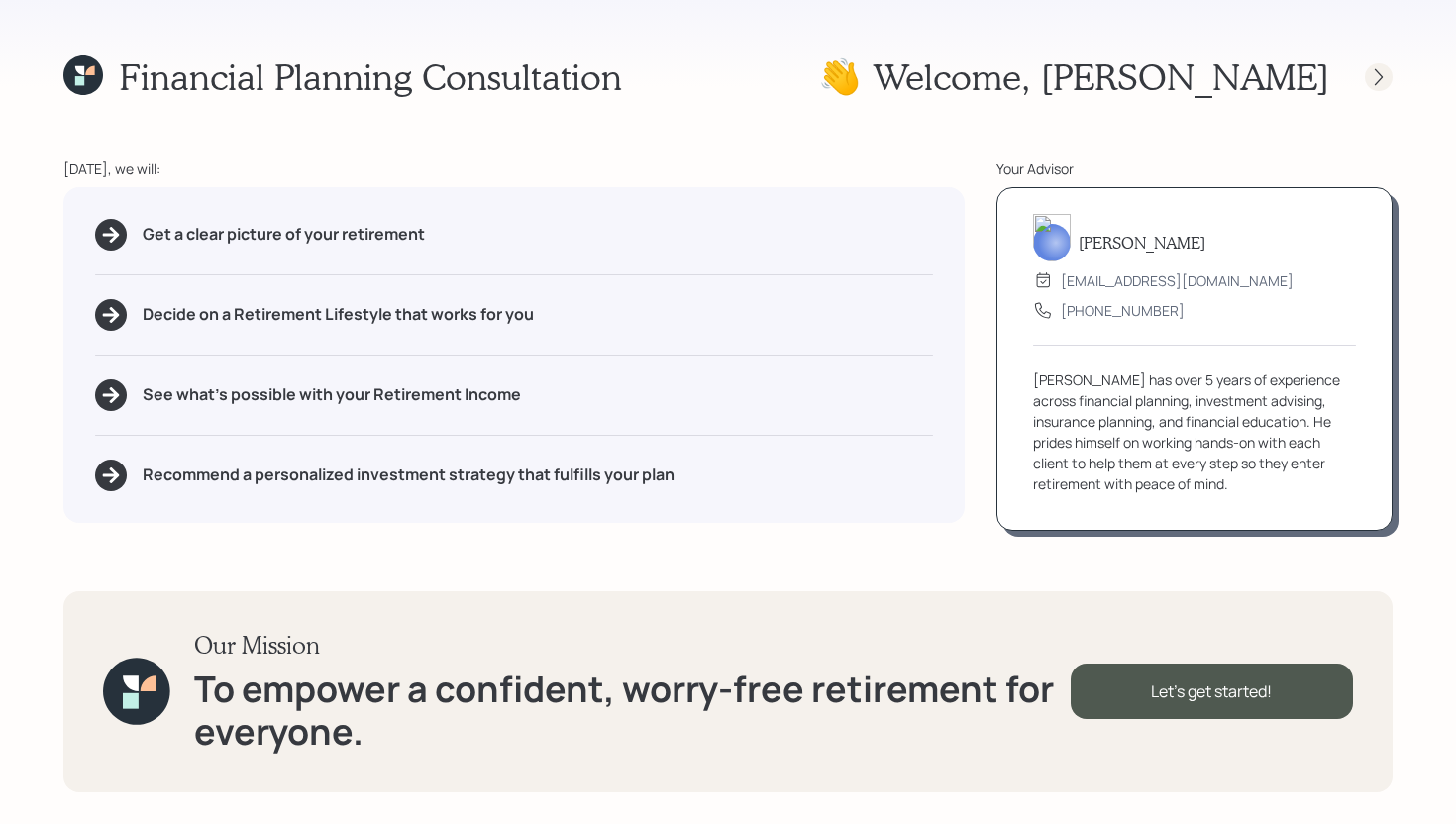 click 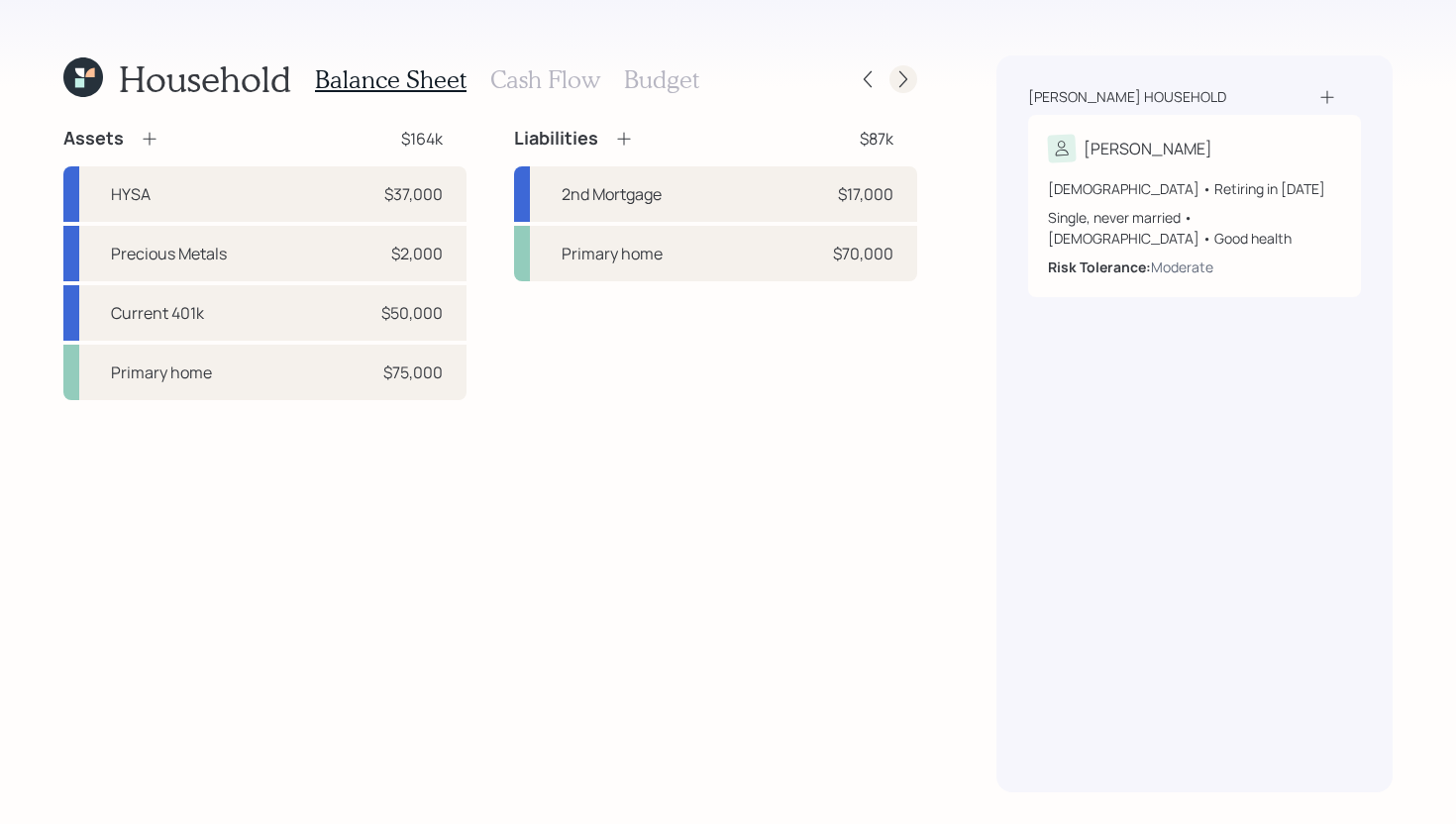 click at bounding box center [903, 79] 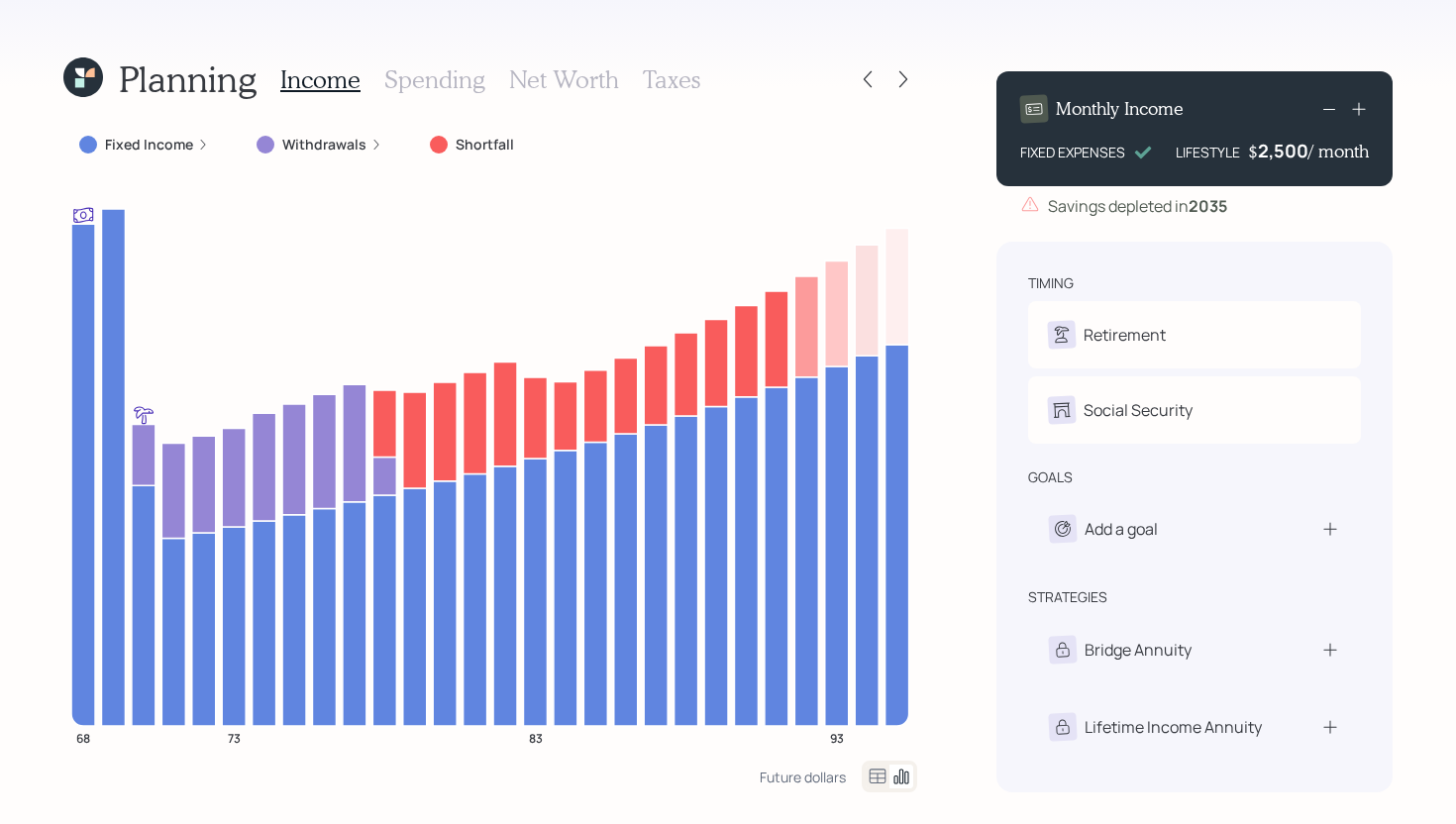 click on "Planning Income Spending Net Worth Taxes Fixed Income Withdrawals Shortfall 68 73 83 93 Future dollars Monthly Income FIXED EXPENSES LIFESTYLE $ 2,500  / month Savings depleted in  [DATE] timing Retirement D Retire at 69y 3m Social Security D Receiving goals Add a goal strategies Bridge Annuity Lifetime Income Annuity" at bounding box center (728, 412) 